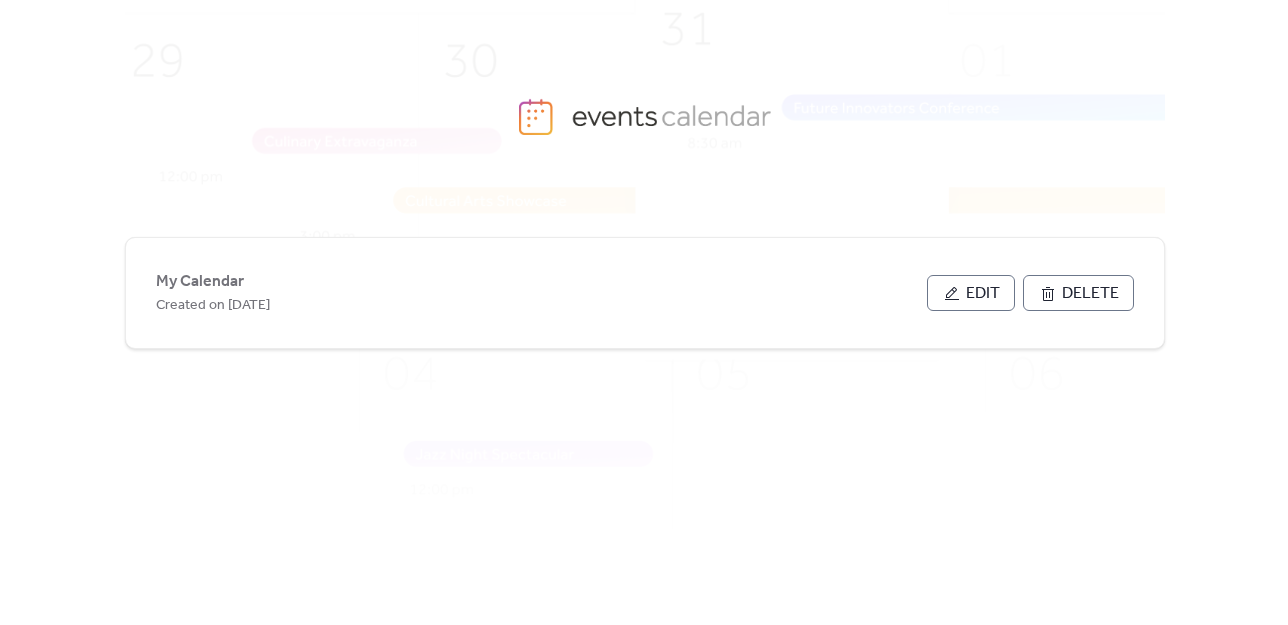 scroll, scrollTop: 0, scrollLeft: 0, axis: both 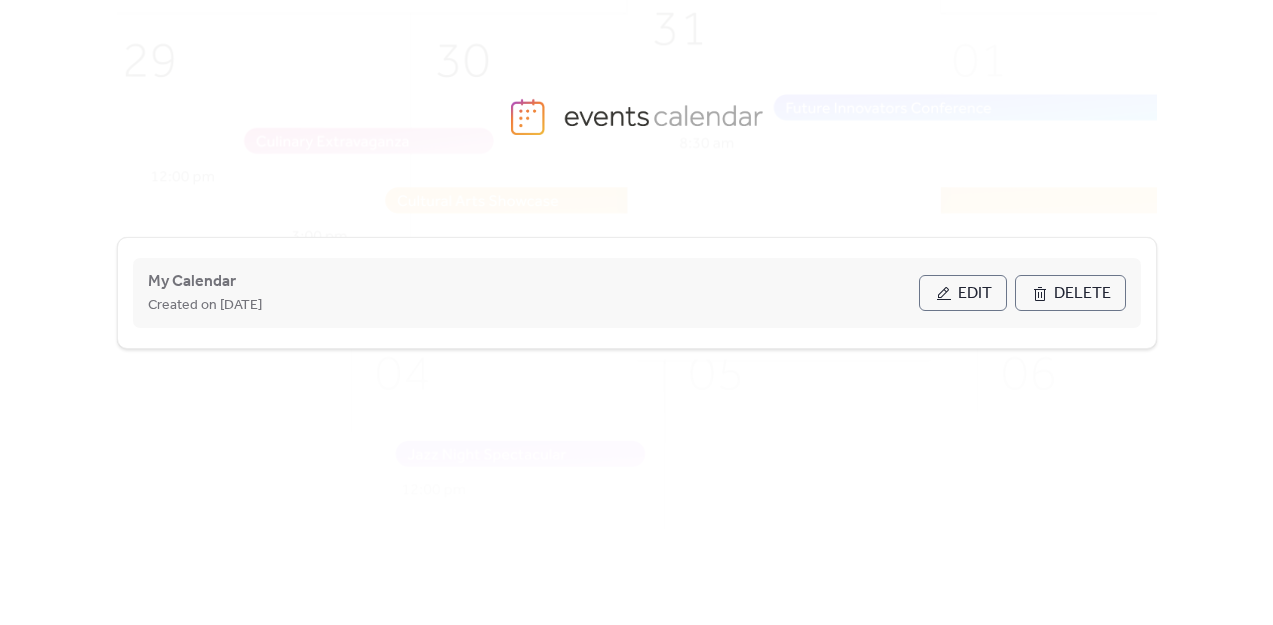 click on "Edit" at bounding box center [963, 293] 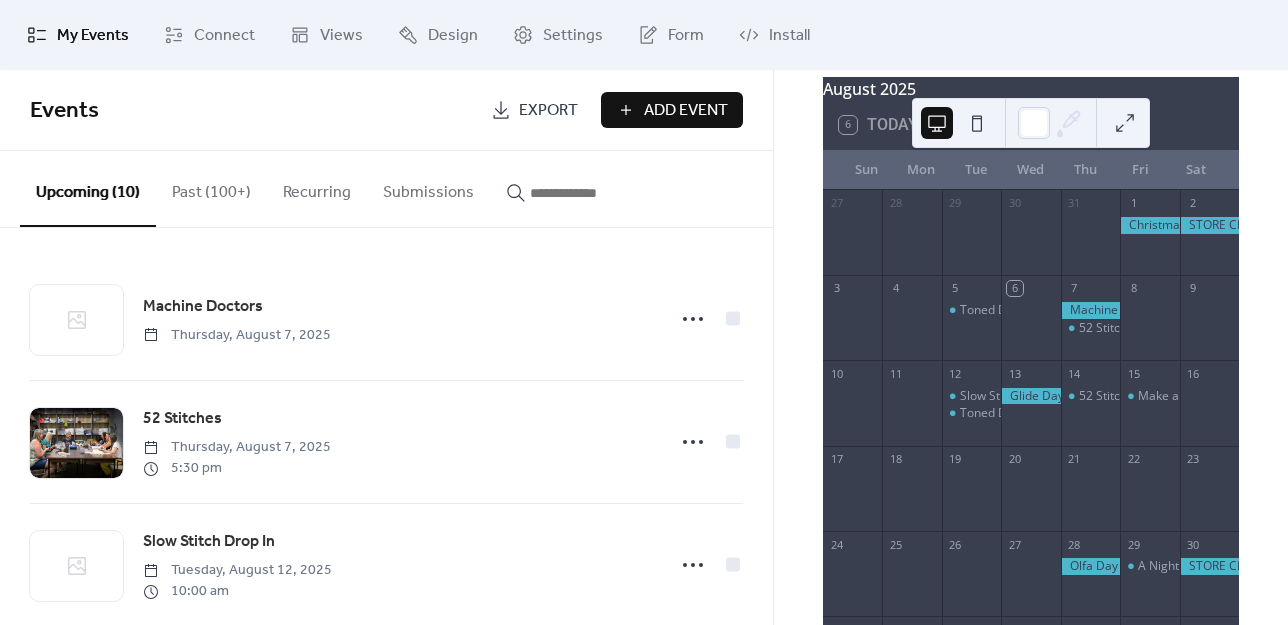 scroll, scrollTop: 0, scrollLeft: 0, axis: both 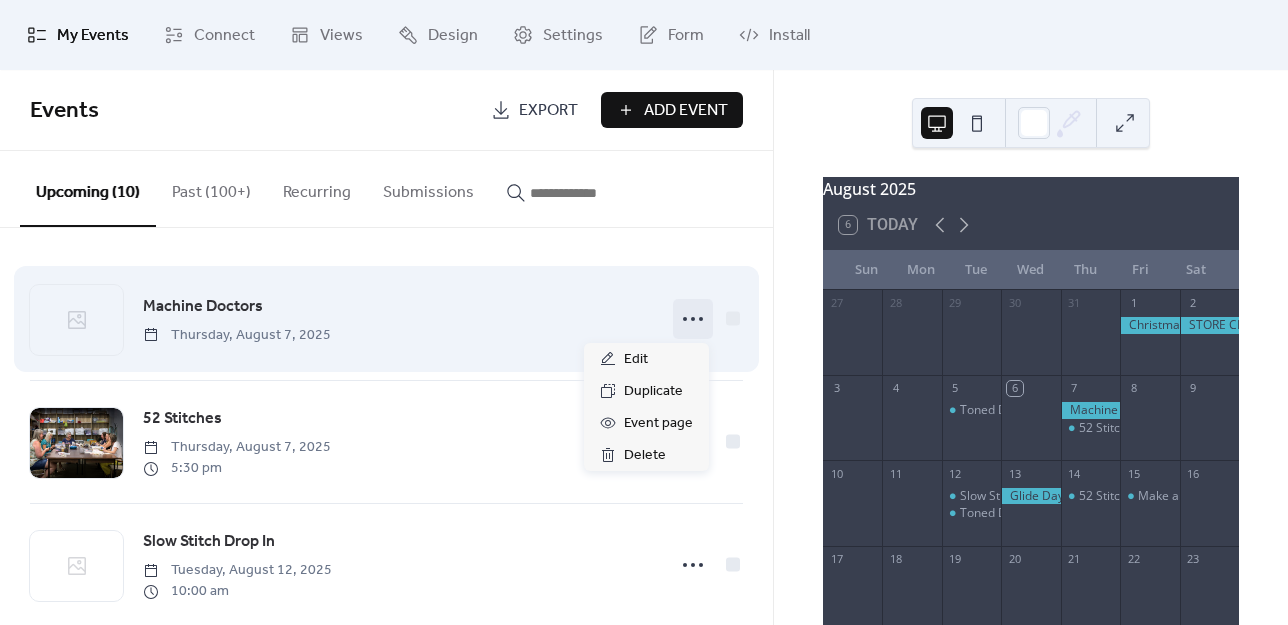 click 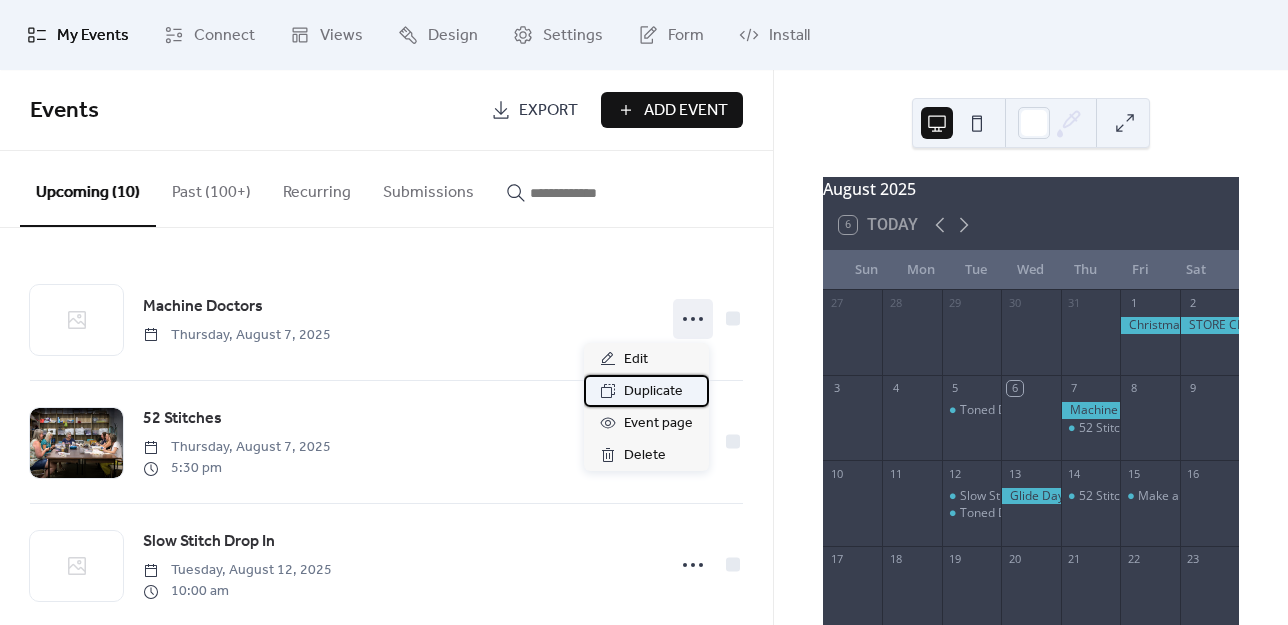 click on "Duplicate" at bounding box center (653, 392) 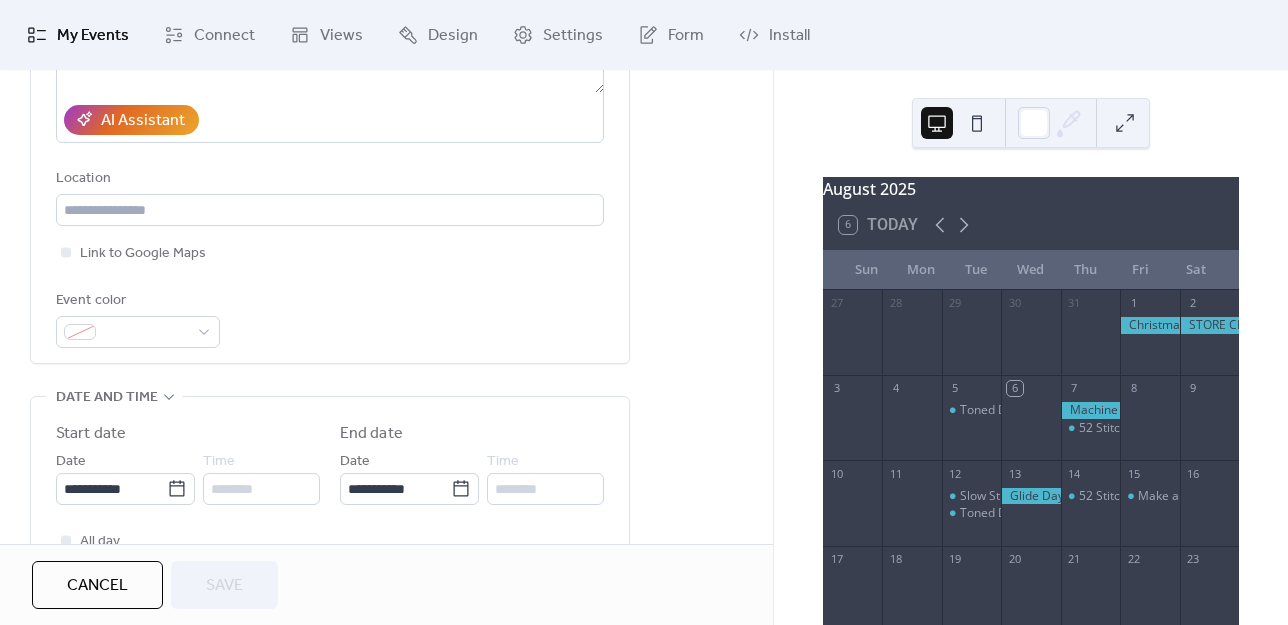 scroll, scrollTop: 400, scrollLeft: 0, axis: vertical 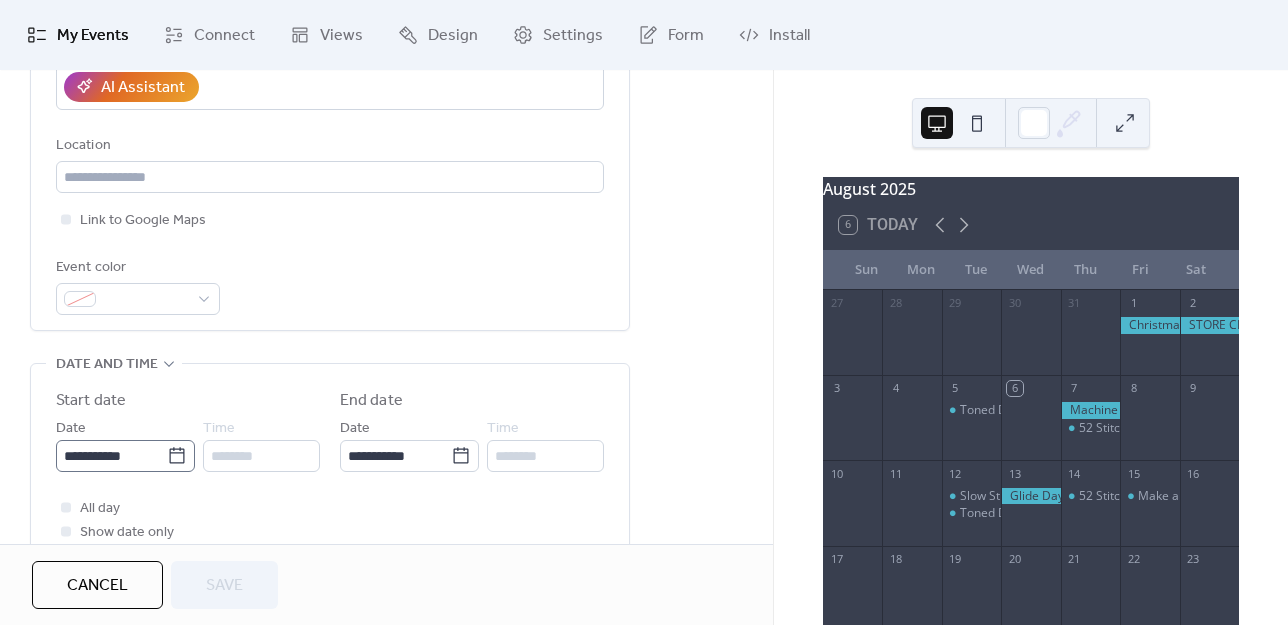 click 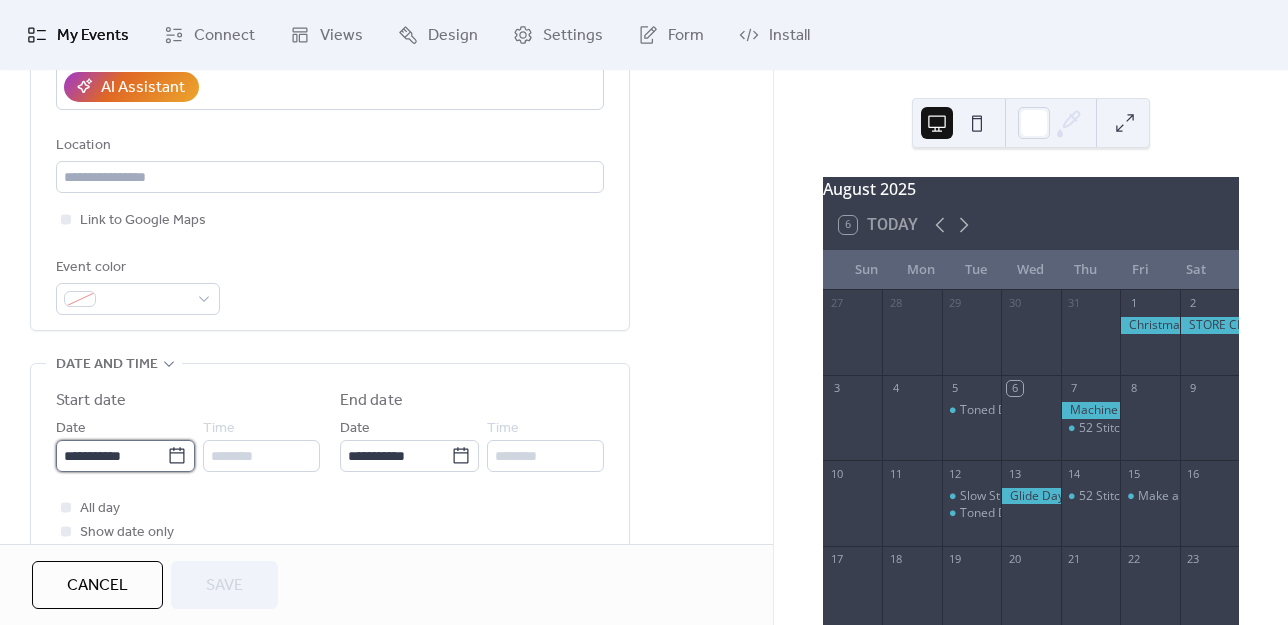 click on "**********" at bounding box center [111, 456] 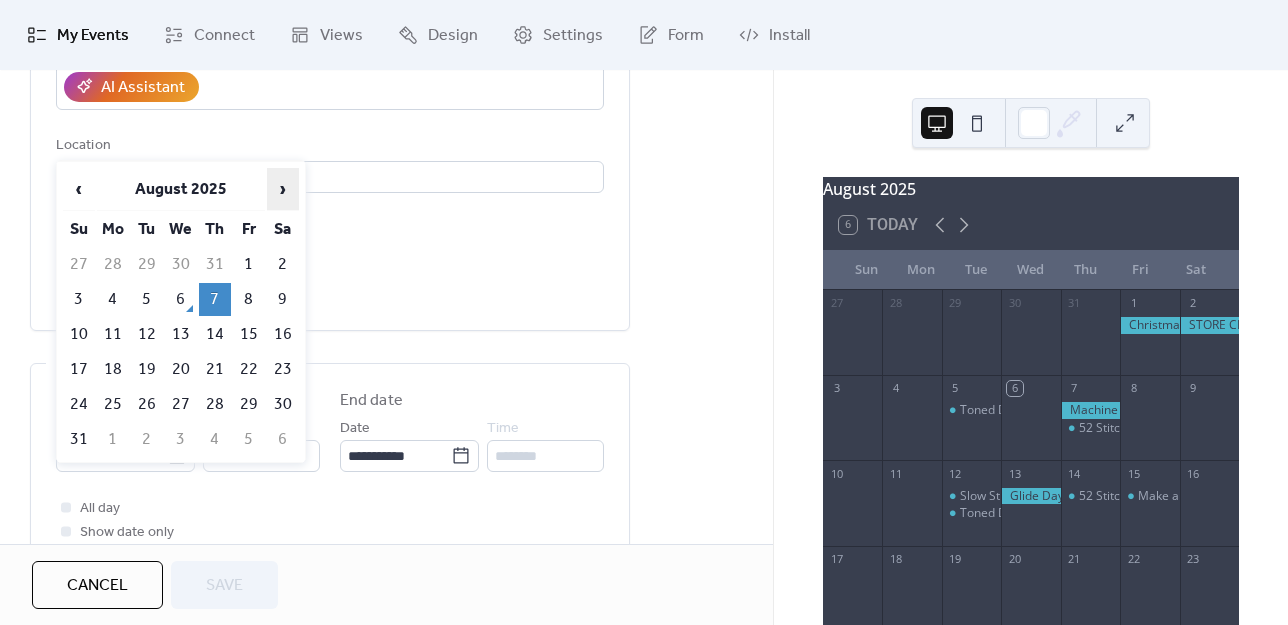 click on "›" at bounding box center [283, 189] 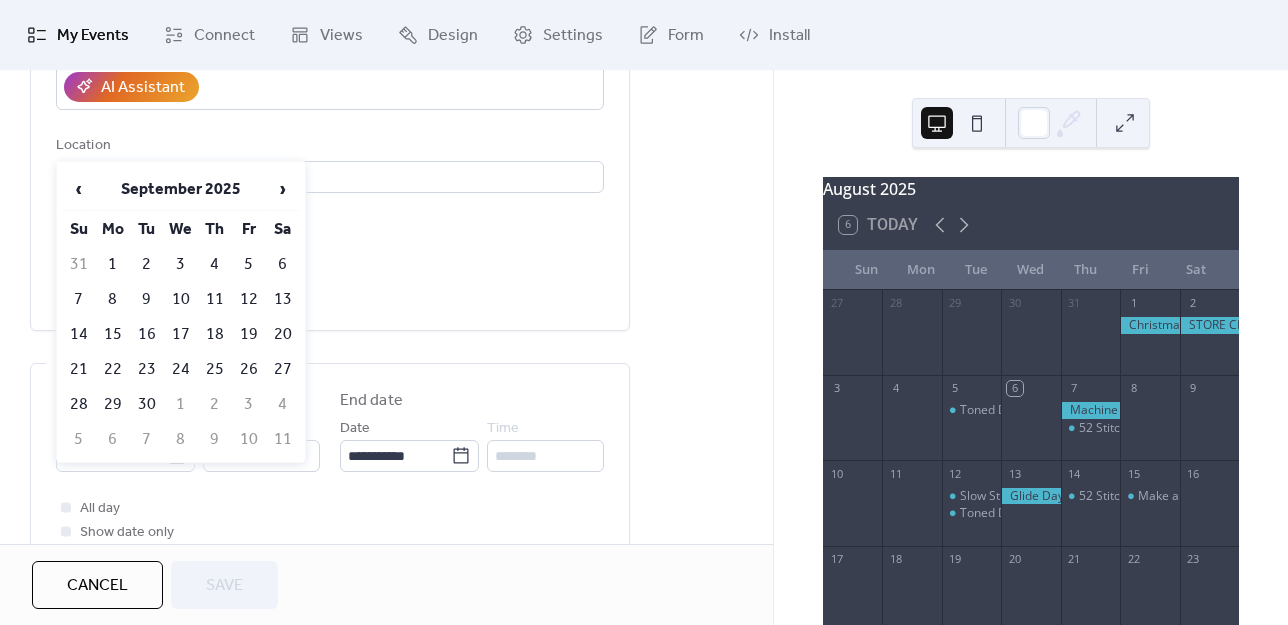 click on "3" at bounding box center [181, 264] 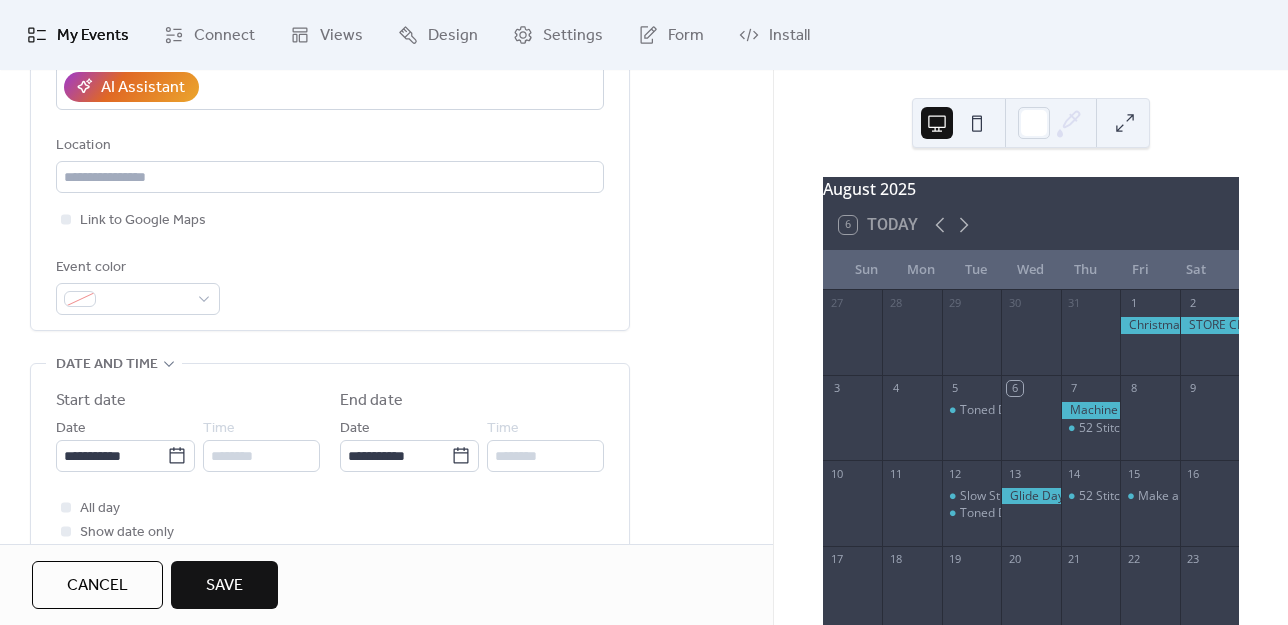 click on "Save" at bounding box center (224, 586) 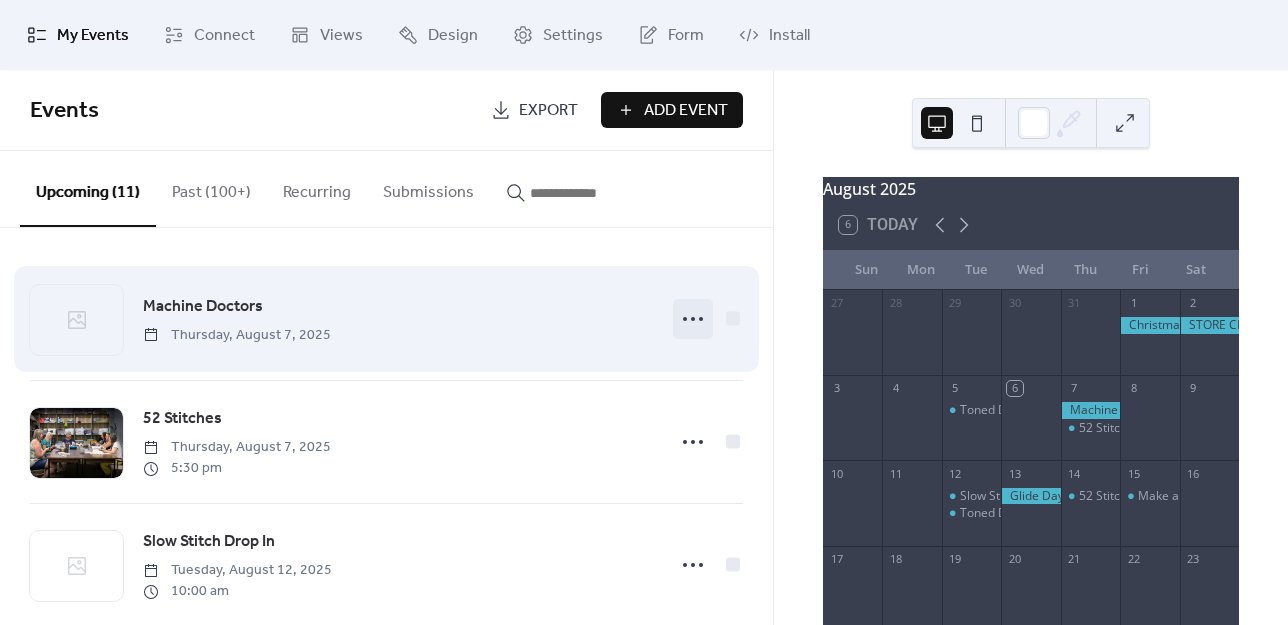 click 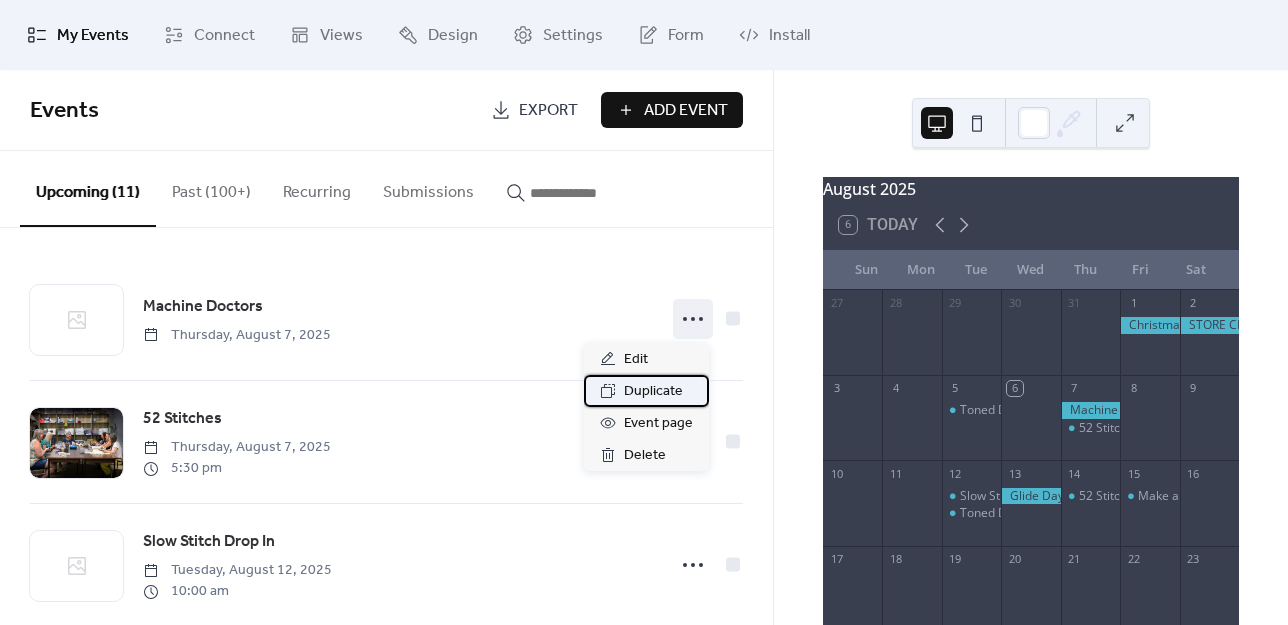 click on "Duplicate" at bounding box center (653, 392) 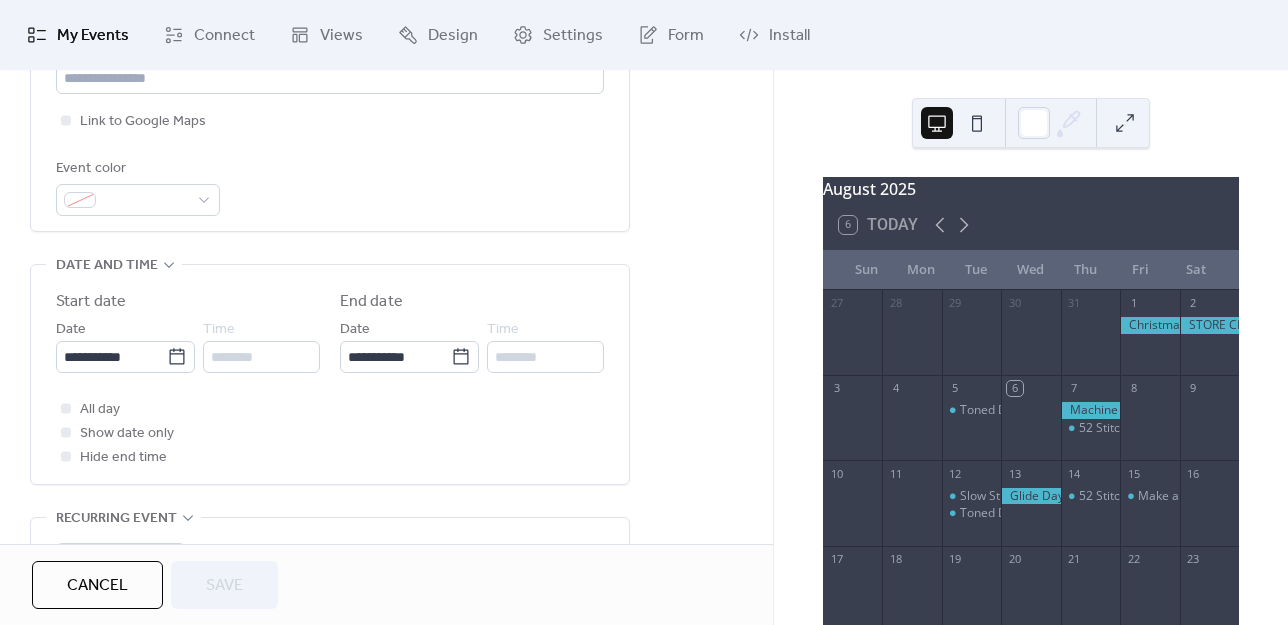 scroll, scrollTop: 500, scrollLeft: 0, axis: vertical 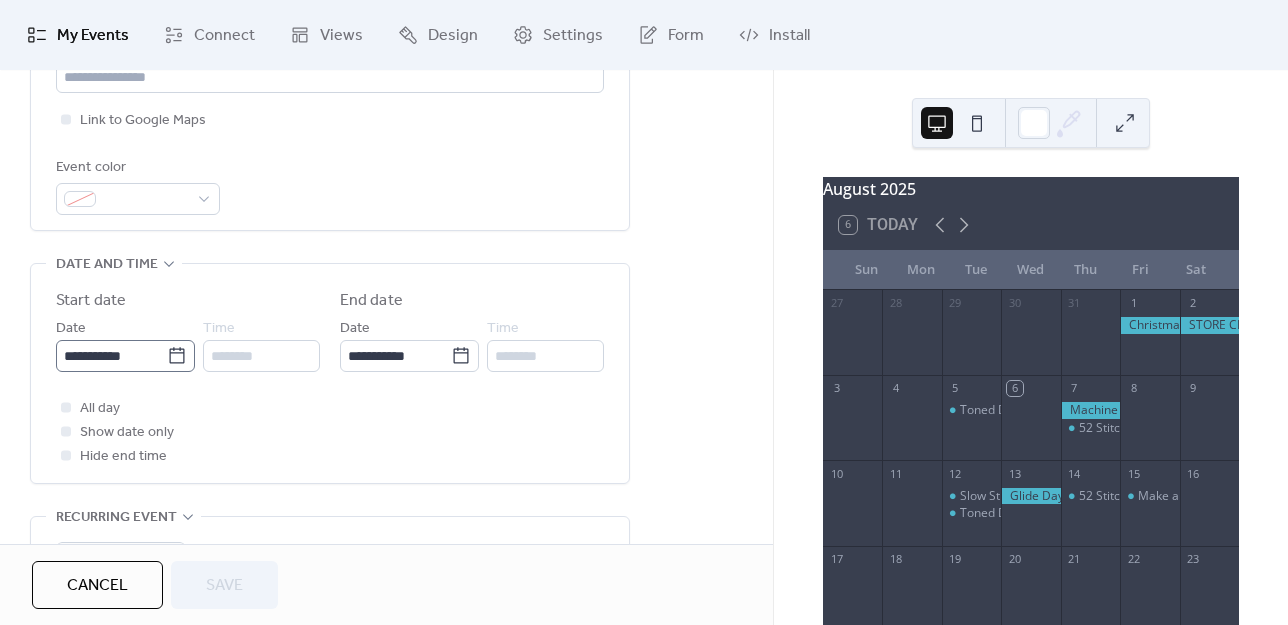 click 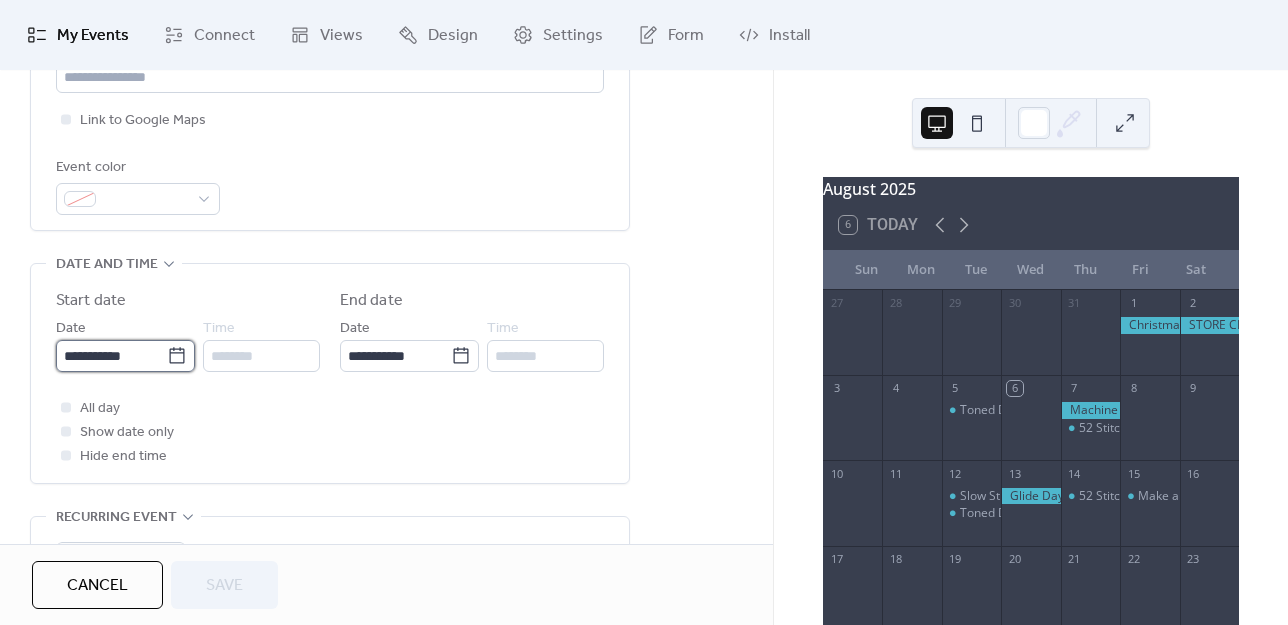 click on "**********" at bounding box center (111, 356) 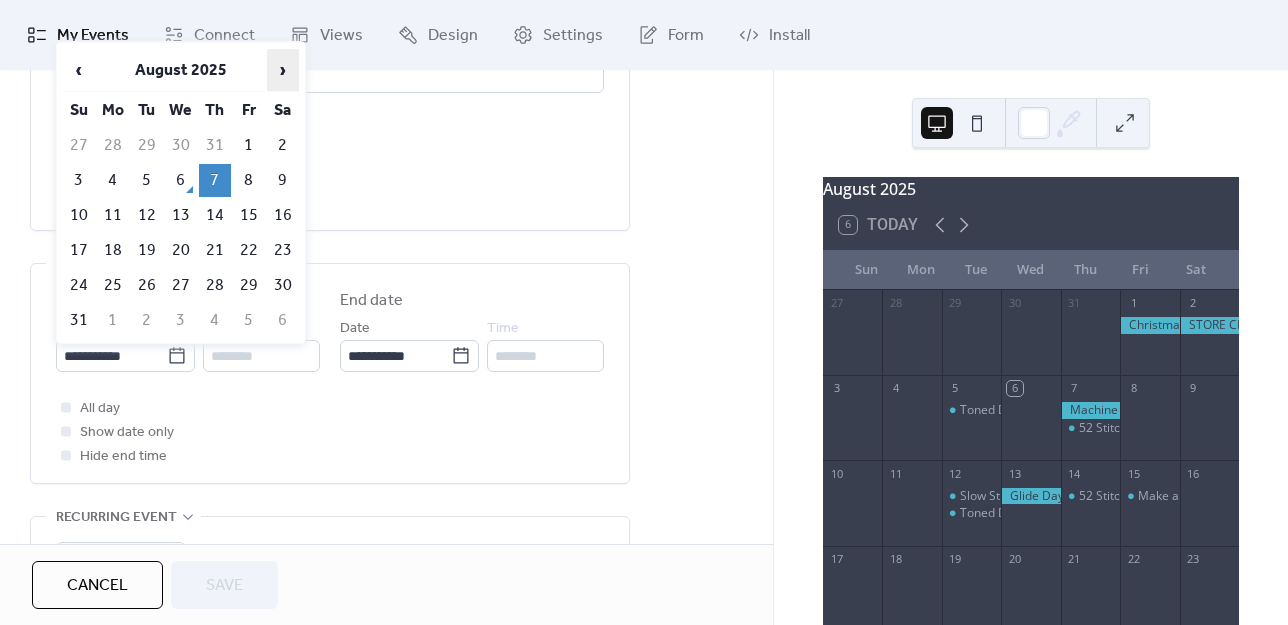 click on "›" at bounding box center (283, 70) 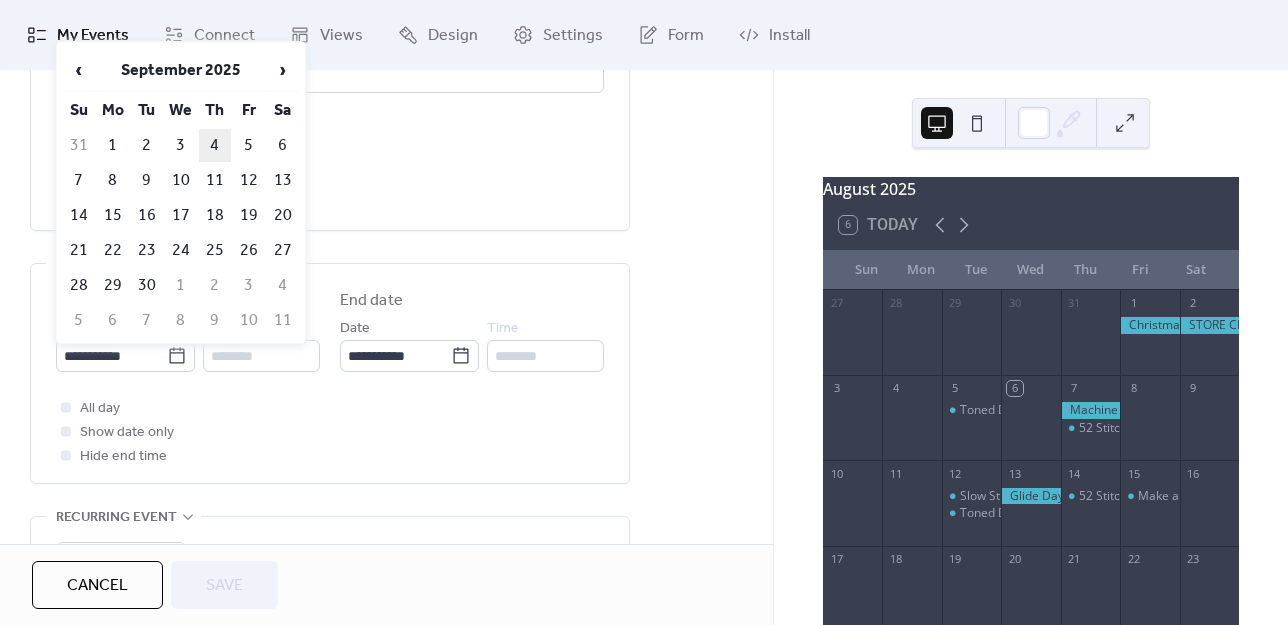 click on "4" at bounding box center [215, 145] 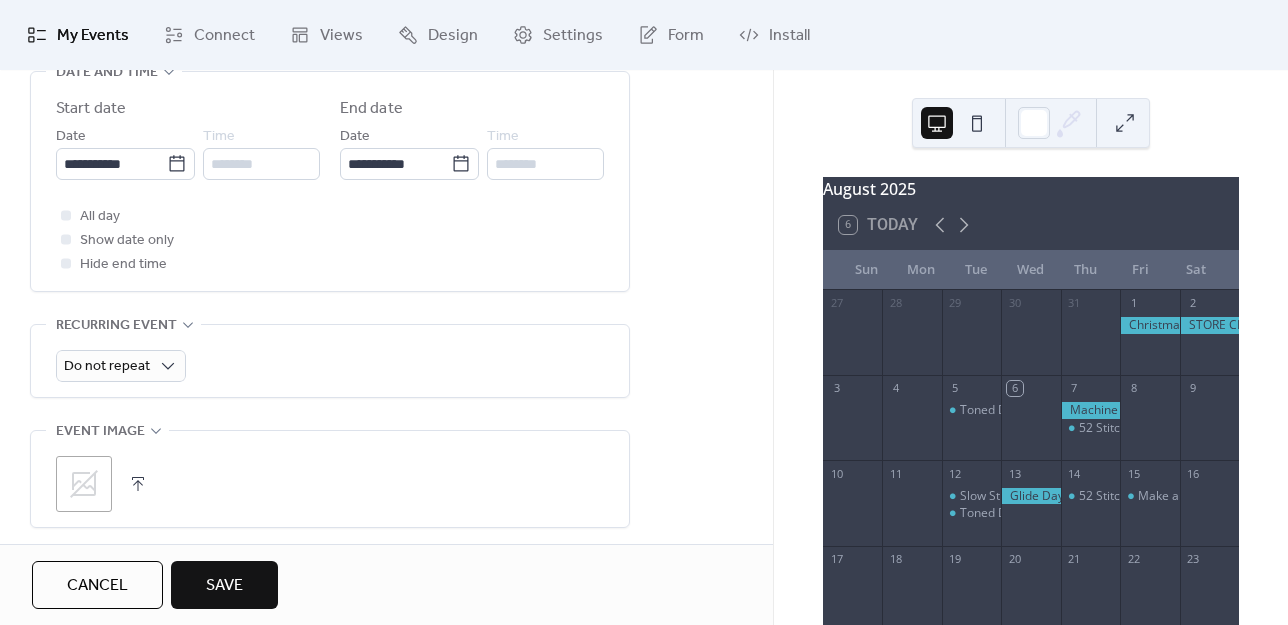 scroll, scrollTop: 700, scrollLeft: 0, axis: vertical 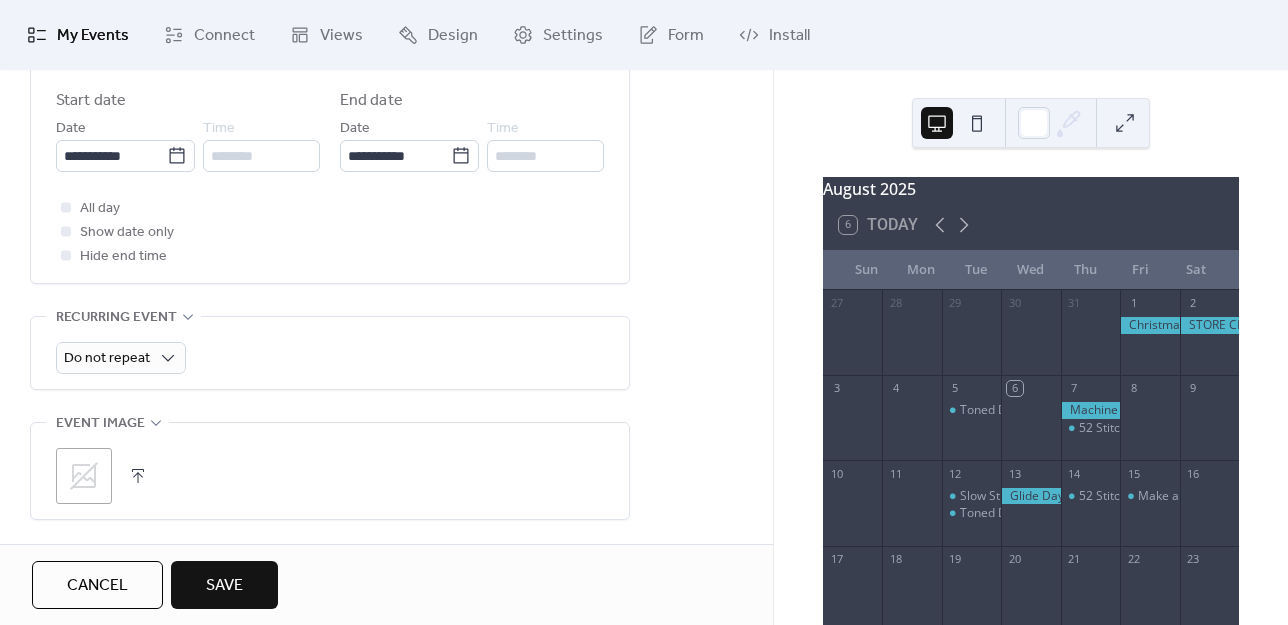 click on "Save" at bounding box center [224, 585] 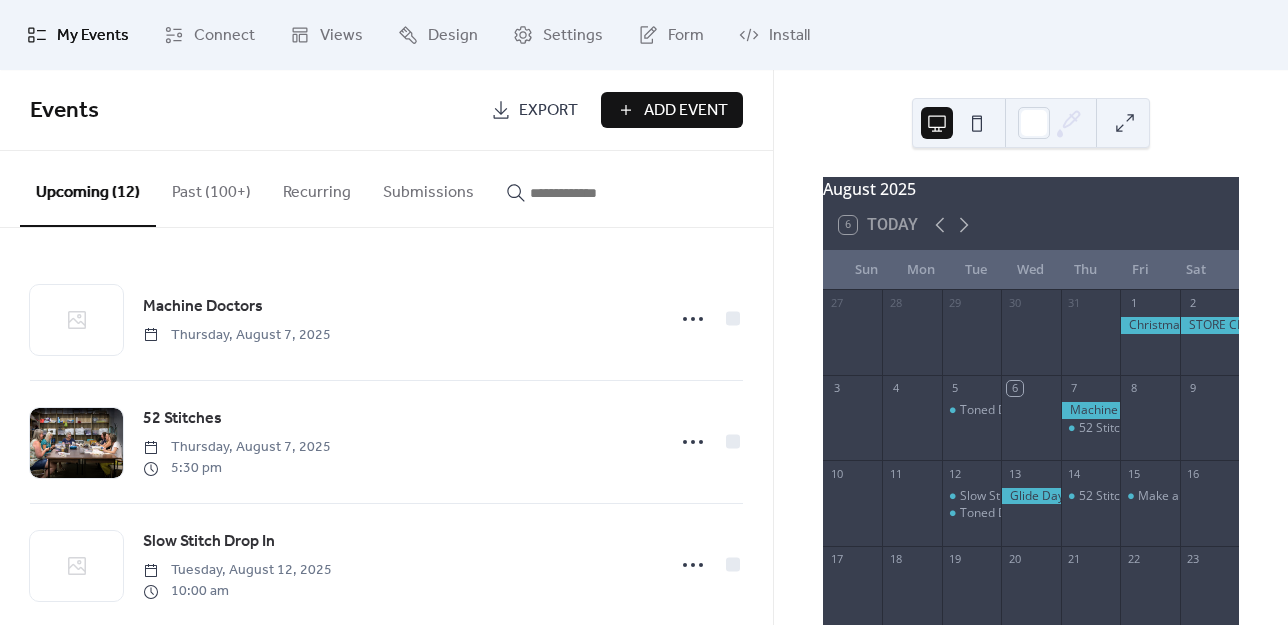 click on "Add Event" at bounding box center (686, 111) 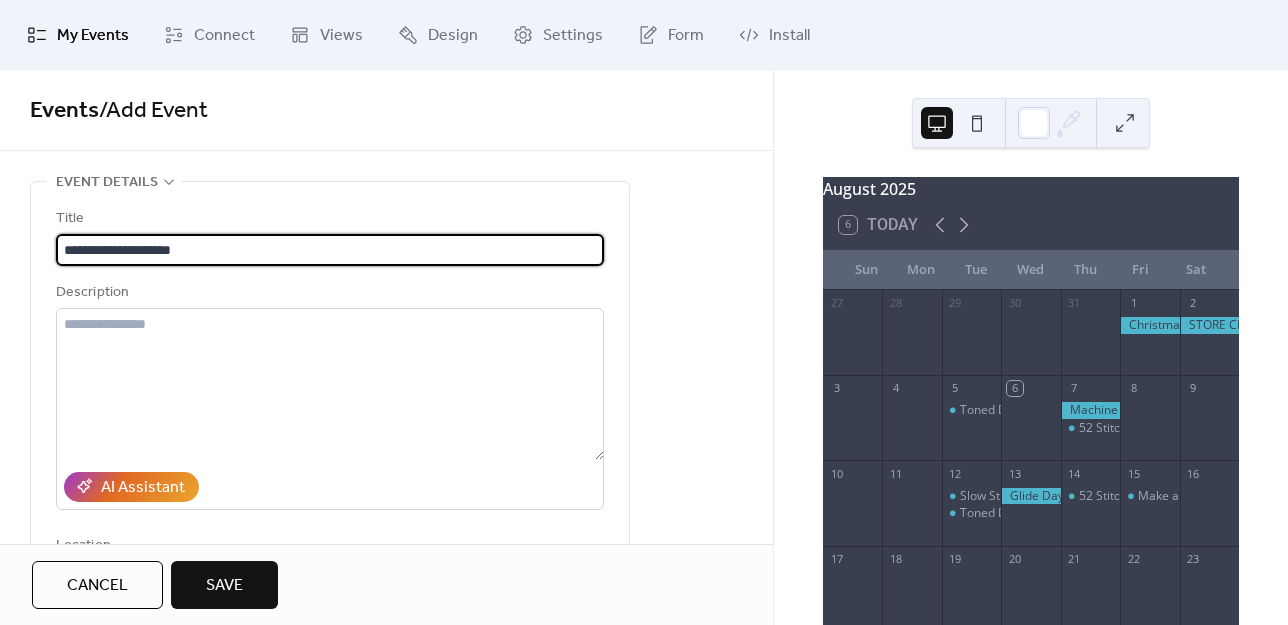 click on "**********" at bounding box center [330, 250] 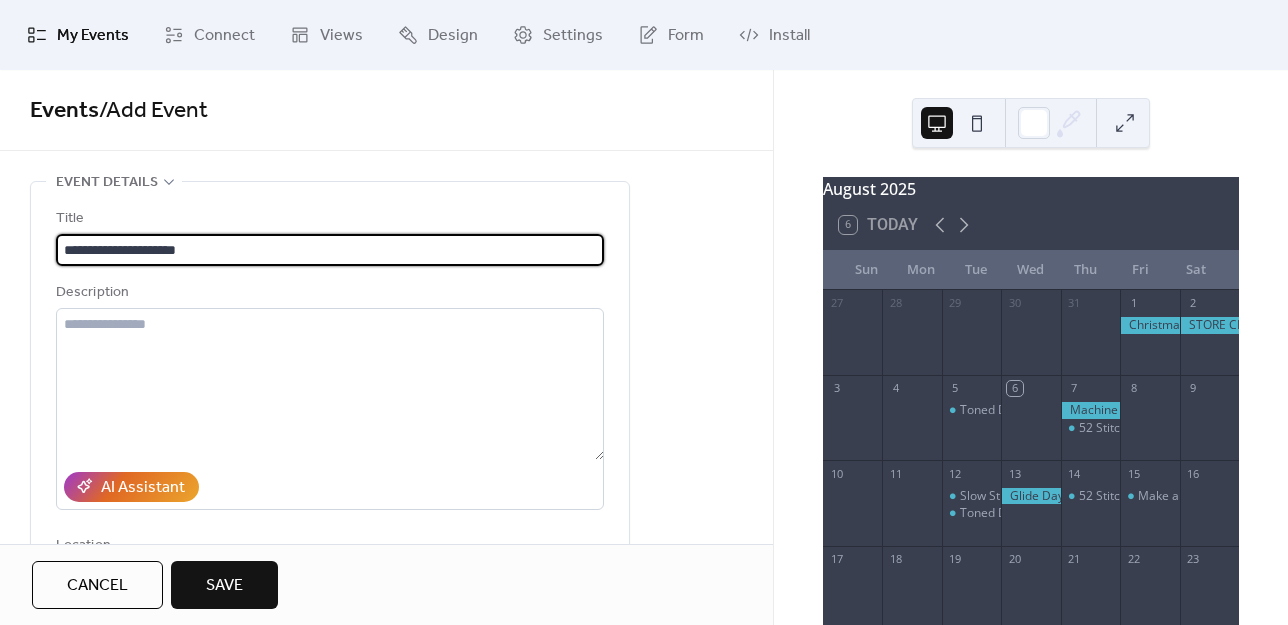 click on "**********" at bounding box center (330, 250) 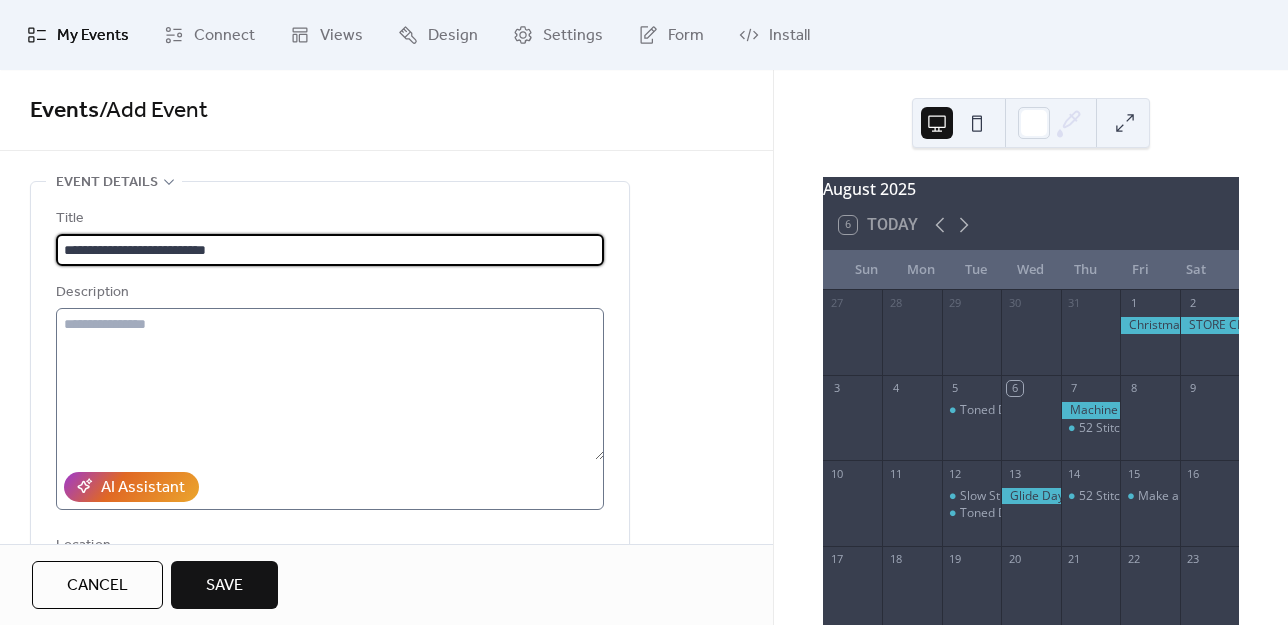 type on "**********" 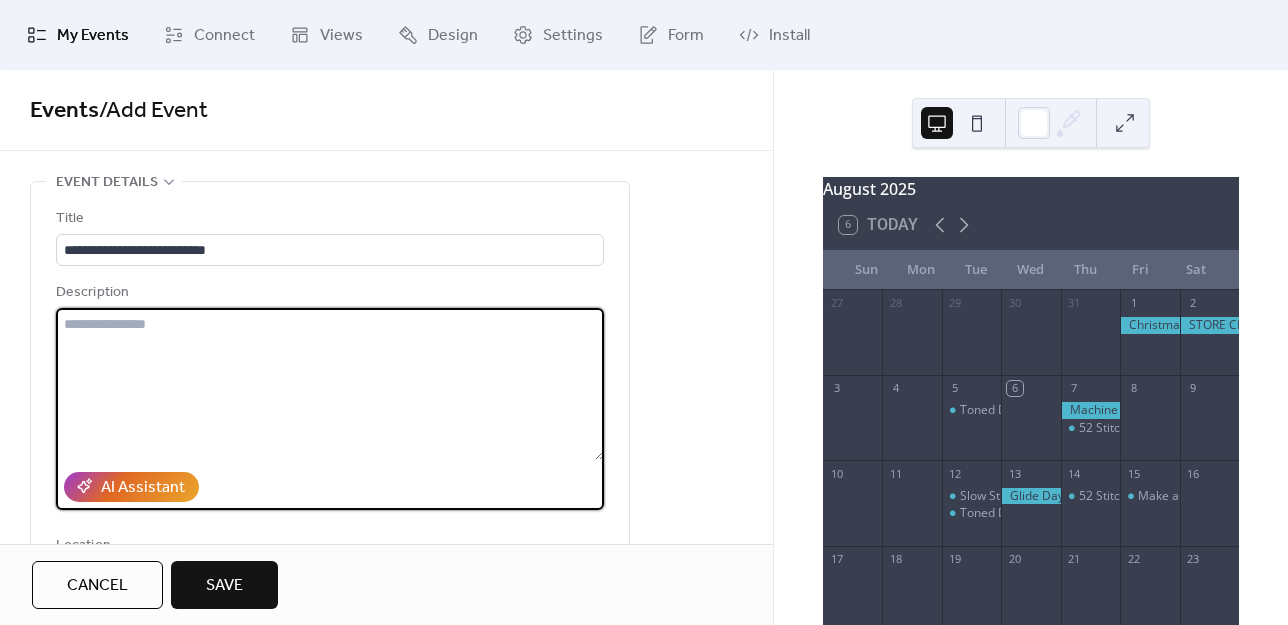 click at bounding box center [330, 384] 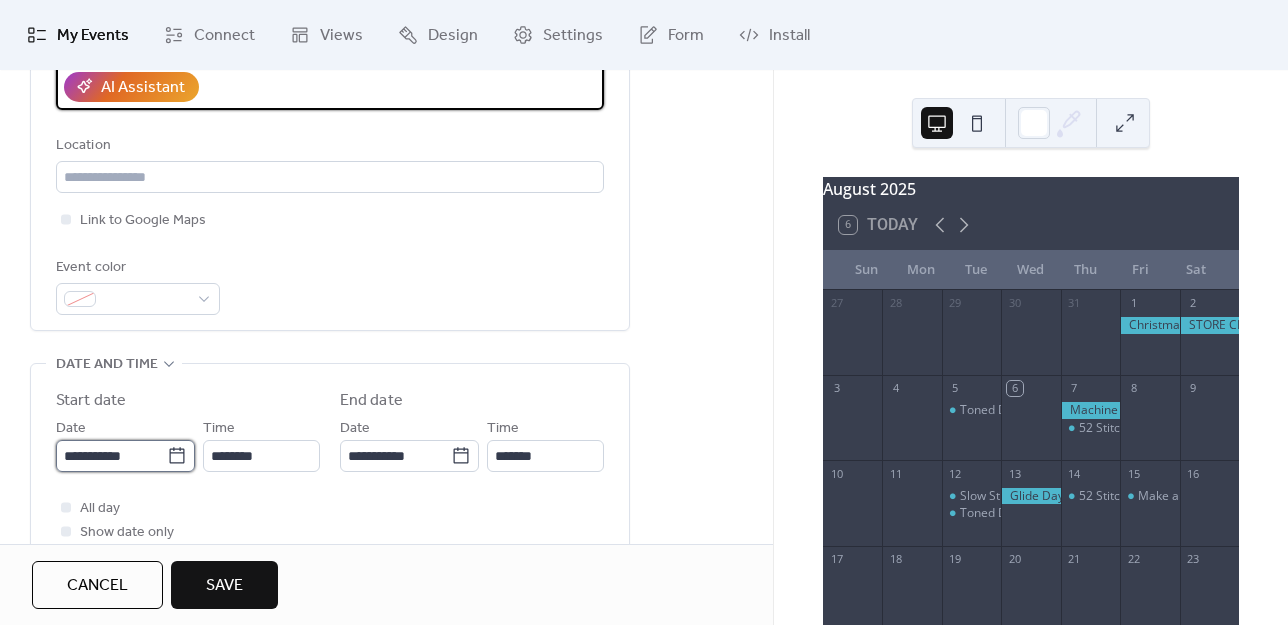 click on "**********" at bounding box center [111, 456] 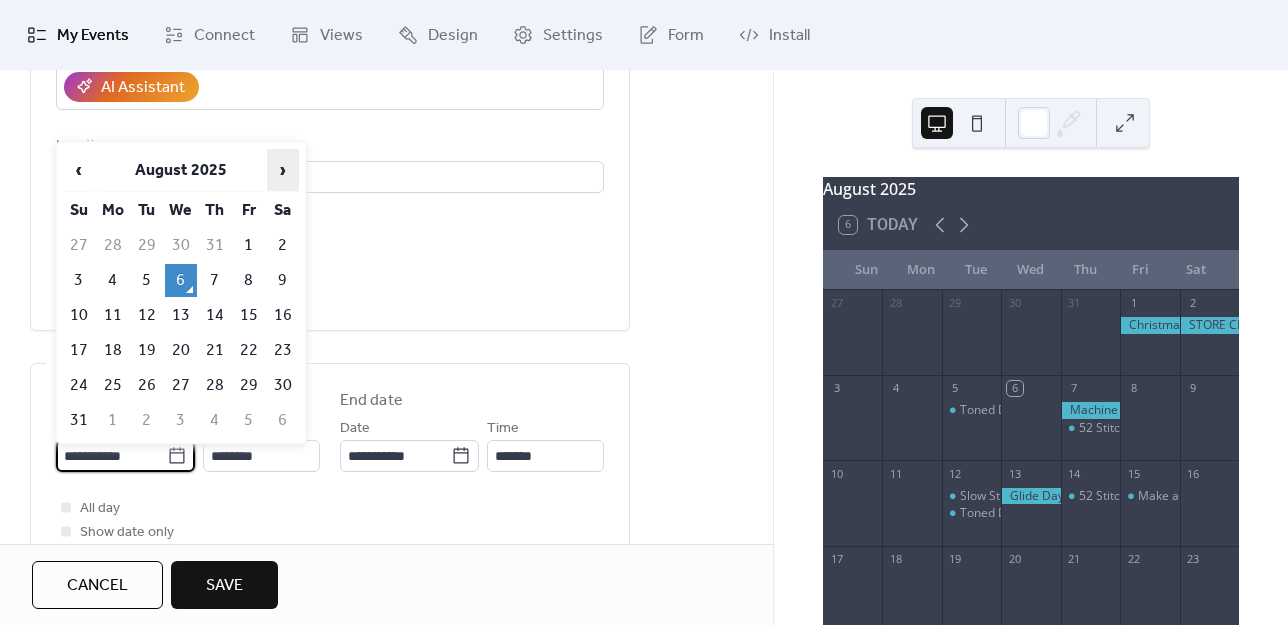 click on "›" at bounding box center (283, 170) 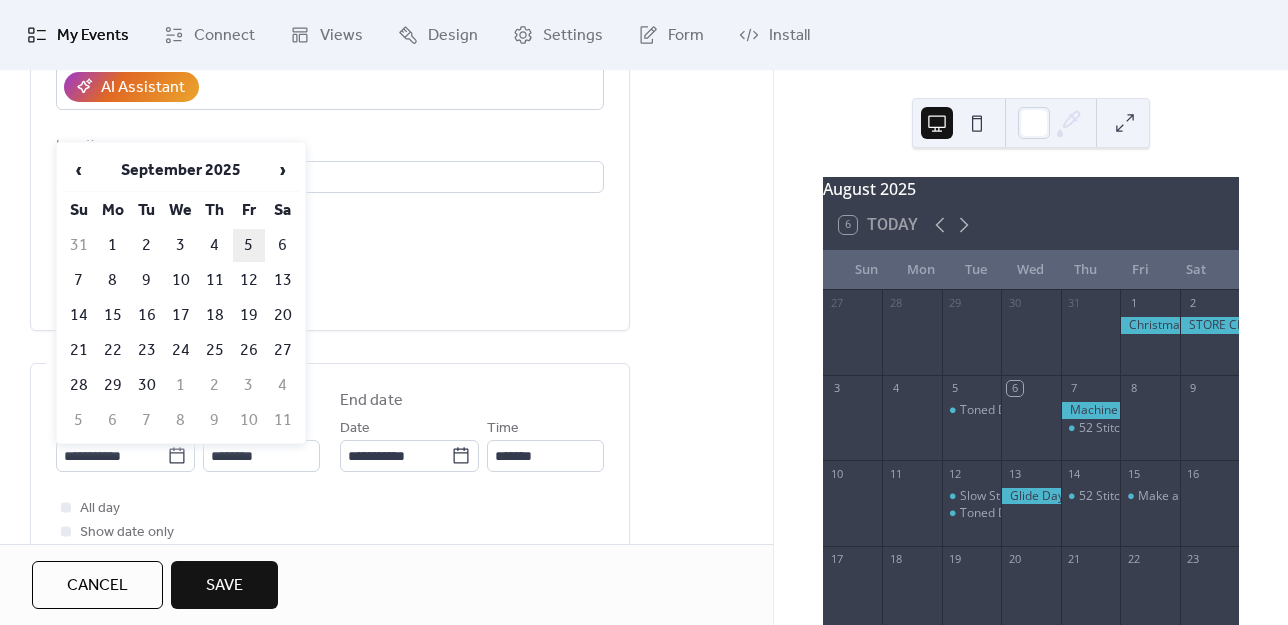 click on "5" at bounding box center [249, 245] 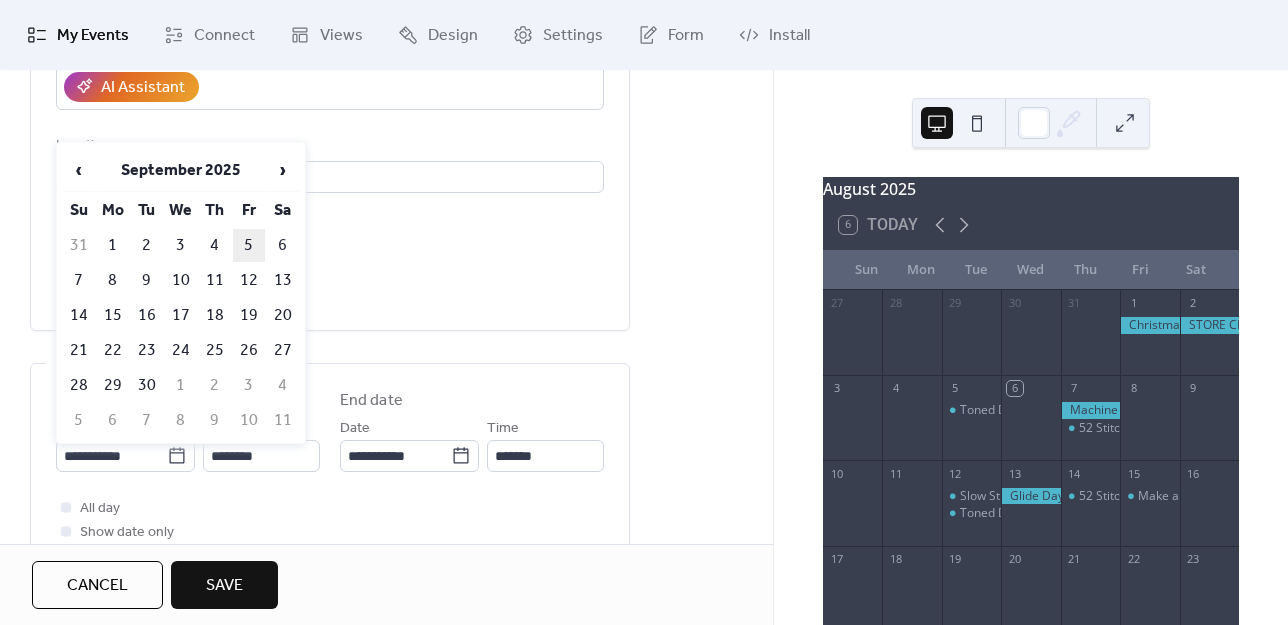 type on "**********" 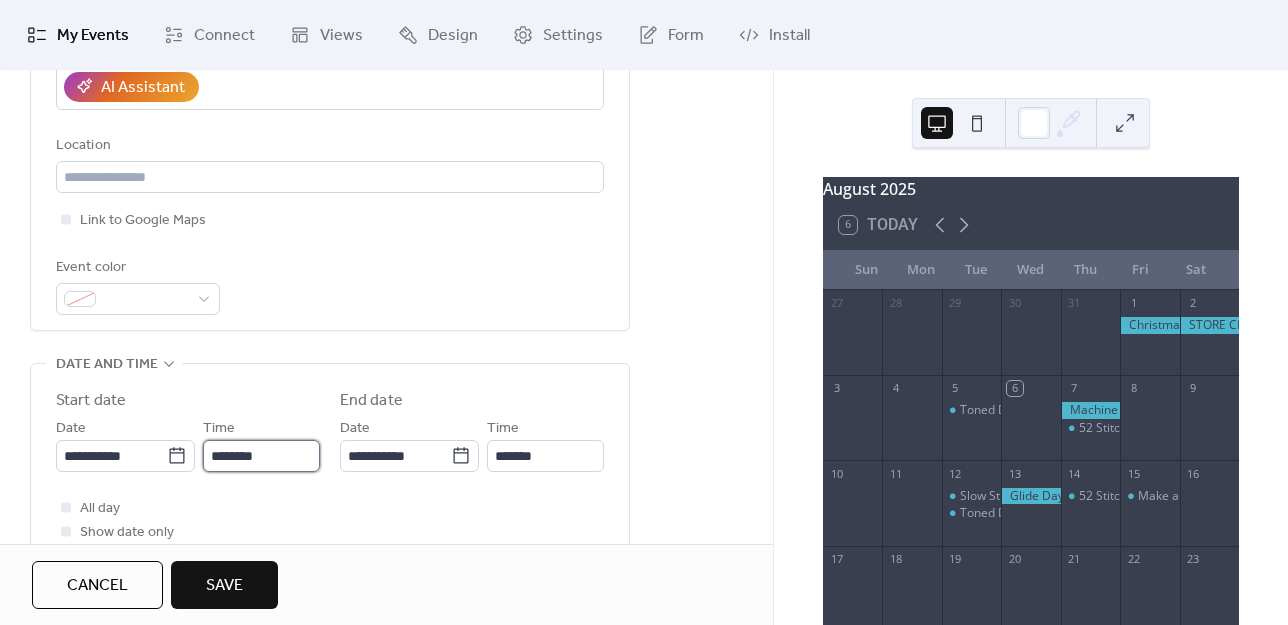 click on "********" at bounding box center [261, 456] 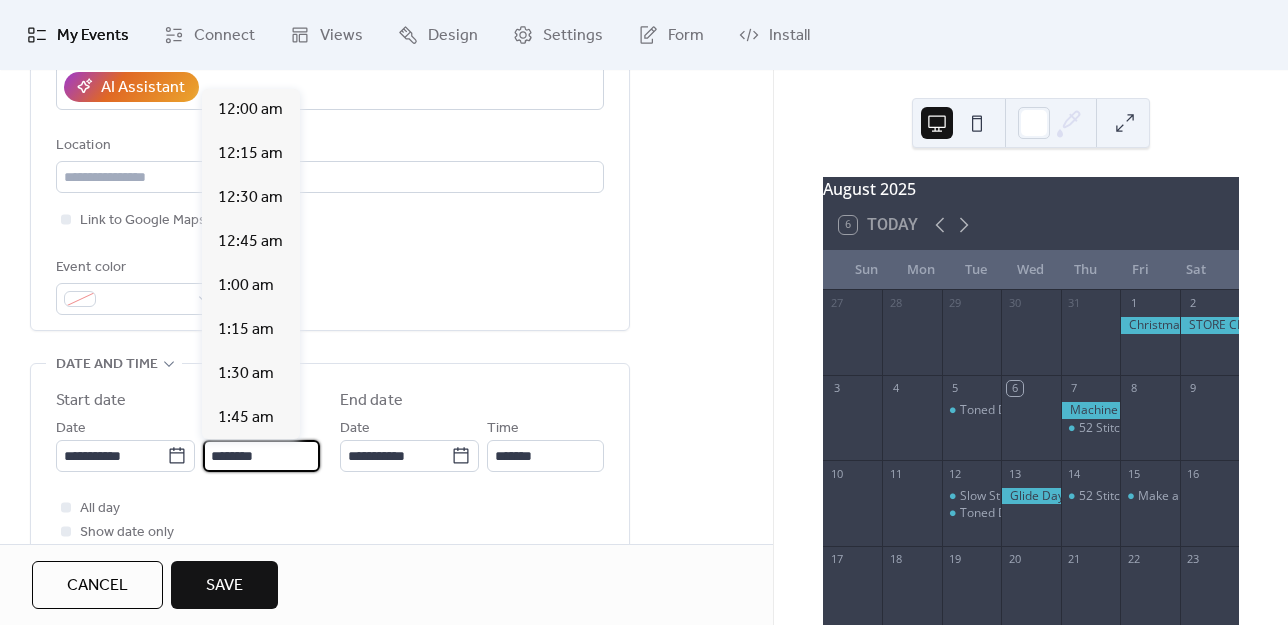 scroll, scrollTop: 2112, scrollLeft: 0, axis: vertical 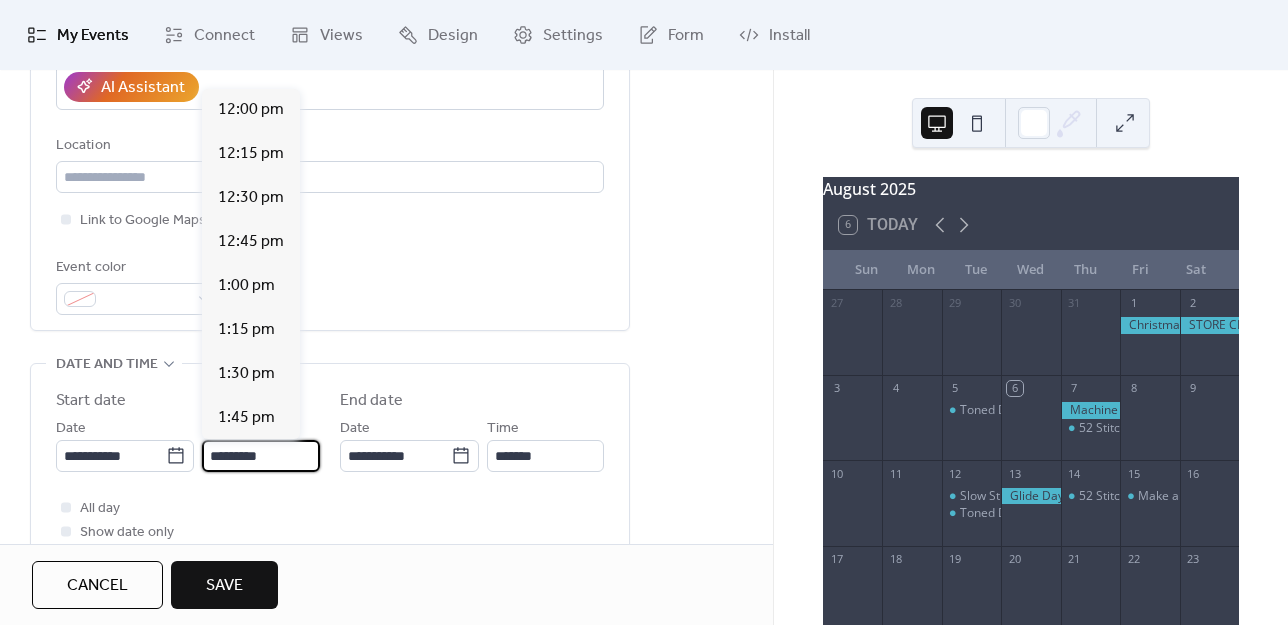 drag, startPoint x: 276, startPoint y: 460, endPoint x: 176, endPoint y: 476, distance: 101.27191 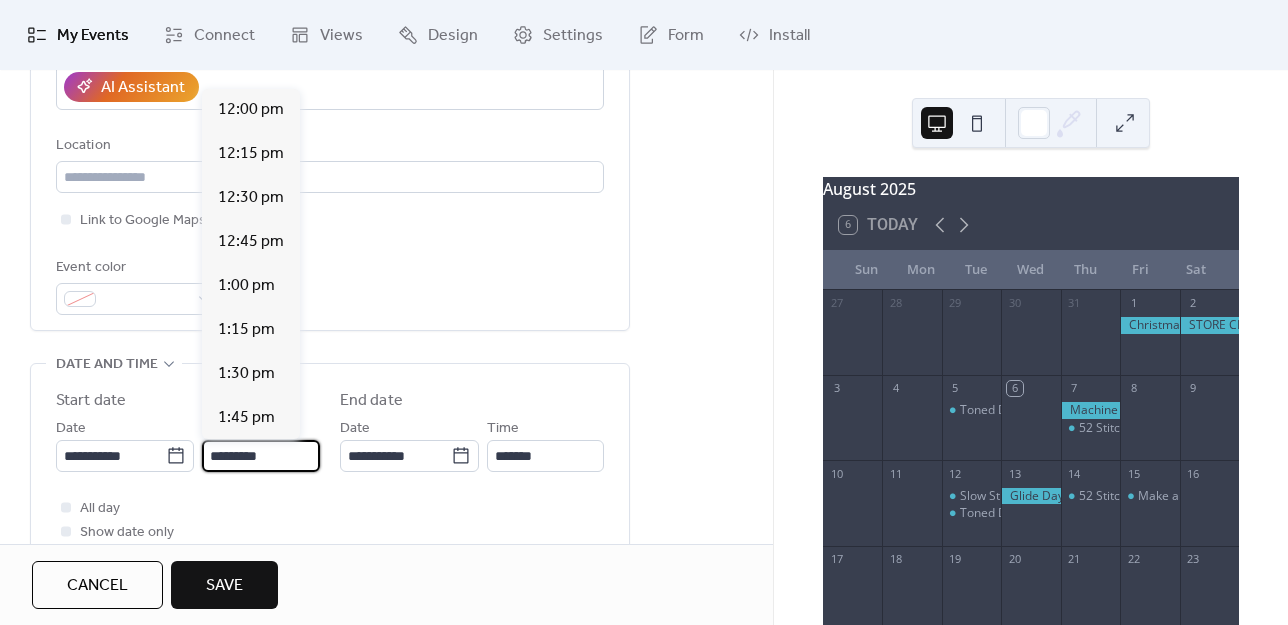 click on "**********" at bounding box center [330, 478] 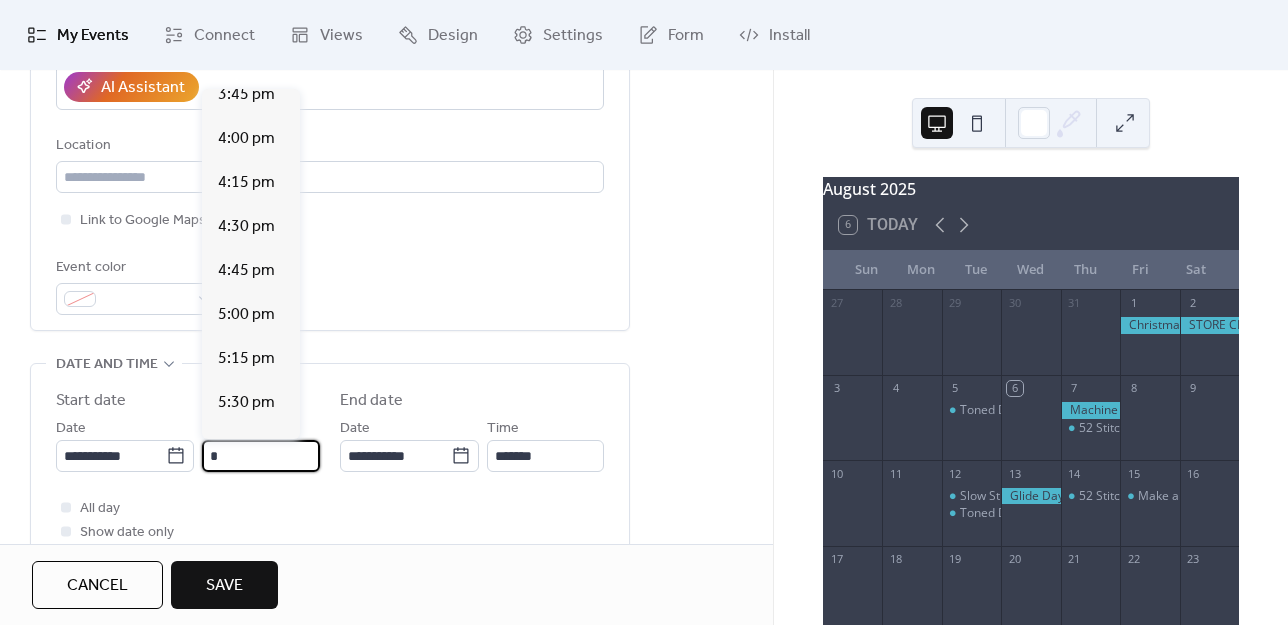 scroll, scrollTop: 2704, scrollLeft: 0, axis: vertical 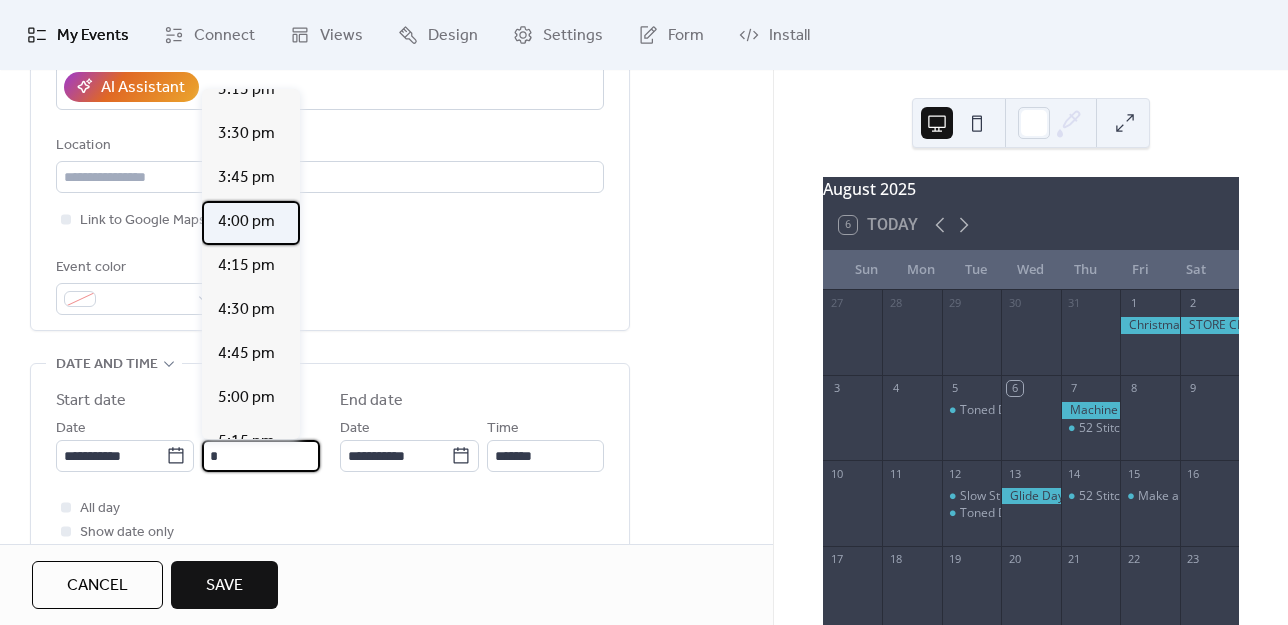 click on "4:00 pm" at bounding box center [246, 222] 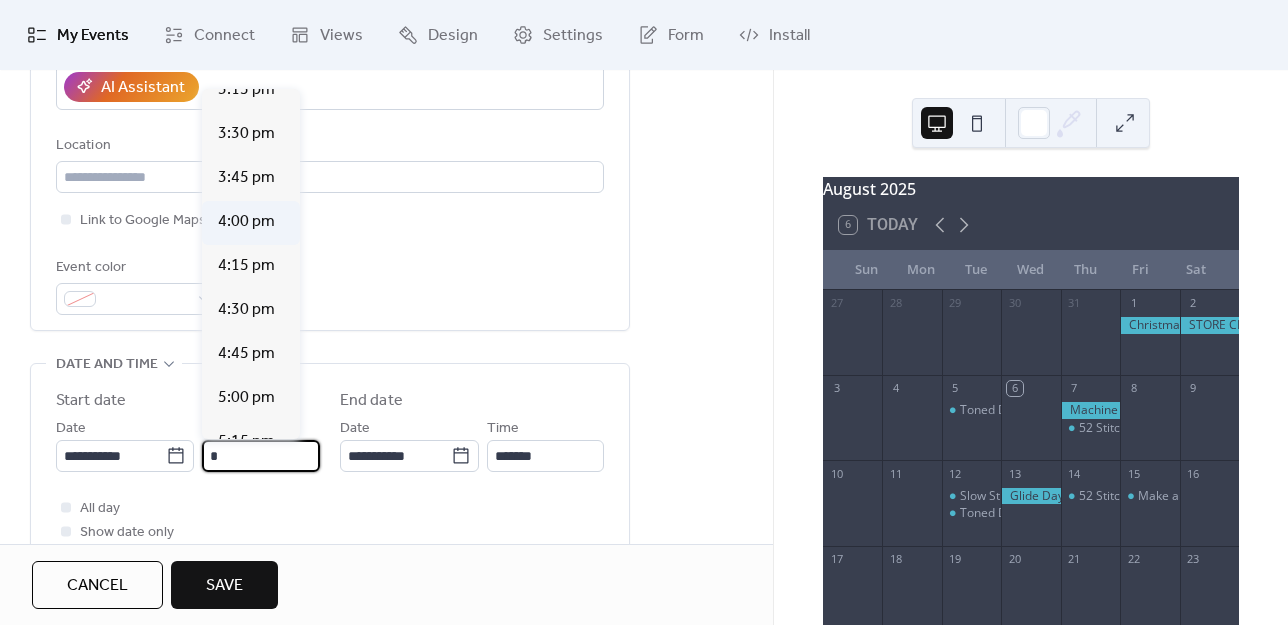 type on "*******" 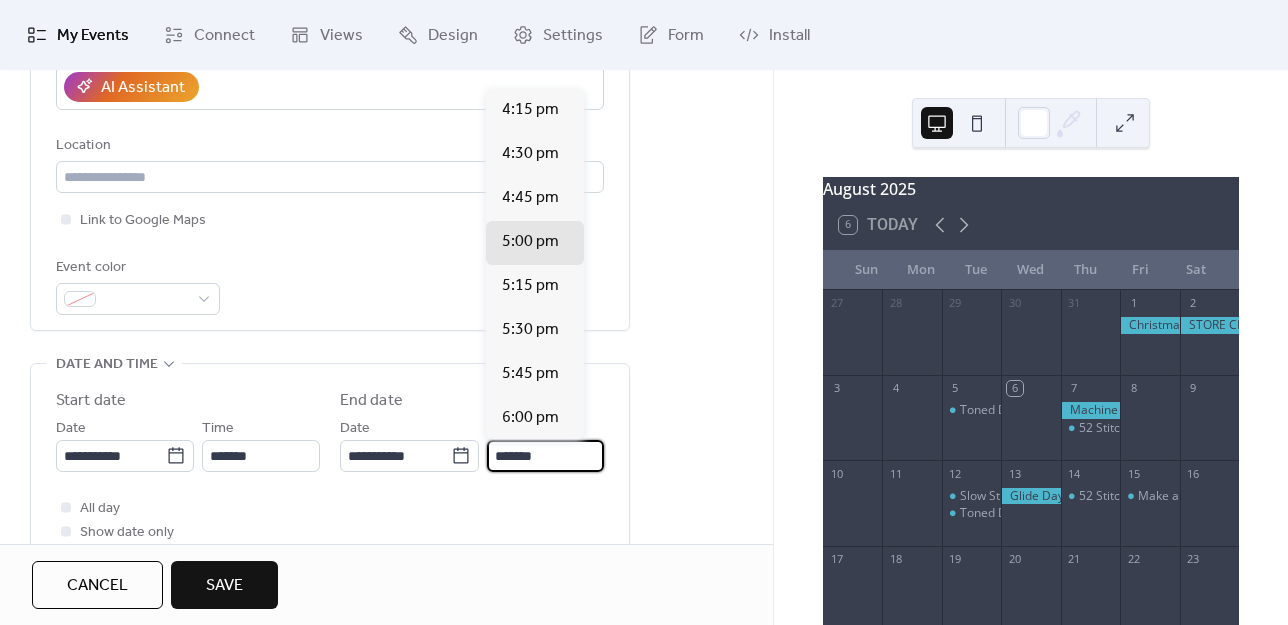 drag, startPoint x: 501, startPoint y: 453, endPoint x: 490, endPoint y: 452, distance: 11.045361 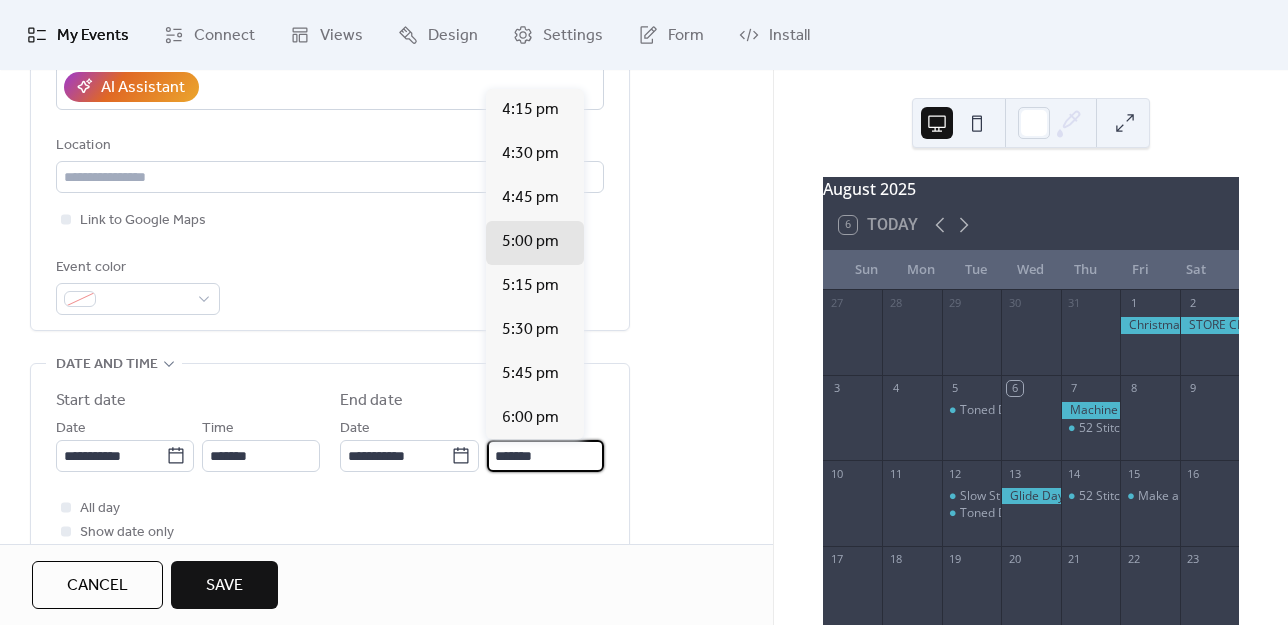 click on "*******" at bounding box center (545, 456) 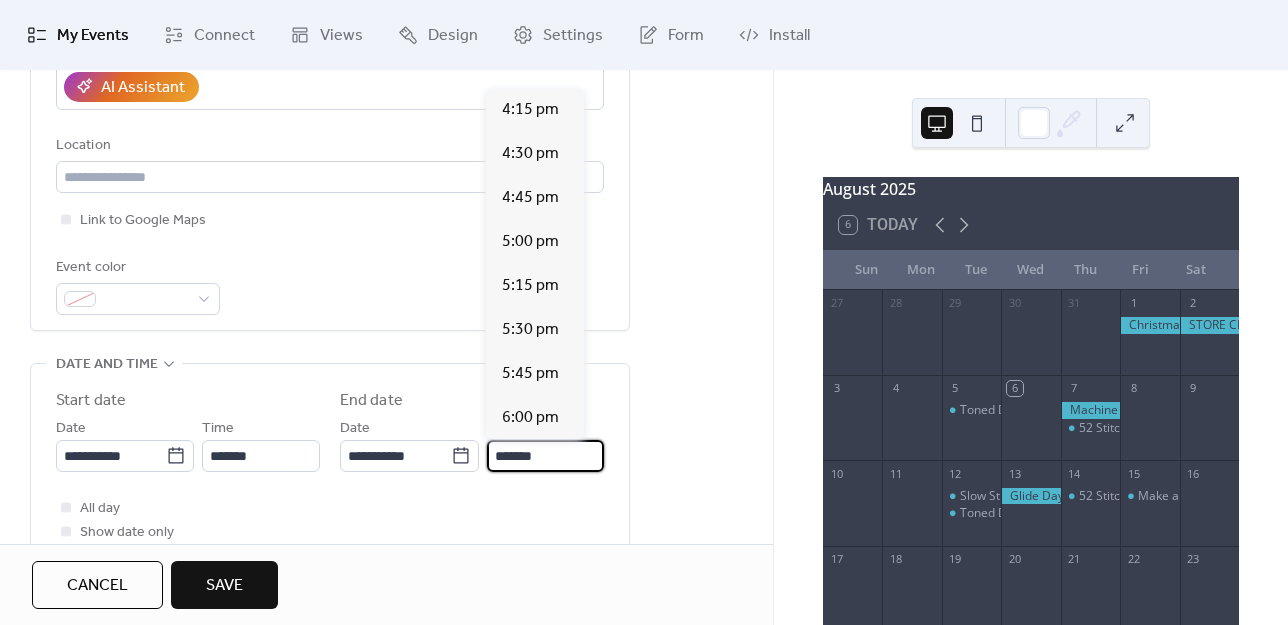 scroll, scrollTop: 484, scrollLeft: 0, axis: vertical 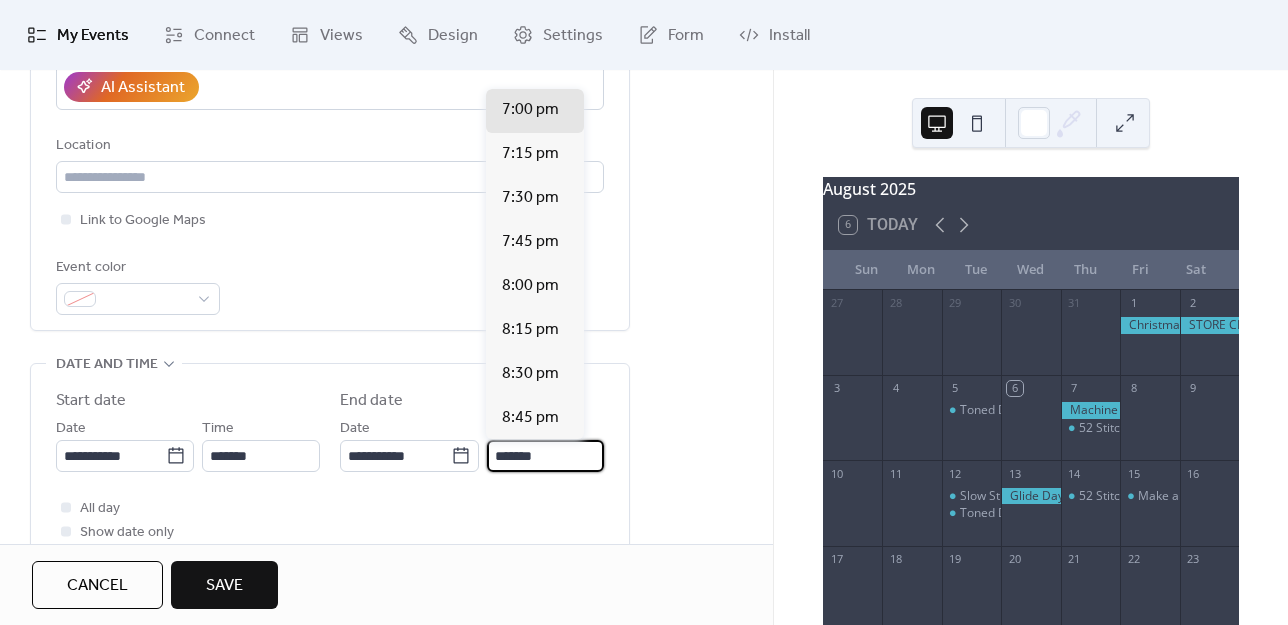 type on "*******" 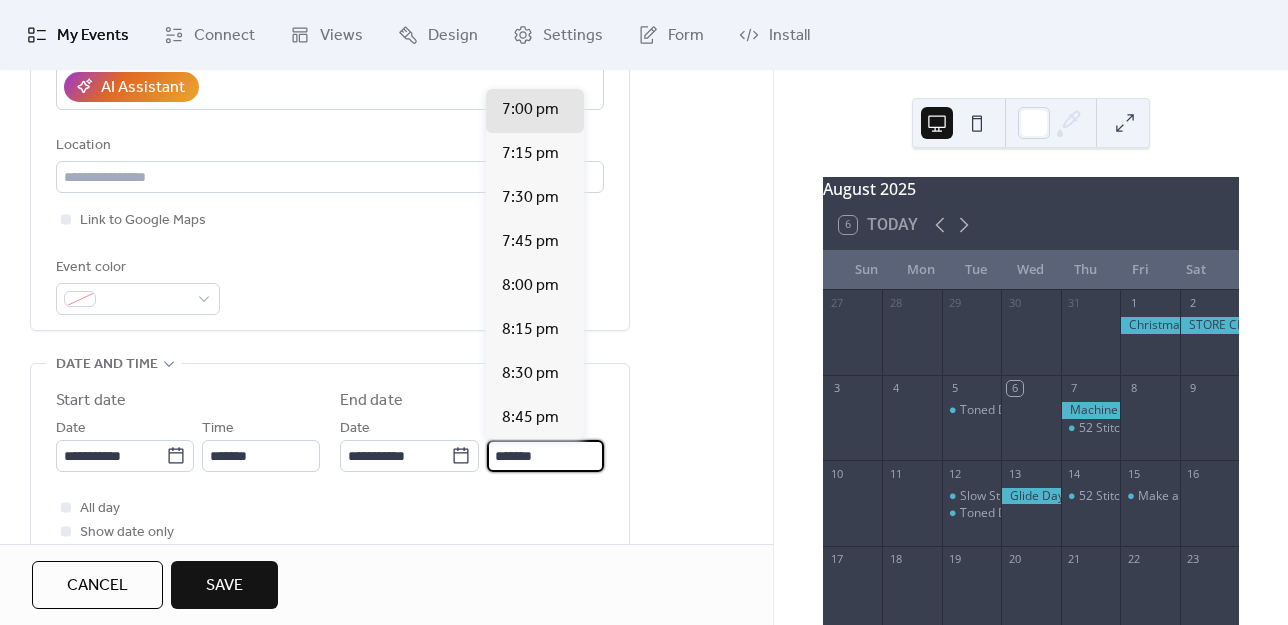 click on "All day Show date only Hide end time" at bounding box center (330, 532) 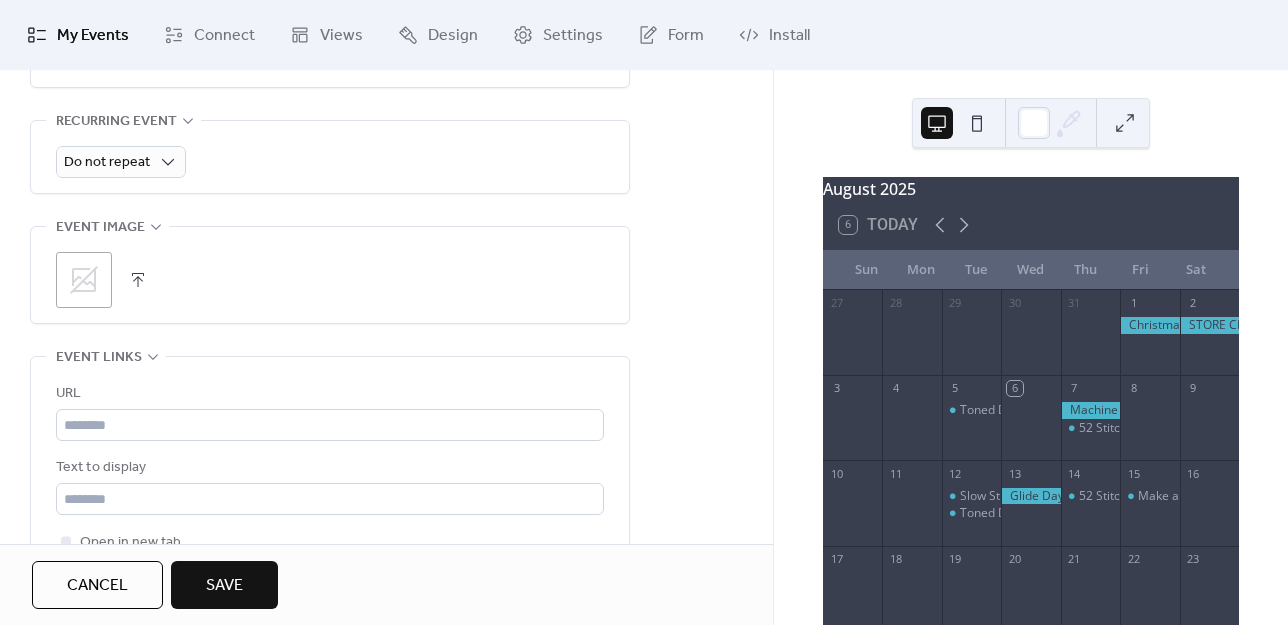 scroll, scrollTop: 890, scrollLeft: 0, axis: vertical 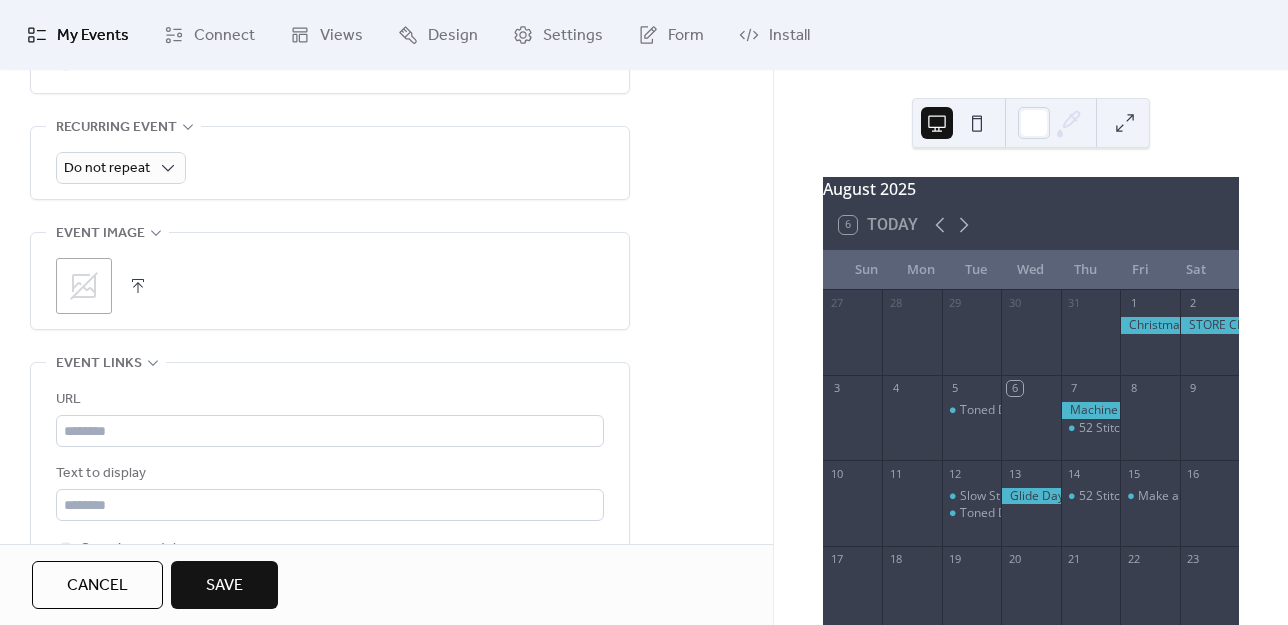 click on ";" at bounding box center [84, 286] 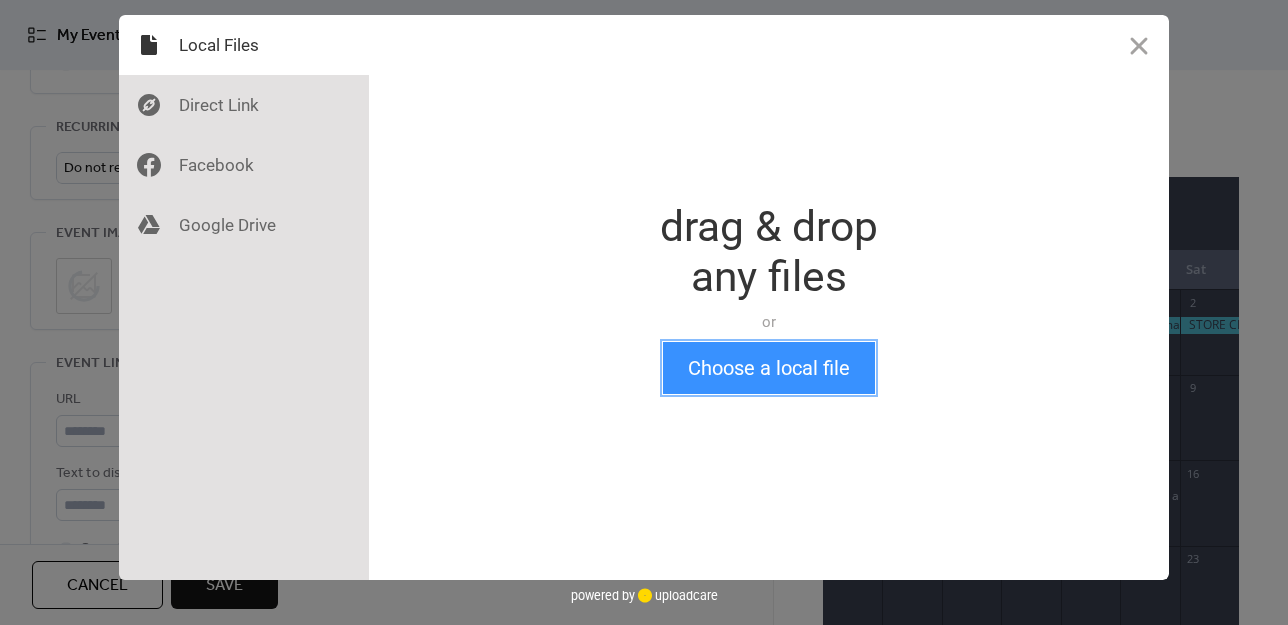 click on "Choose a local file" at bounding box center (769, 368) 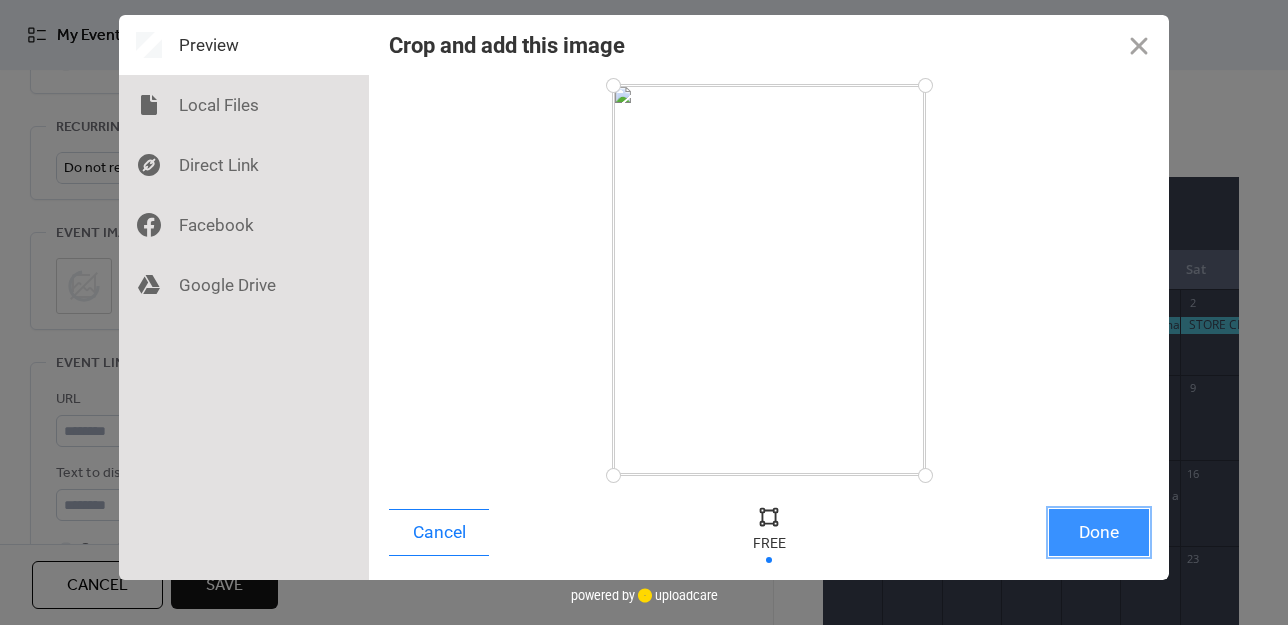 click on "Done" at bounding box center [1099, 532] 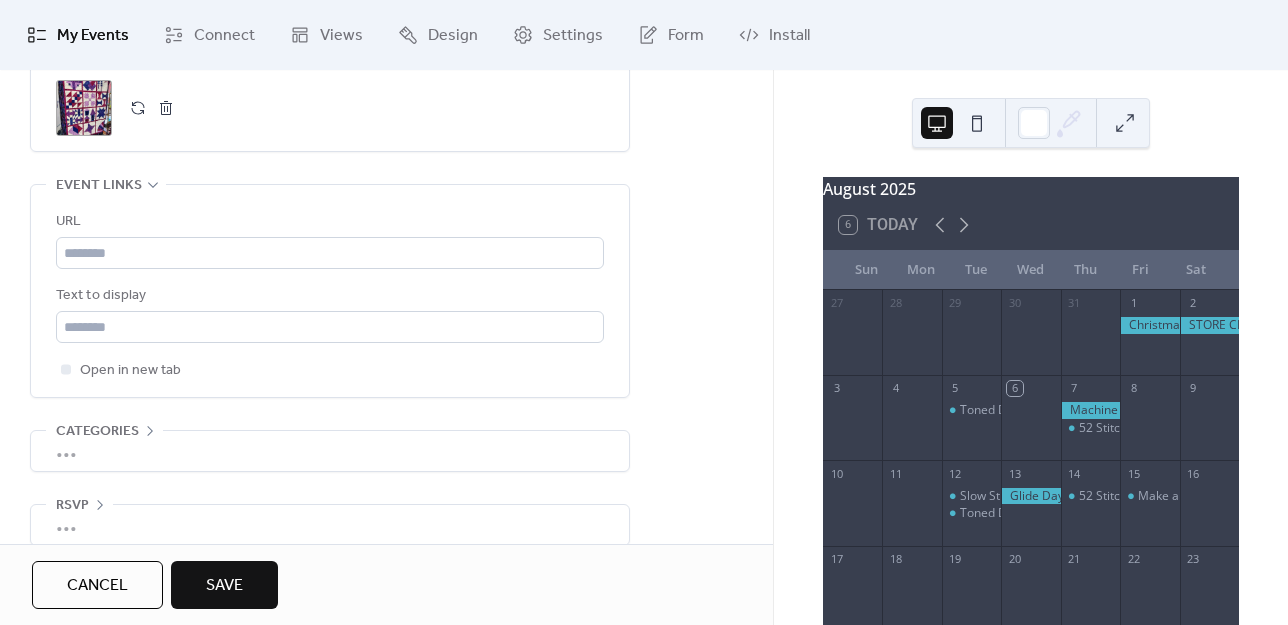 scroll, scrollTop: 1090, scrollLeft: 0, axis: vertical 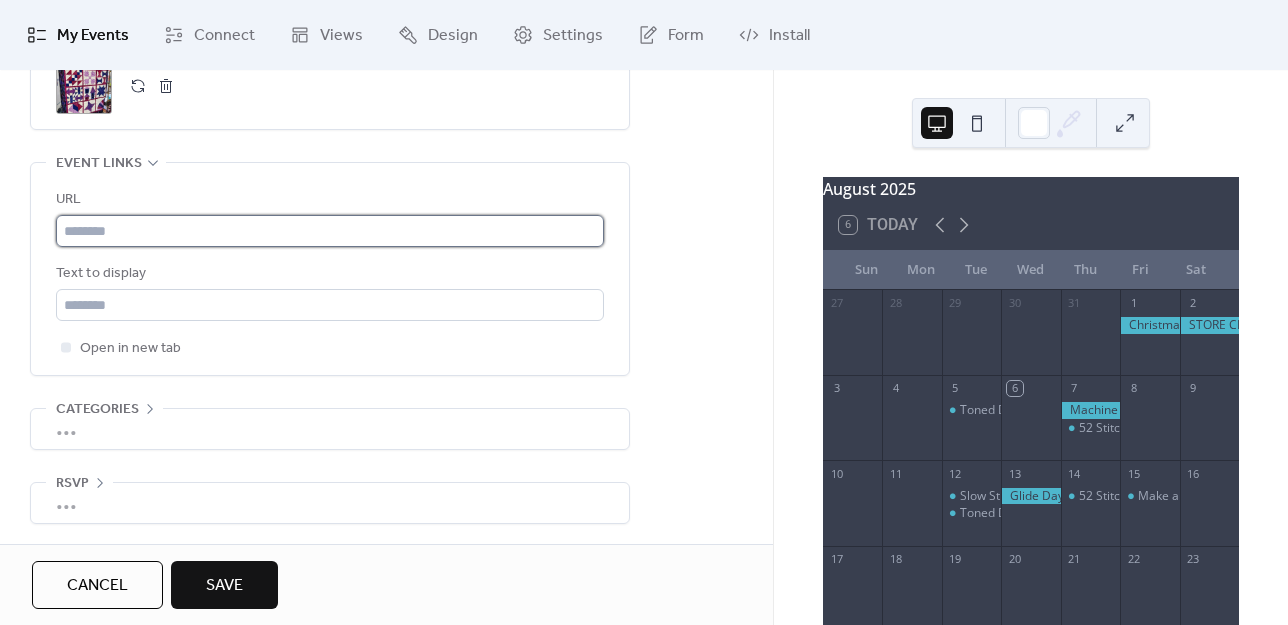 click at bounding box center (330, 231) 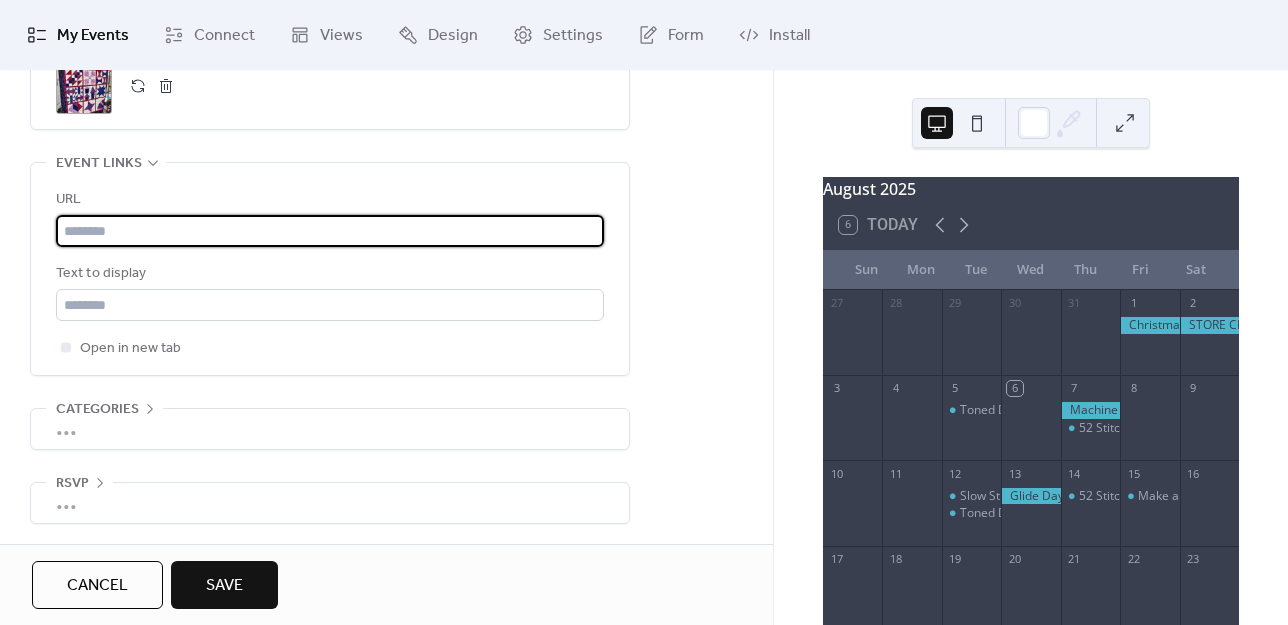 paste on "**********" 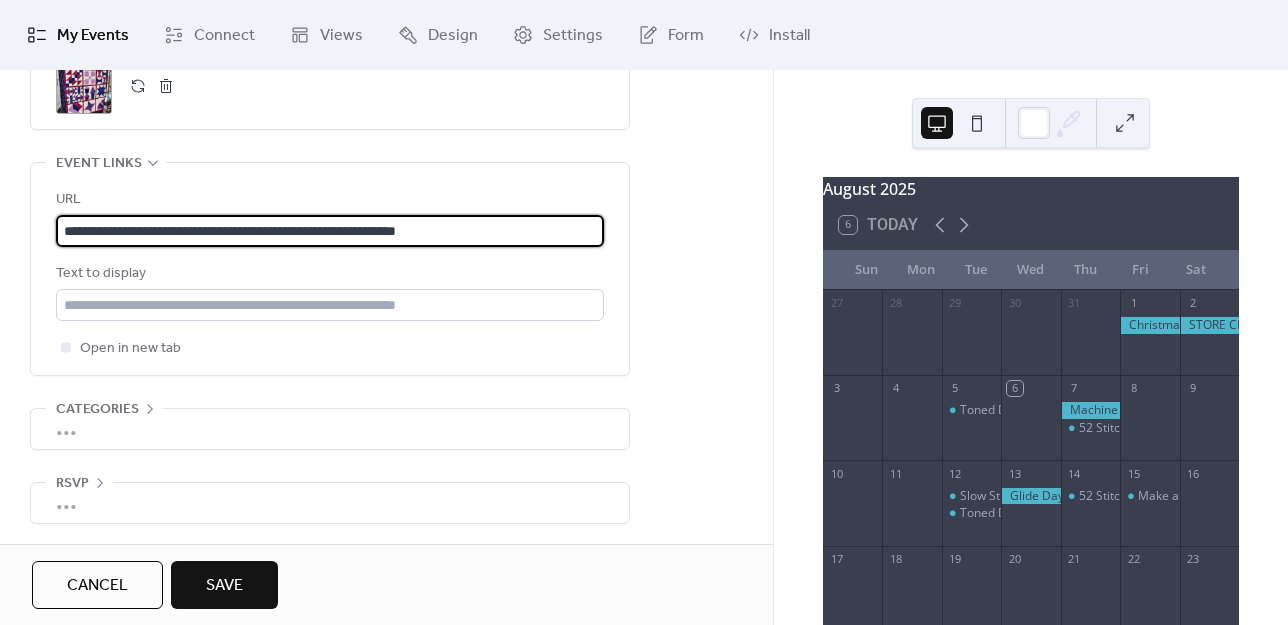 type on "**********" 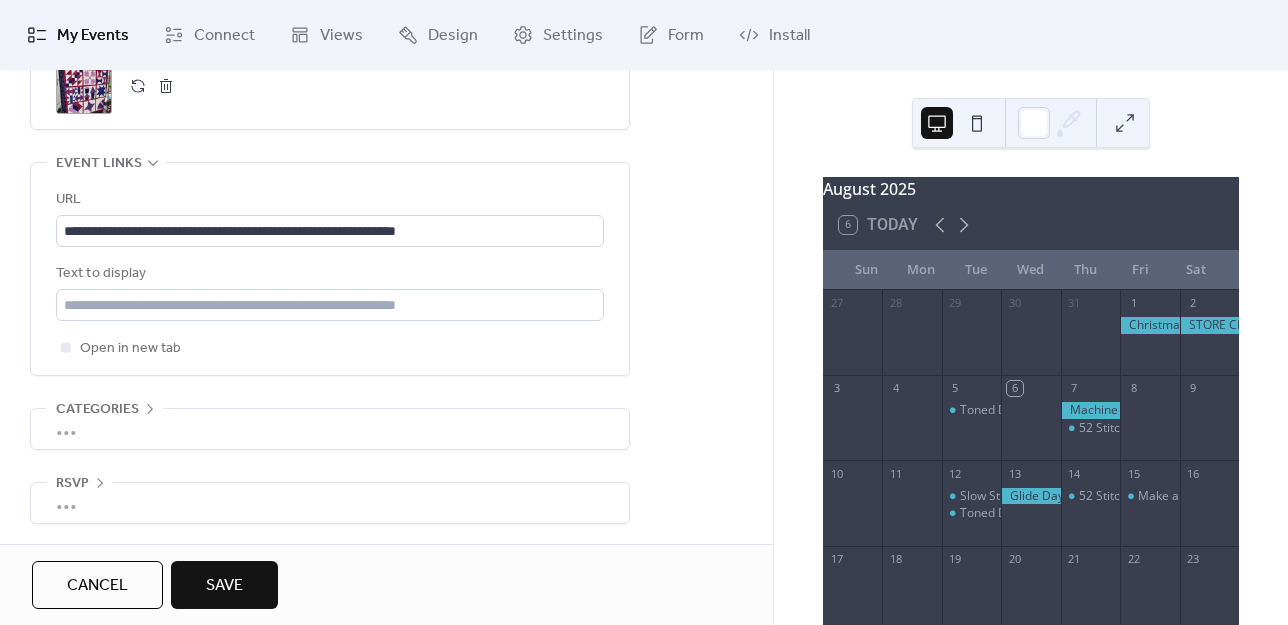 click on "Save" at bounding box center [224, 585] 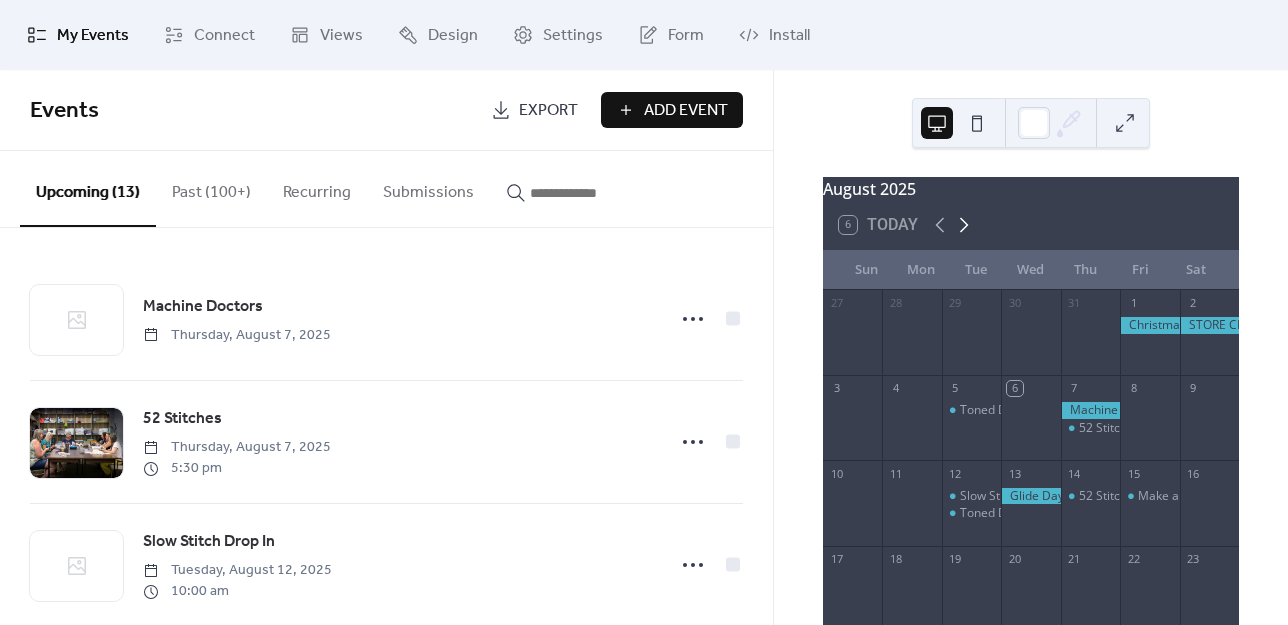 click 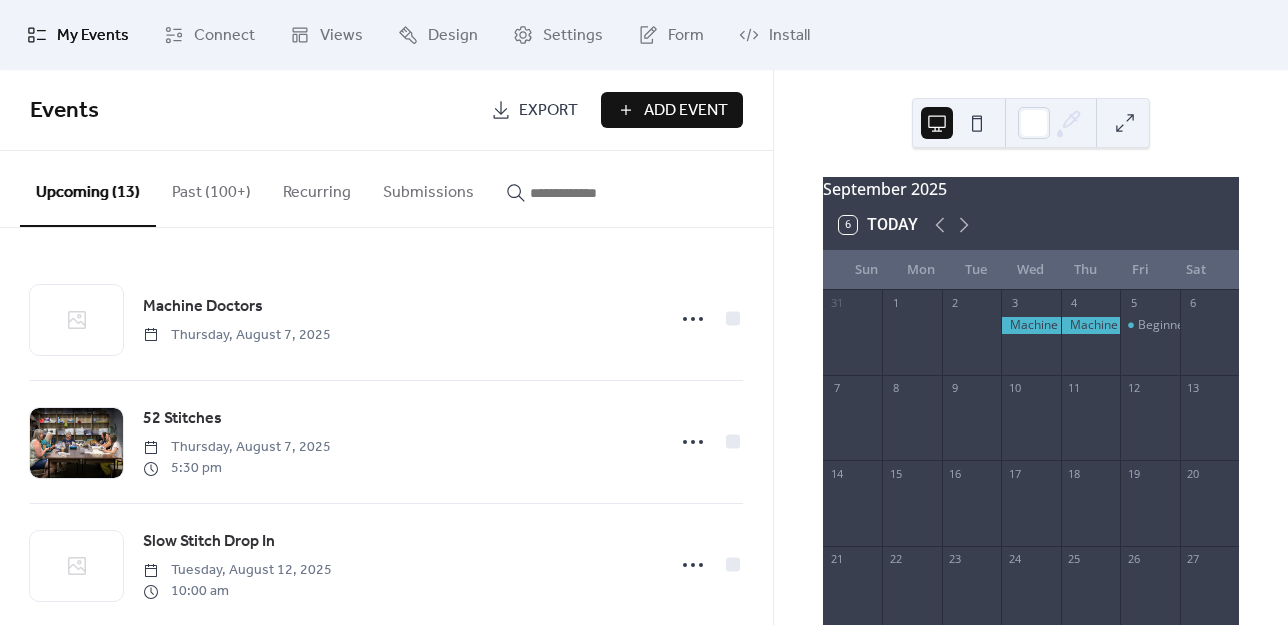 click on "Add Event" at bounding box center (686, 111) 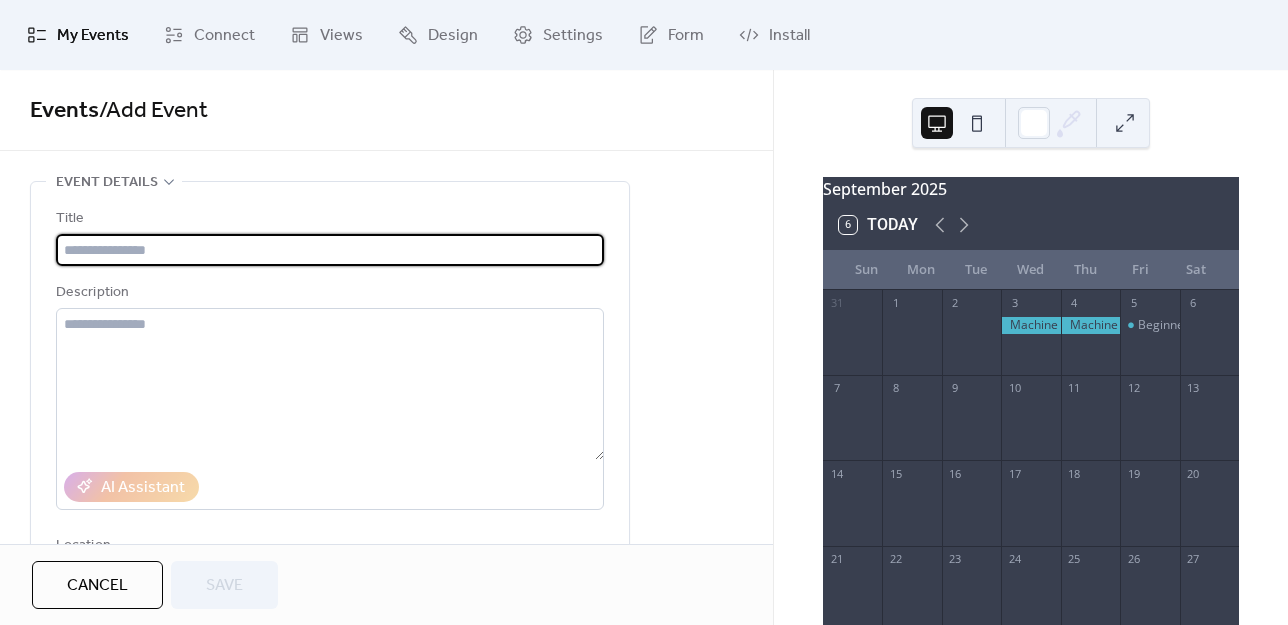 click at bounding box center [330, 250] 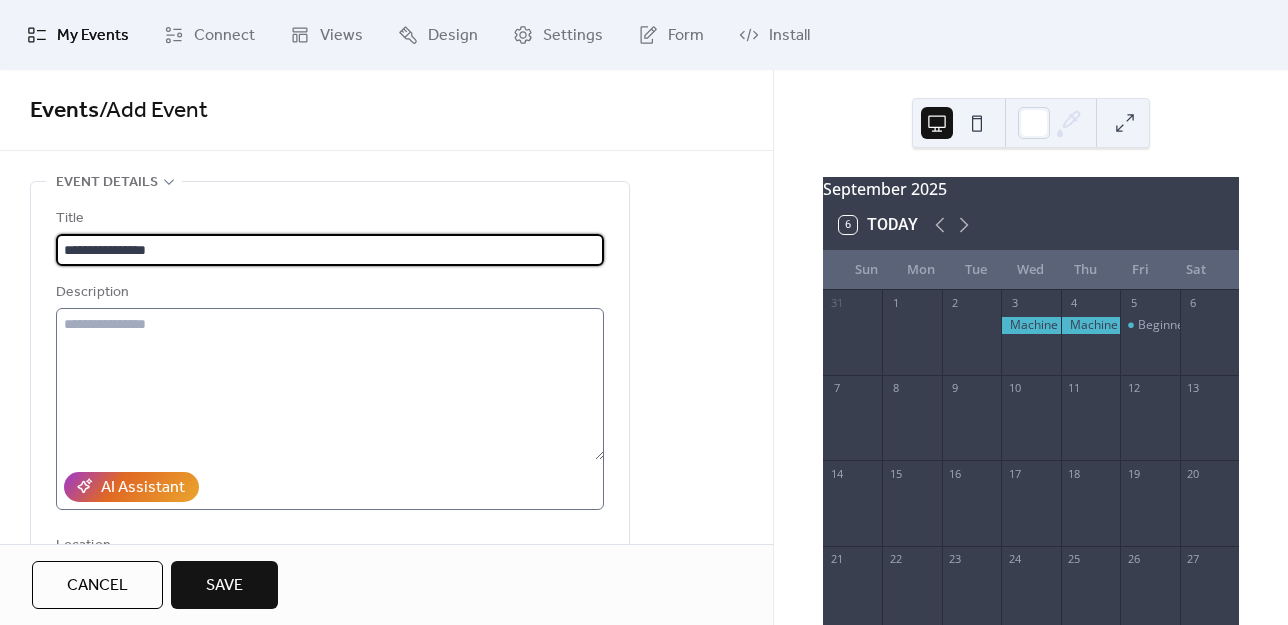 type on "**********" 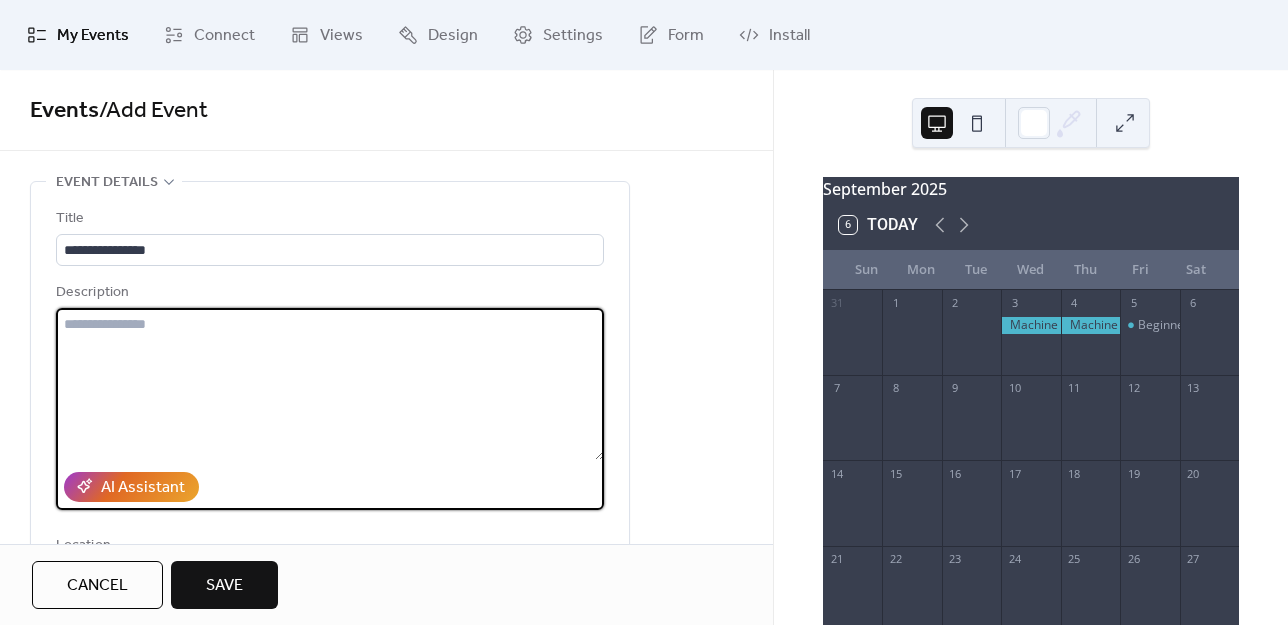 click at bounding box center (330, 384) 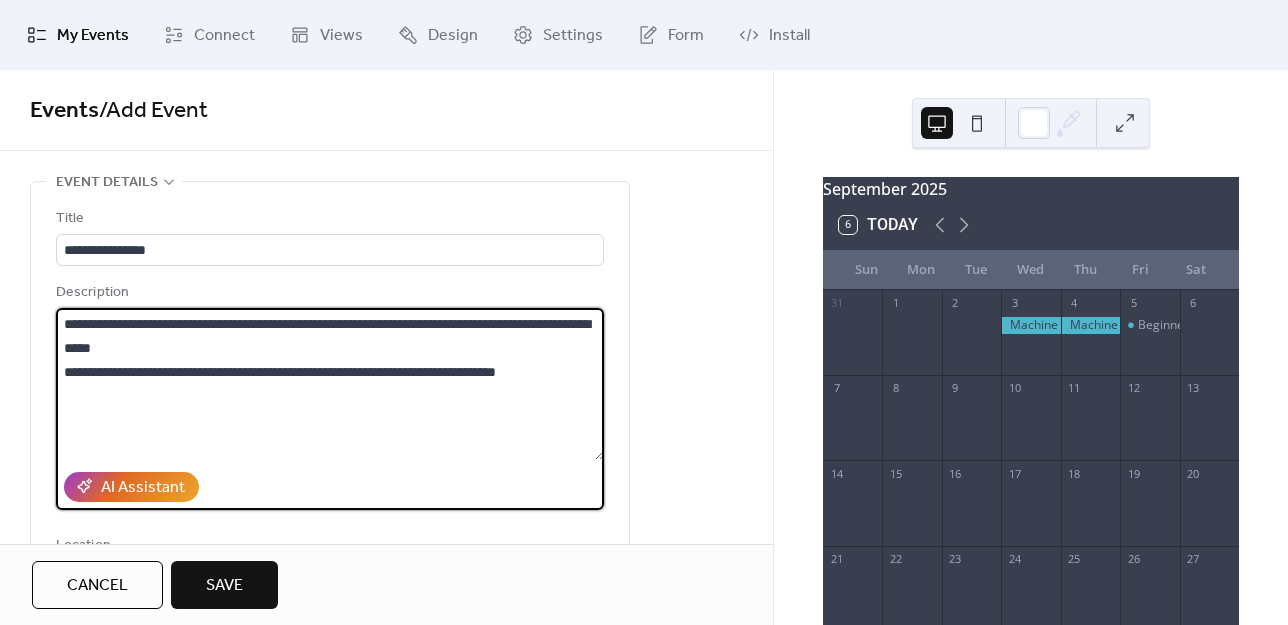 click on "**********" at bounding box center [330, 384] 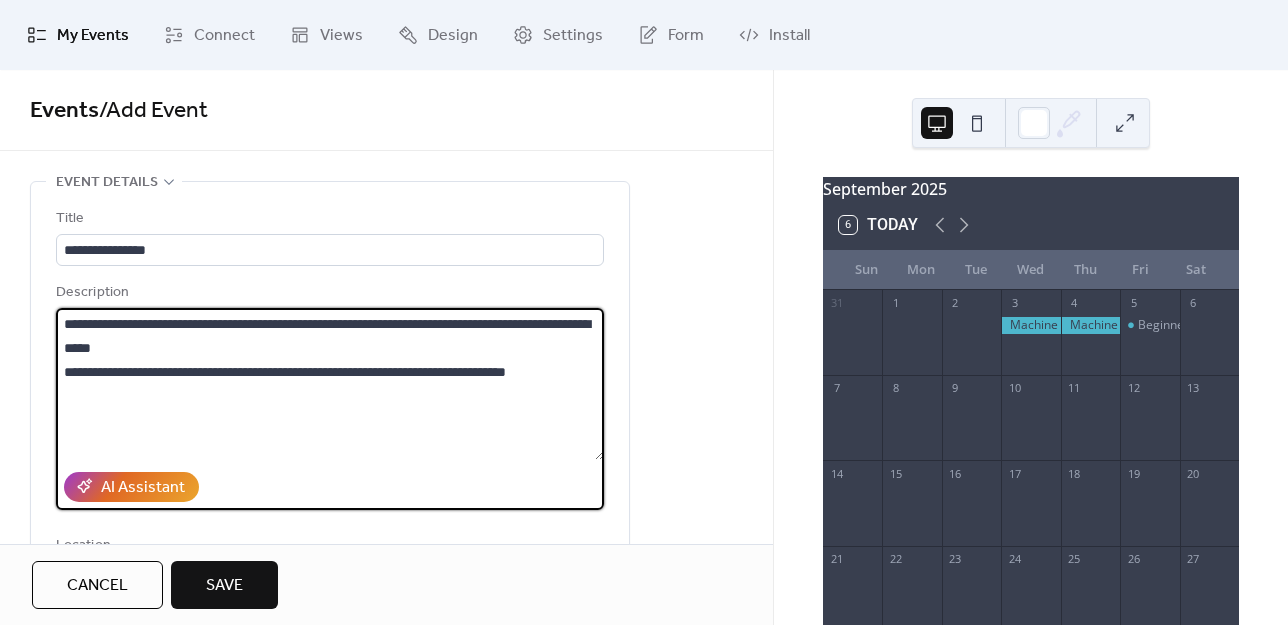 click on "**********" at bounding box center [330, 384] 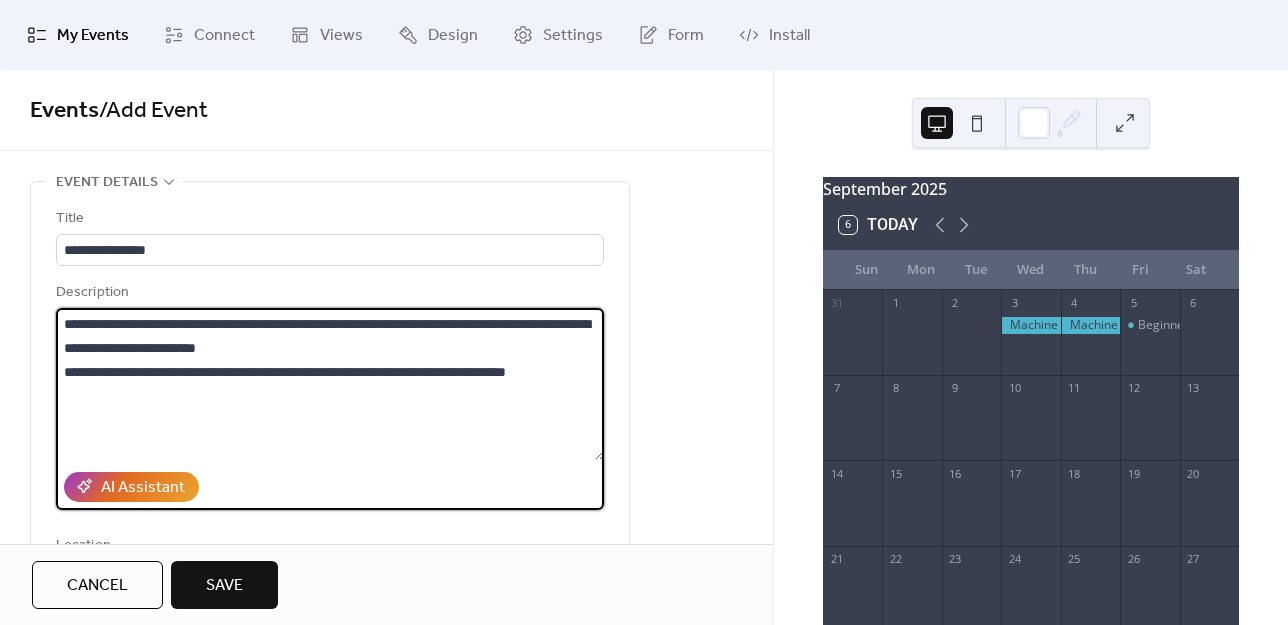 click on "**********" at bounding box center [330, 384] 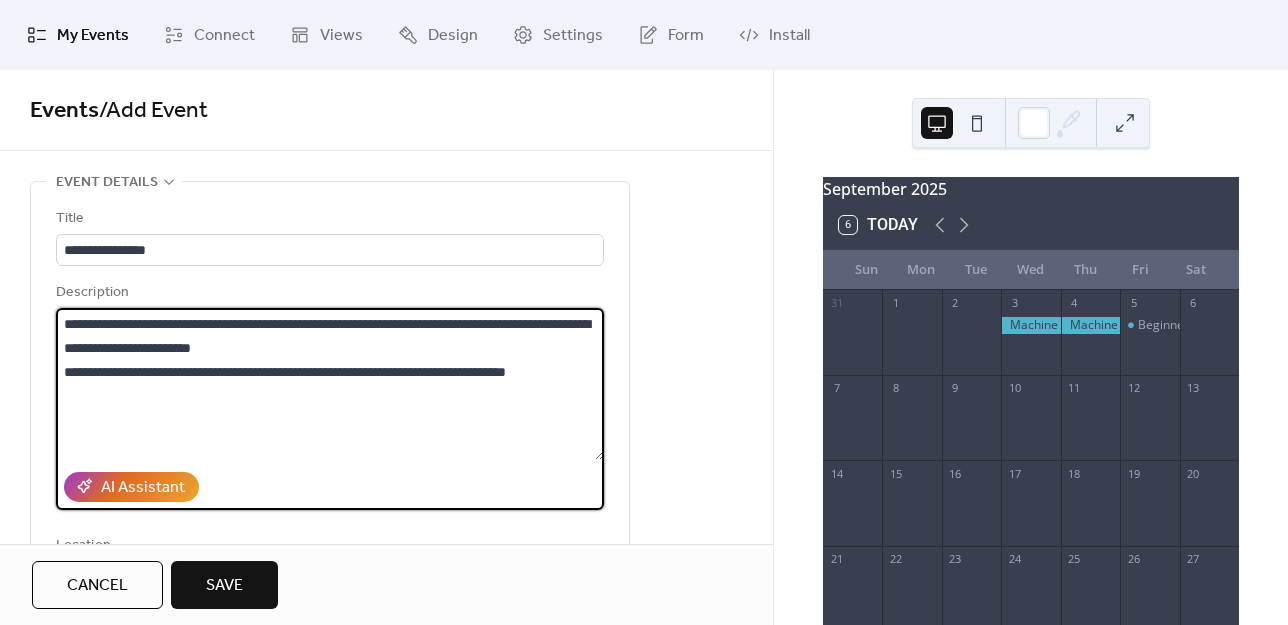 click on "**********" at bounding box center (330, 384) 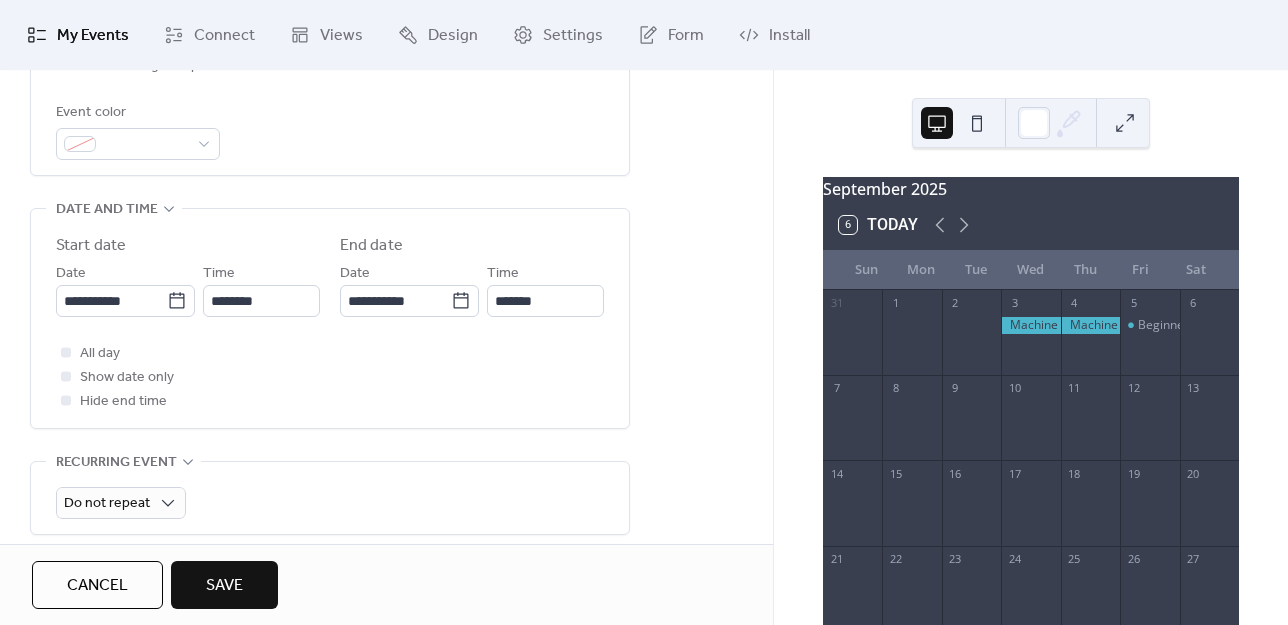 scroll, scrollTop: 600, scrollLeft: 0, axis: vertical 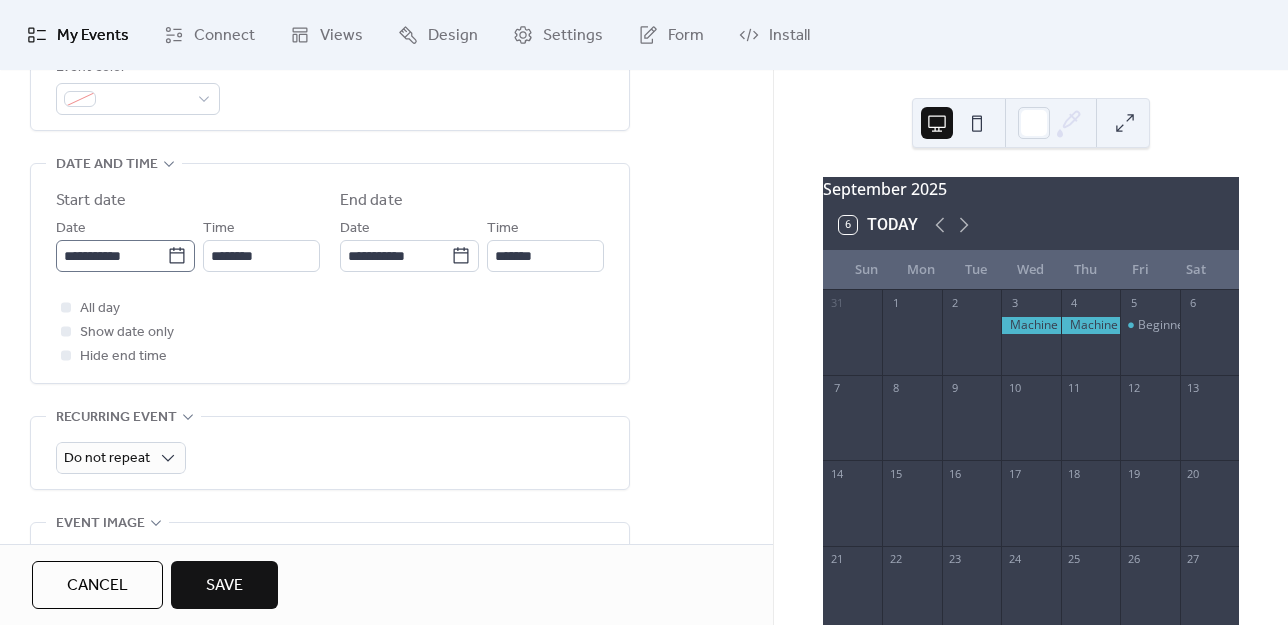 type on "**********" 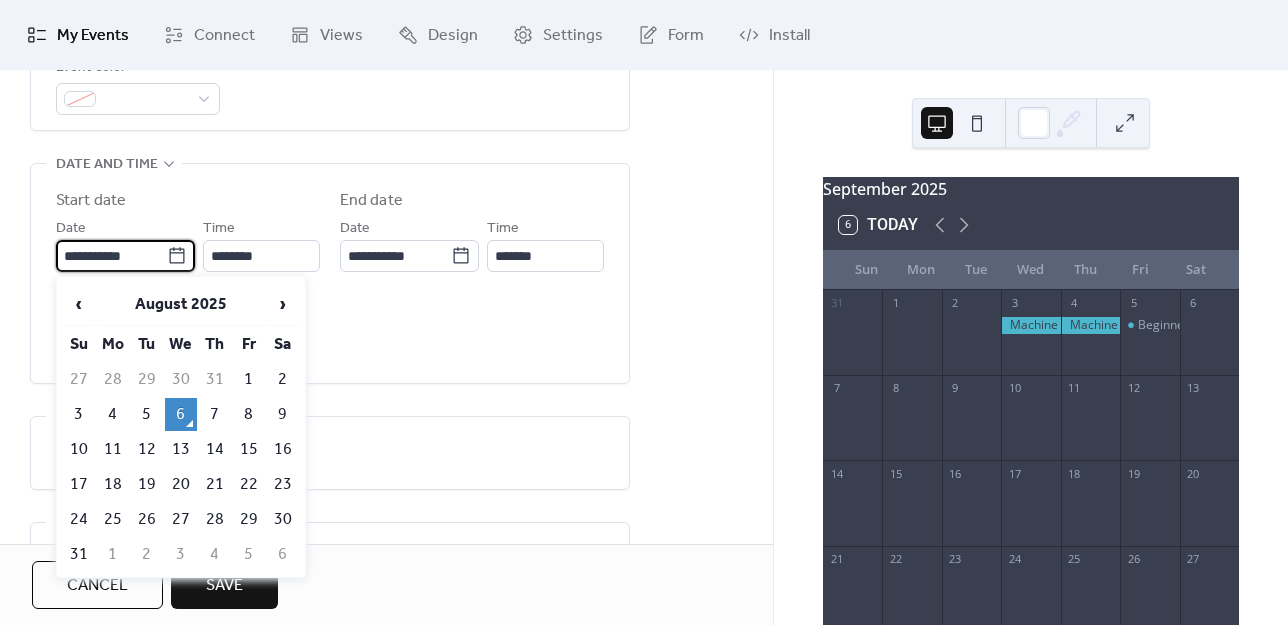 click on "**********" at bounding box center (111, 256) 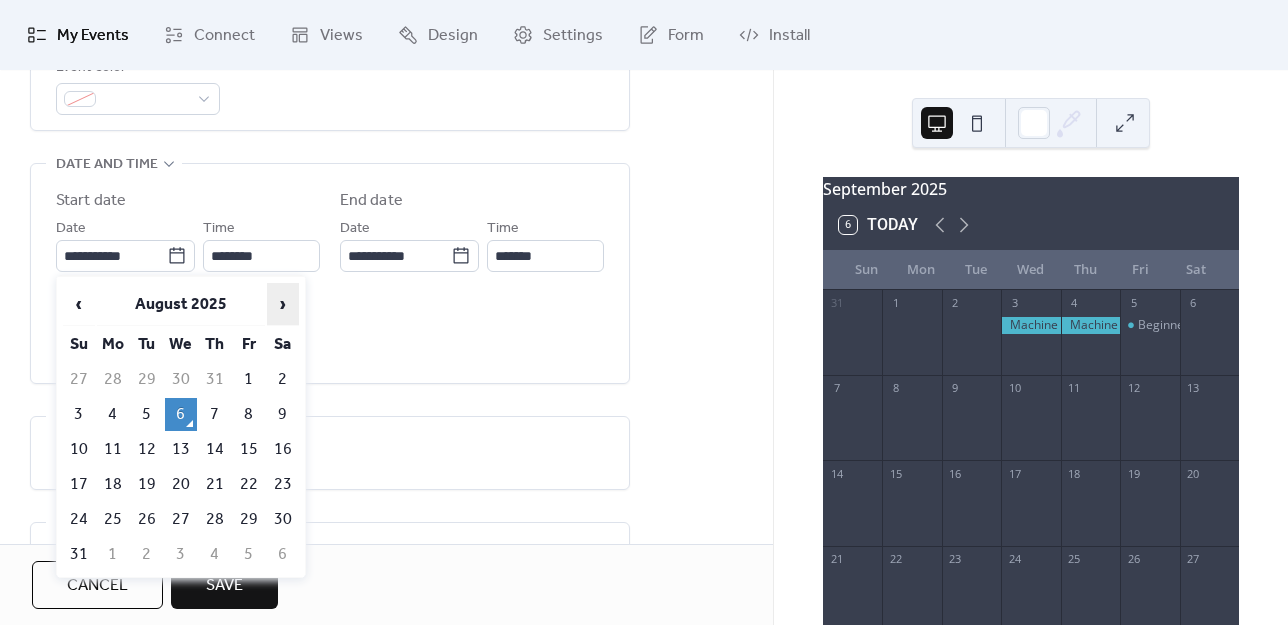 click on "›" at bounding box center [283, 304] 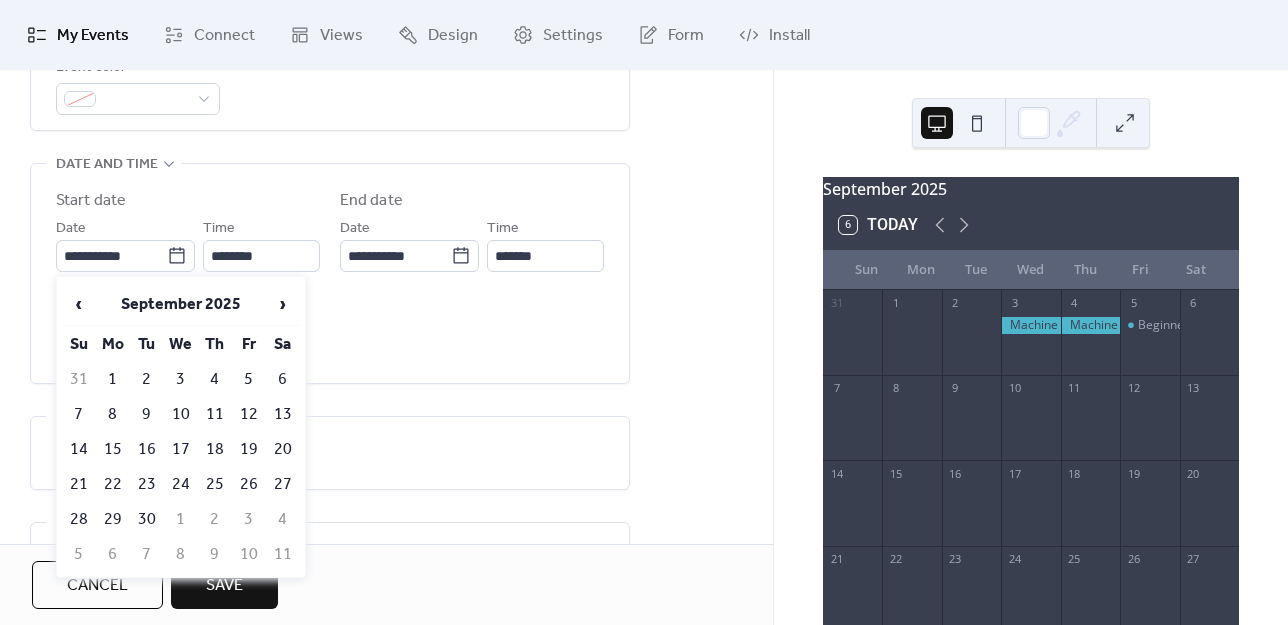 click on "6" at bounding box center [283, 379] 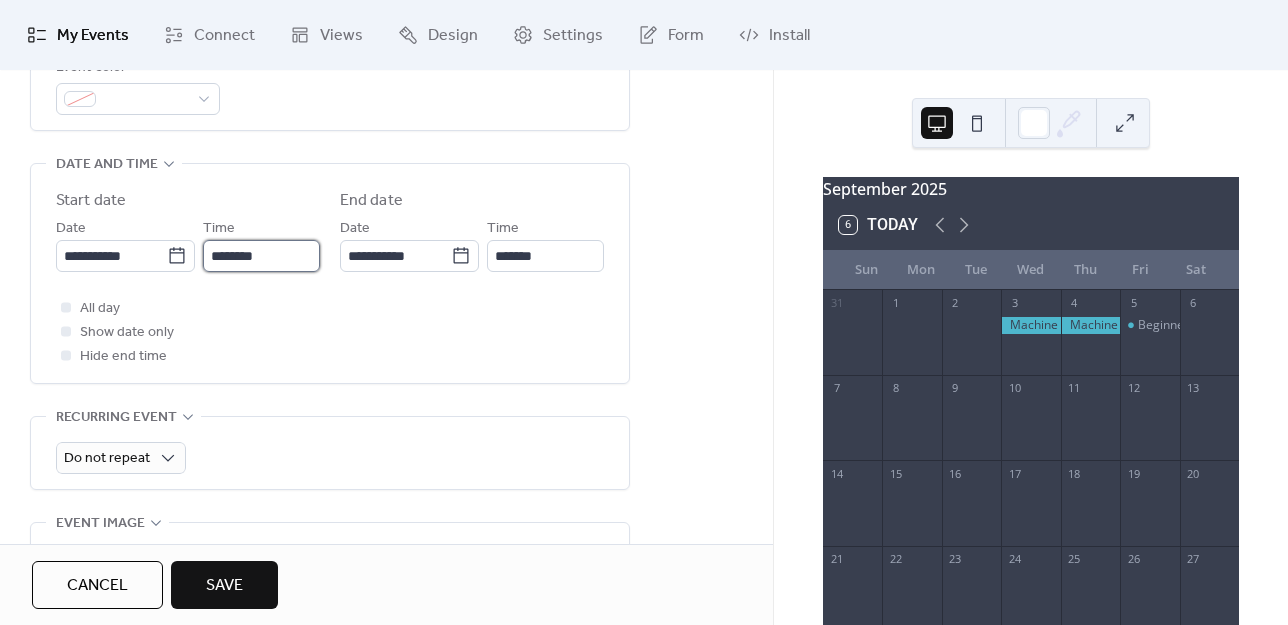 click on "********" at bounding box center [261, 256] 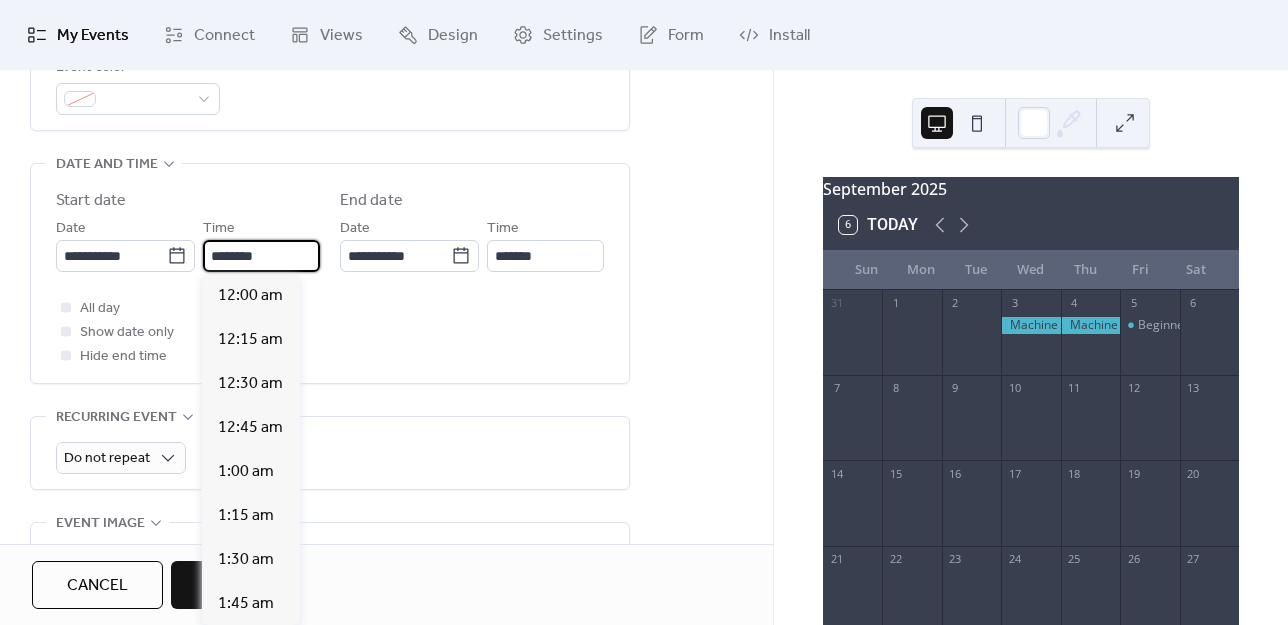 scroll, scrollTop: 2112, scrollLeft: 0, axis: vertical 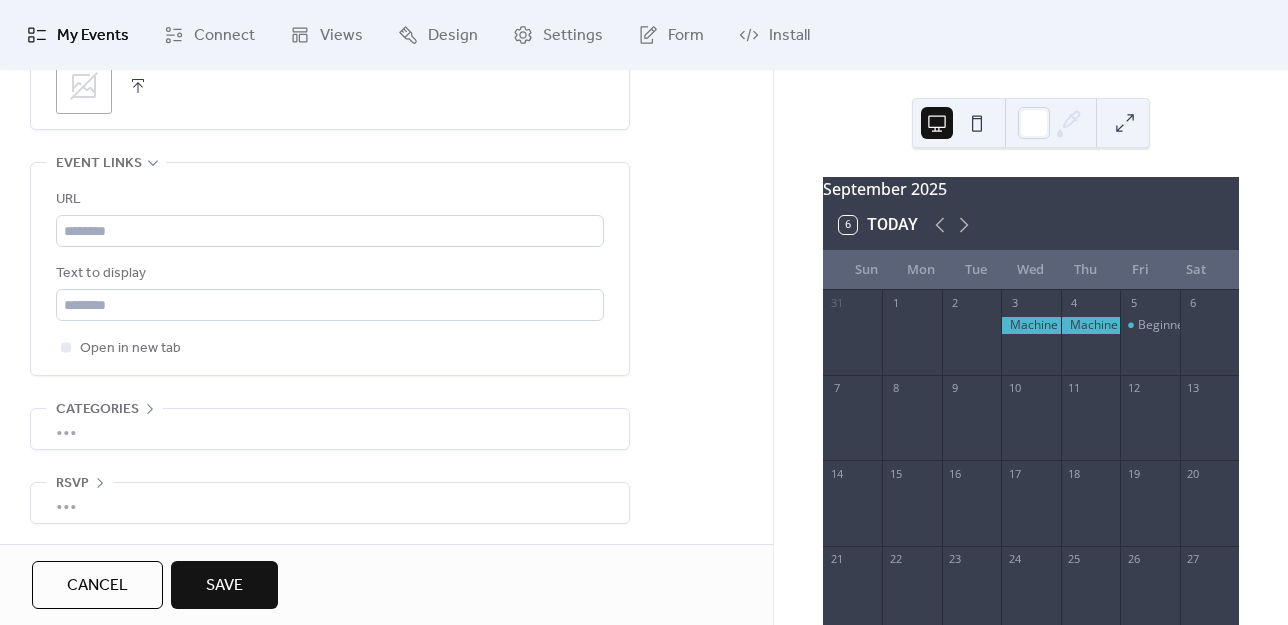 click on "Cancel" at bounding box center [97, 586] 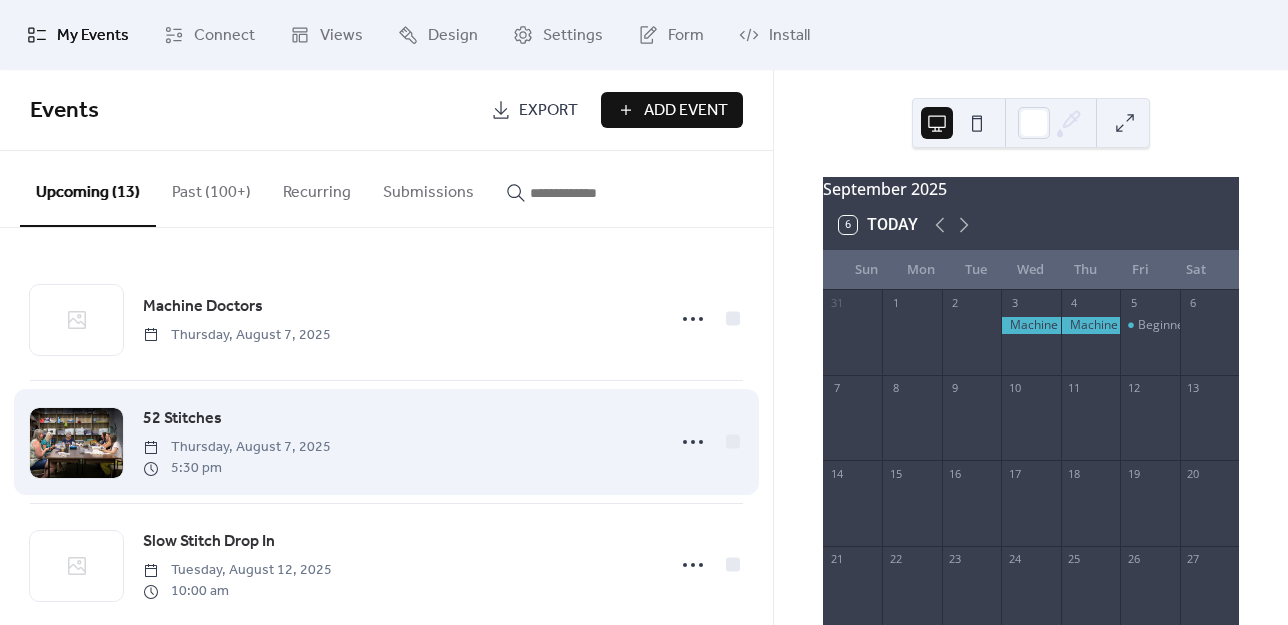 scroll, scrollTop: 200, scrollLeft: 0, axis: vertical 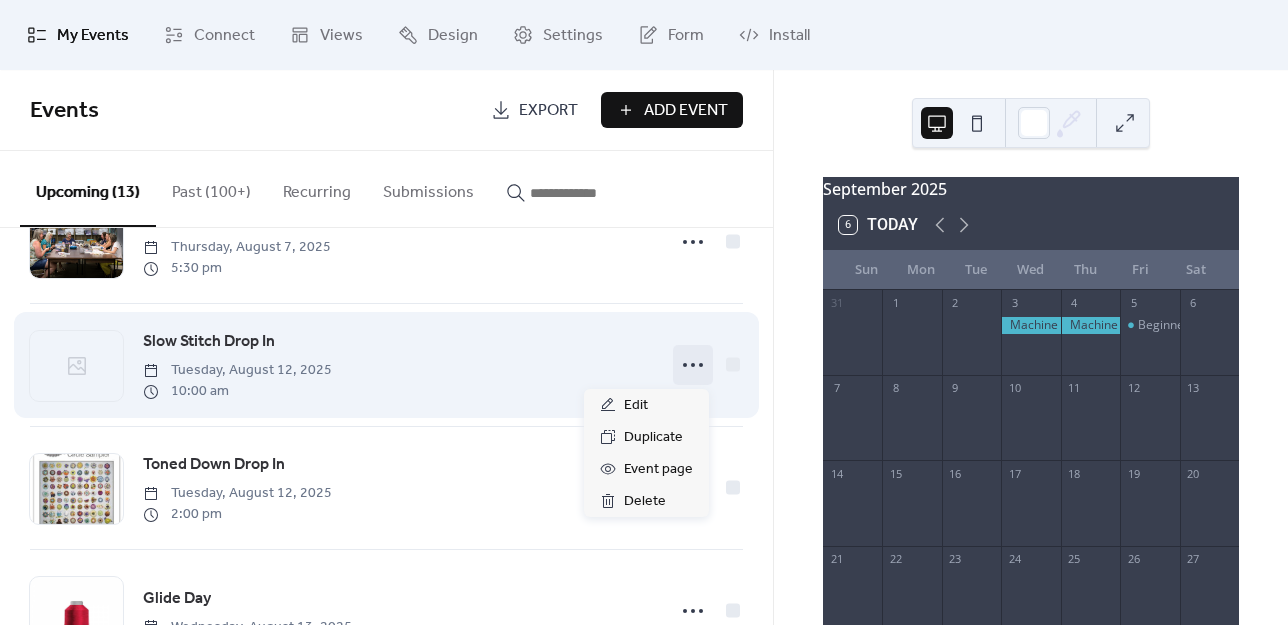 click 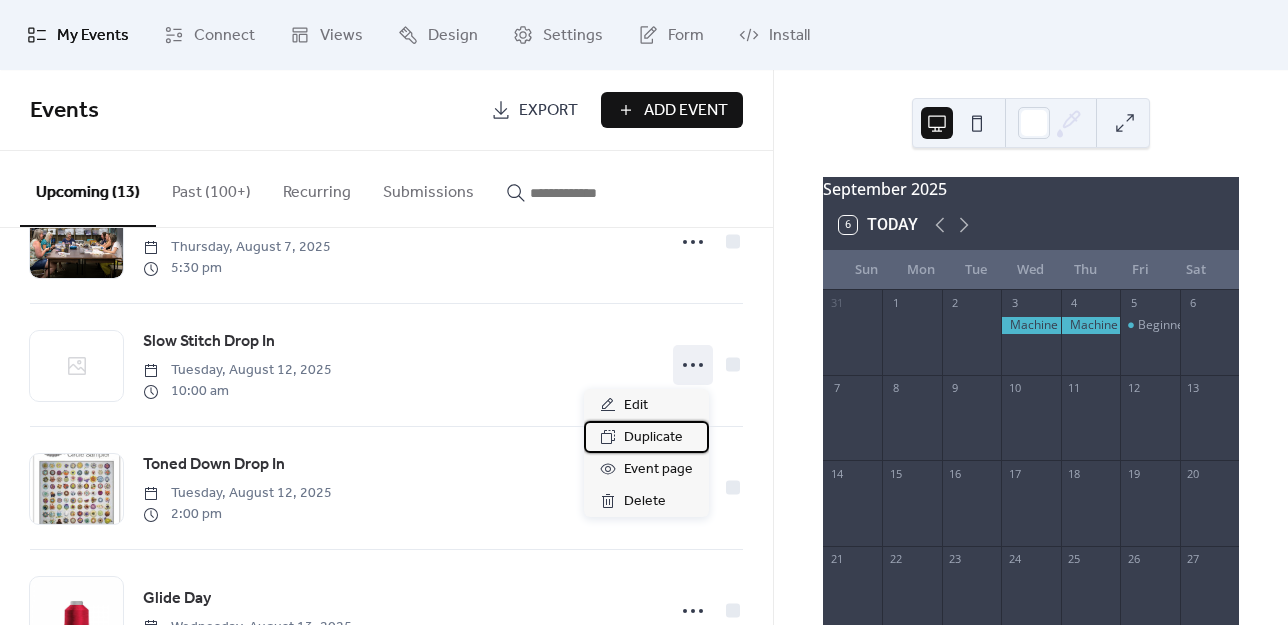 click on "Duplicate" at bounding box center (653, 438) 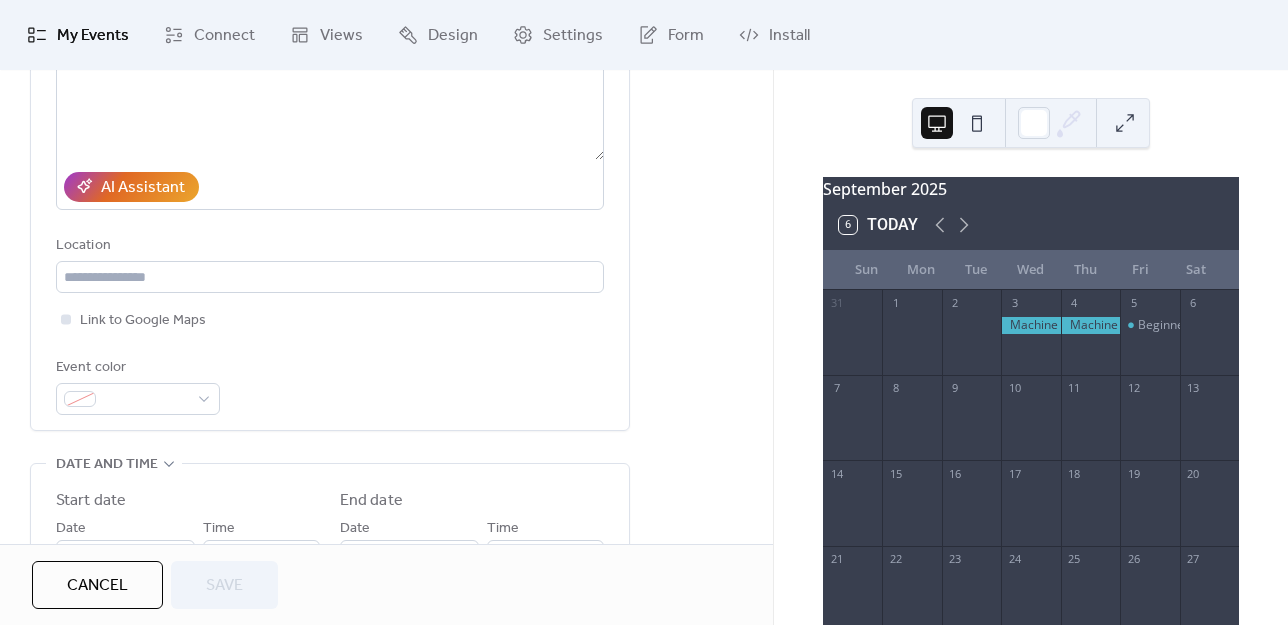 scroll, scrollTop: 500, scrollLeft: 0, axis: vertical 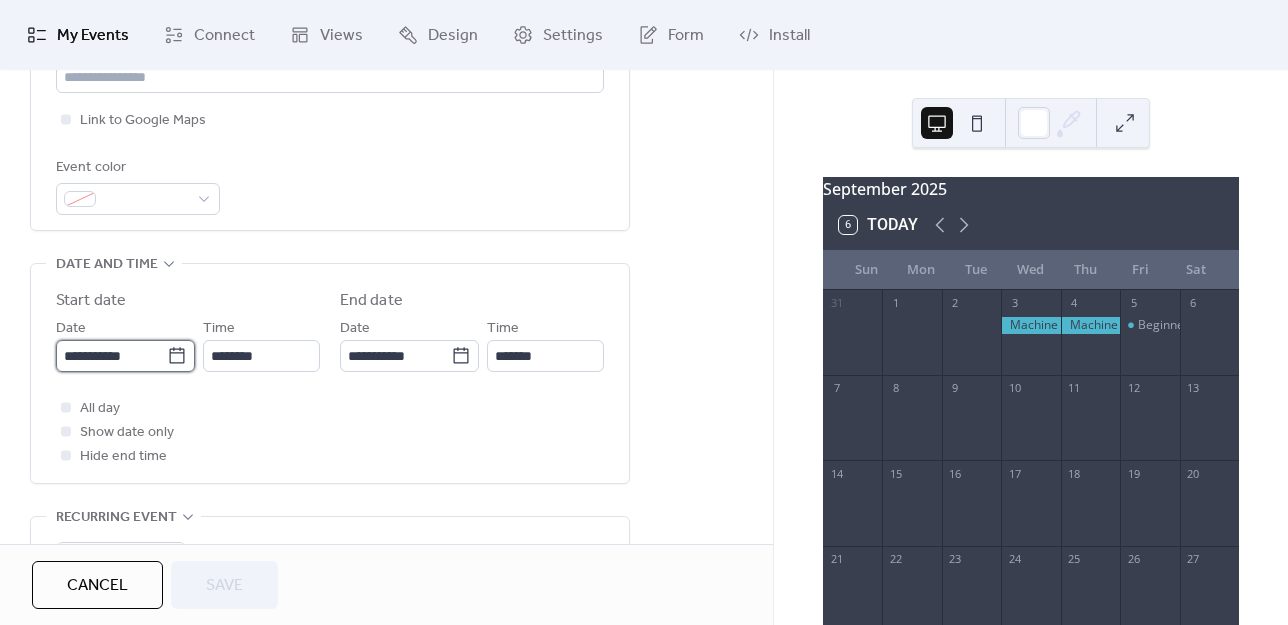 click on "**********" at bounding box center (111, 356) 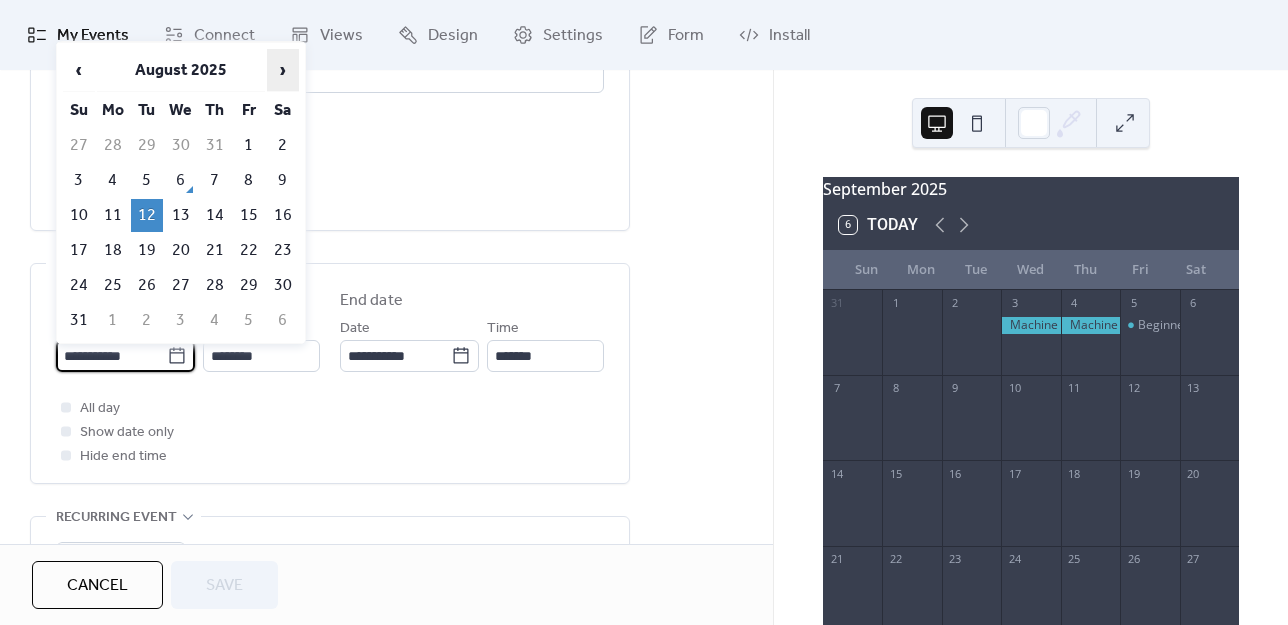 click on "›" at bounding box center (283, 70) 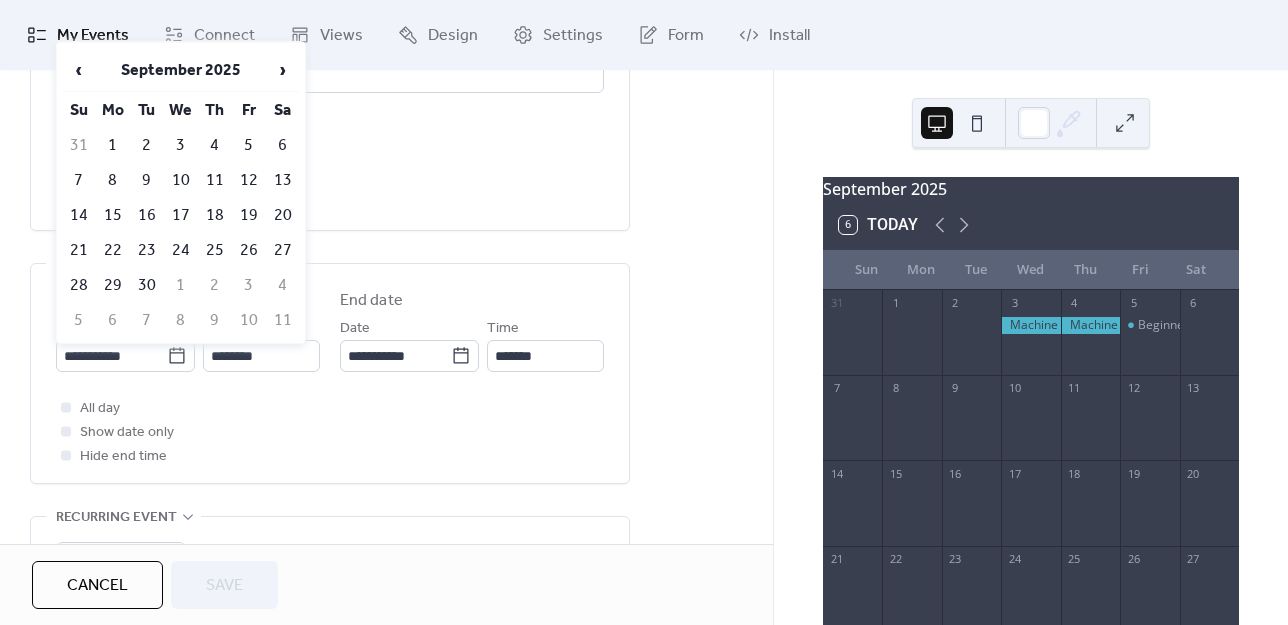 click on "9" at bounding box center (147, 180) 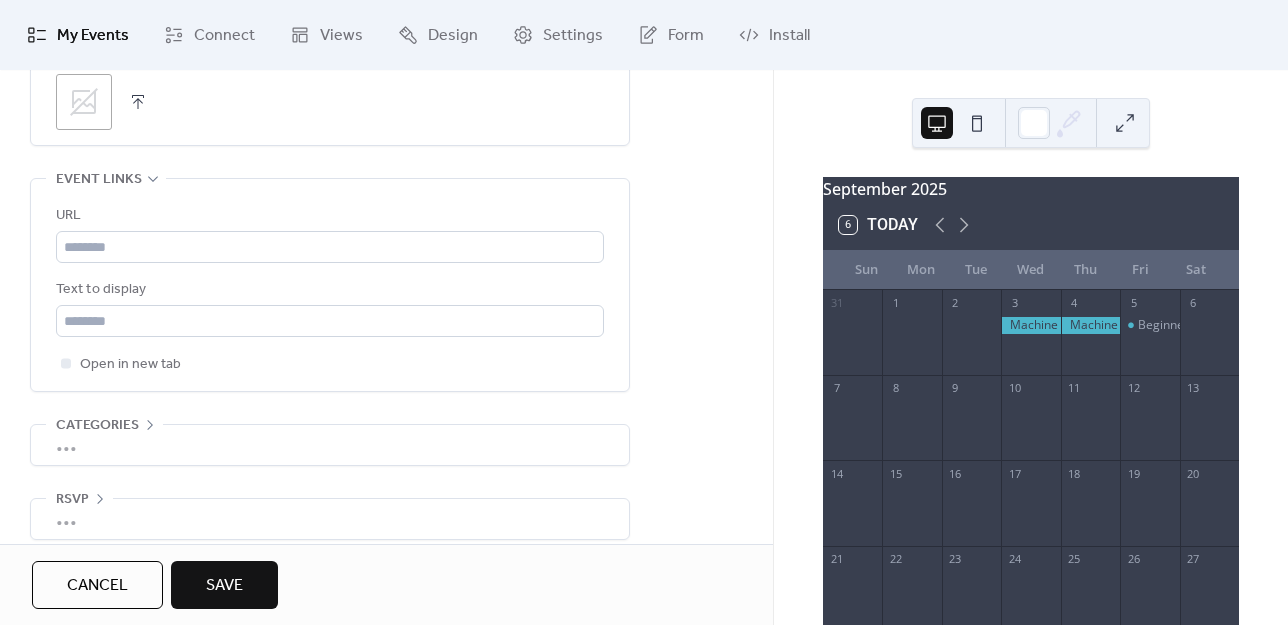 scroll, scrollTop: 1090, scrollLeft: 0, axis: vertical 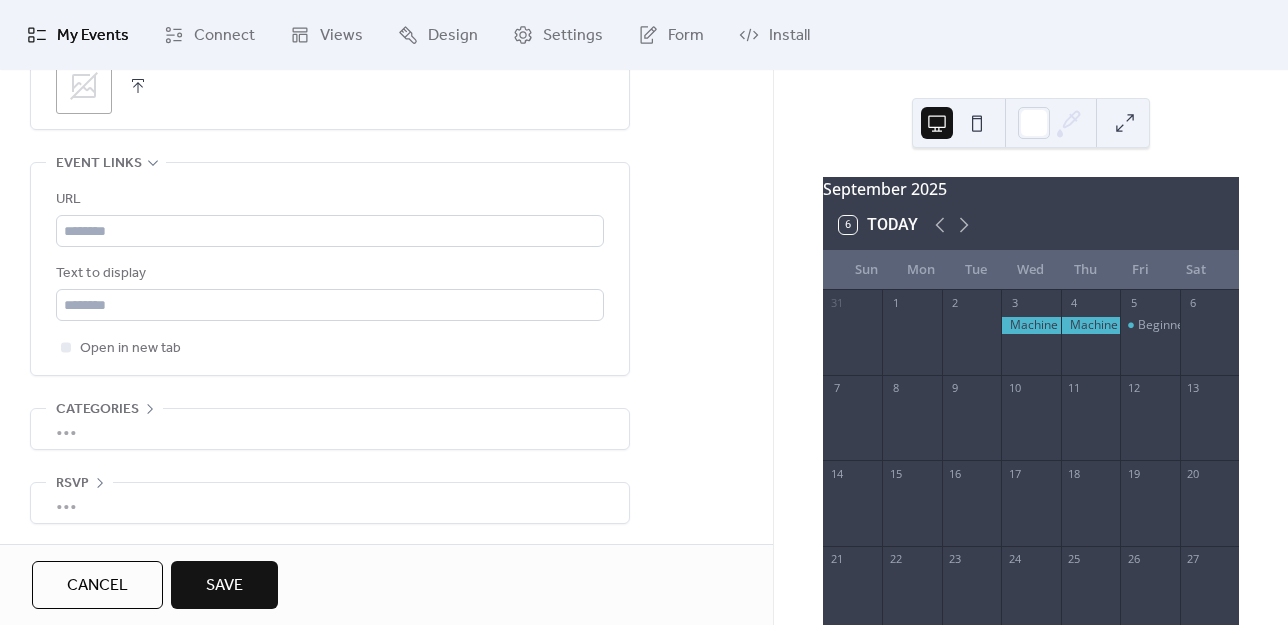 click on "Save" at bounding box center (224, 586) 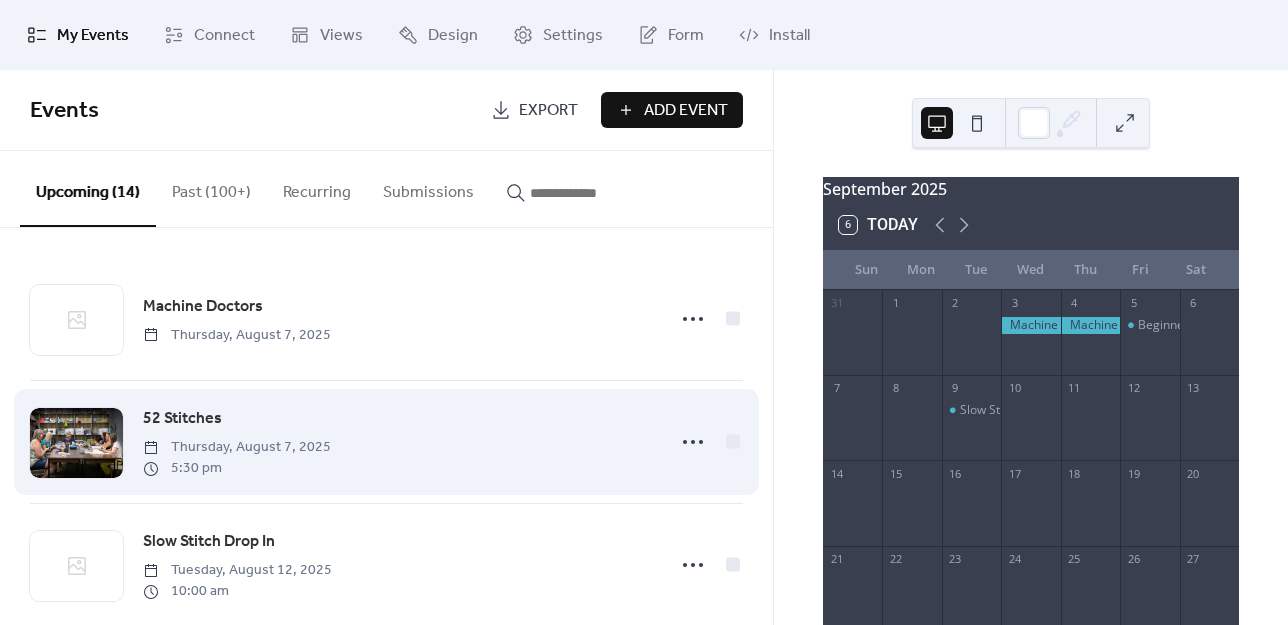 scroll, scrollTop: 200, scrollLeft: 0, axis: vertical 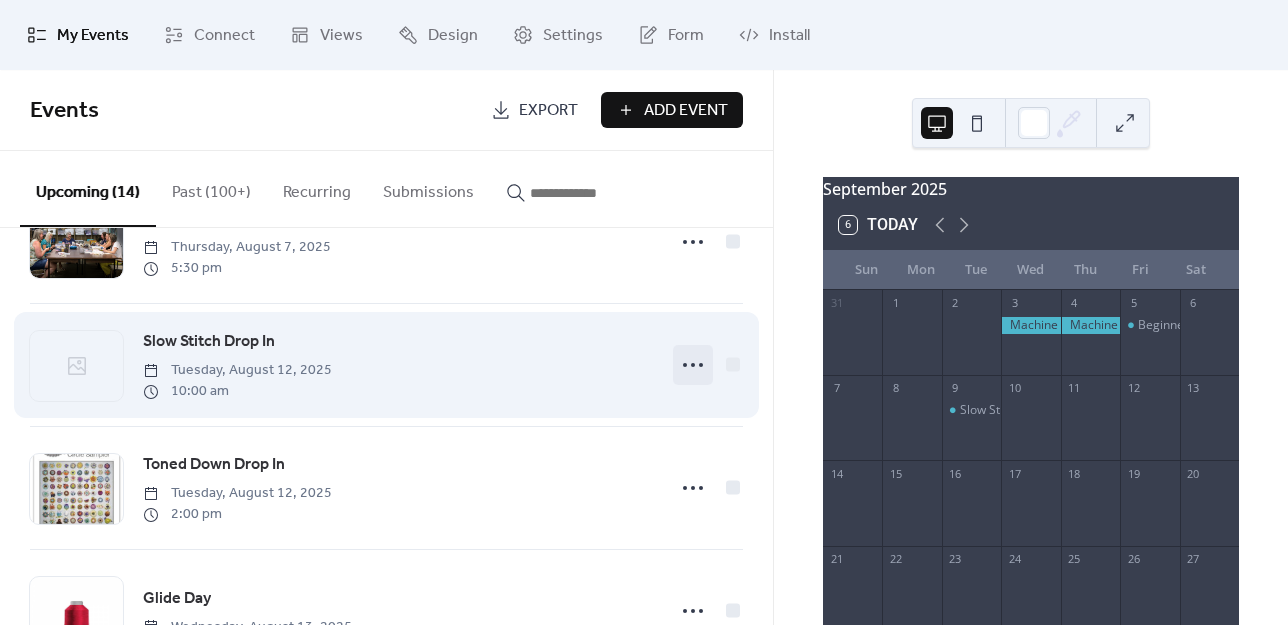 click 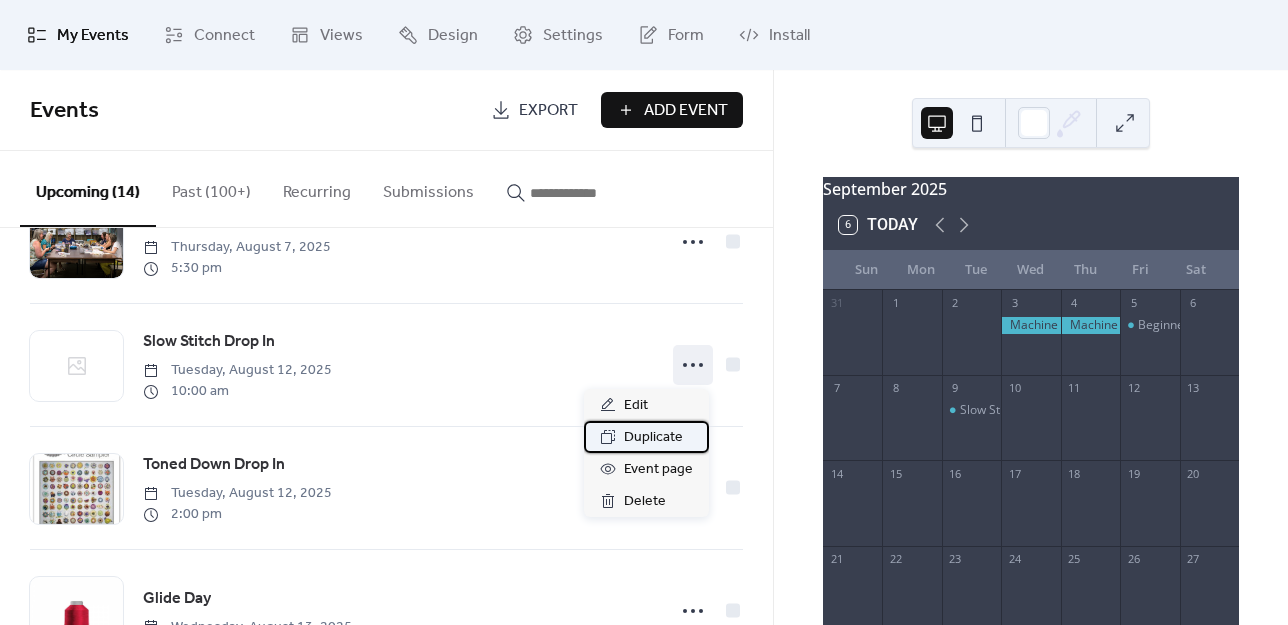 click on "Duplicate" at bounding box center (653, 438) 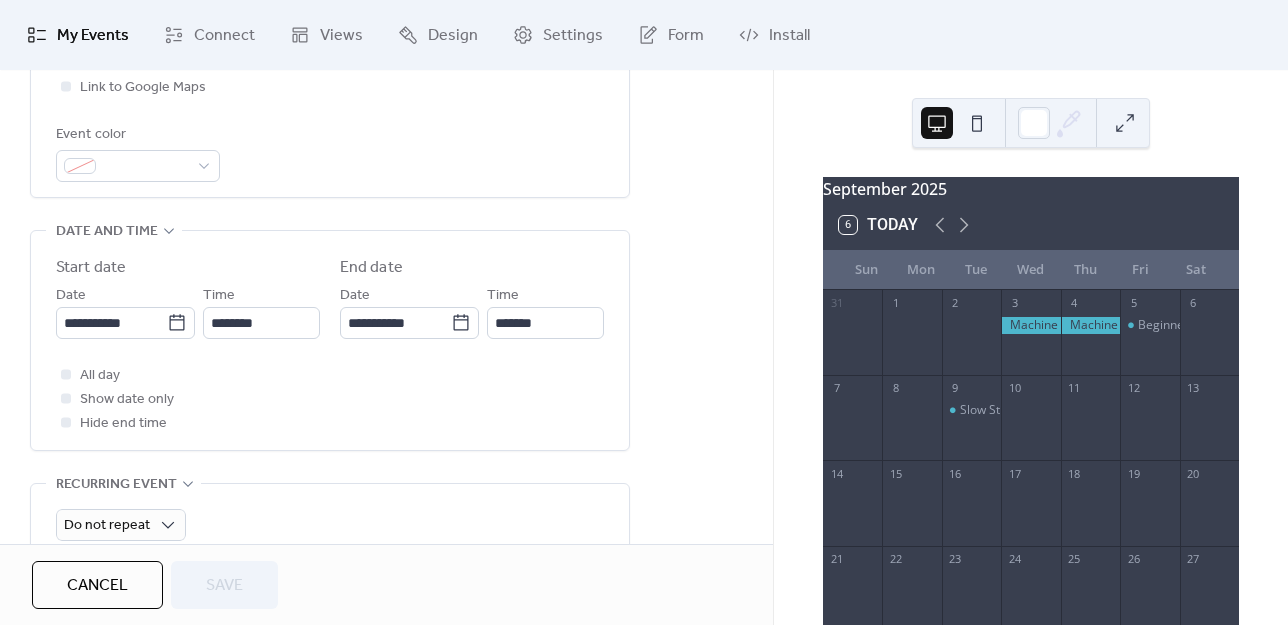 scroll, scrollTop: 600, scrollLeft: 0, axis: vertical 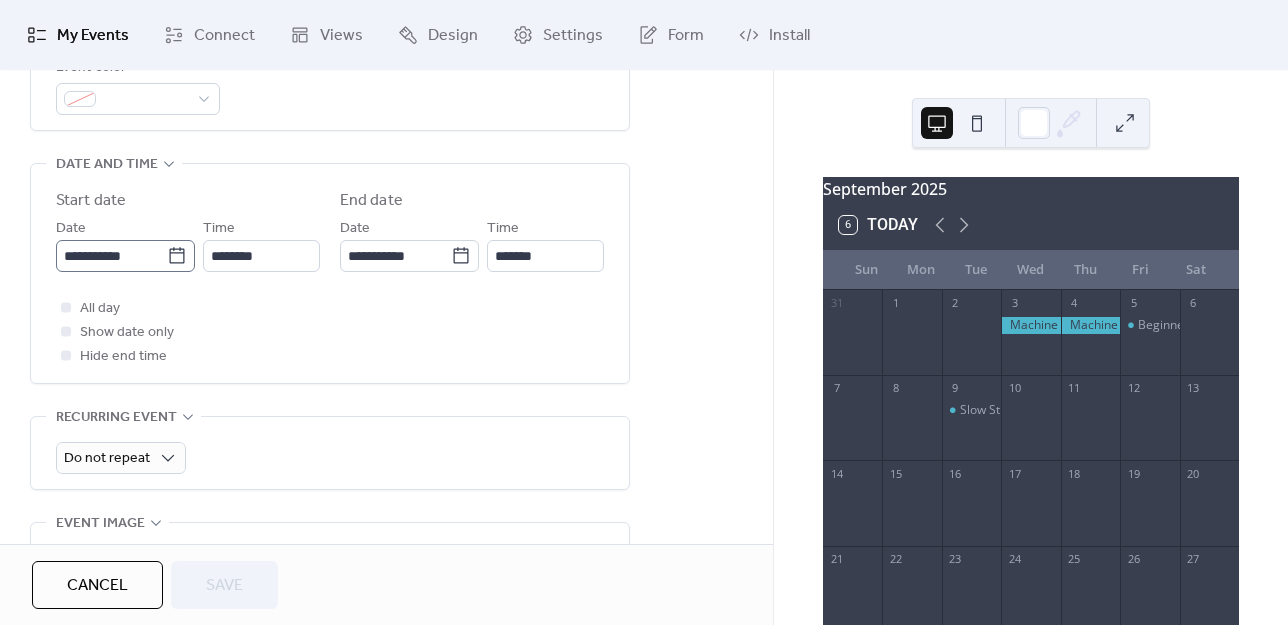 click 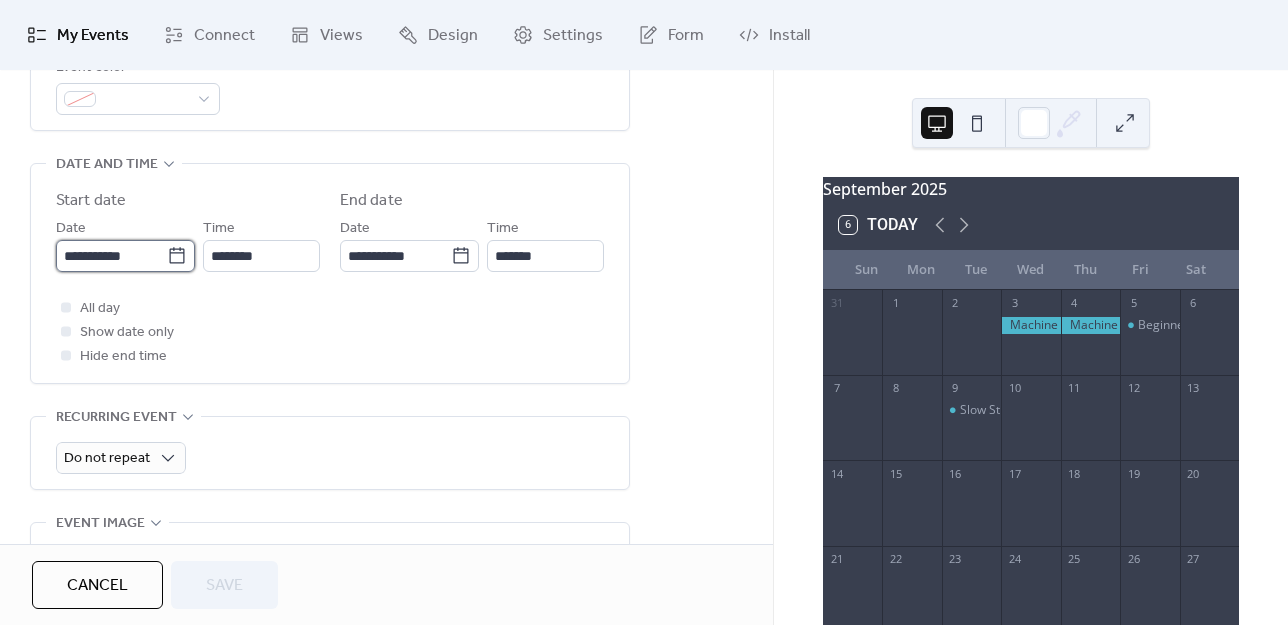 click on "**********" at bounding box center (111, 256) 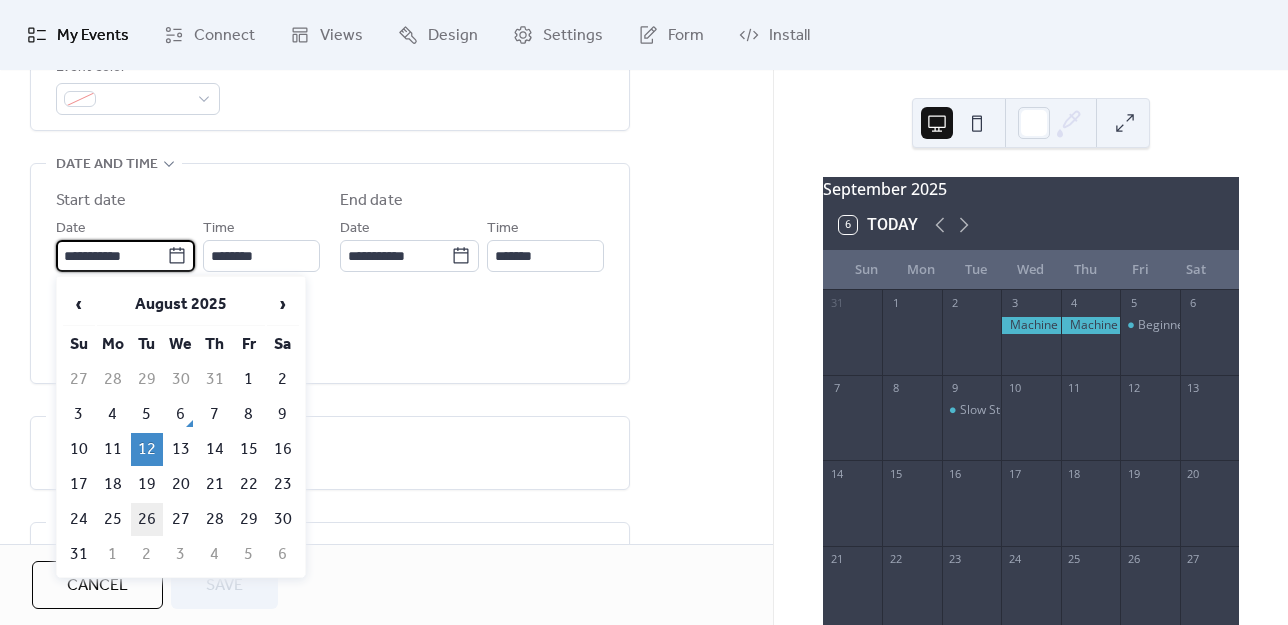 click on "26" at bounding box center [147, 519] 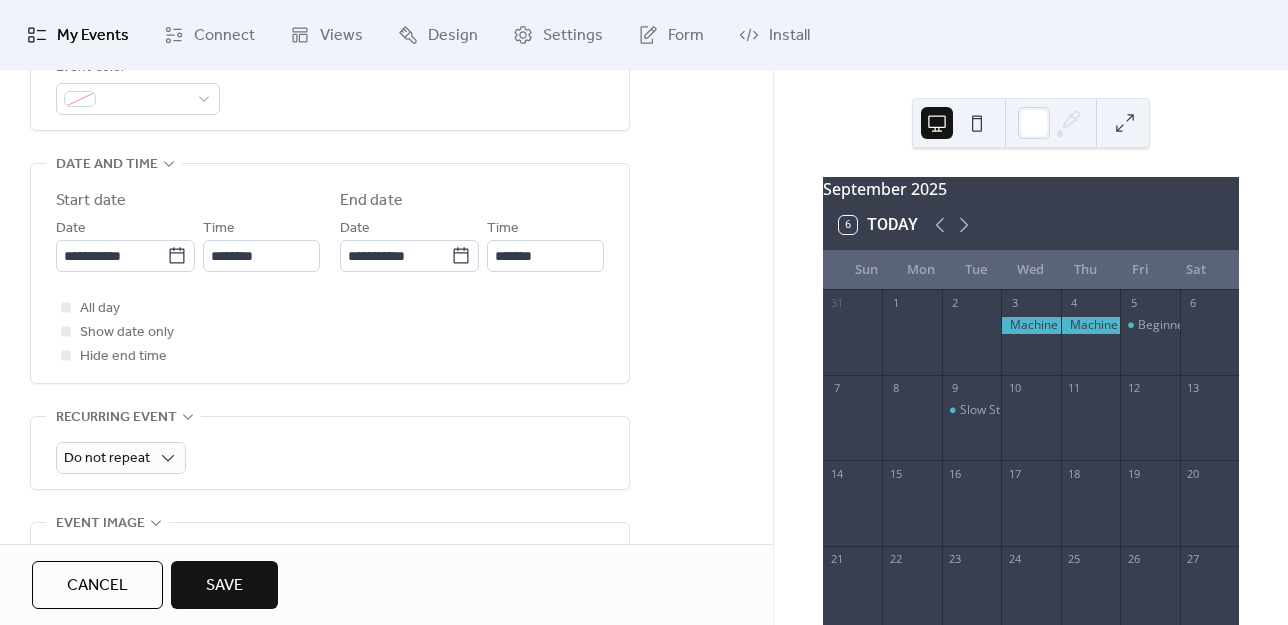 click on "Save" at bounding box center (224, 586) 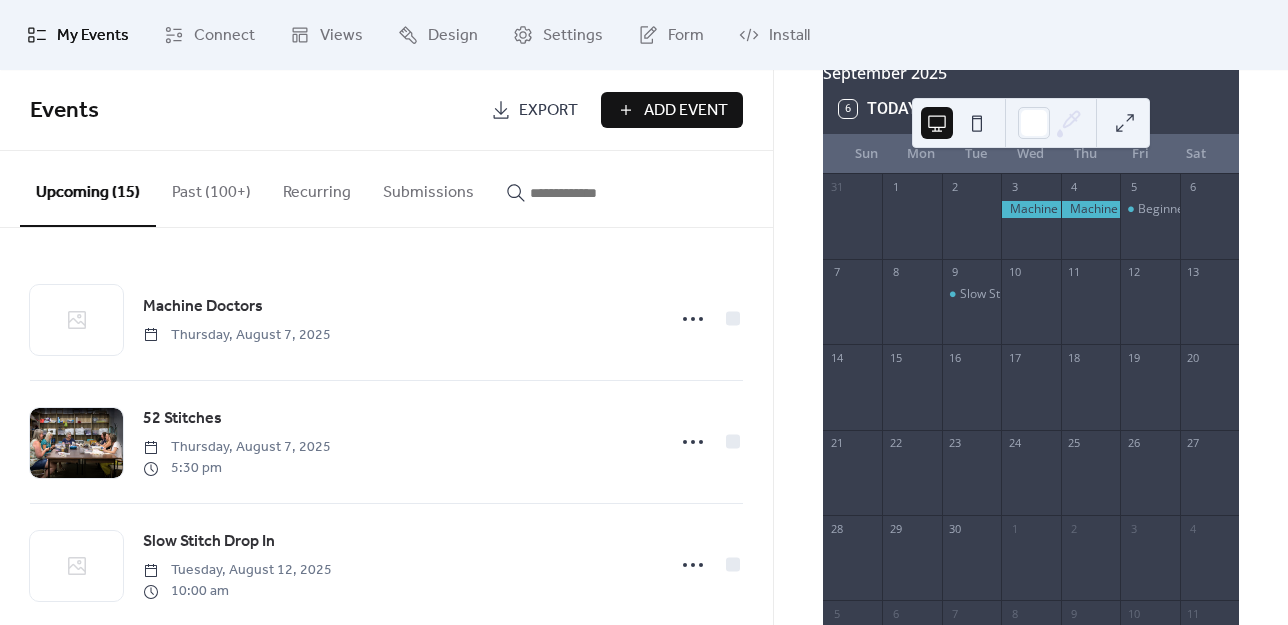 scroll, scrollTop: 100, scrollLeft: 0, axis: vertical 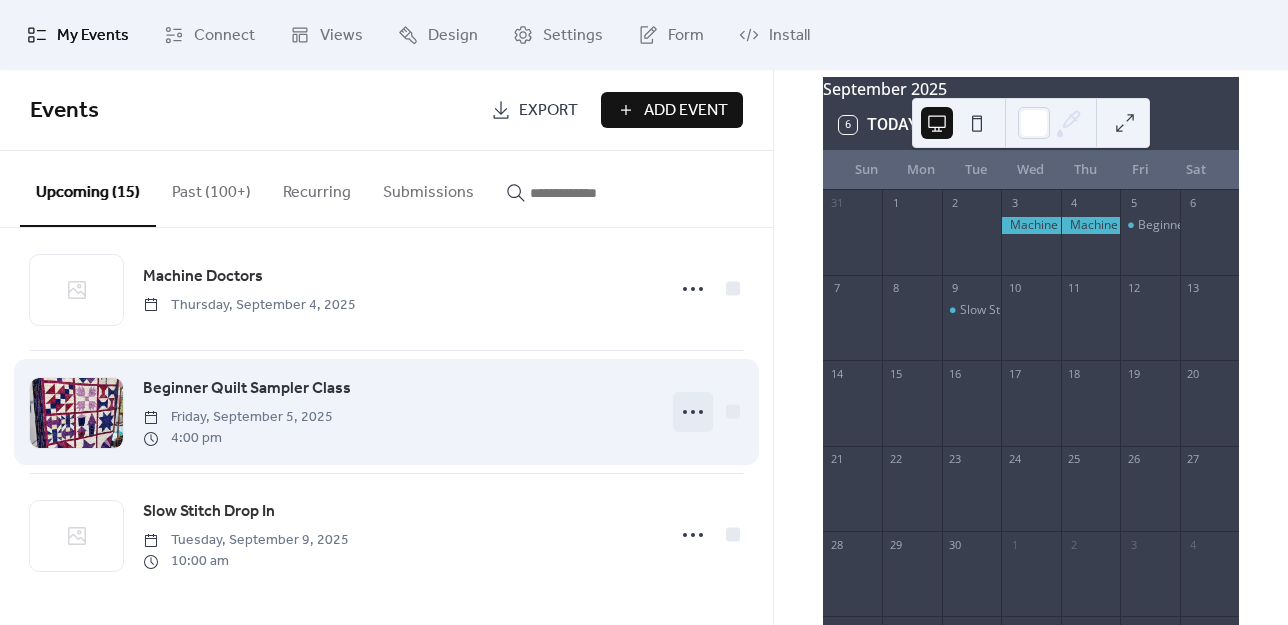 click 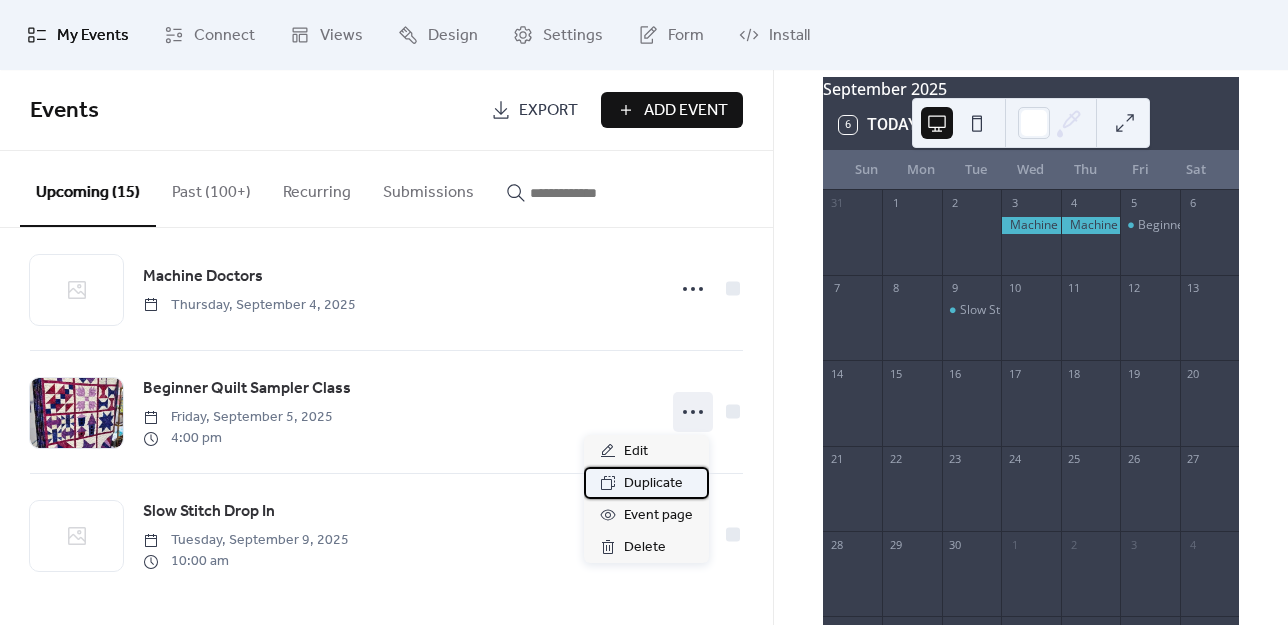 click on "Duplicate" at bounding box center (653, 484) 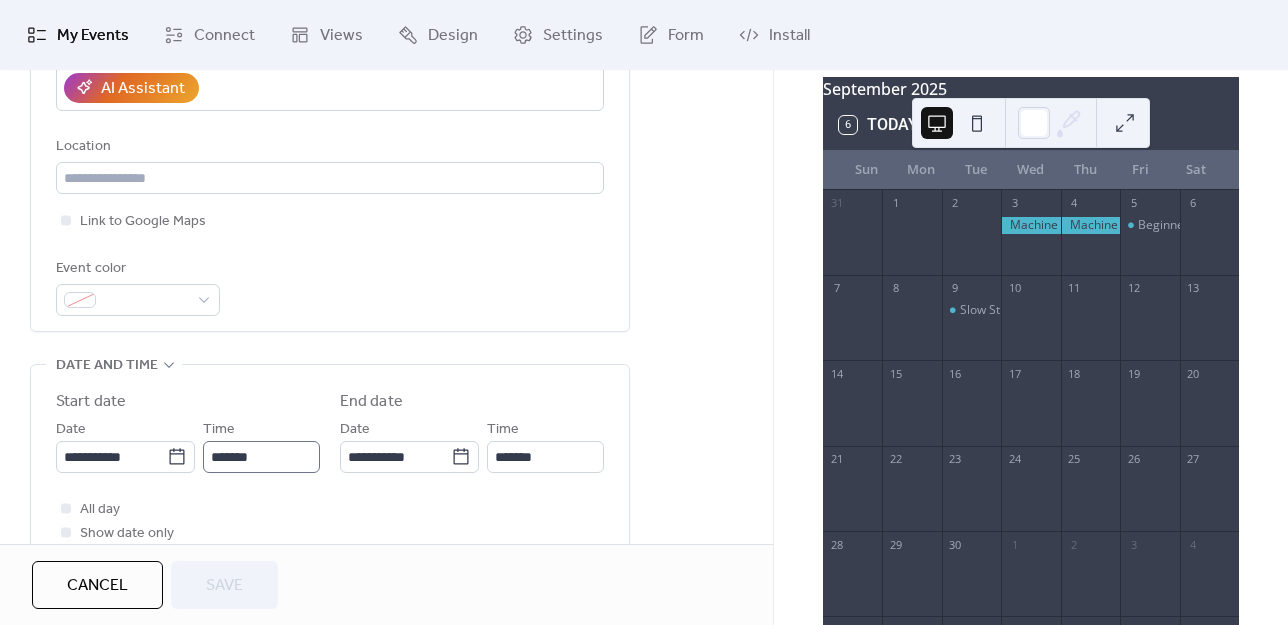 scroll, scrollTop: 400, scrollLeft: 0, axis: vertical 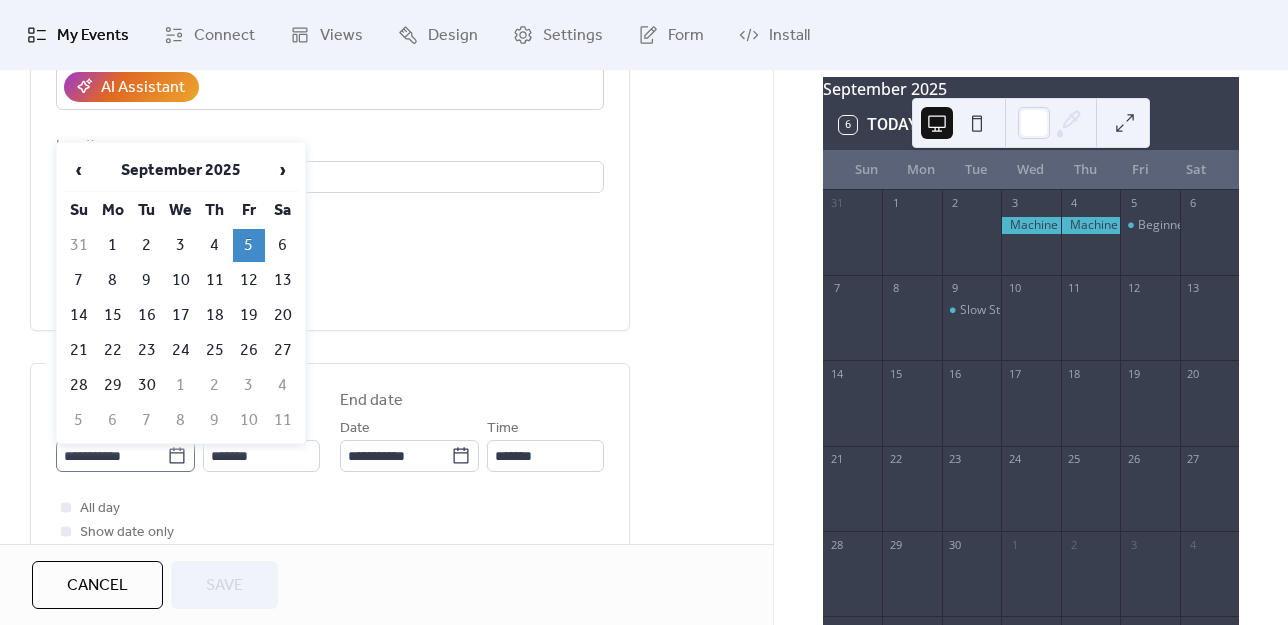 click 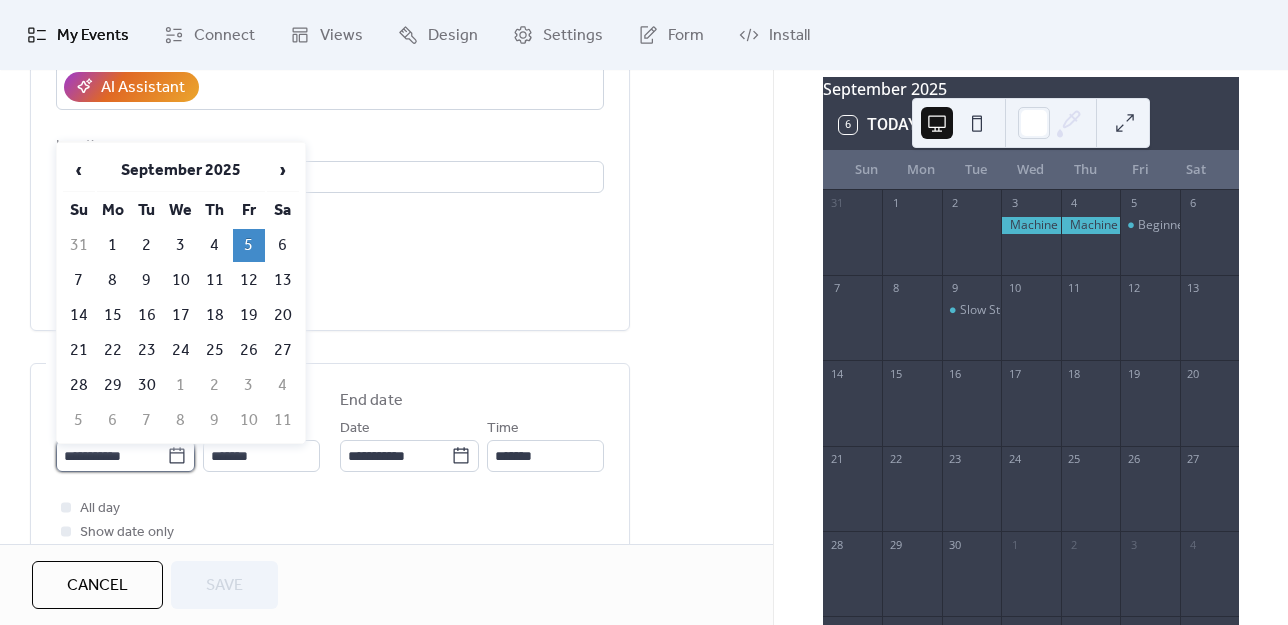click on "**********" at bounding box center [111, 456] 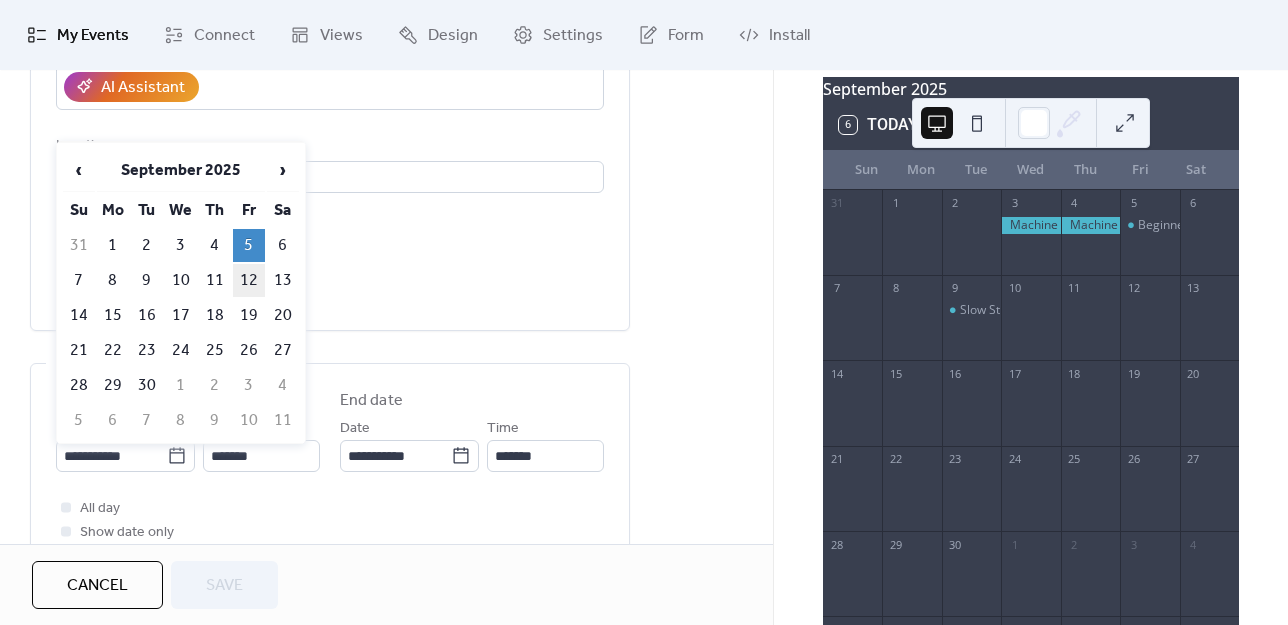 click on "12" at bounding box center [249, 280] 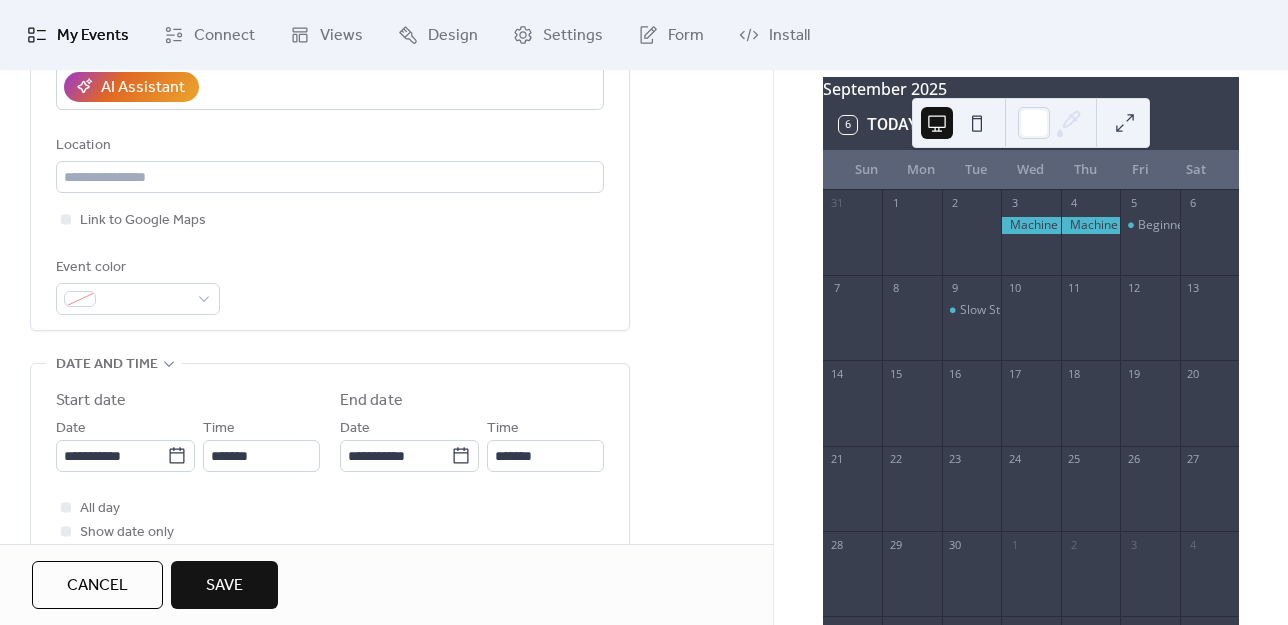click on "Save" at bounding box center (224, 586) 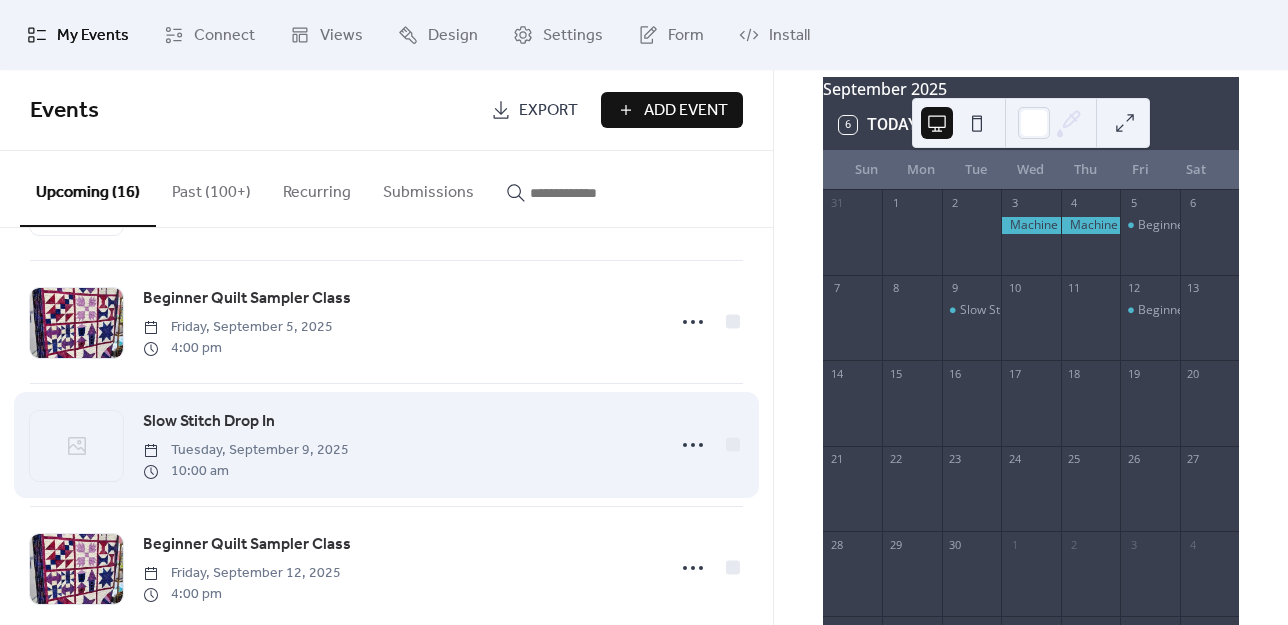 scroll, scrollTop: 1630, scrollLeft: 0, axis: vertical 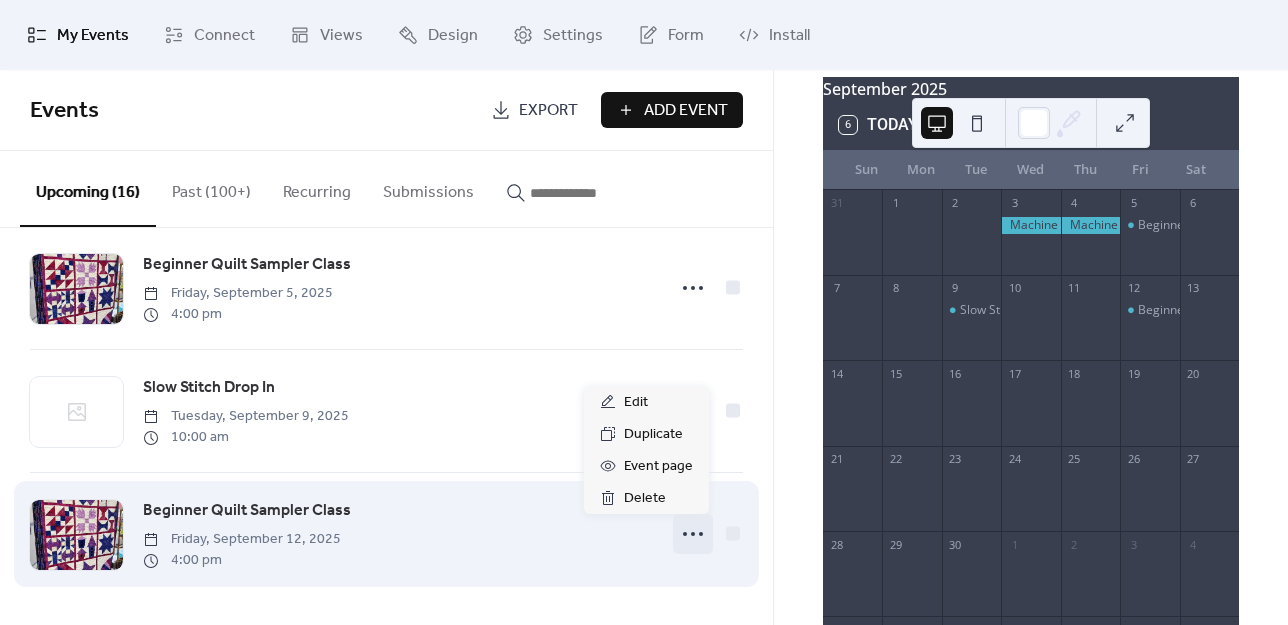 click 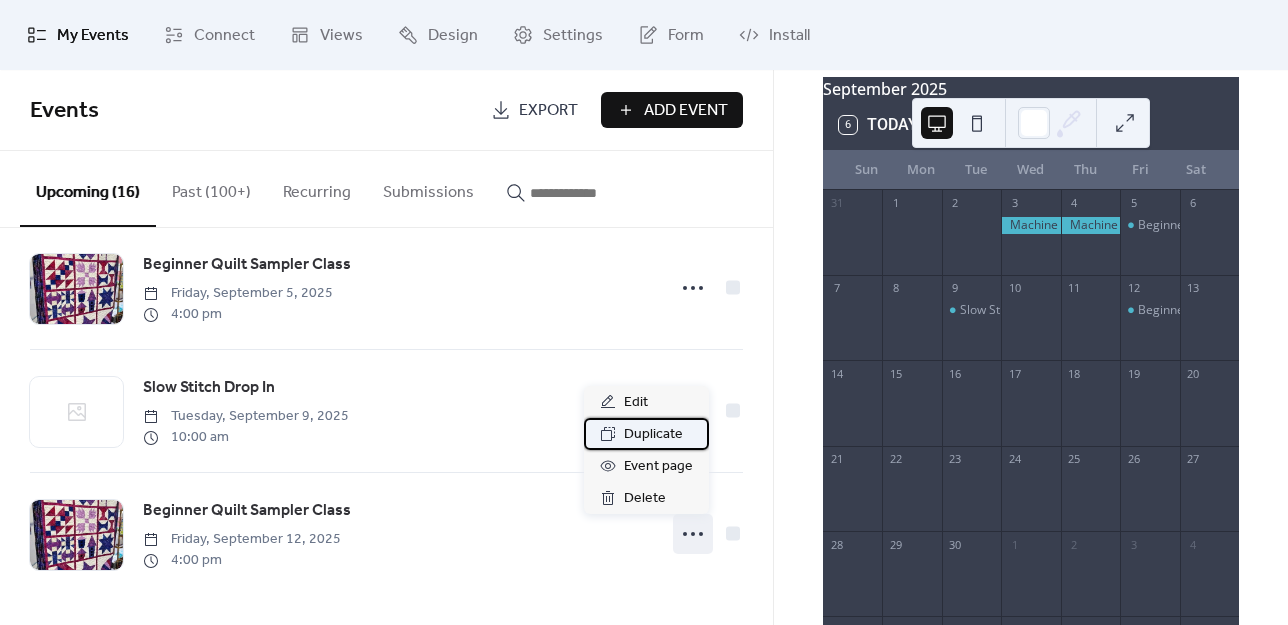 click on "Duplicate" at bounding box center [646, 434] 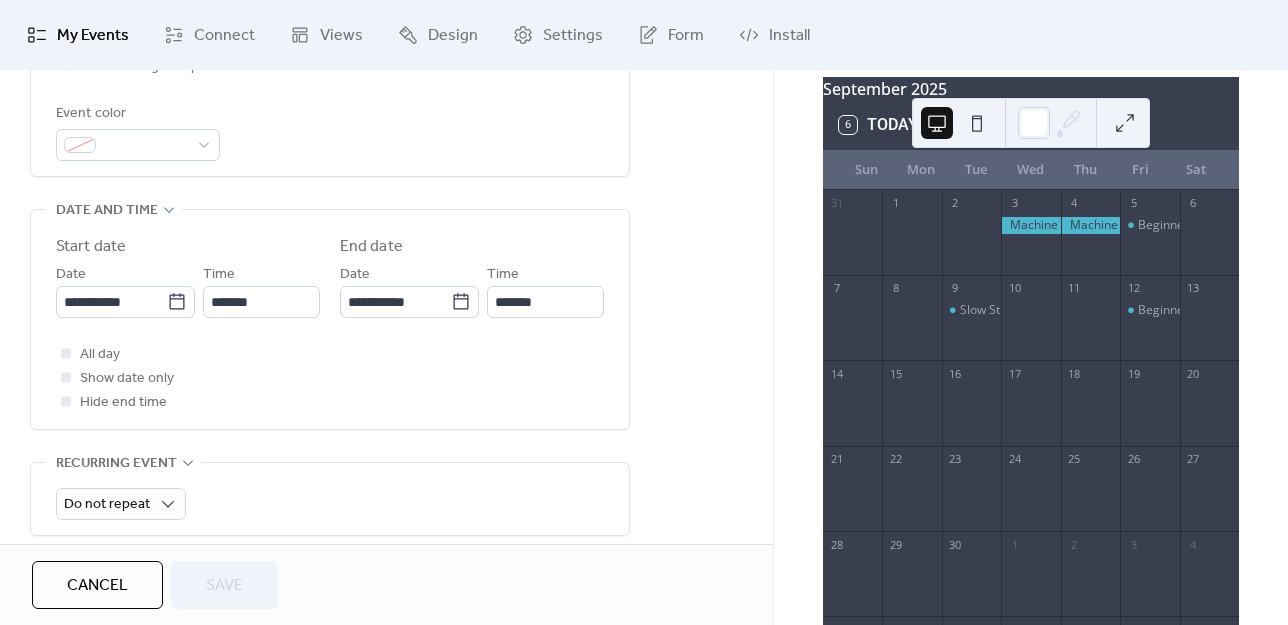 scroll, scrollTop: 600, scrollLeft: 0, axis: vertical 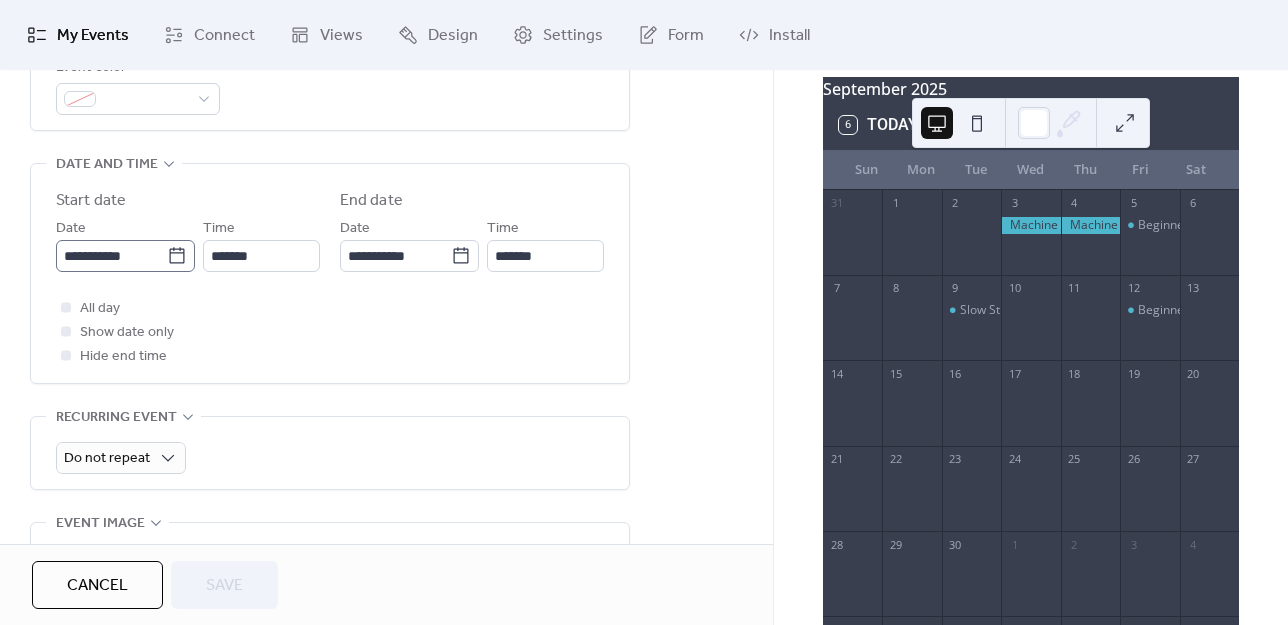 click 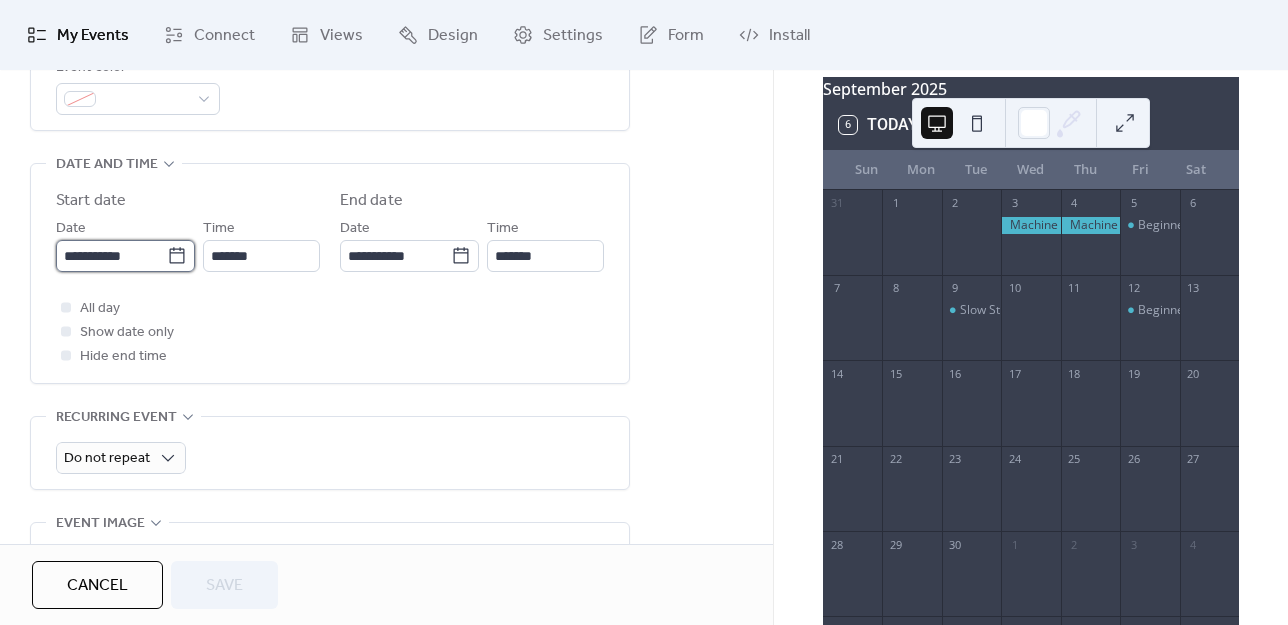 click on "**********" at bounding box center (111, 256) 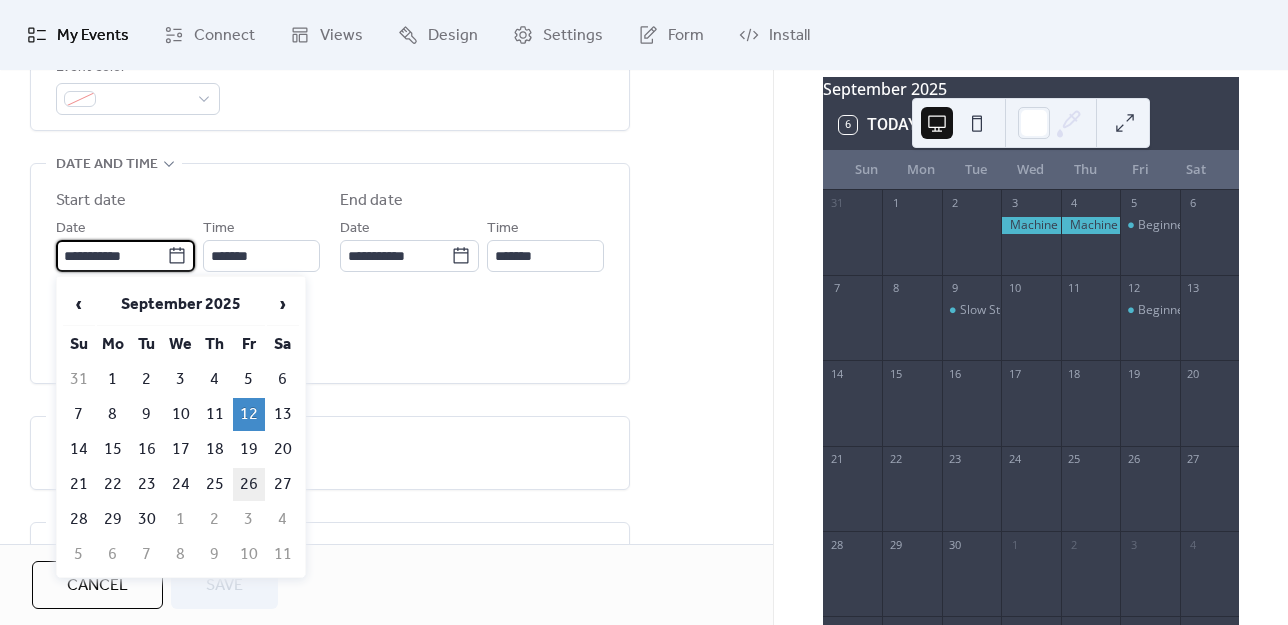 click on "26" at bounding box center (249, 484) 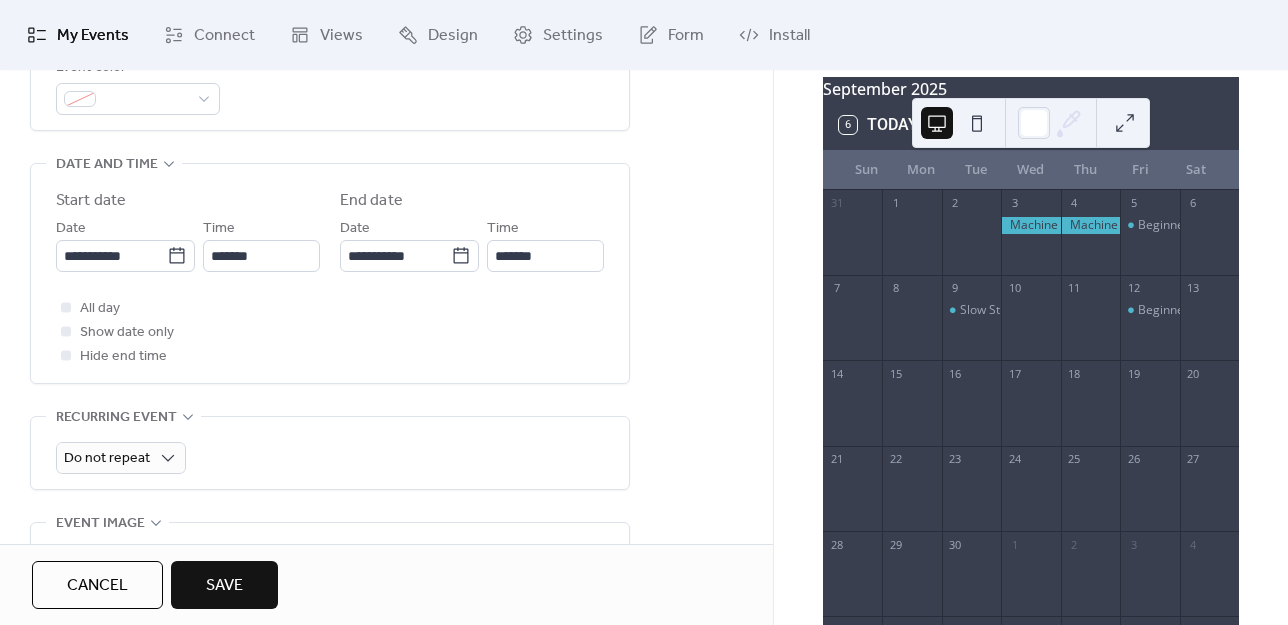 click on "Save" at bounding box center [224, 585] 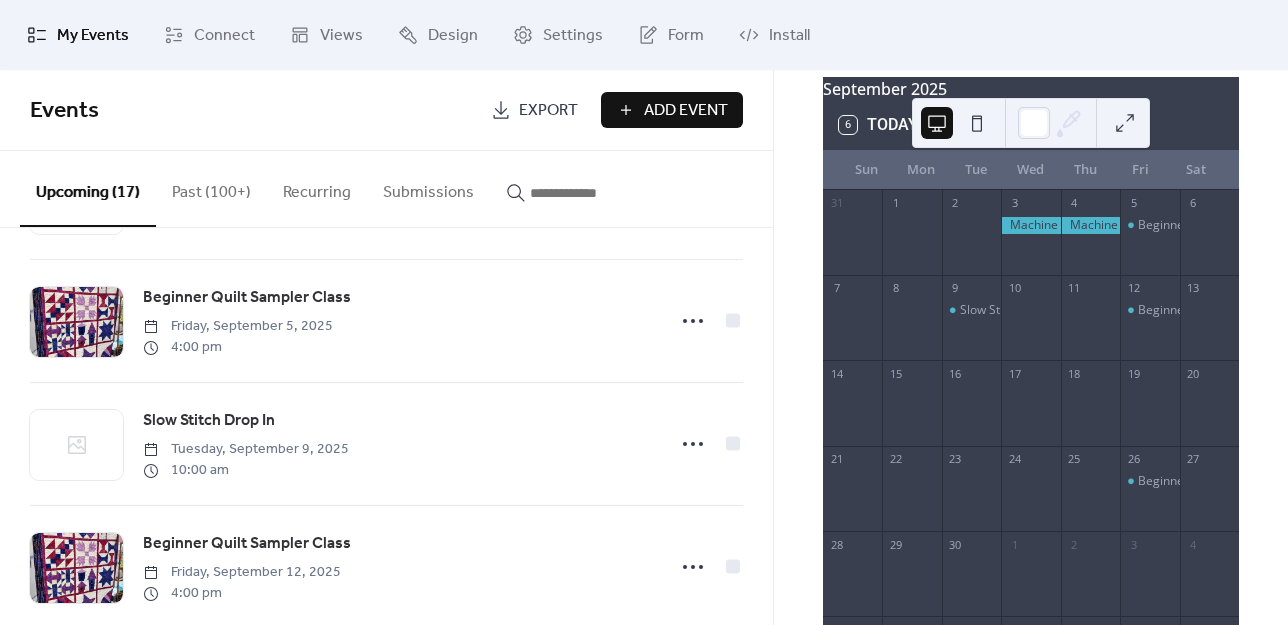 scroll, scrollTop: 1753, scrollLeft: 0, axis: vertical 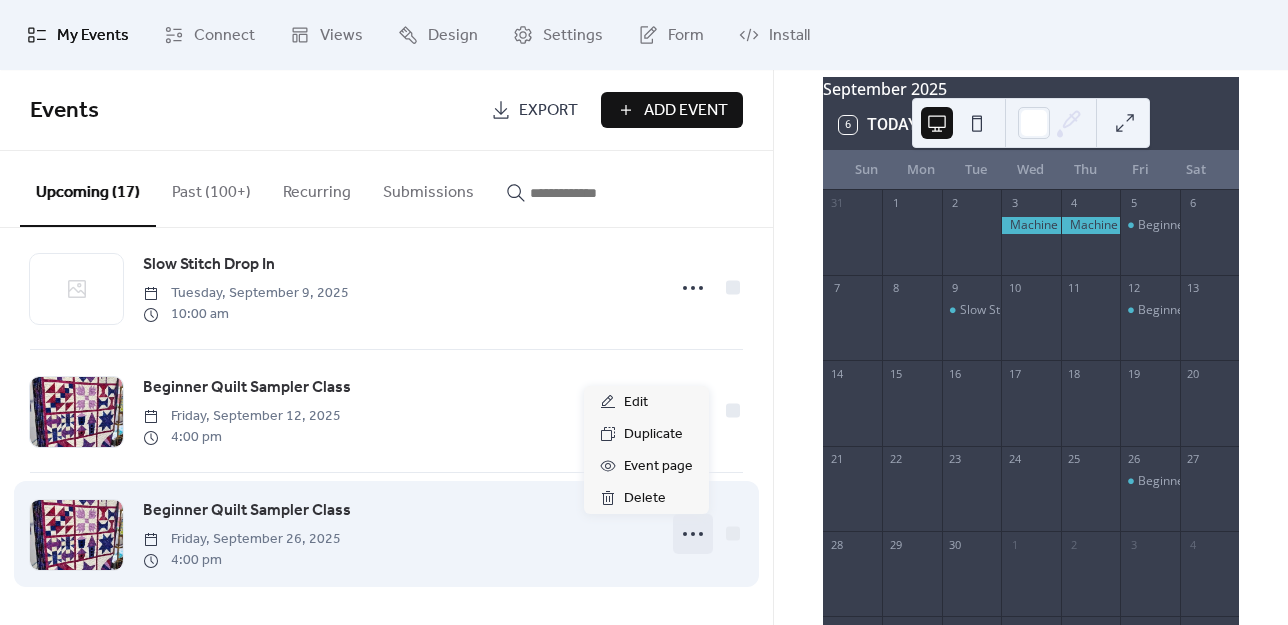 click 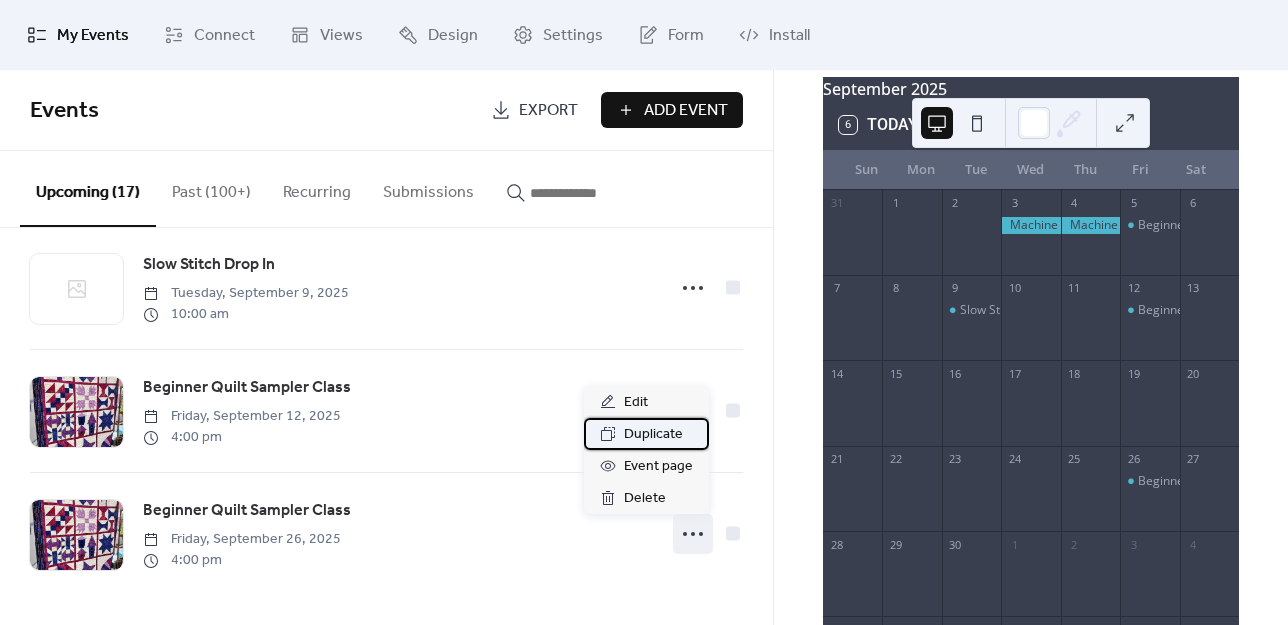 click on "Duplicate" at bounding box center [653, 435] 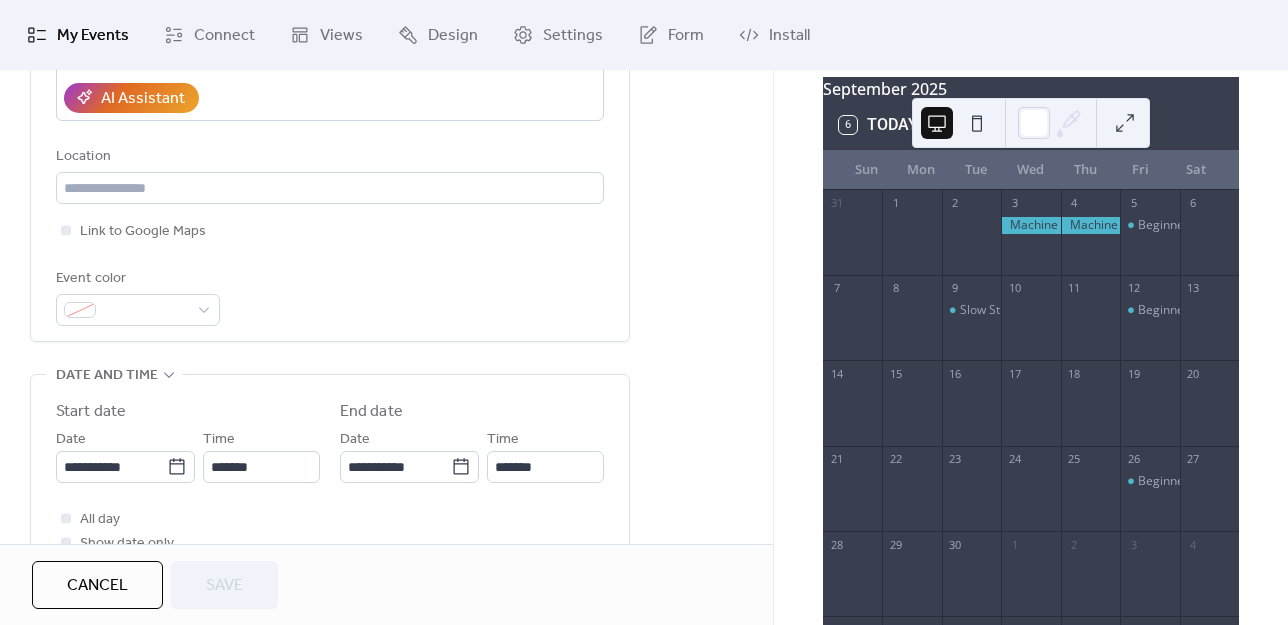 scroll, scrollTop: 400, scrollLeft: 0, axis: vertical 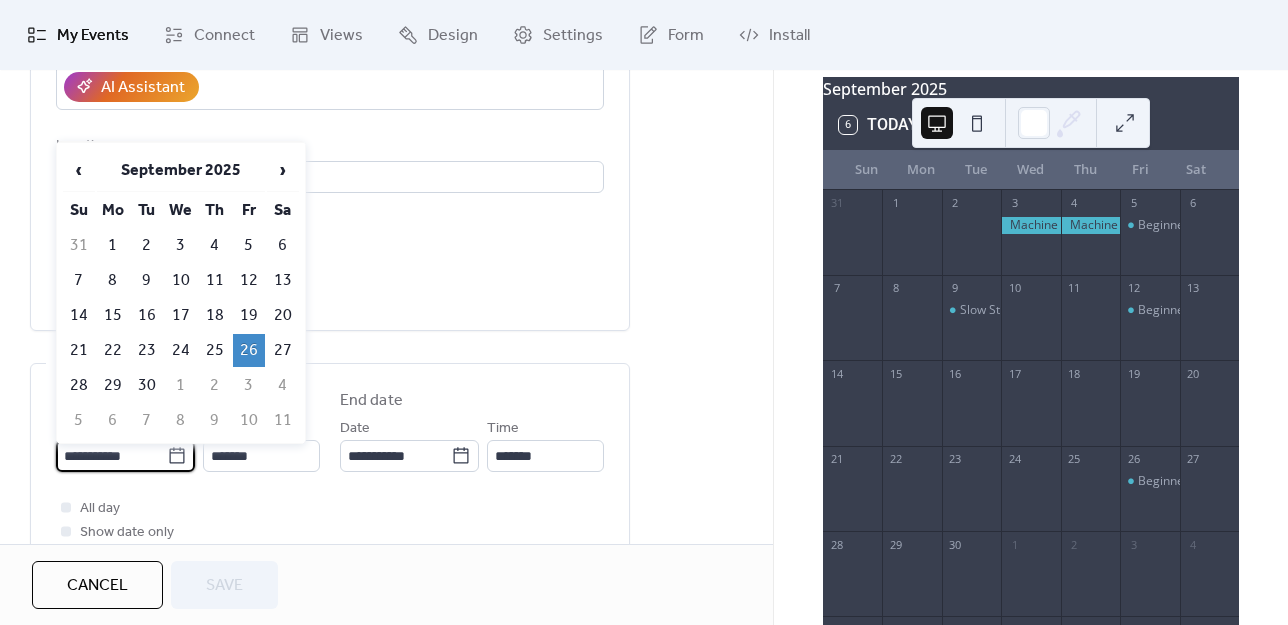 click on "**********" at bounding box center [111, 456] 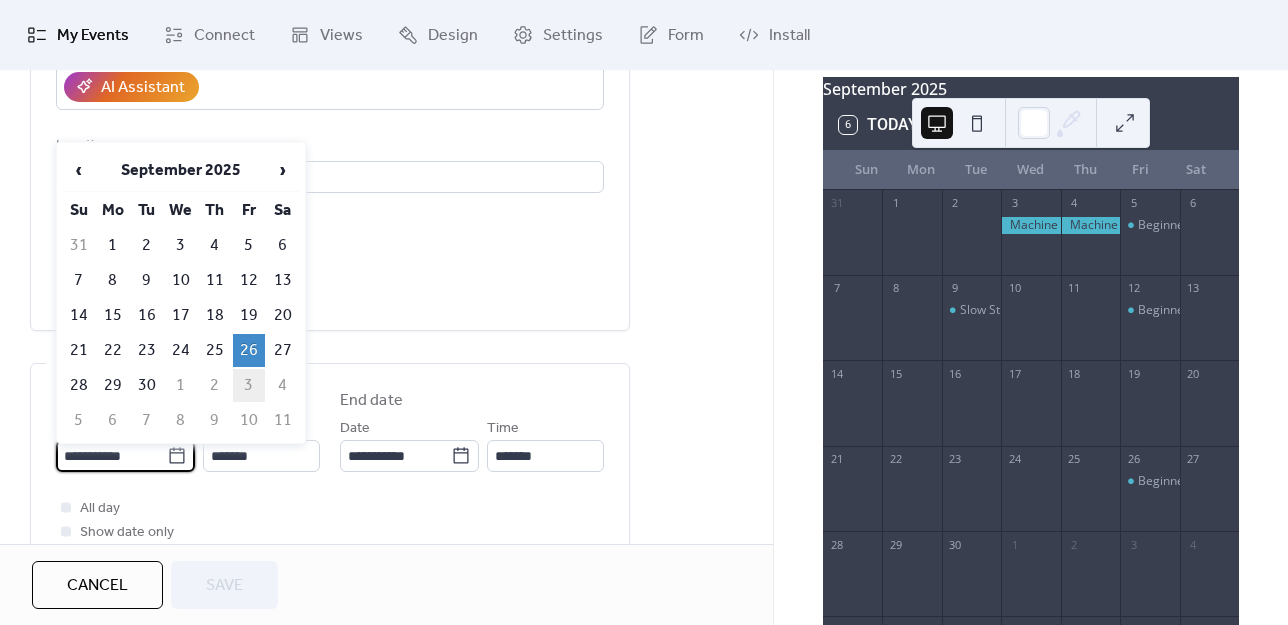 click on "3" at bounding box center (249, 385) 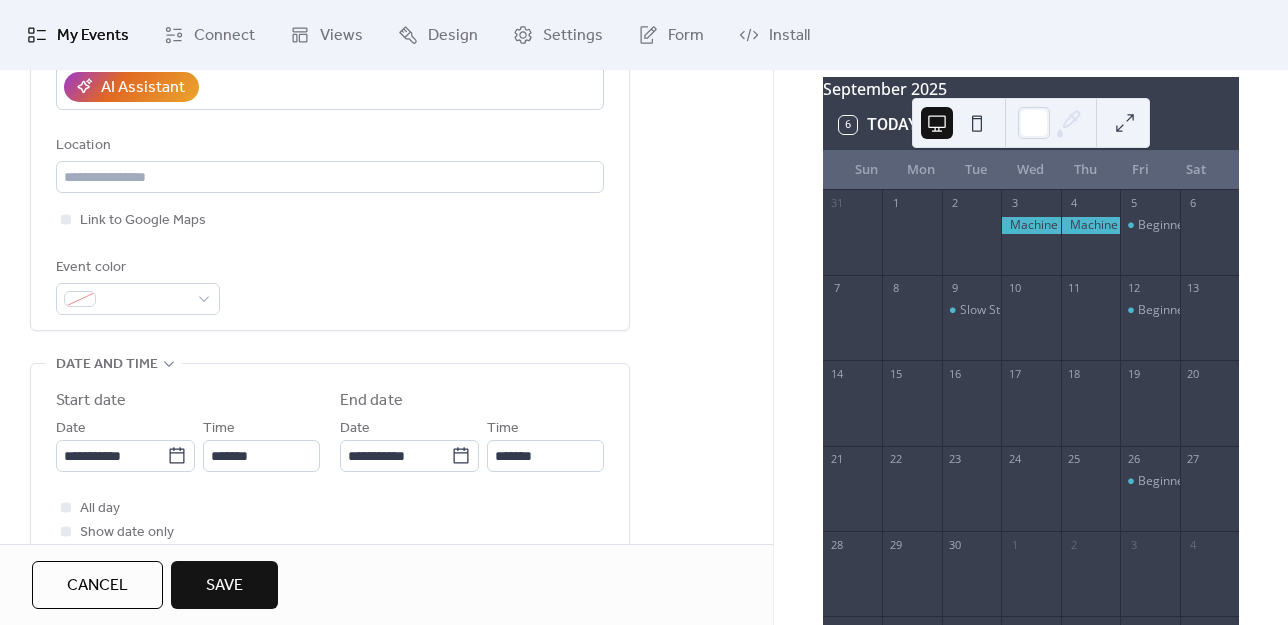 click on "Save" at bounding box center (224, 585) 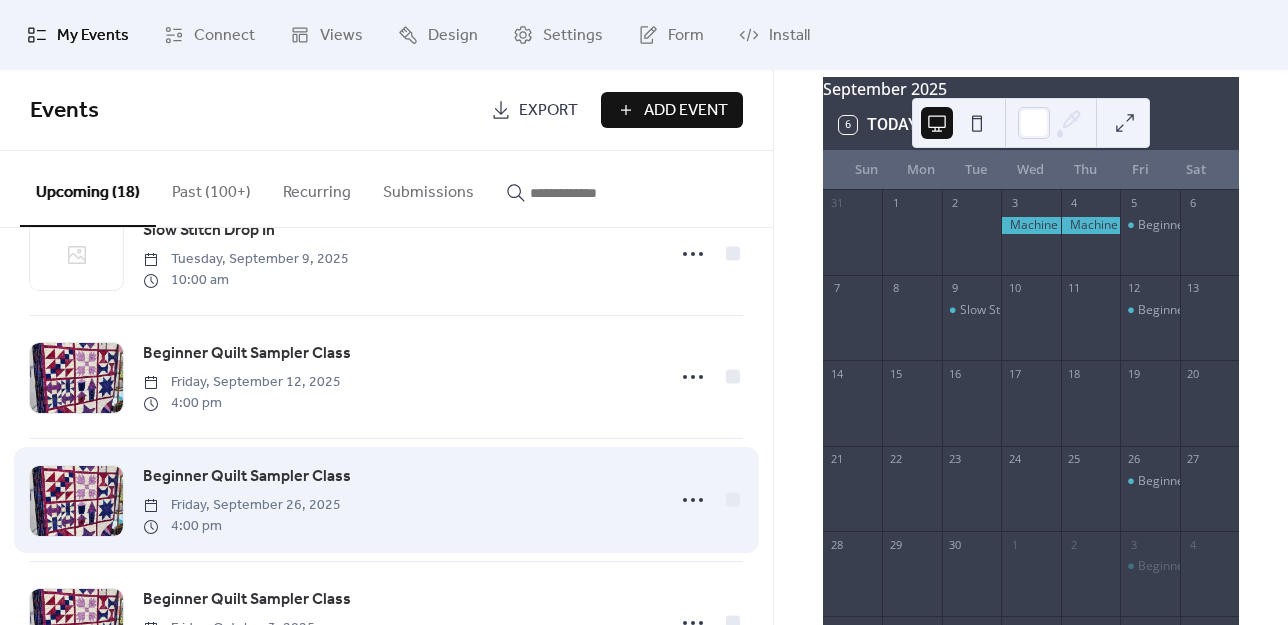 scroll, scrollTop: 1876, scrollLeft: 0, axis: vertical 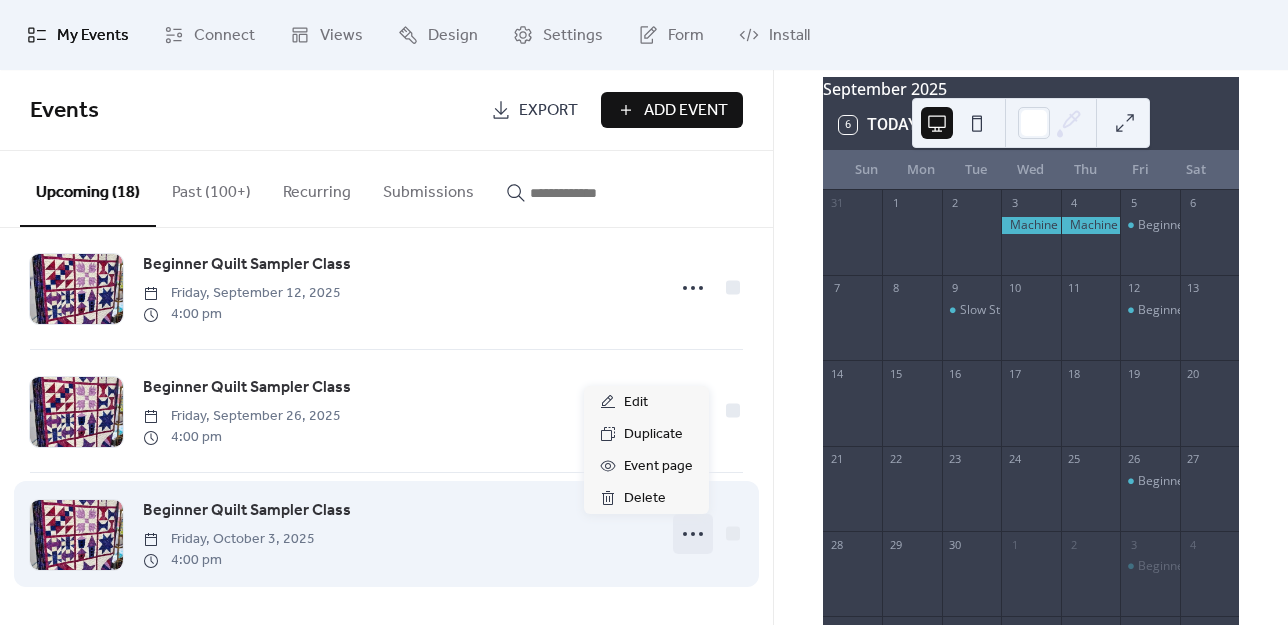 click 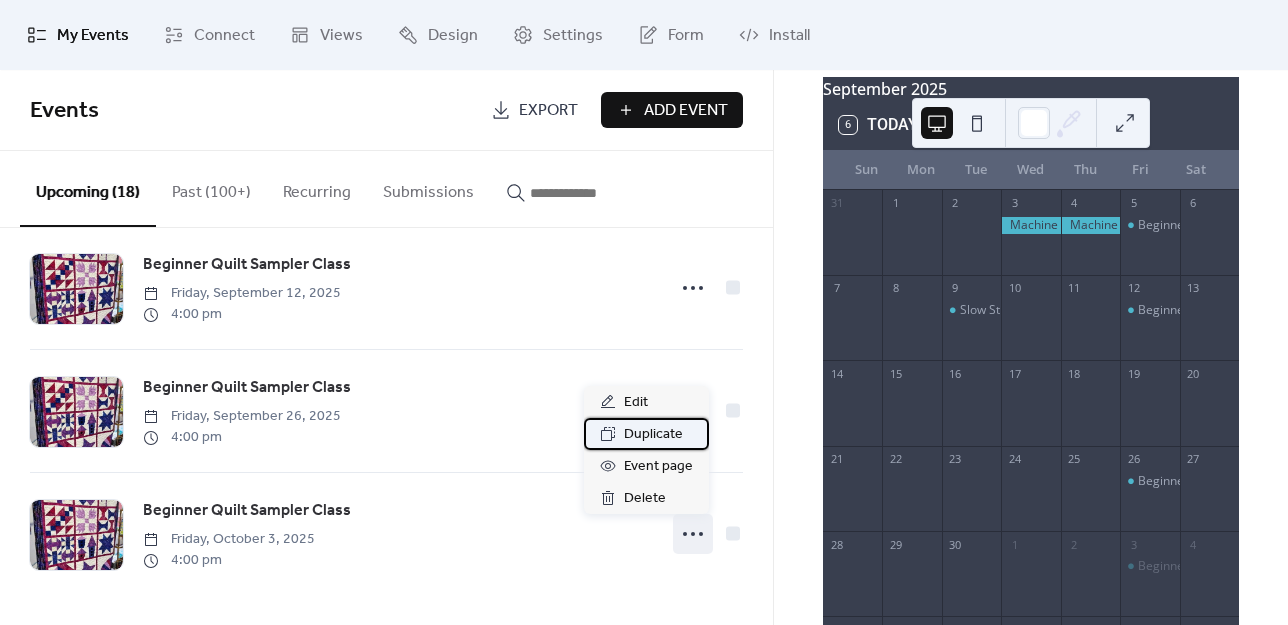click on "Duplicate" at bounding box center [653, 435] 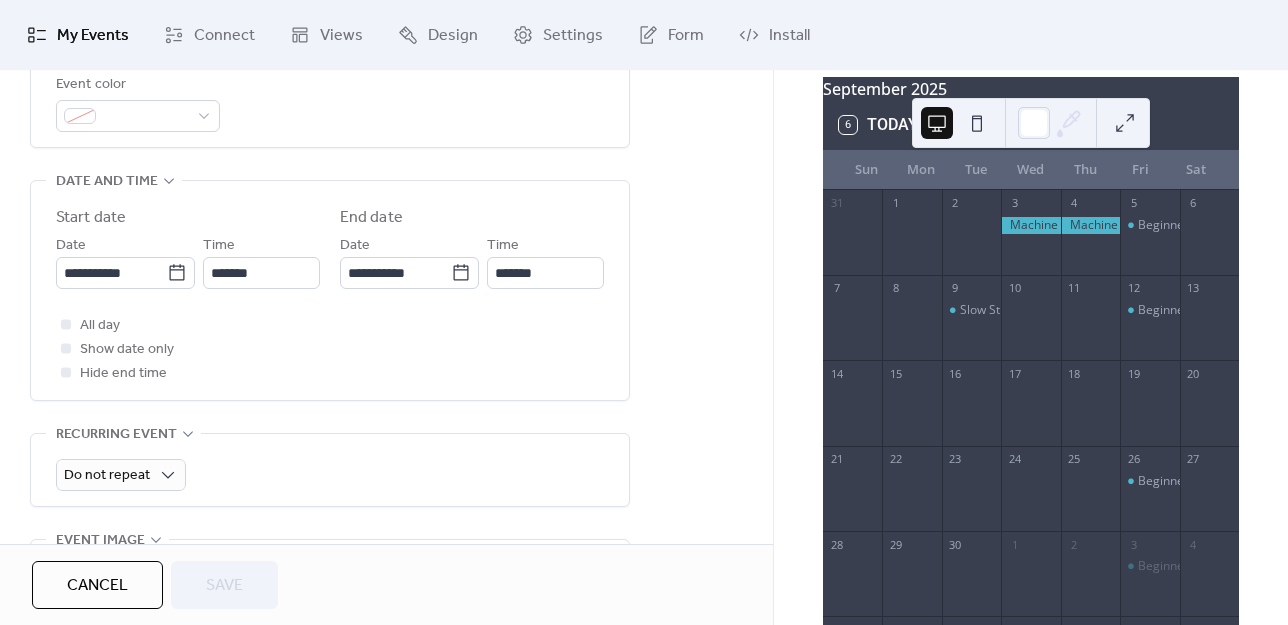 scroll, scrollTop: 600, scrollLeft: 0, axis: vertical 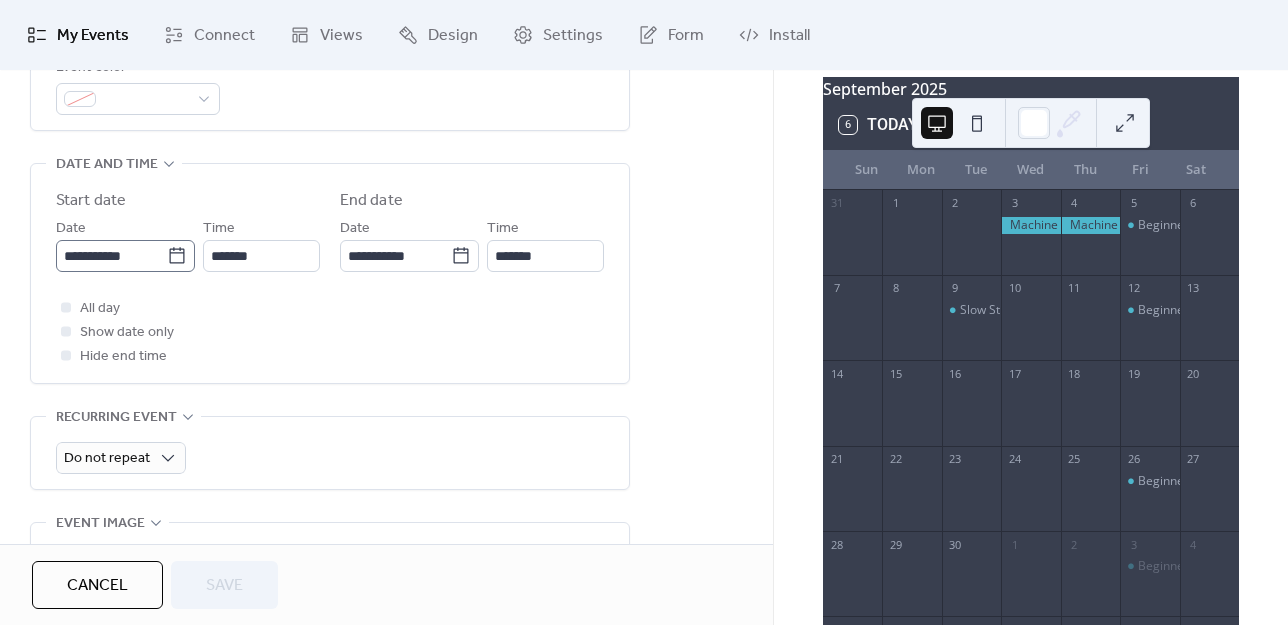 click 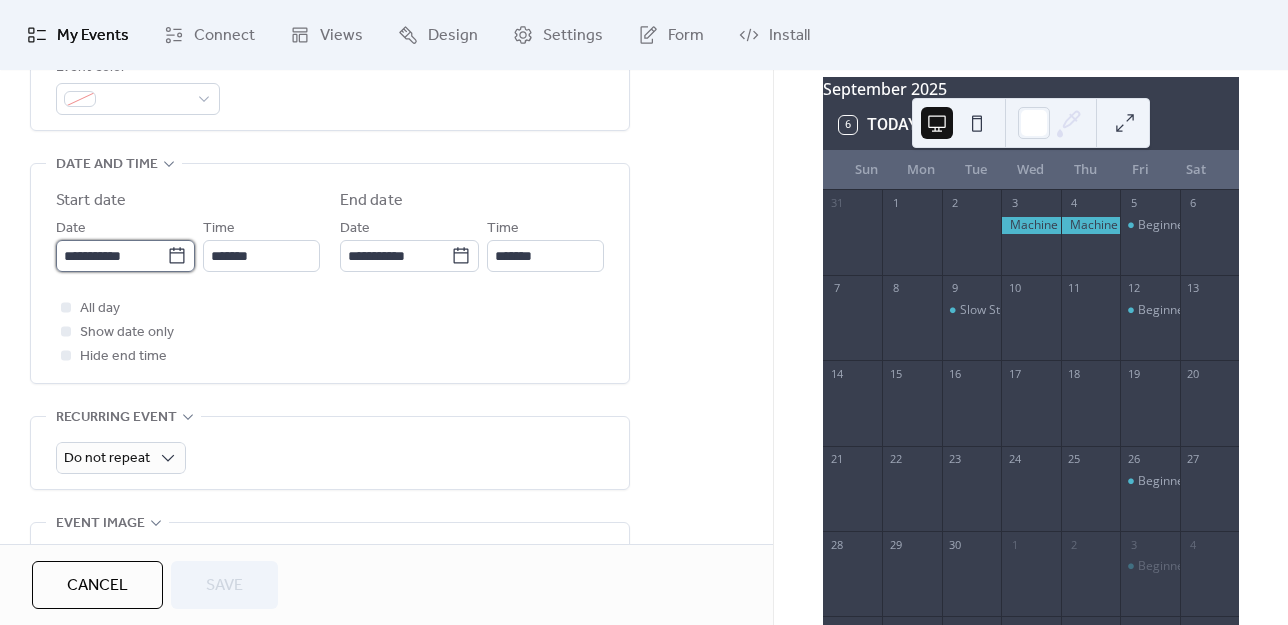 click on "**********" at bounding box center (111, 256) 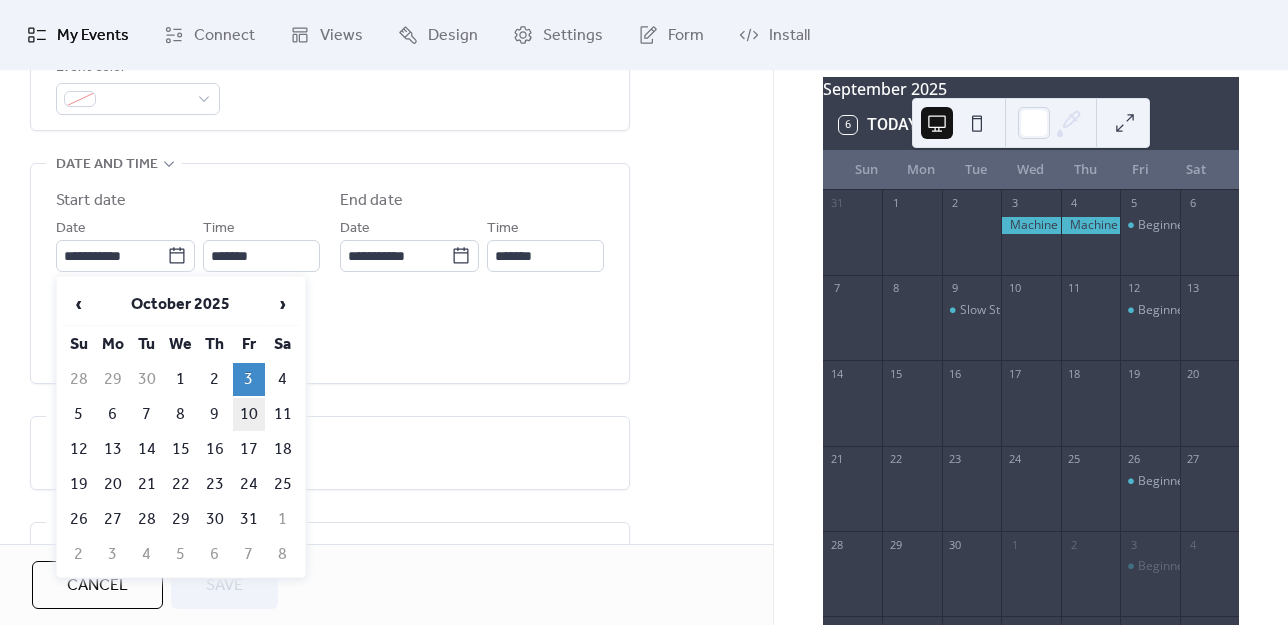 click on "10" at bounding box center [249, 414] 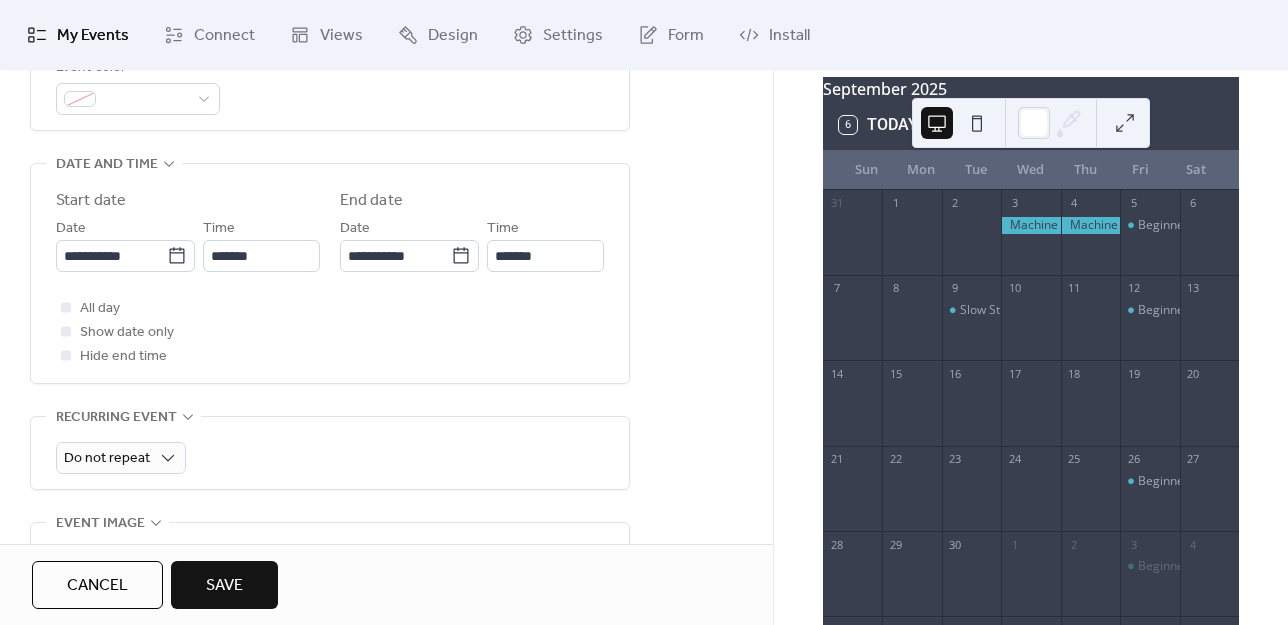 click on "Save" at bounding box center (224, 585) 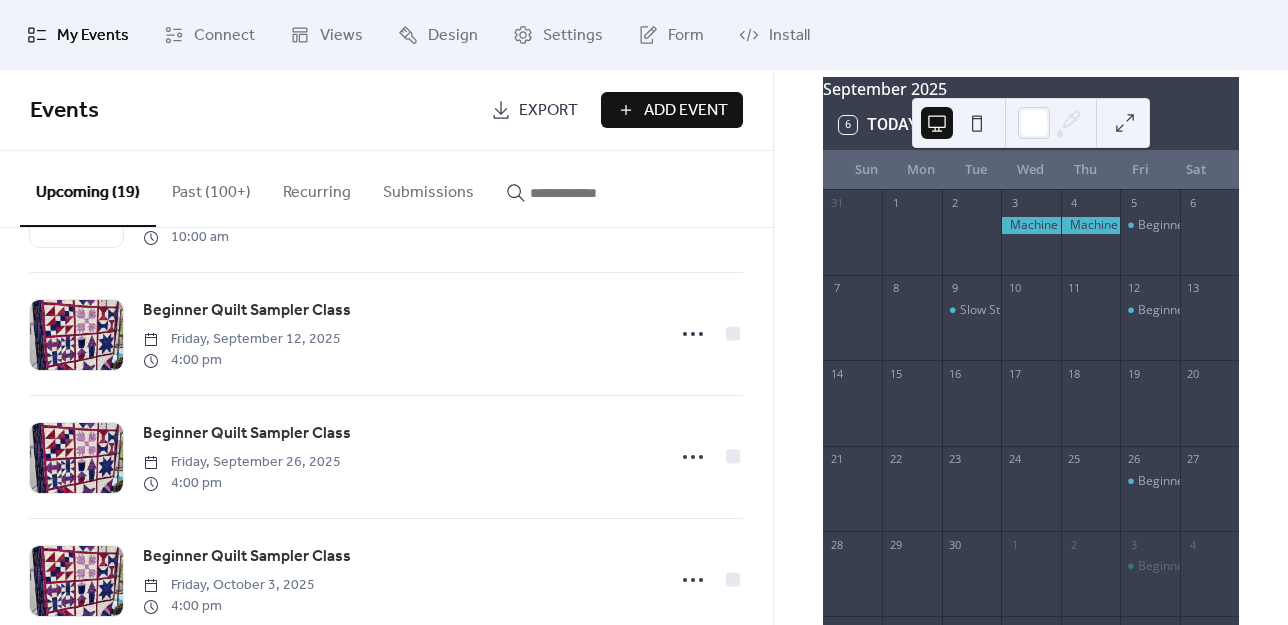 scroll, scrollTop: 1999, scrollLeft: 0, axis: vertical 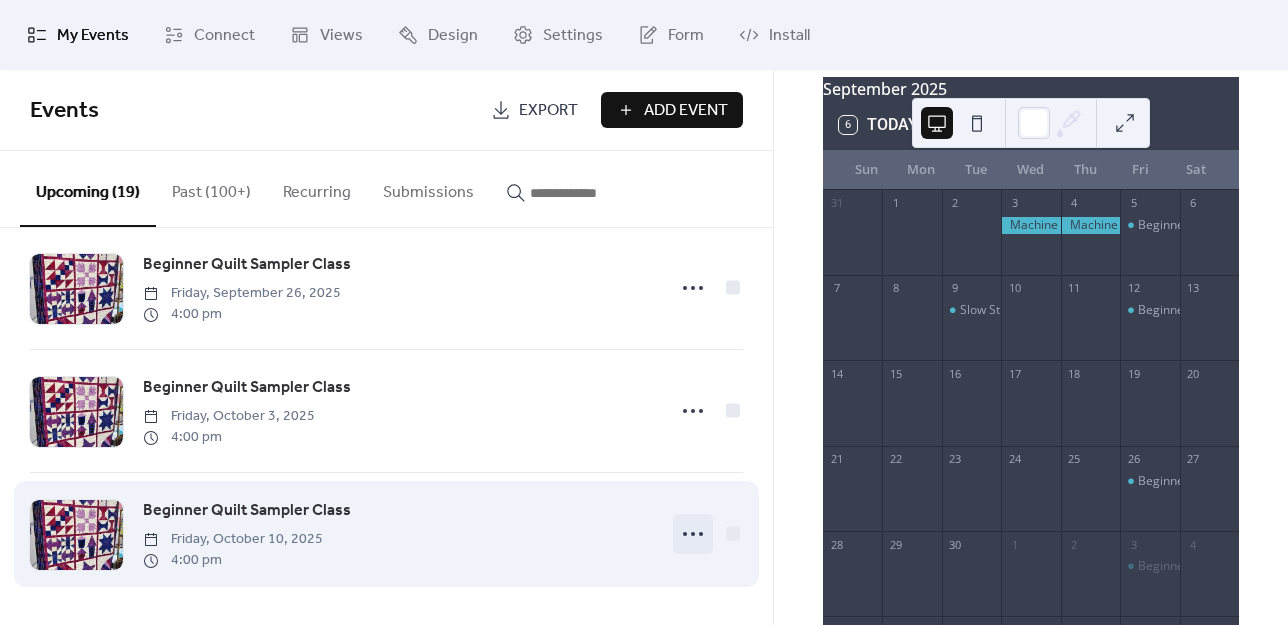 click 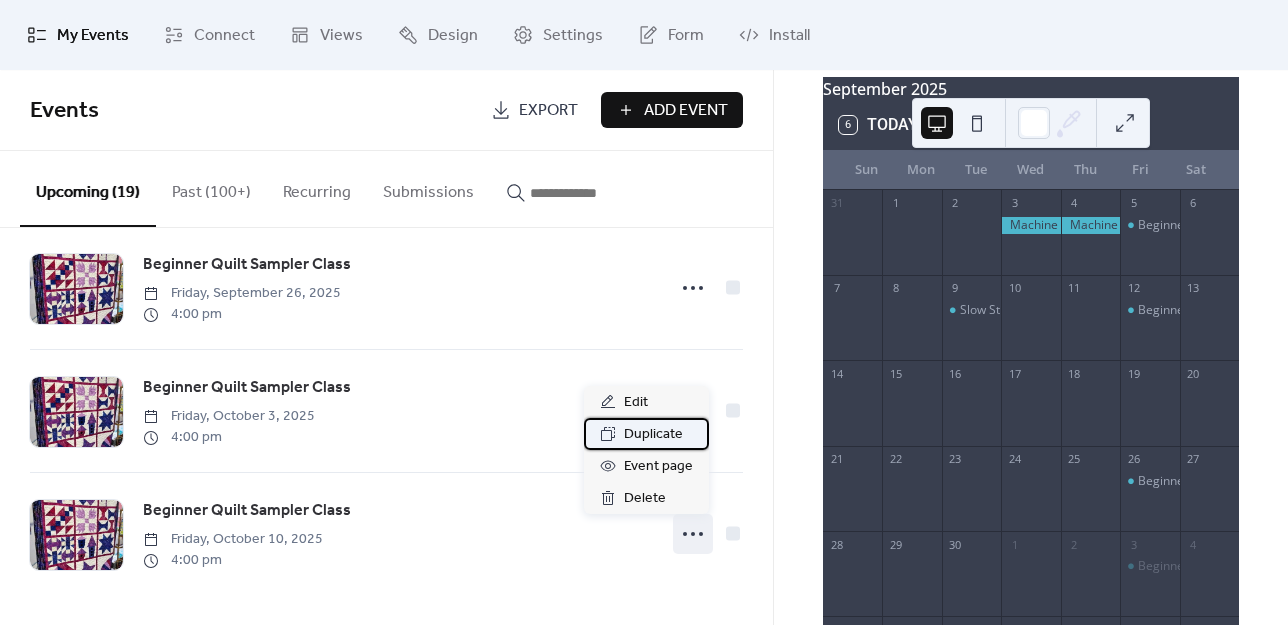 click on "Duplicate" at bounding box center [653, 435] 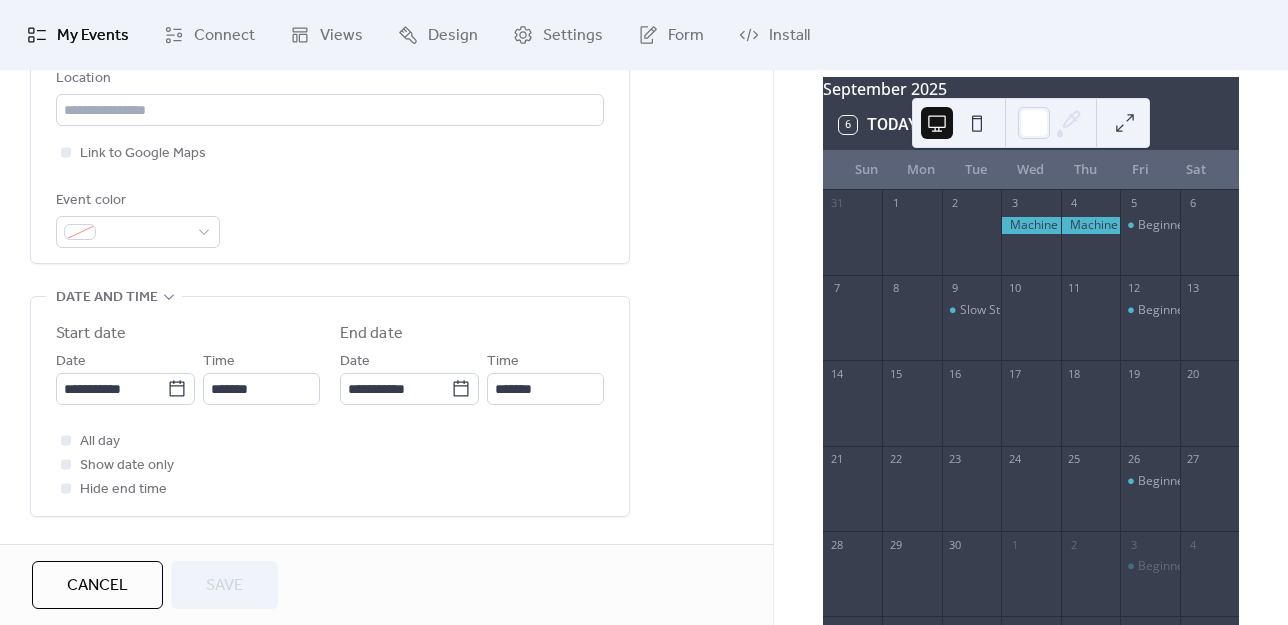 scroll, scrollTop: 500, scrollLeft: 0, axis: vertical 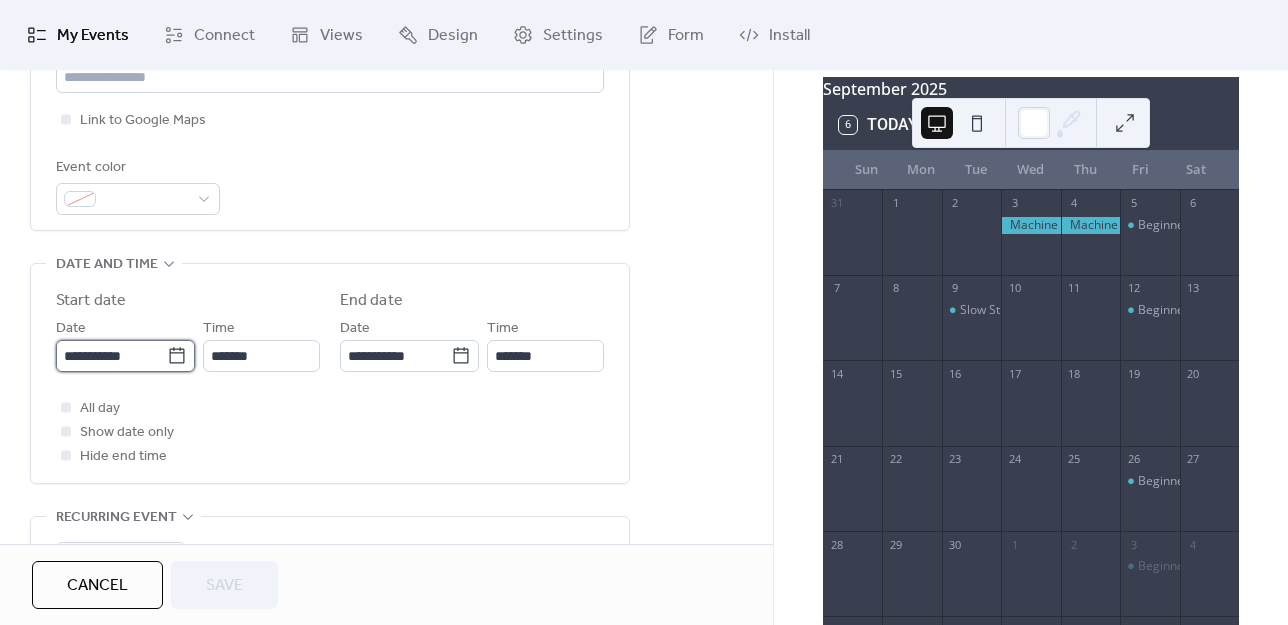 click on "**********" at bounding box center (111, 356) 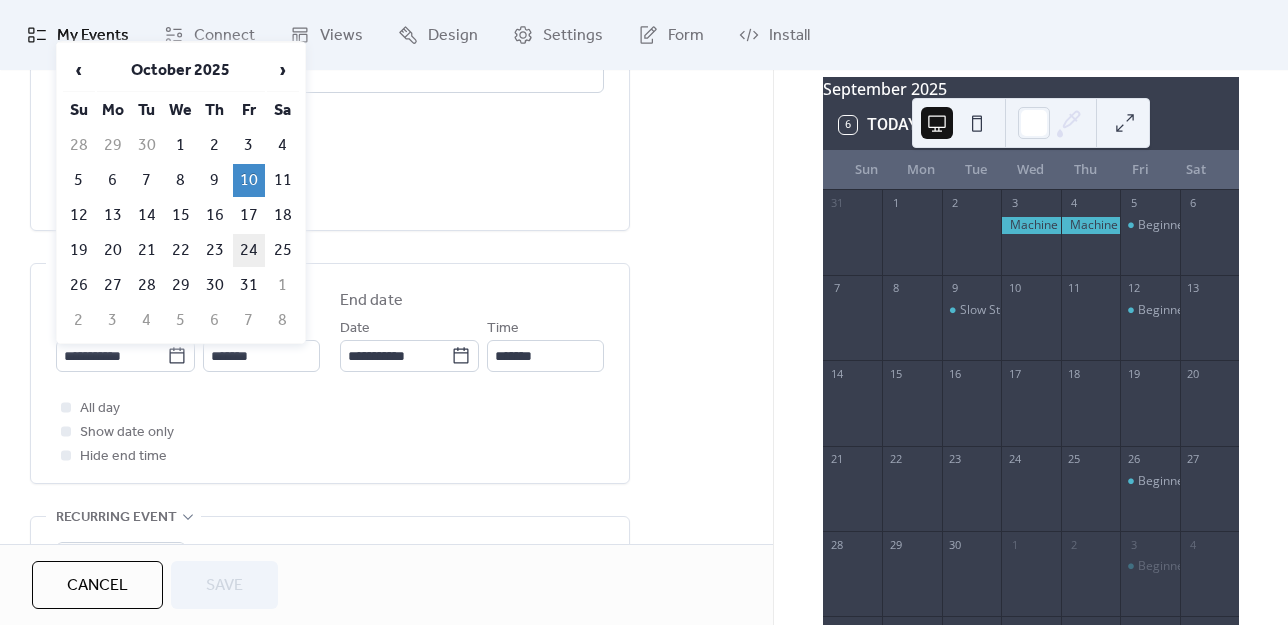 click on "24" at bounding box center (249, 250) 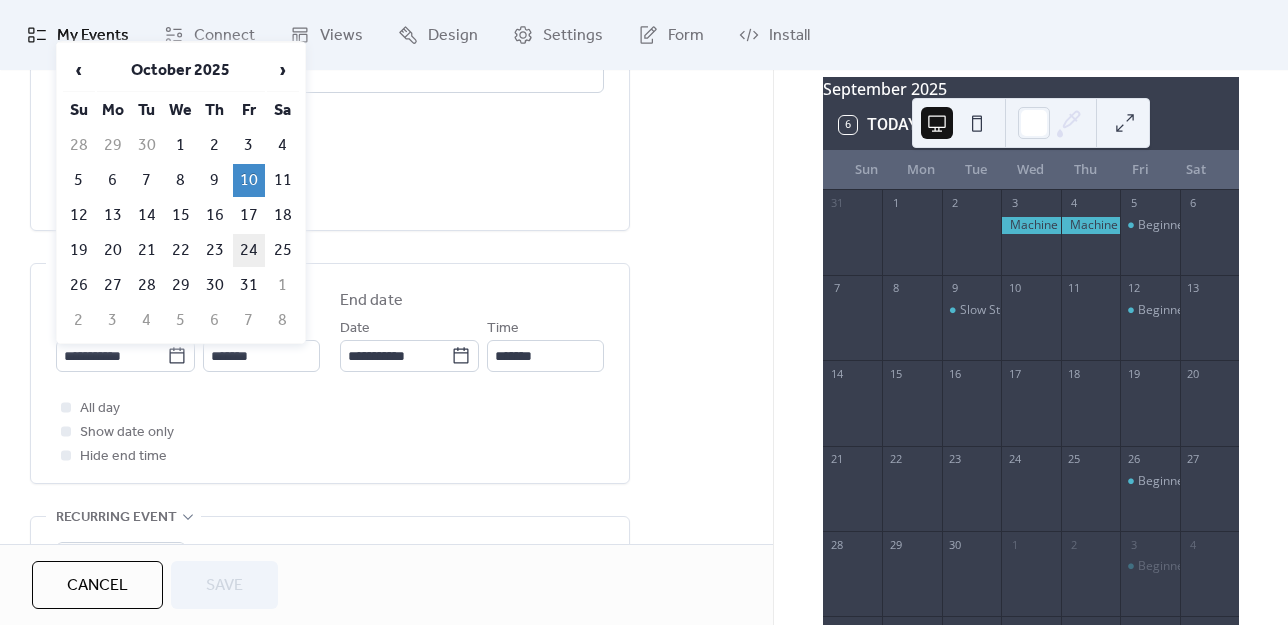 type on "**********" 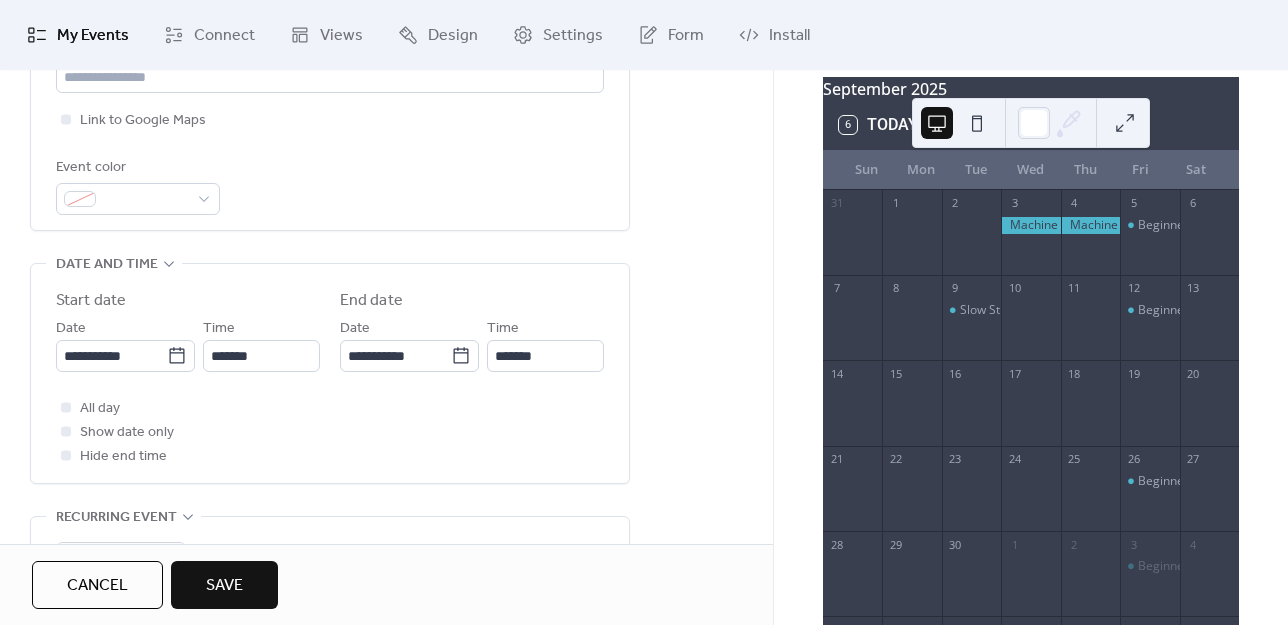 click on "Save" at bounding box center (224, 586) 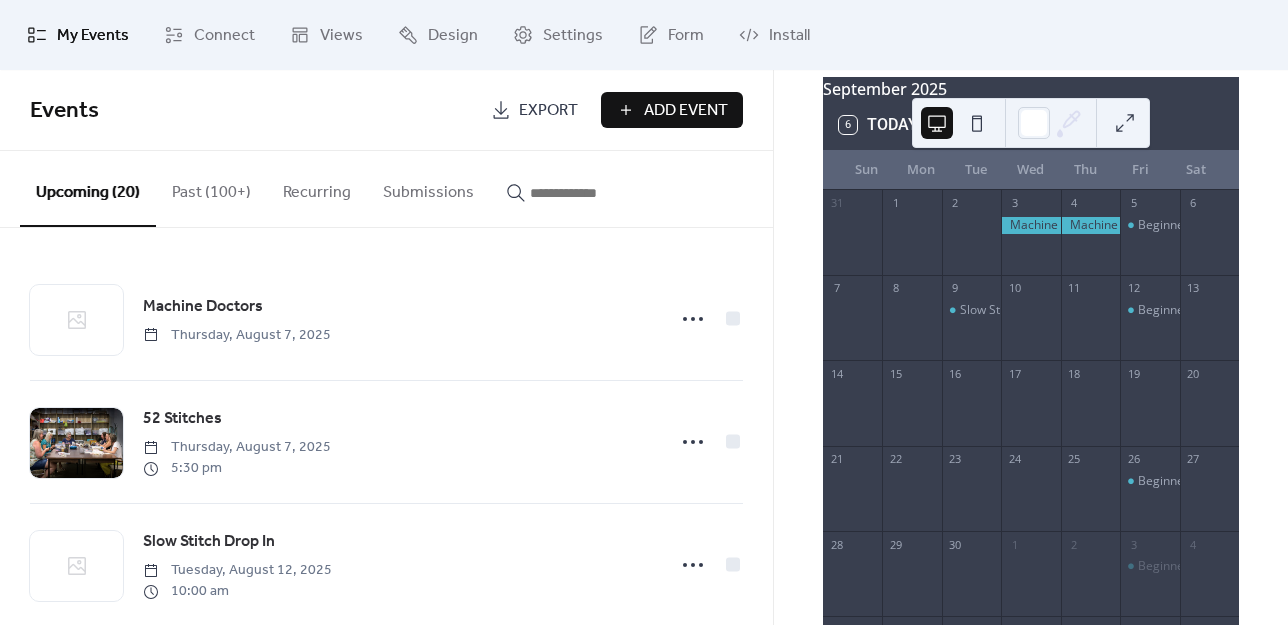 scroll, scrollTop: 400, scrollLeft: 0, axis: vertical 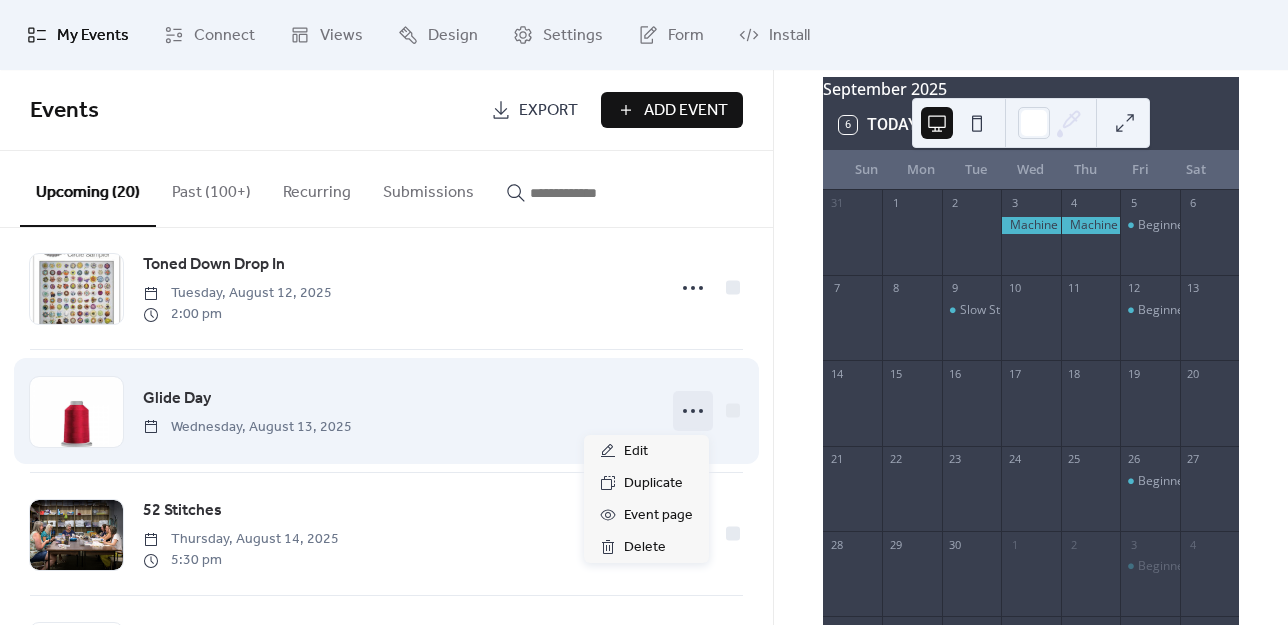 click 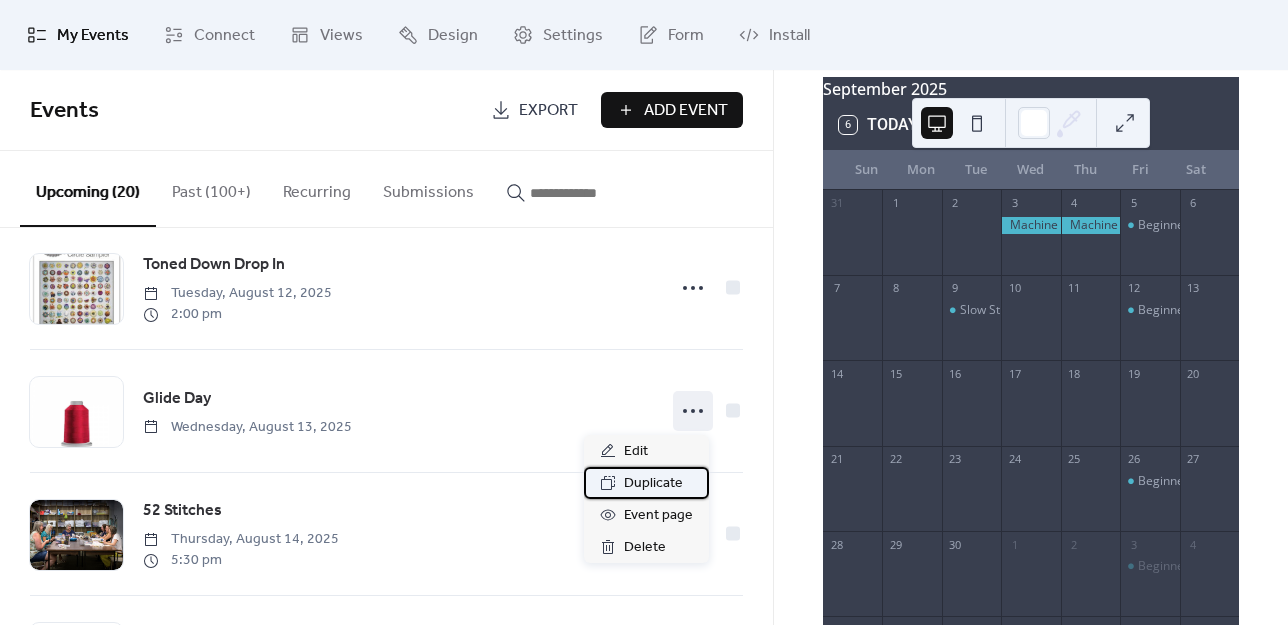 click on "Duplicate" at bounding box center (653, 484) 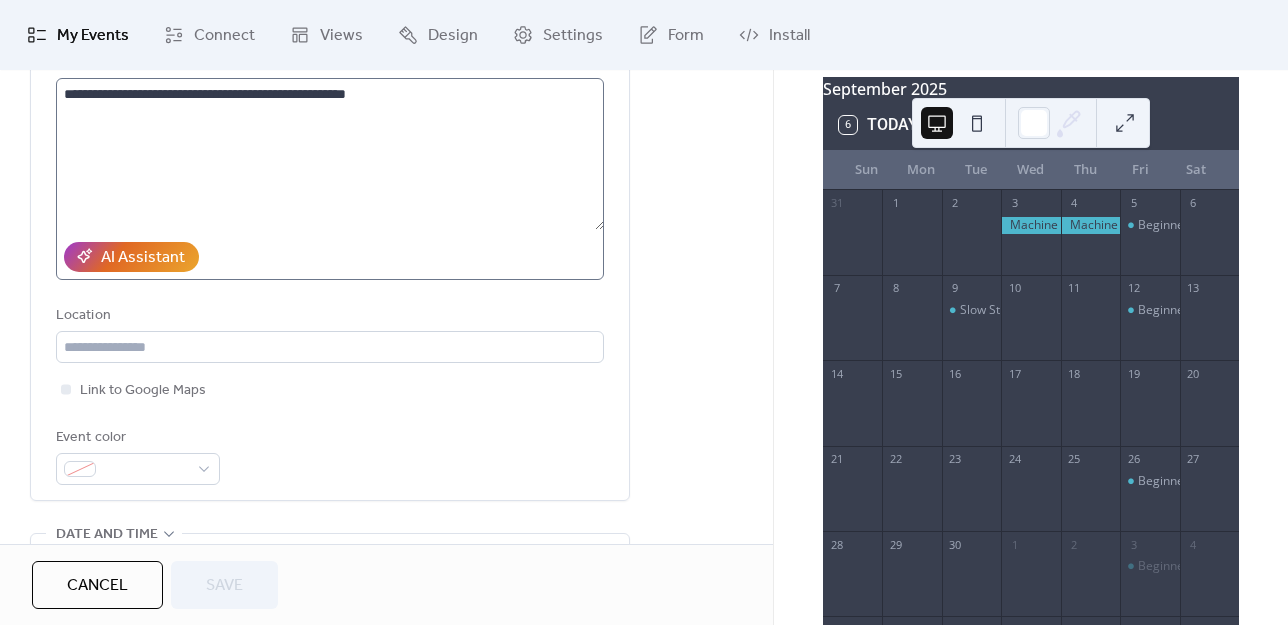 scroll, scrollTop: 400, scrollLeft: 0, axis: vertical 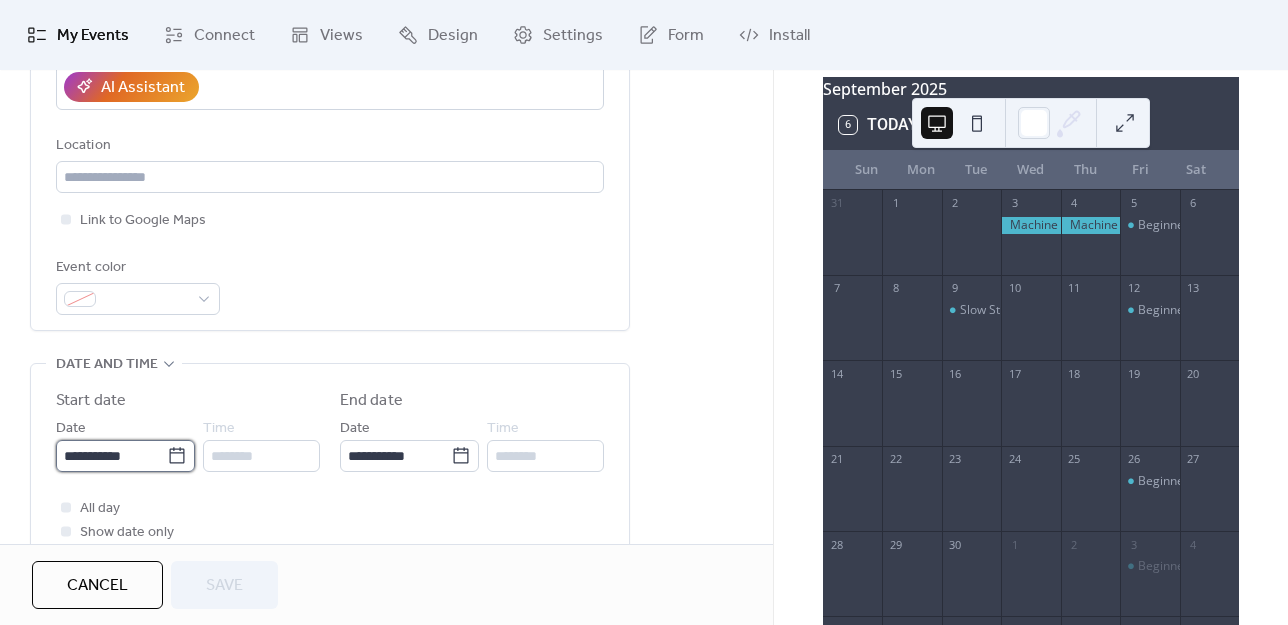 click on "**********" at bounding box center [111, 456] 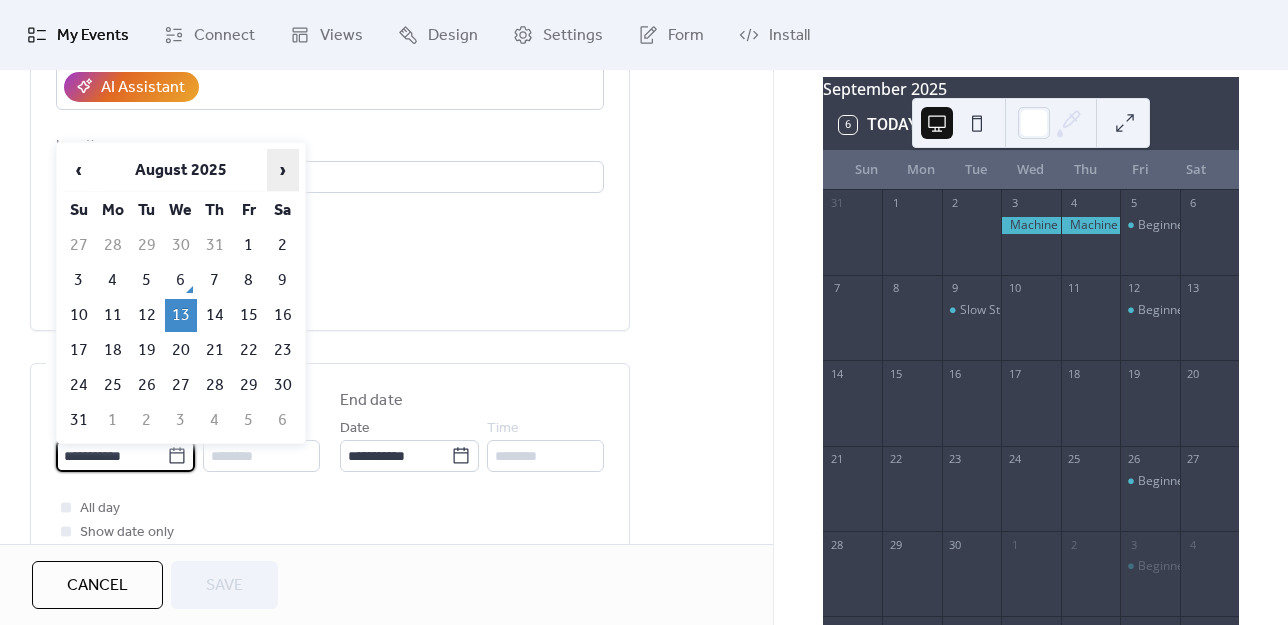 click on "›" at bounding box center [283, 170] 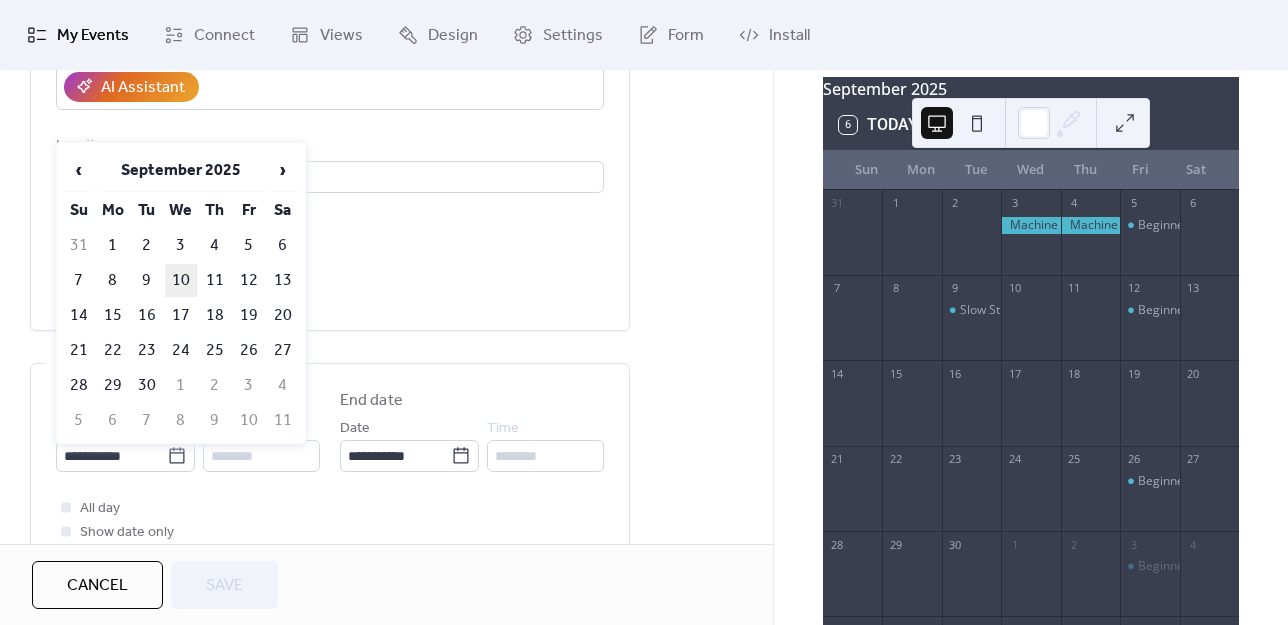 click on "10" at bounding box center [181, 280] 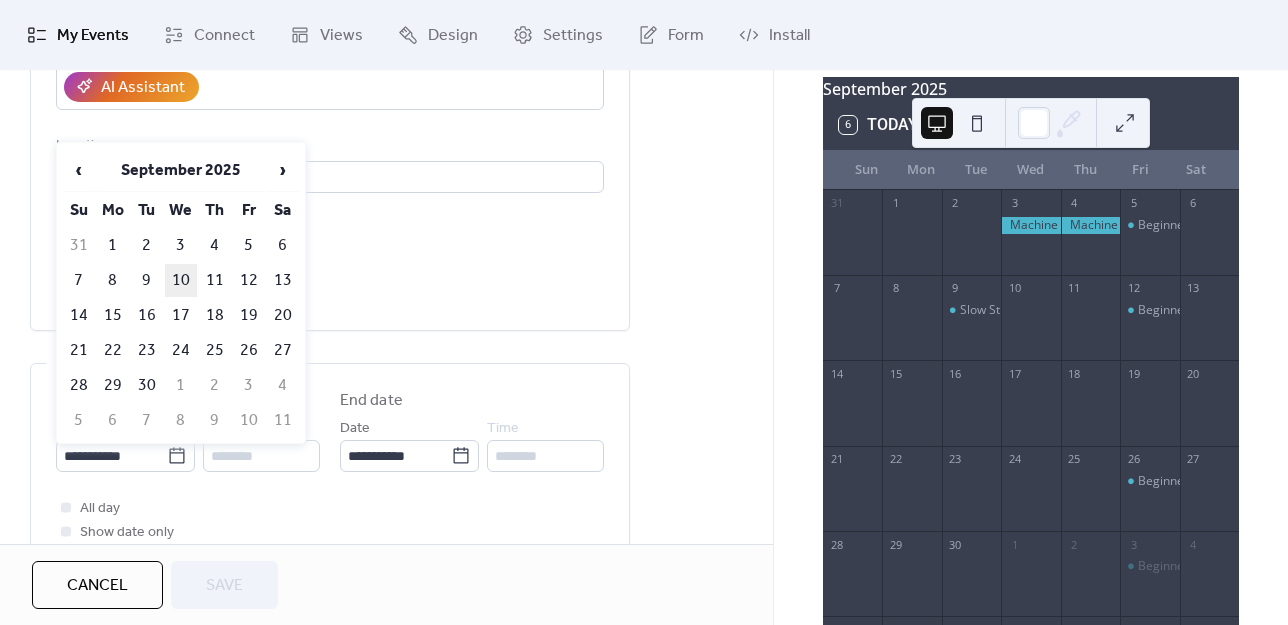 type on "**********" 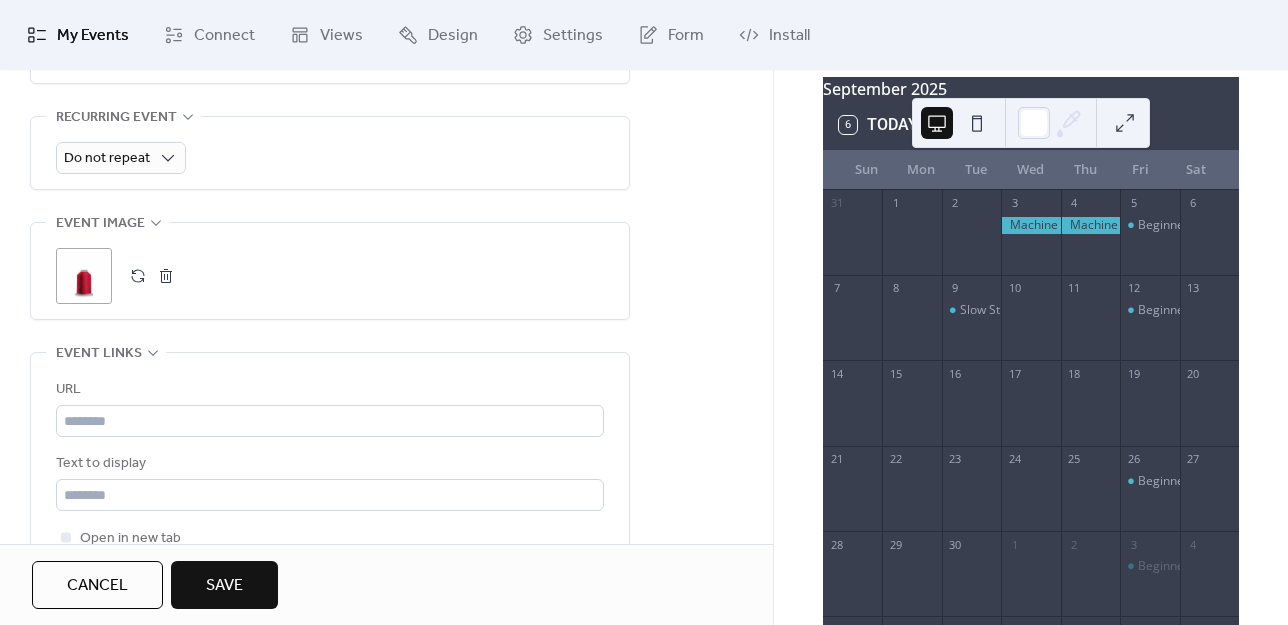 scroll, scrollTop: 1090, scrollLeft: 0, axis: vertical 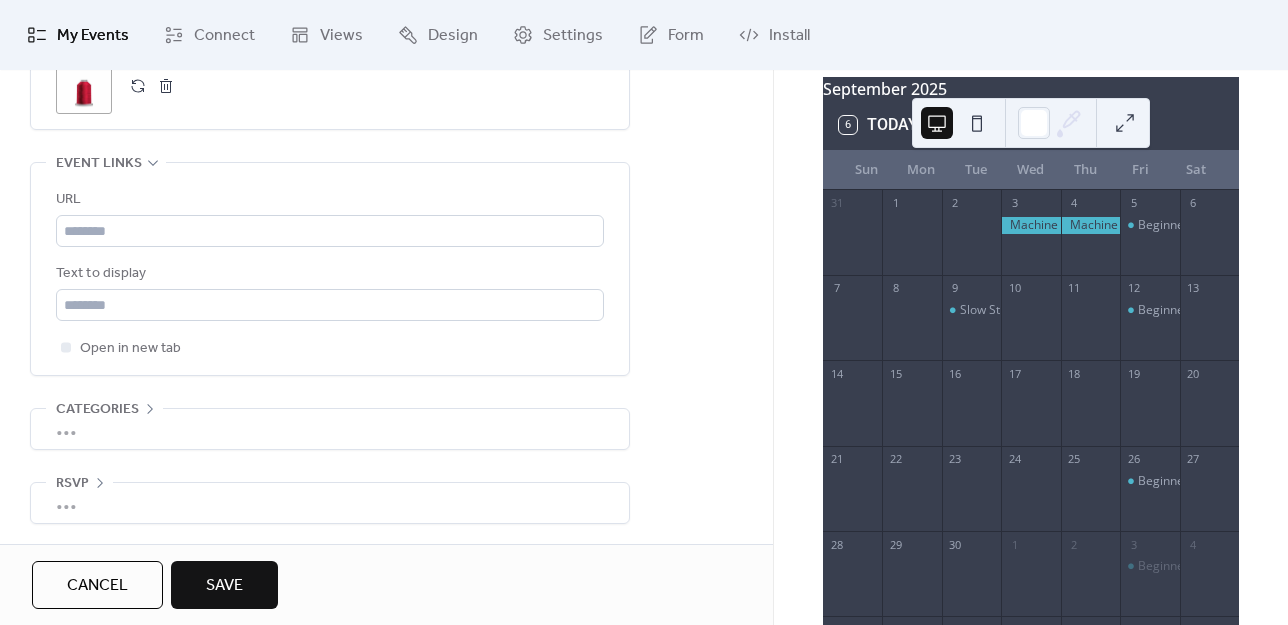 click on "Save" at bounding box center (224, 586) 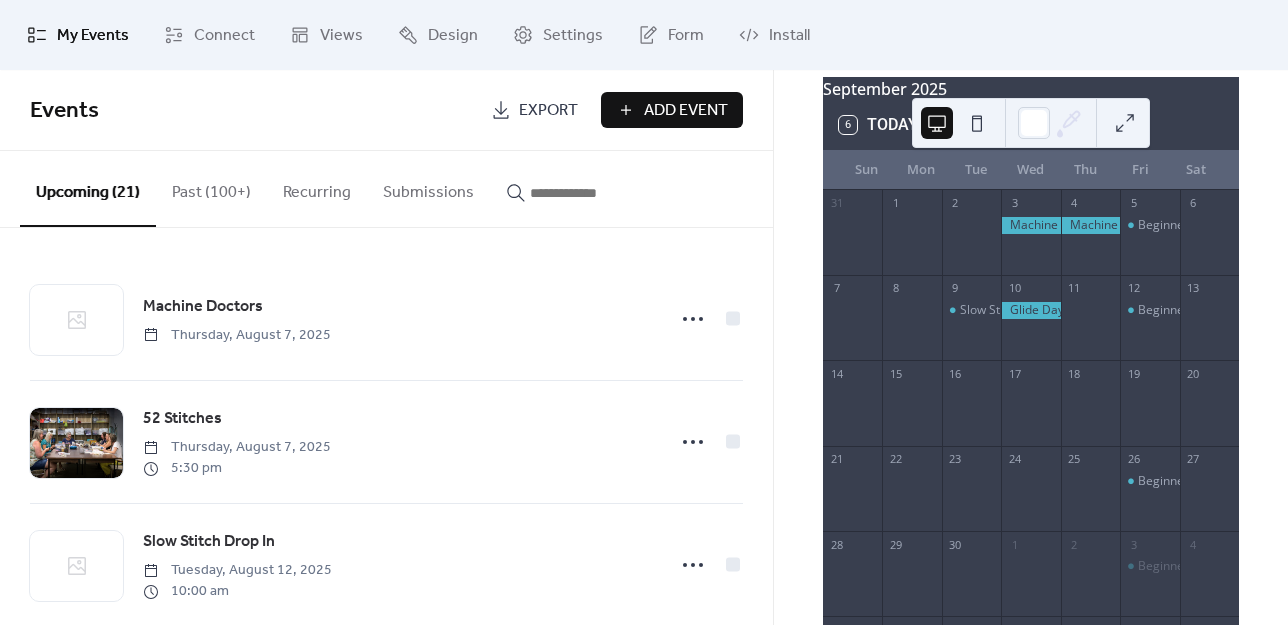 click on "Add Event" at bounding box center [686, 111] 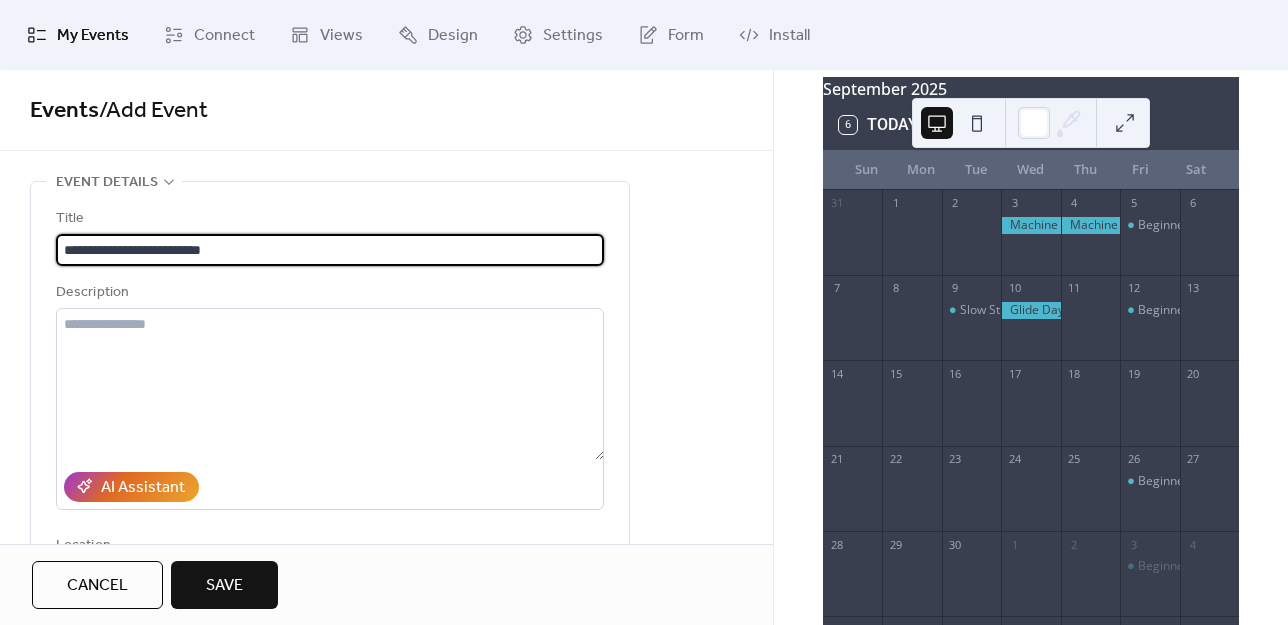 click on "**********" at bounding box center [330, 250] 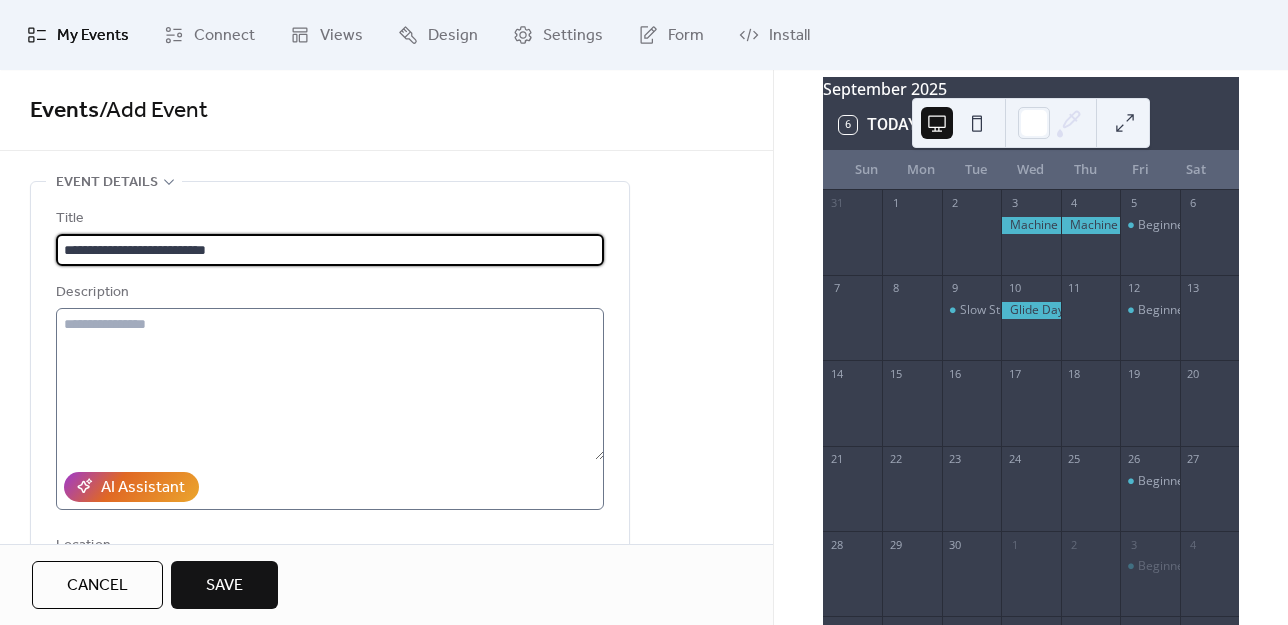 type on "**********" 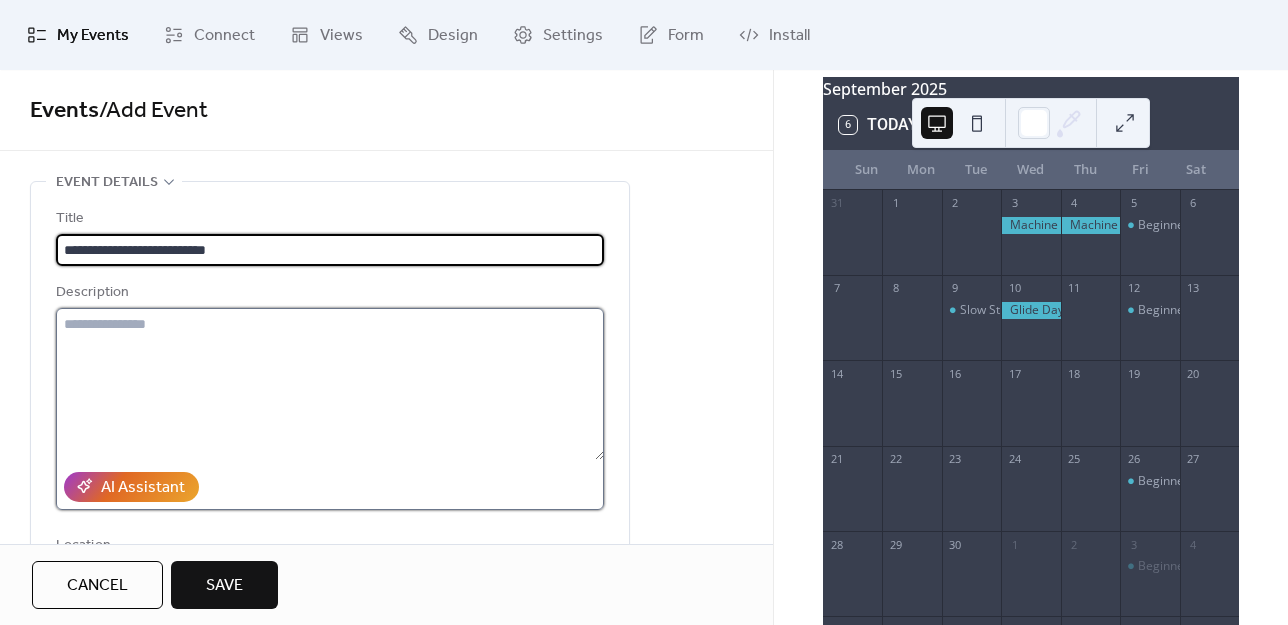 click at bounding box center [330, 384] 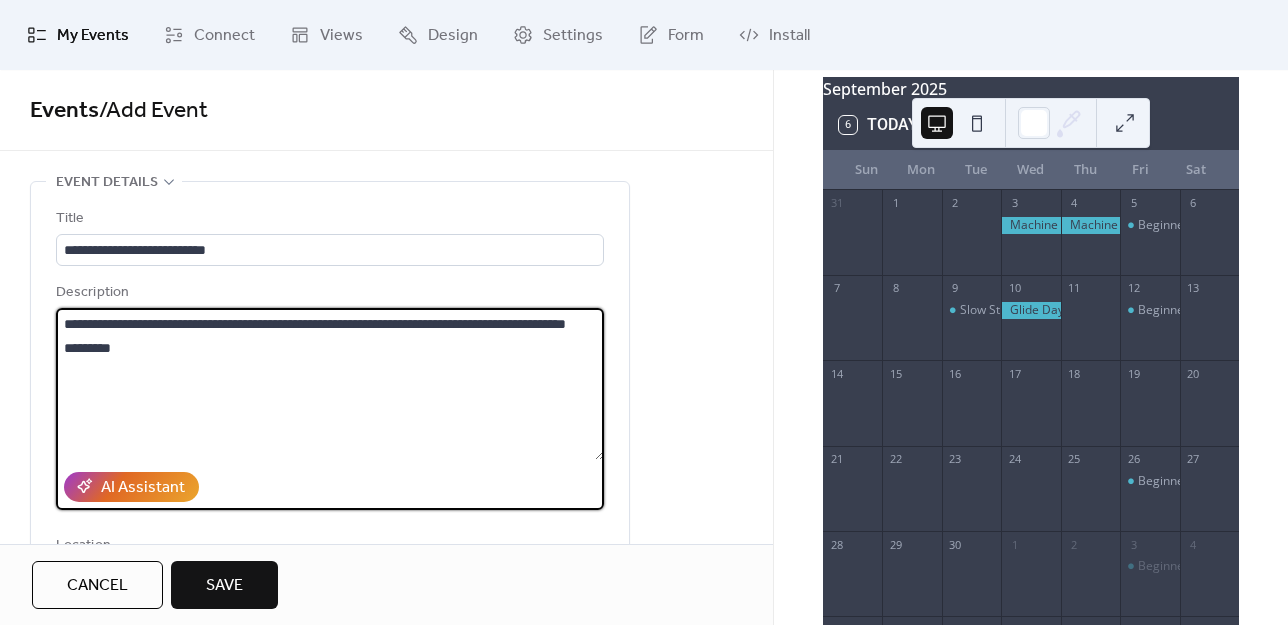 click on "**********" at bounding box center (330, 384) 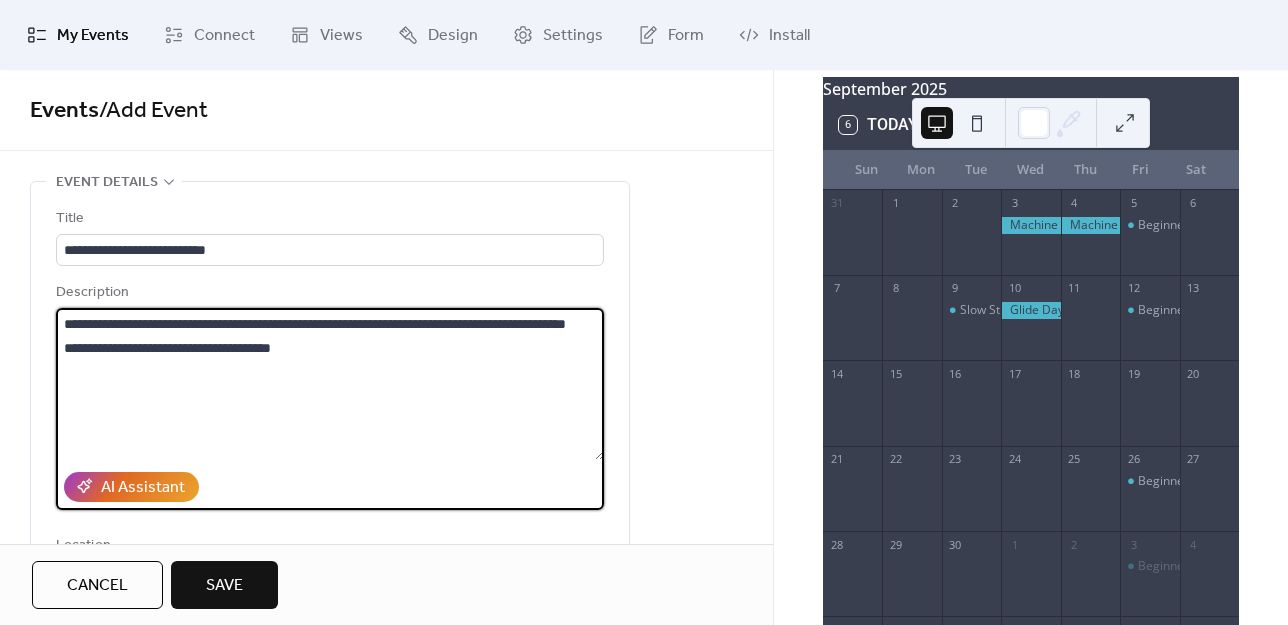 click on "**********" at bounding box center (330, 384) 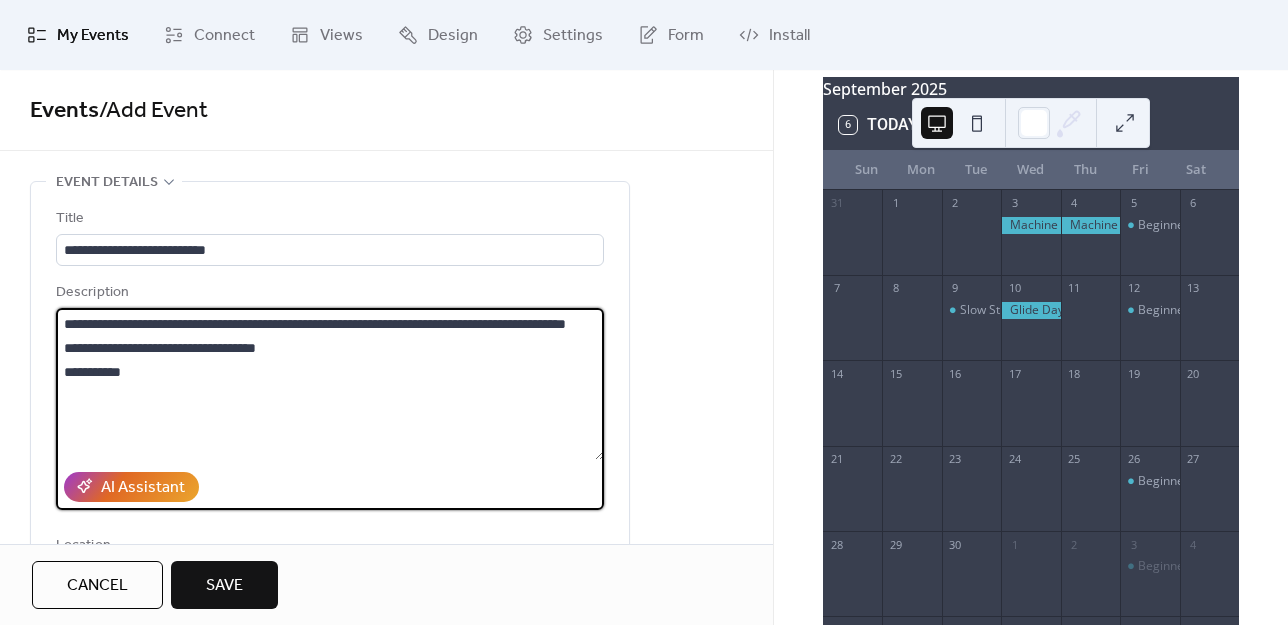 click on "**********" at bounding box center (330, 384) 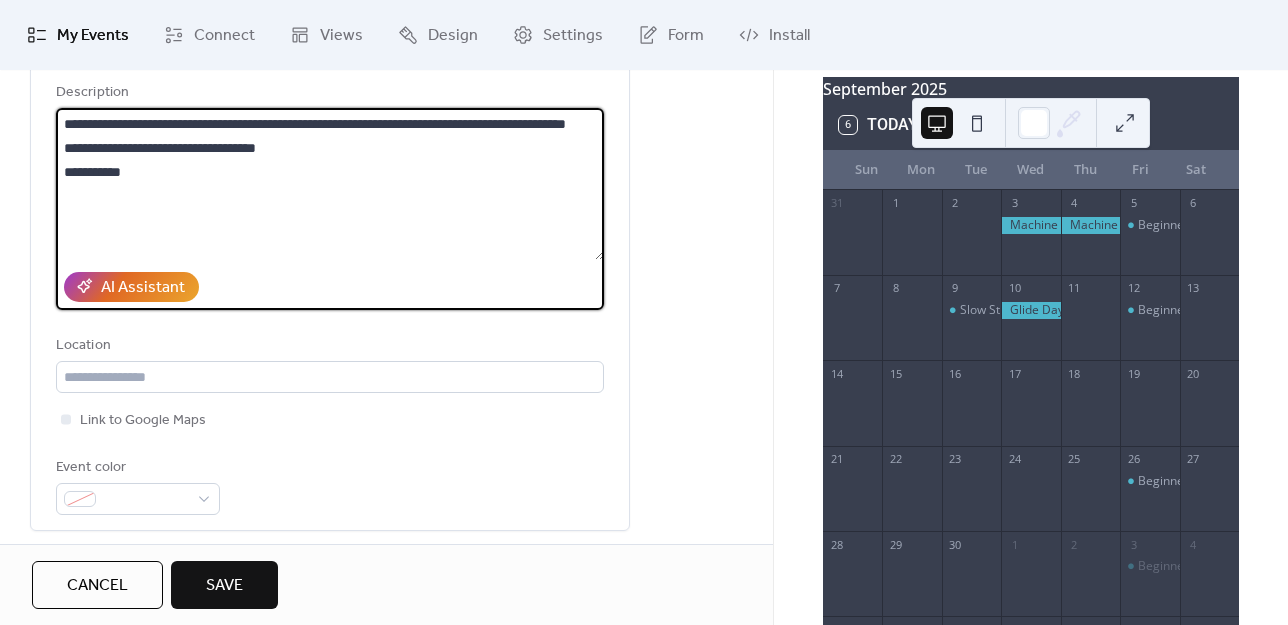 scroll, scrollTop: 400, scrollLeft: 0, axis: vertical 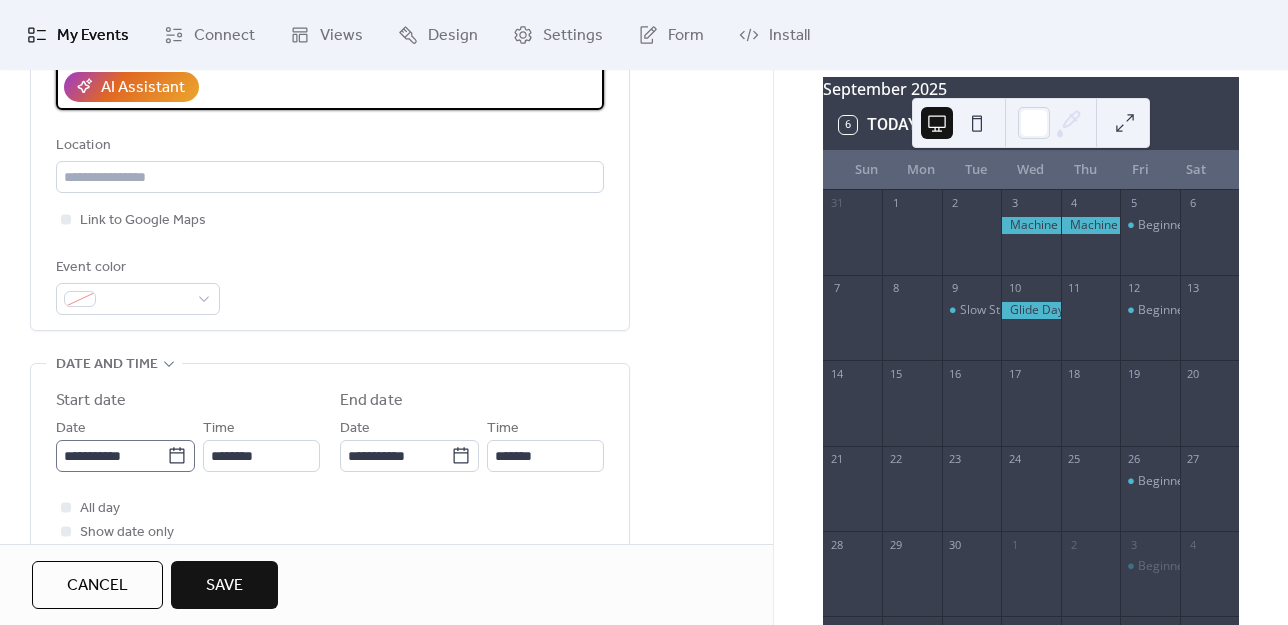type on "**********" 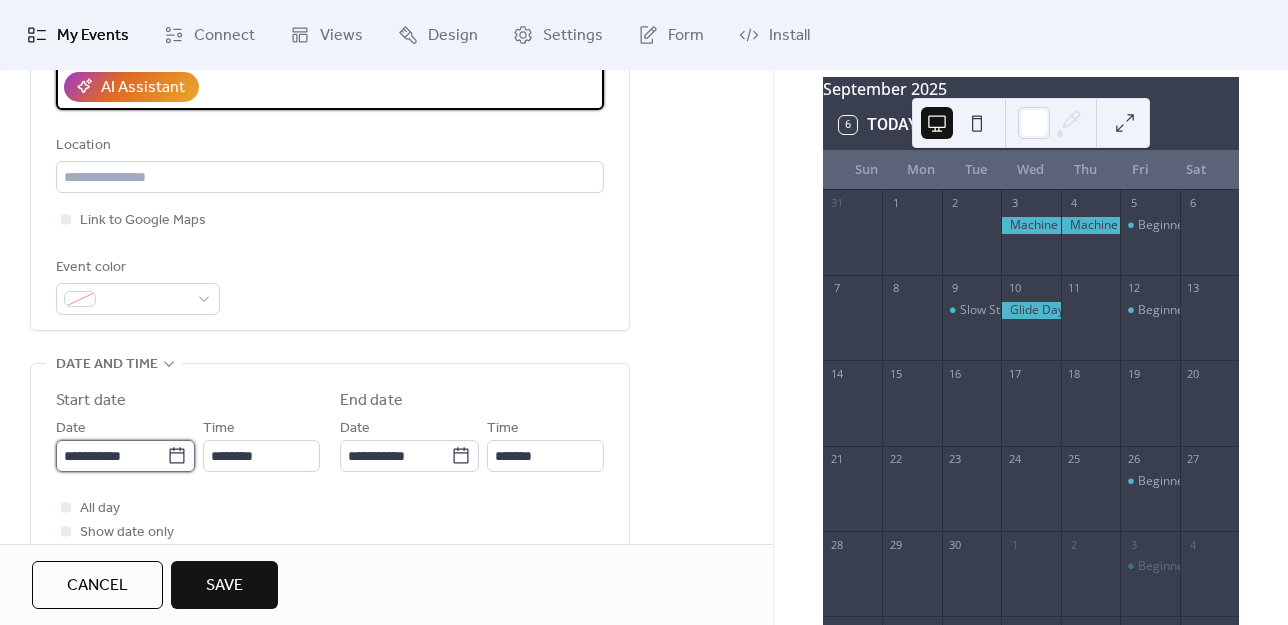 click on "**********" at bounding box center (111, 456) 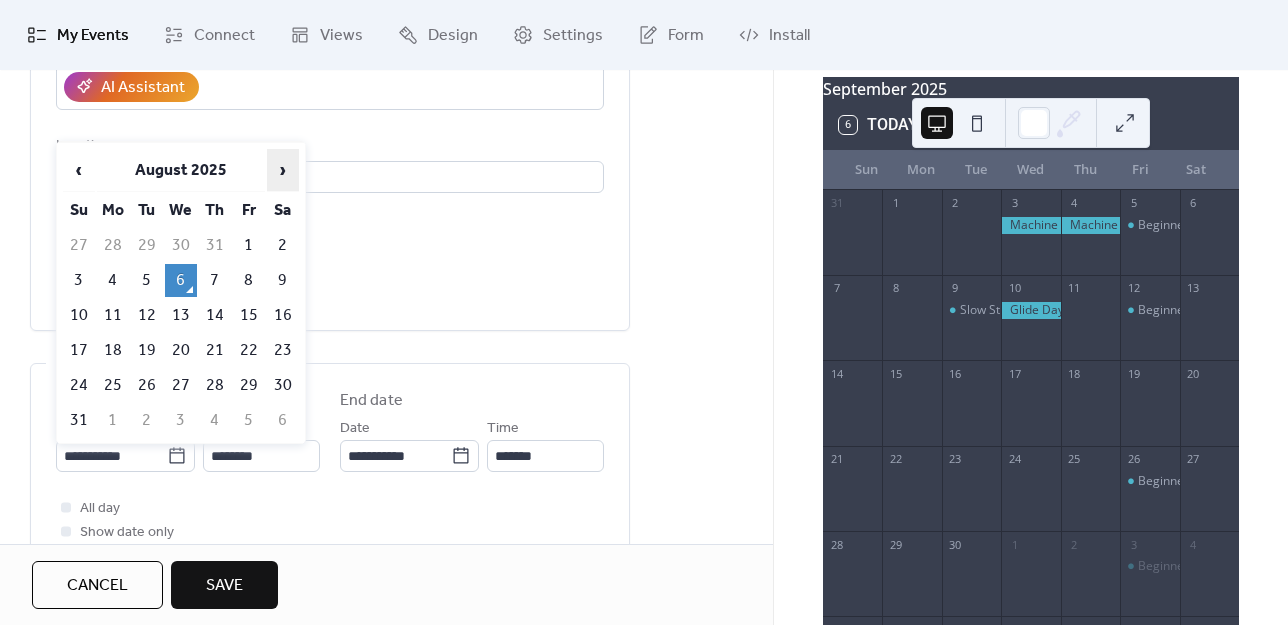 click on "›" at bounding box center (283, 170) 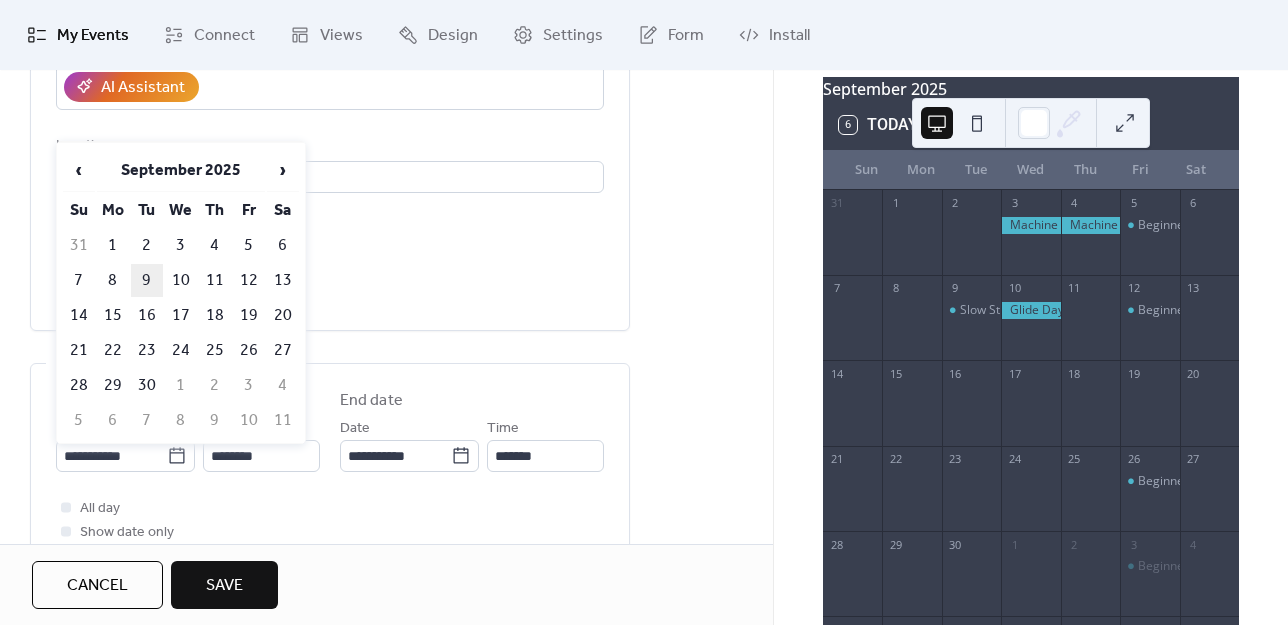 click on "9" at bounding box center [147, 280] 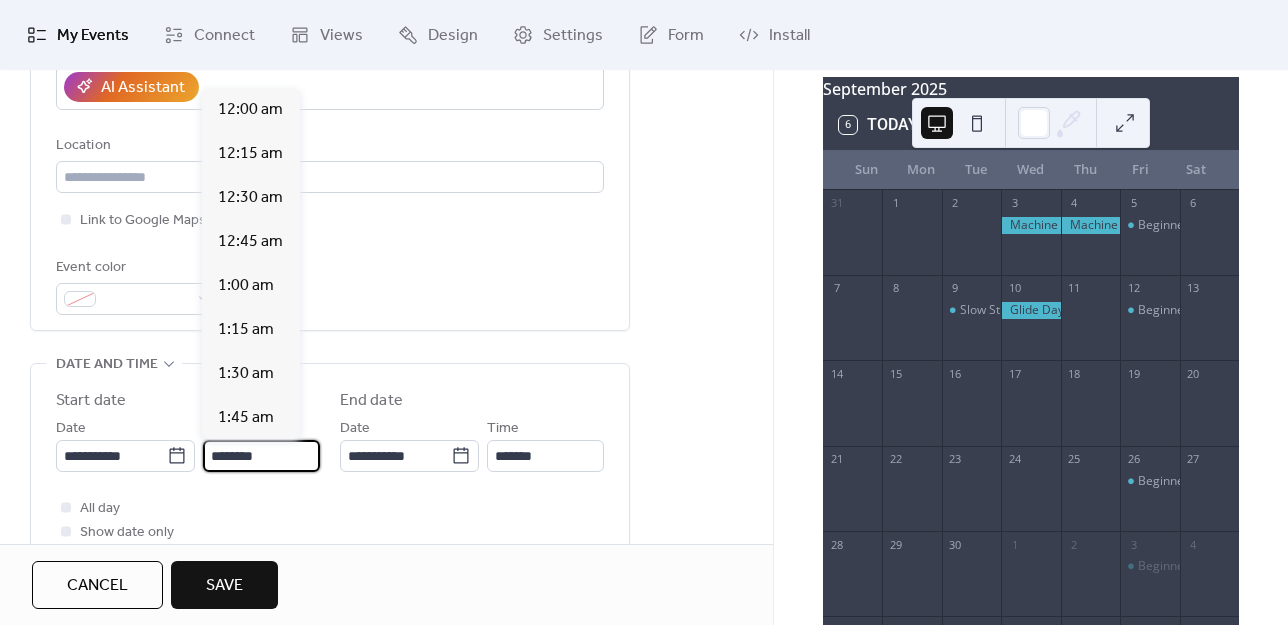 click on "********" at bounding box center [261, 456] 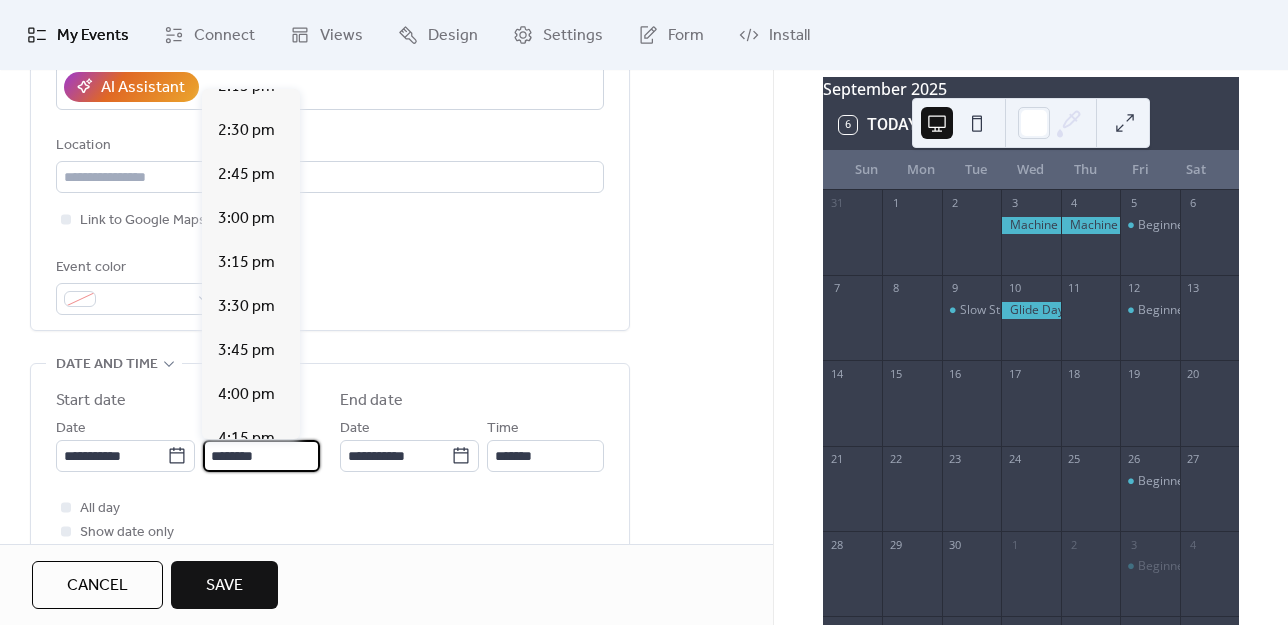 scroll, scrollTop: 2712, scrollLeft: 0, axis: vertical 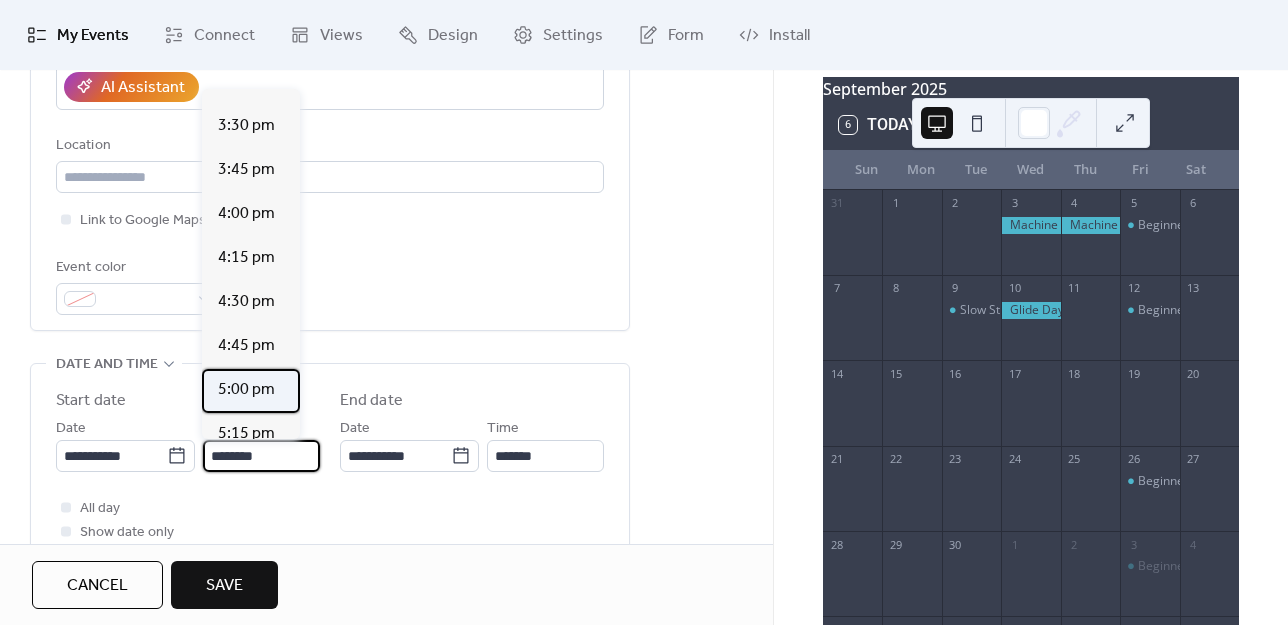 click on "5:00 pm" at bounding box center (246, 390) 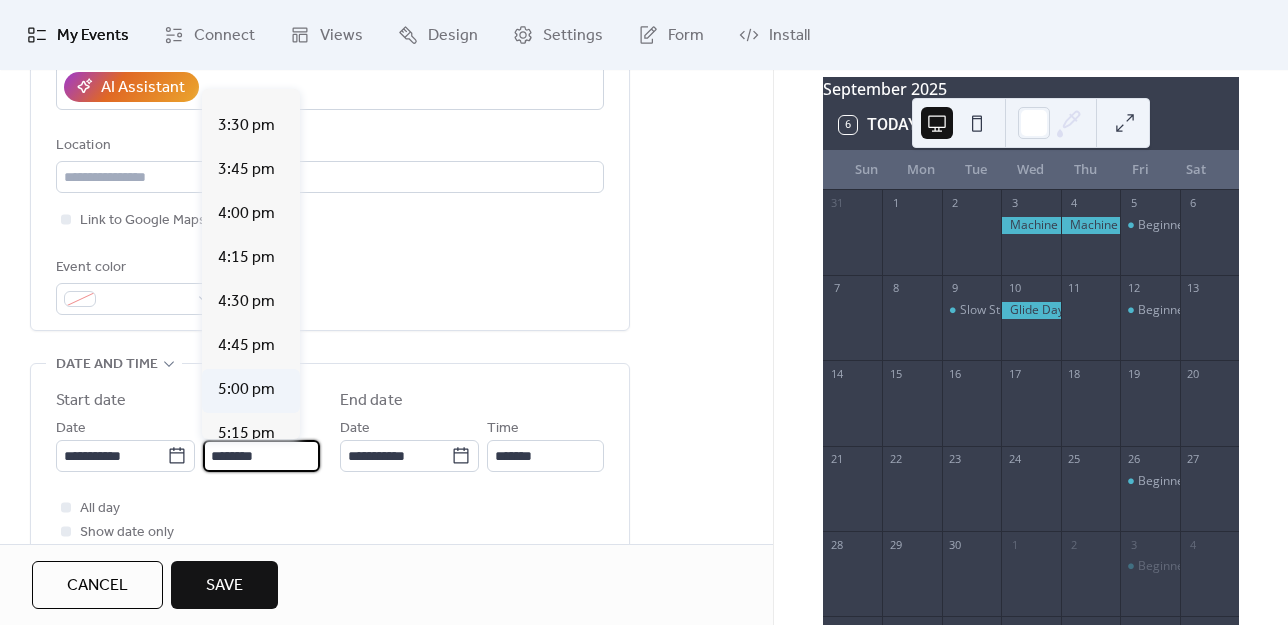 type on "*******" 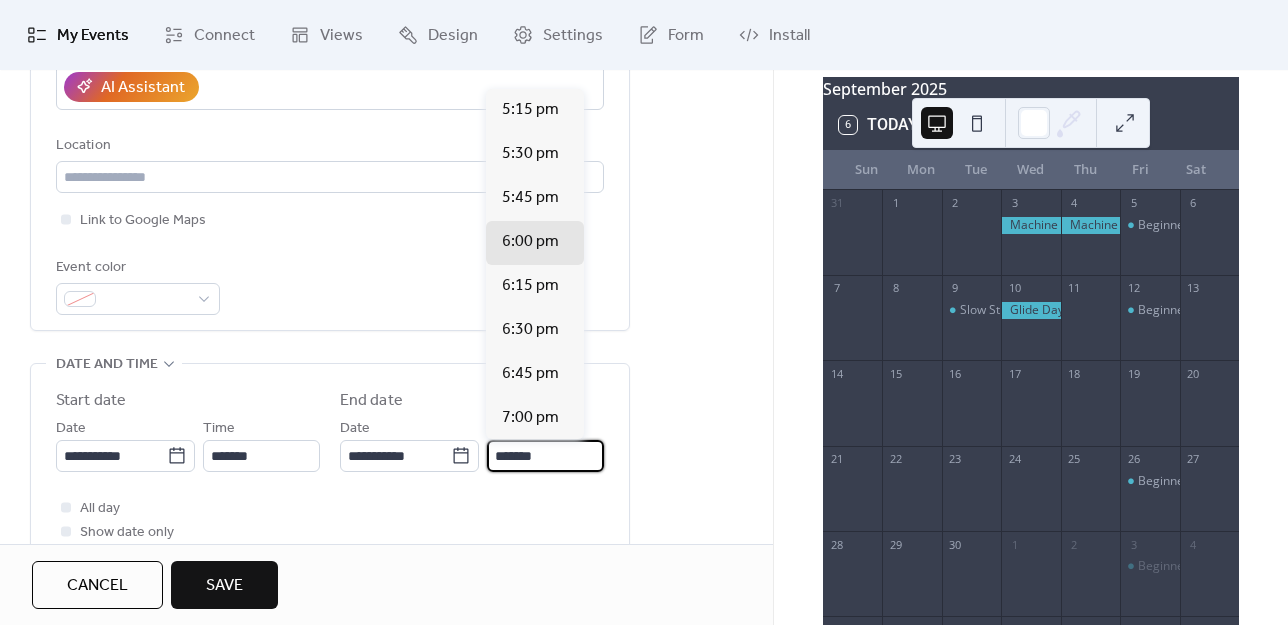 click on "*******" at bounding box center (545, 456) 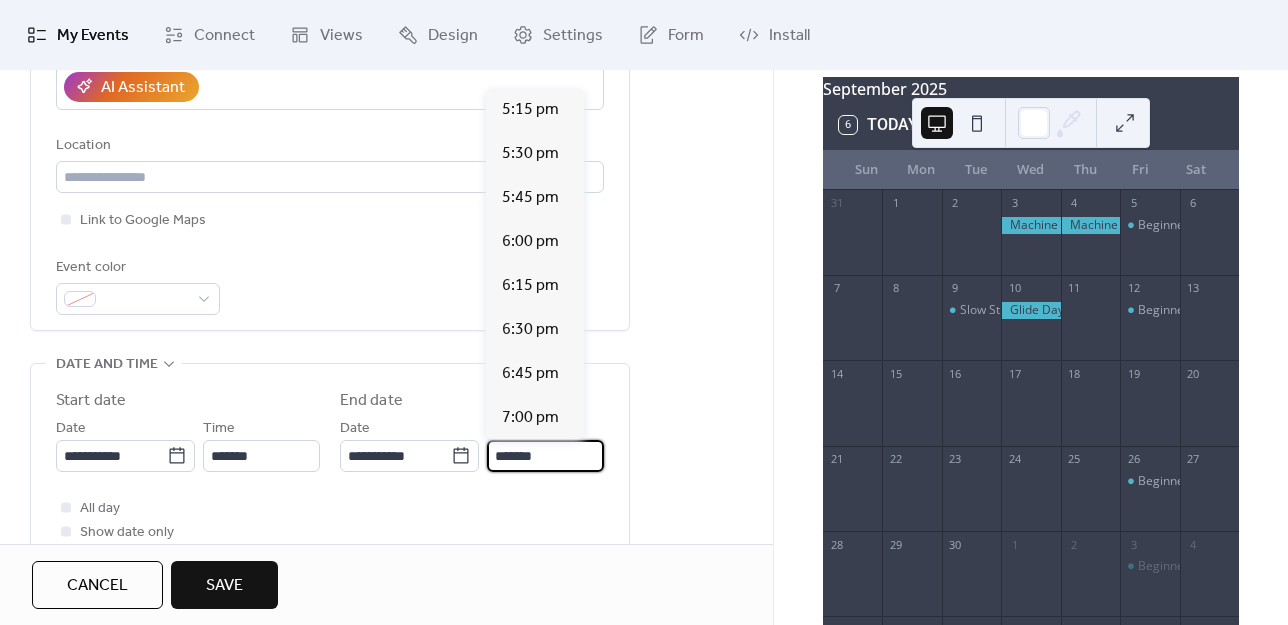 scroll, scrollTop: 484, scrollLeft: 0, axis: vertical 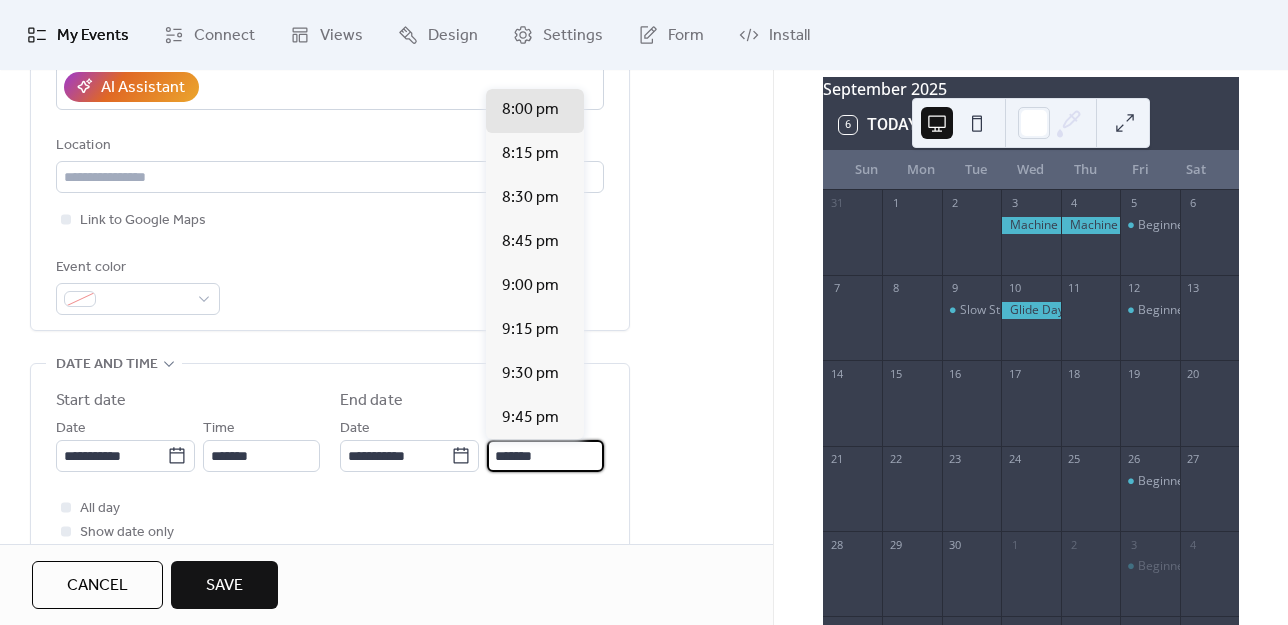 type on "*******" 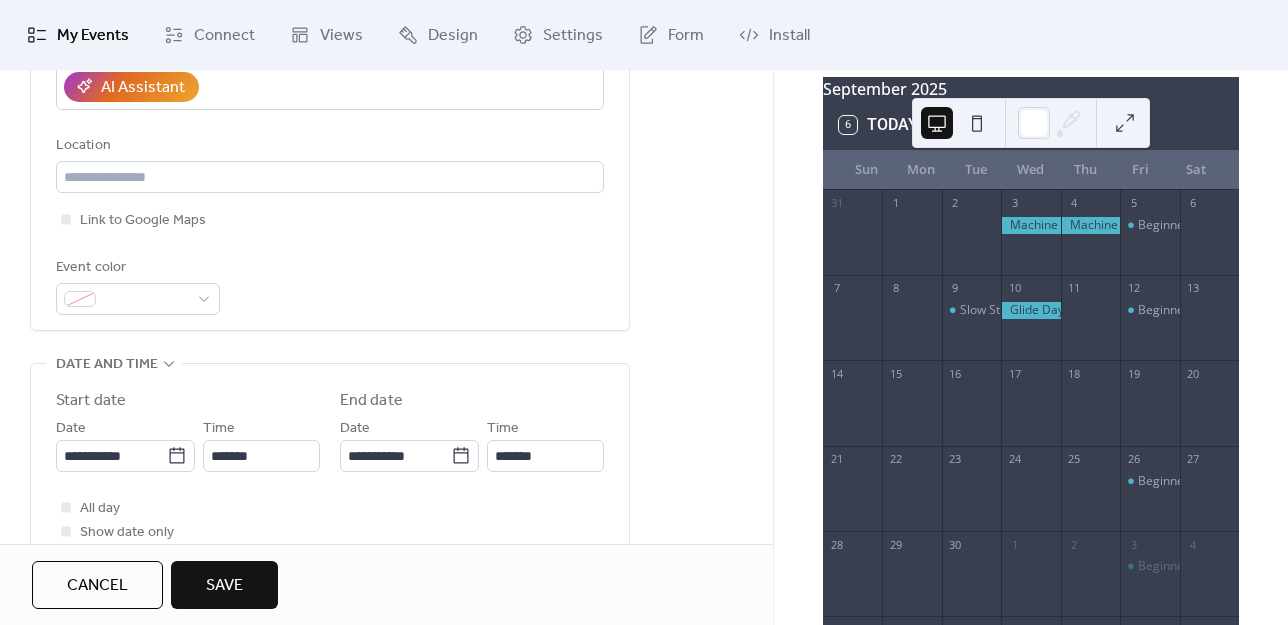 click on "Cancel Save" at bounding box center (386, 584) 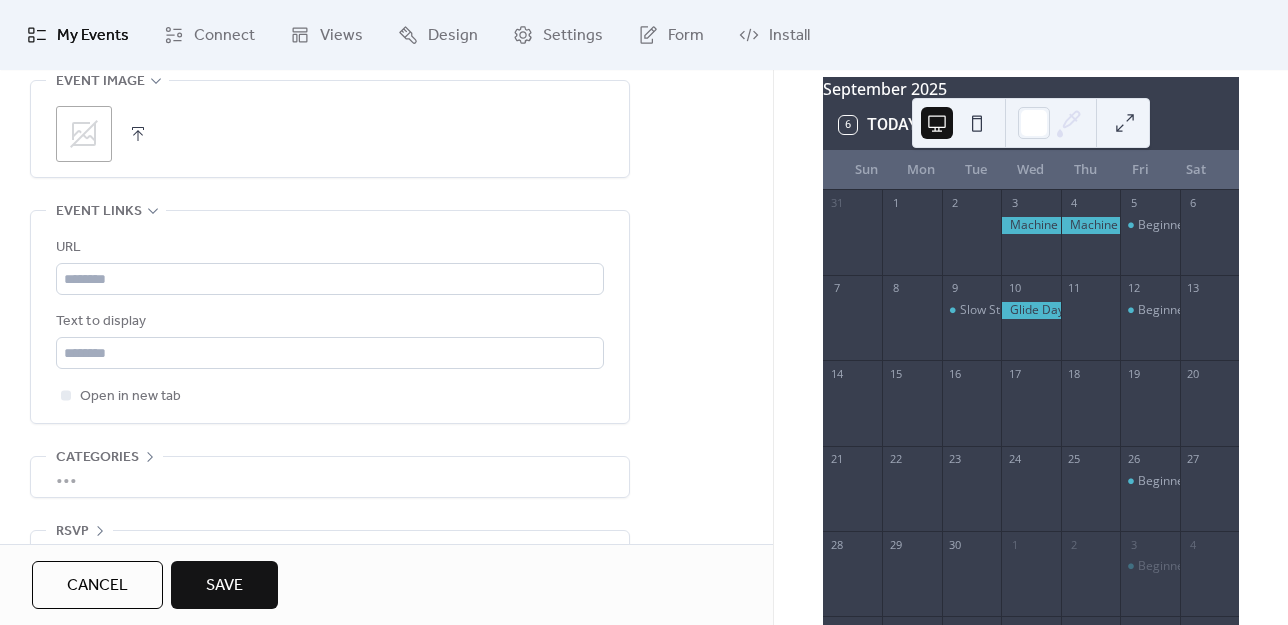 scroll, scrollTop: 1090, scrollLeft: 0, axis: vertical 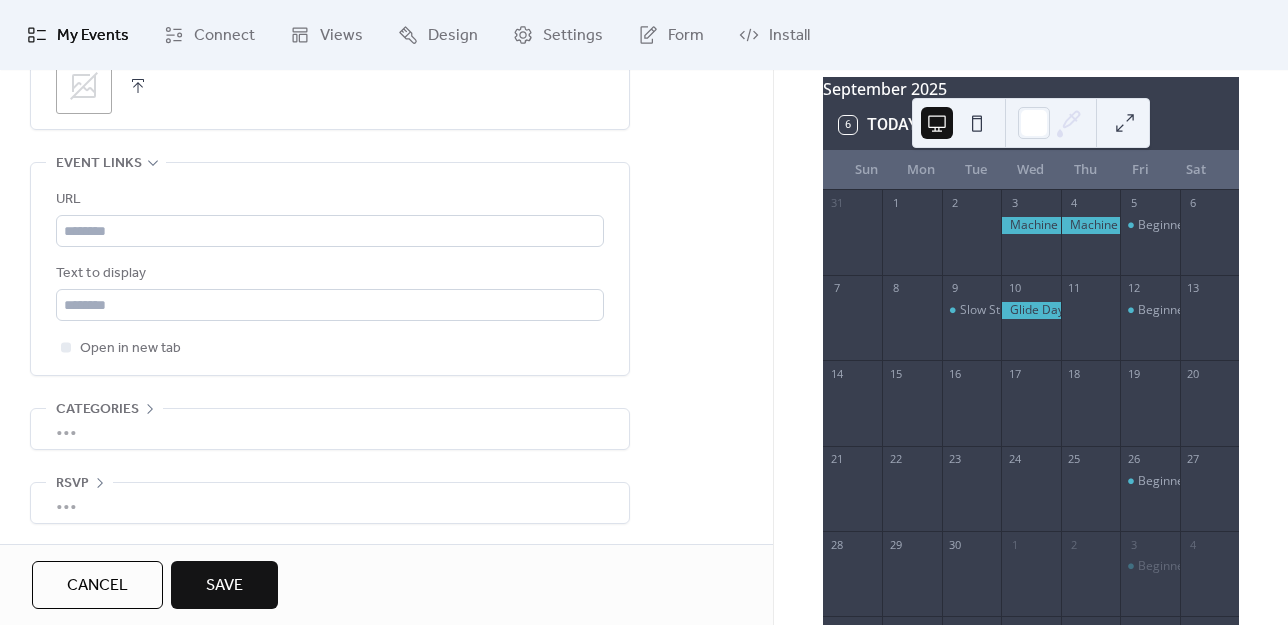click on "Save" at bounding box center [224, 586] 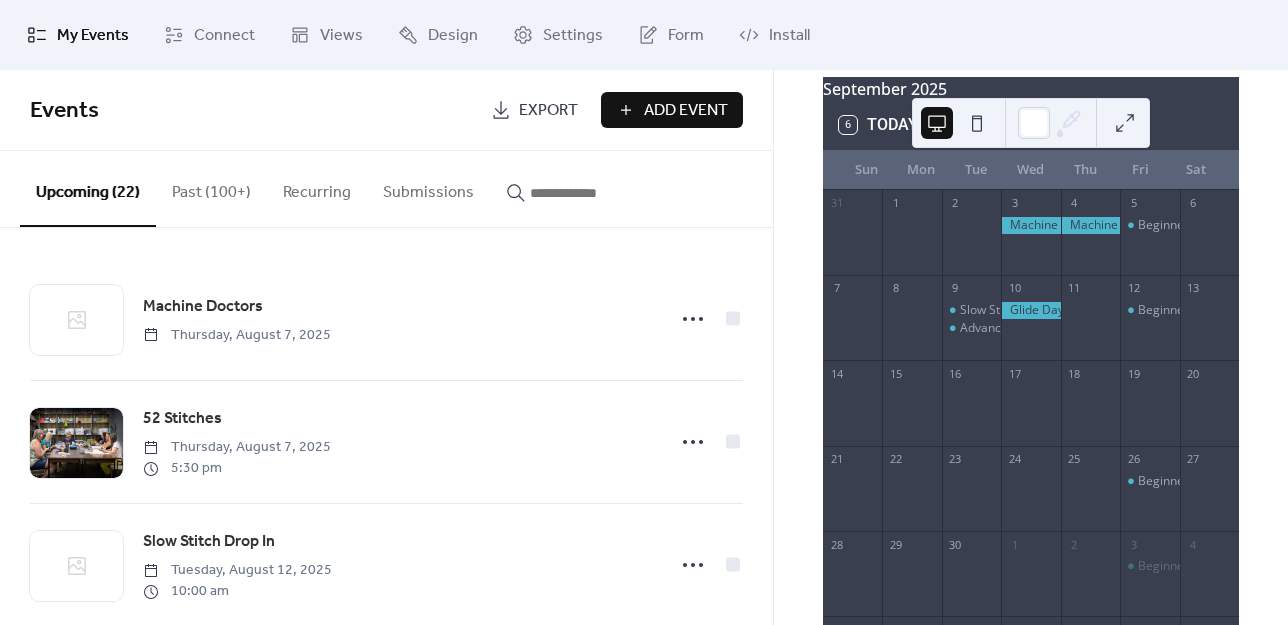 click on "Add Event" at bounding box center (686, 111) 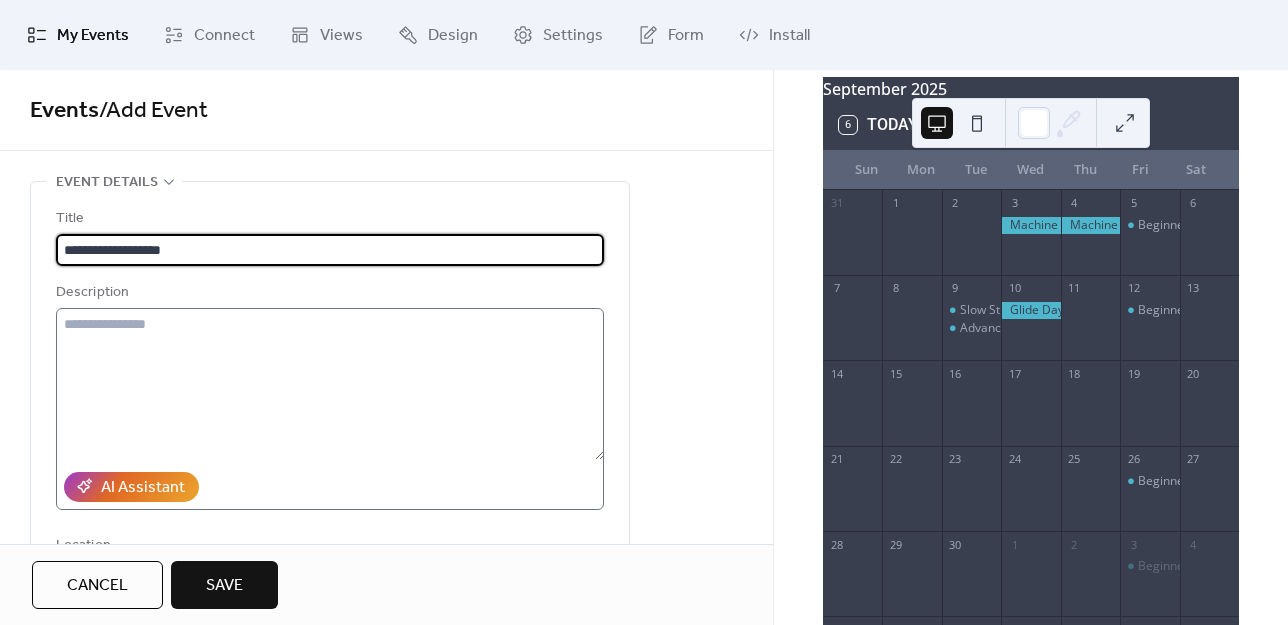 type on "**********" 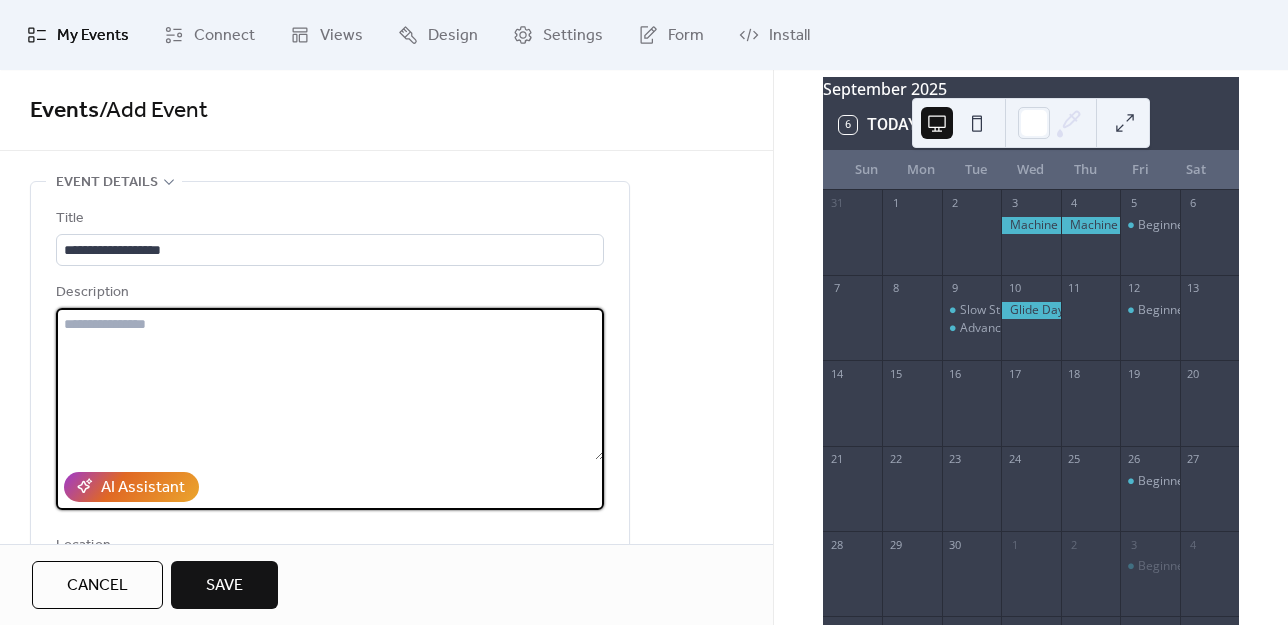 click at bounding box center (330, 384) 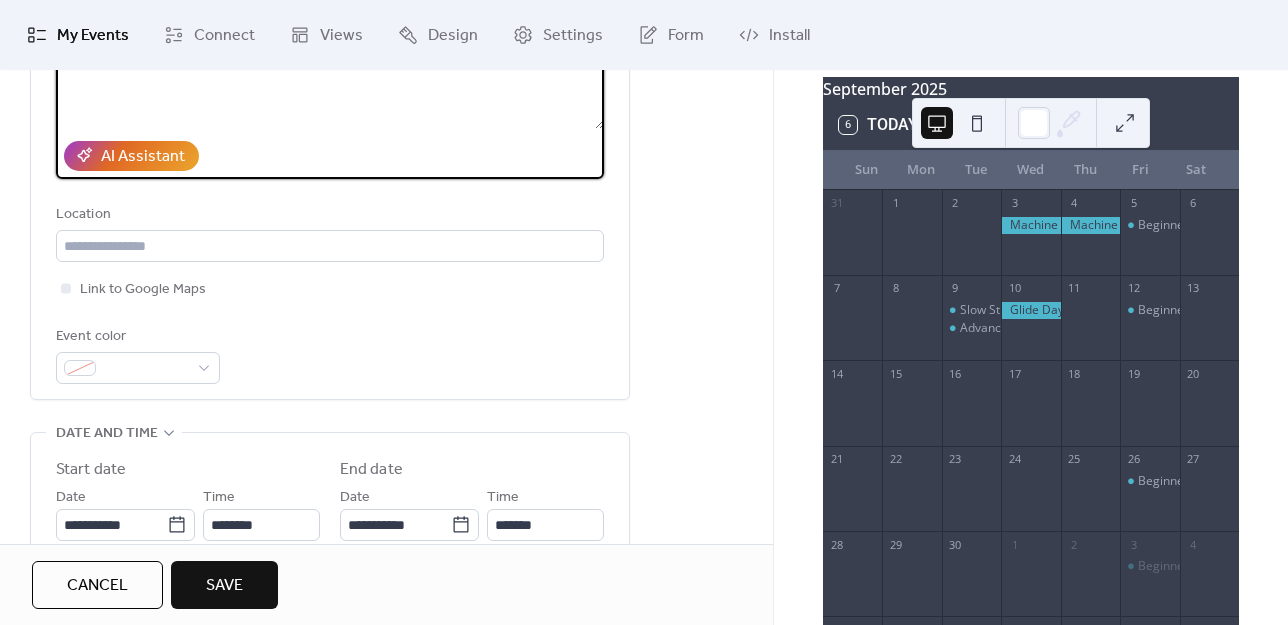 scroll, scrollTop: 400, scrollLeft: 0, axis: vertical 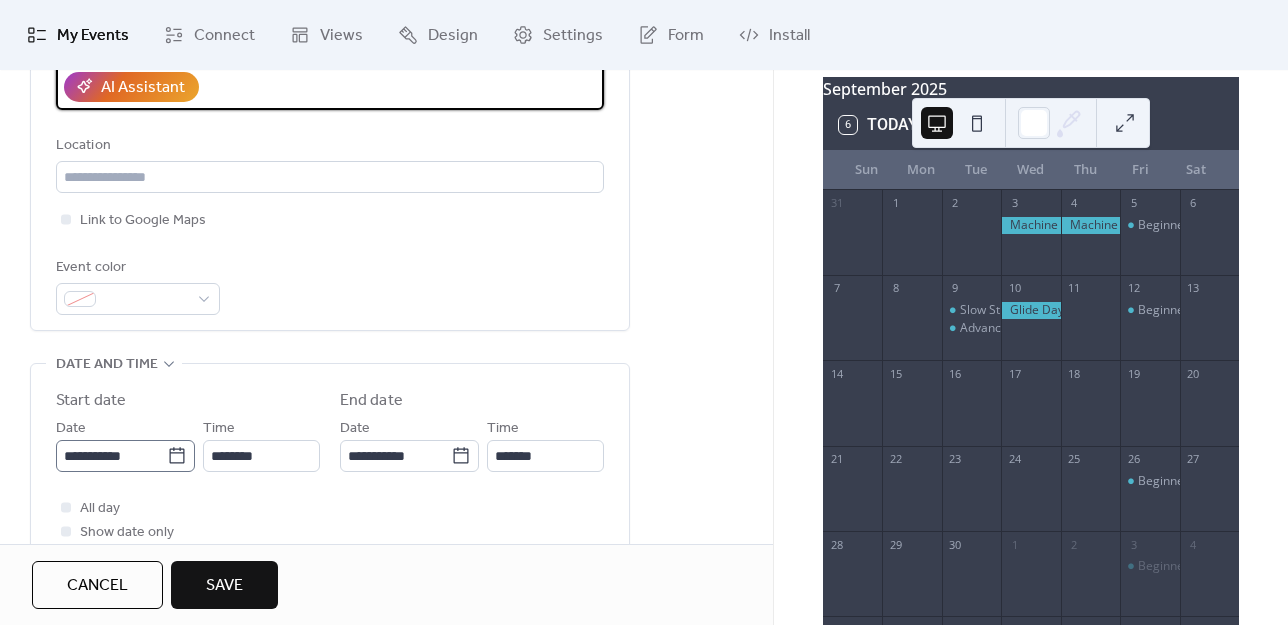 type on "**********" 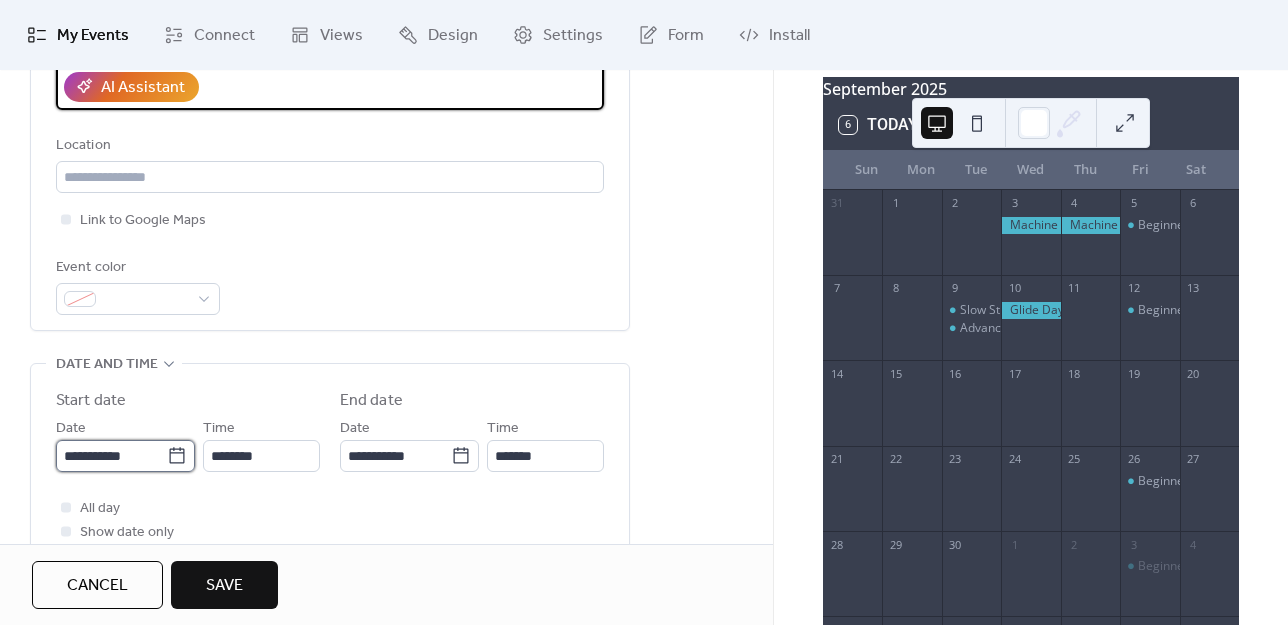 click on "**********" at bounding box center (111, 456) 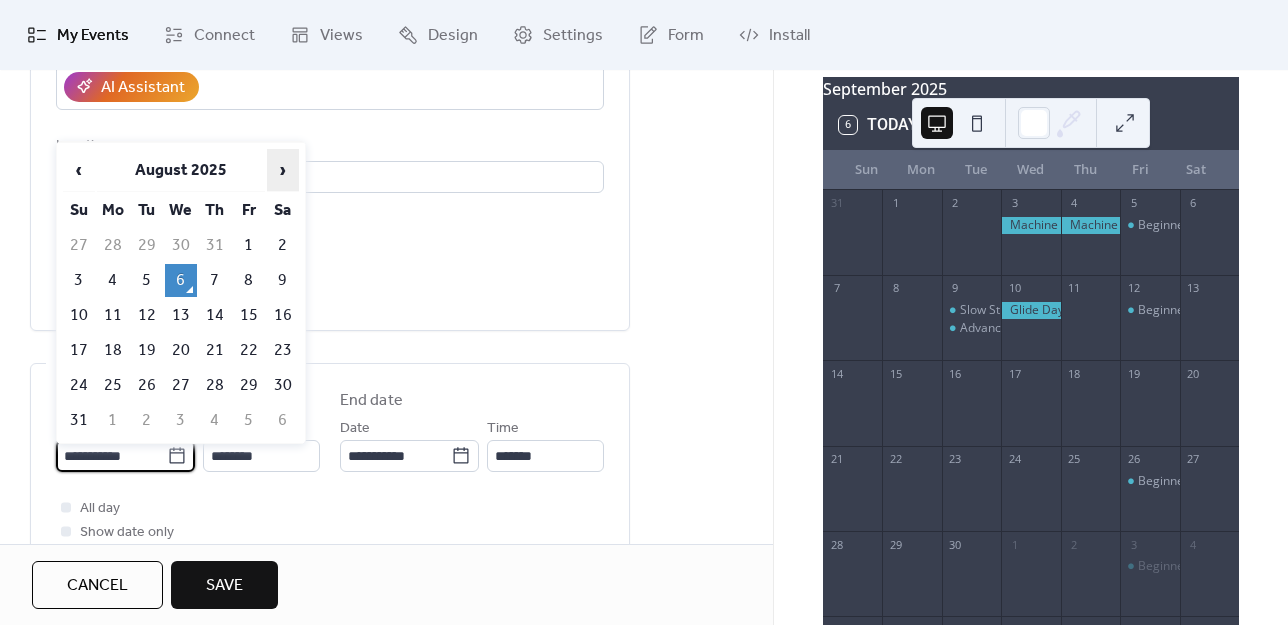 click on "›" at bounding box center (283, 170) 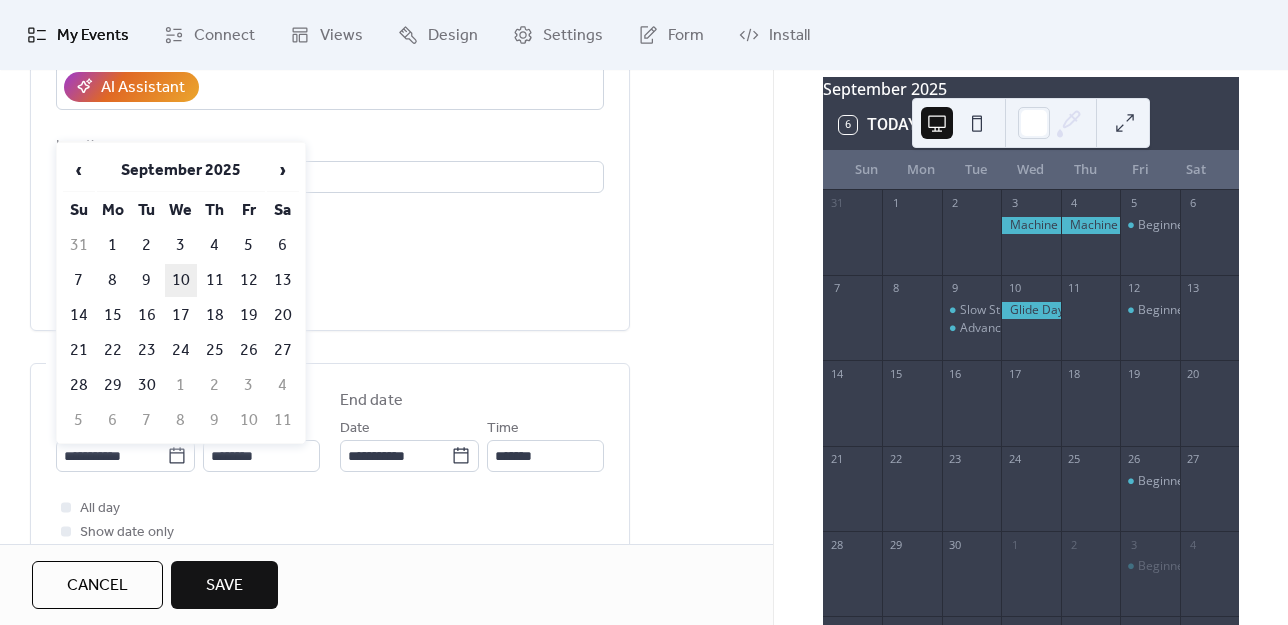 click on "10" at bounding box center (181, 280) 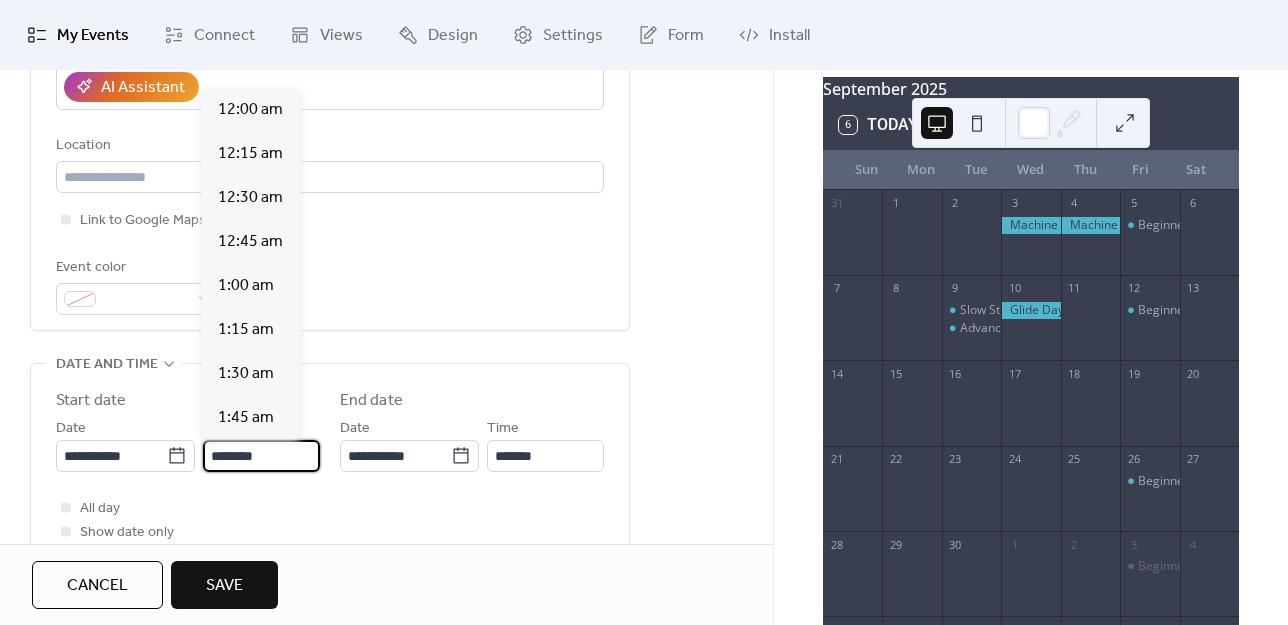 click on "********" at bounding box center (261, 456) 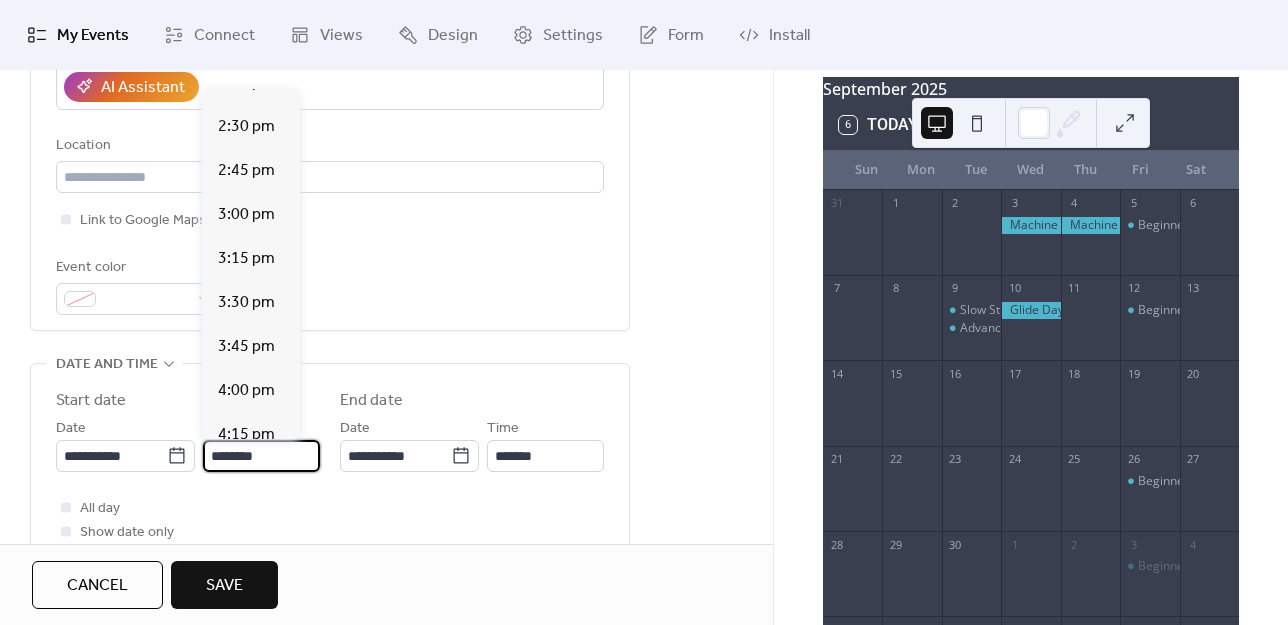 scroll, scrollTop: 2512, scrollLeft: 0, axis: vertical 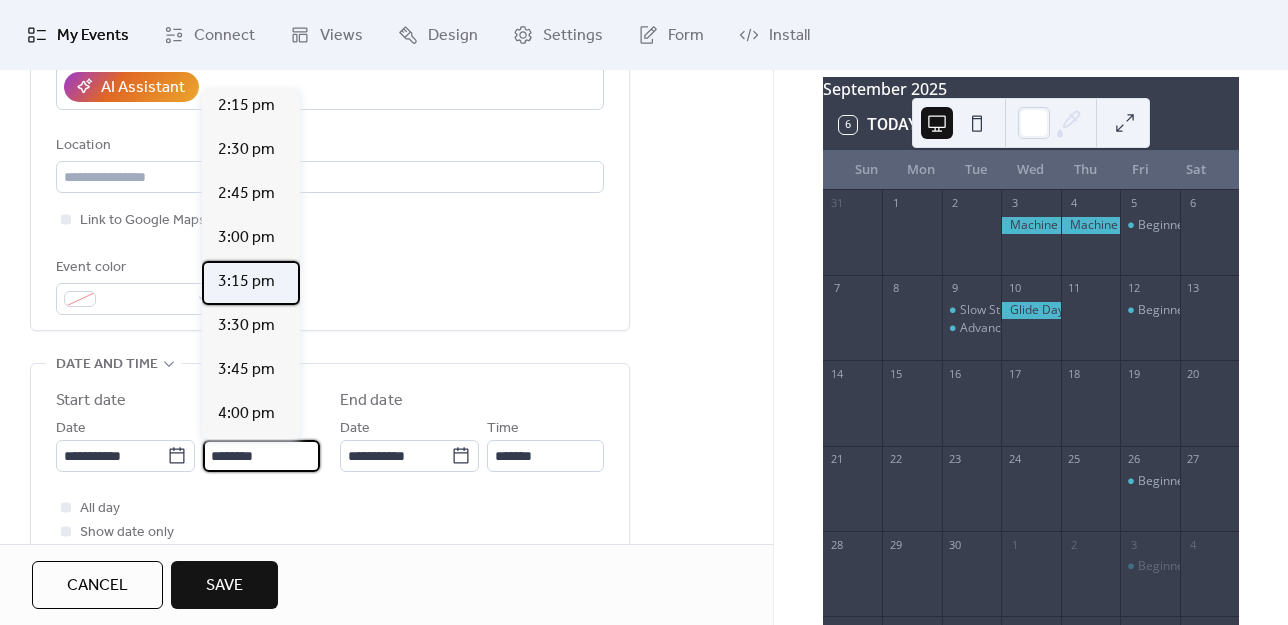 click on "3:15 pm" at bounding box center [246, 282] 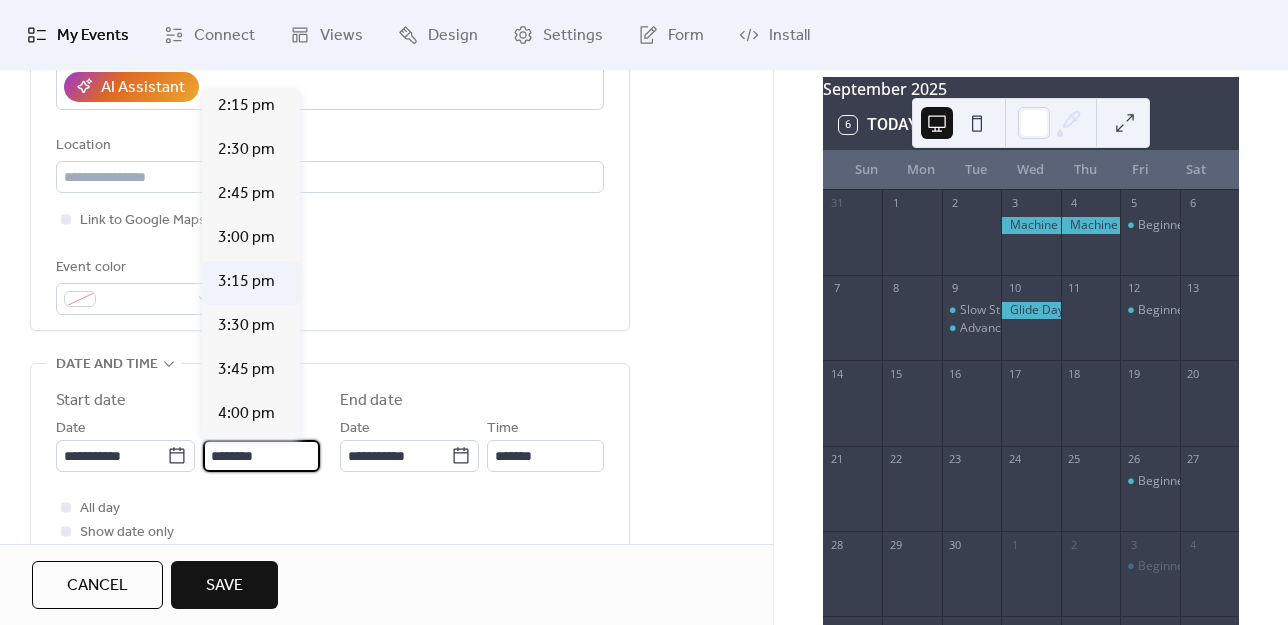 type on "*******" 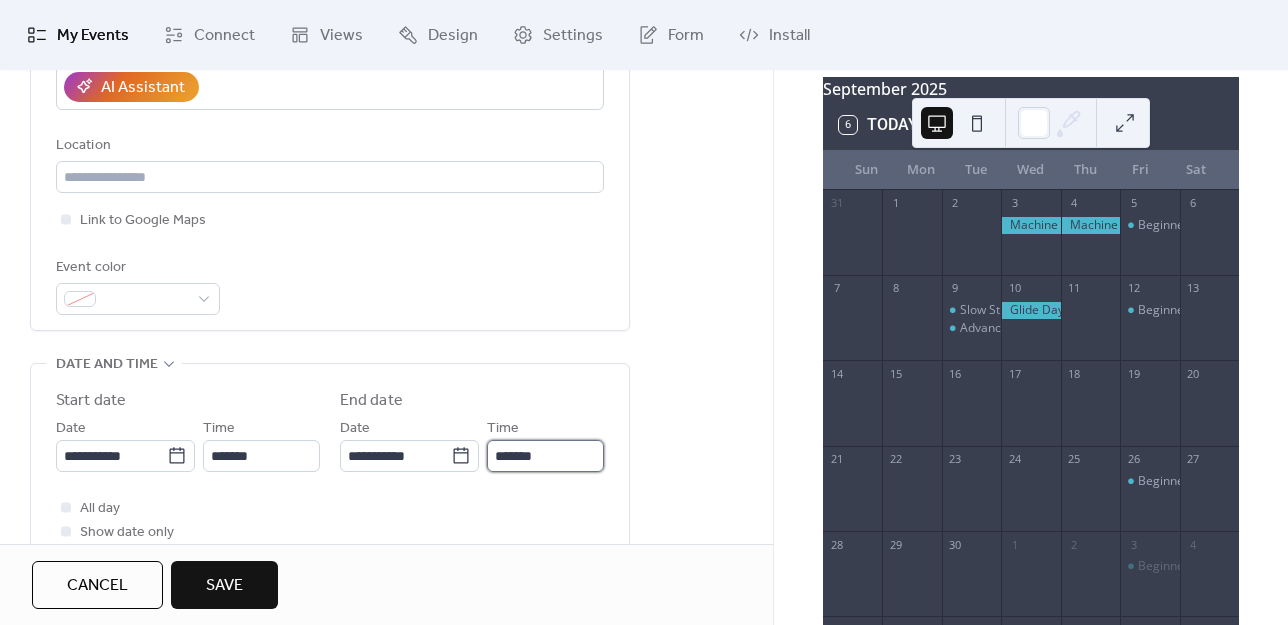 click on "*******" at bounding box center (545, 456) 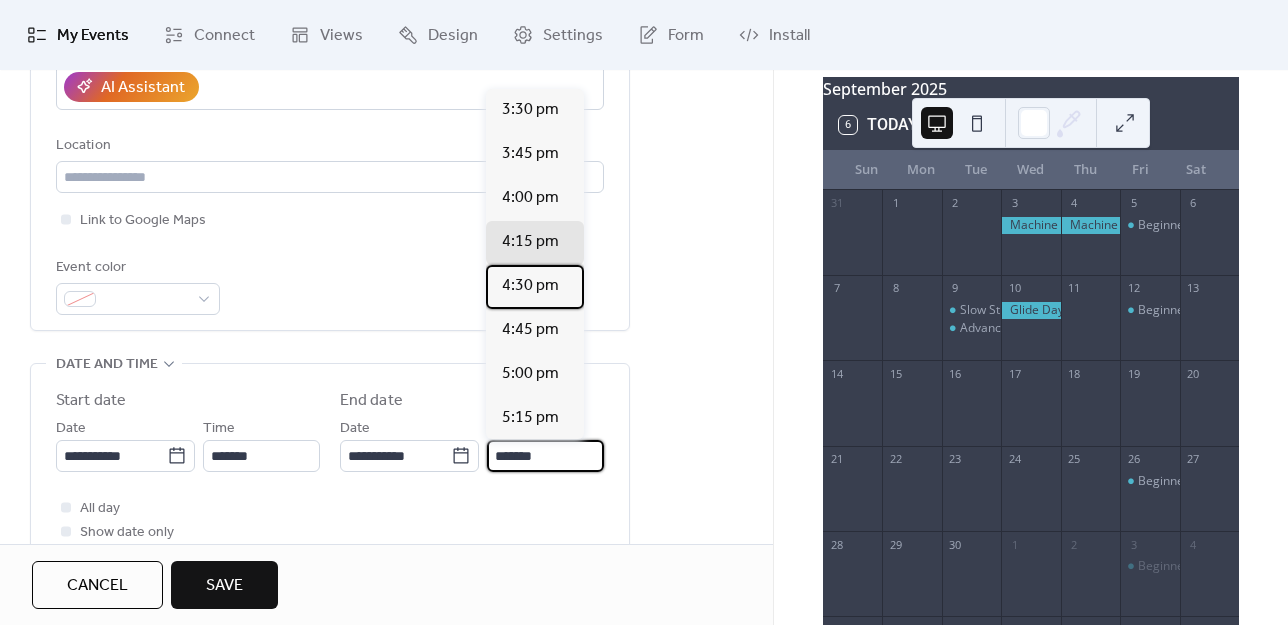 click on "4:30 pm" at bounding box center [530, 286] 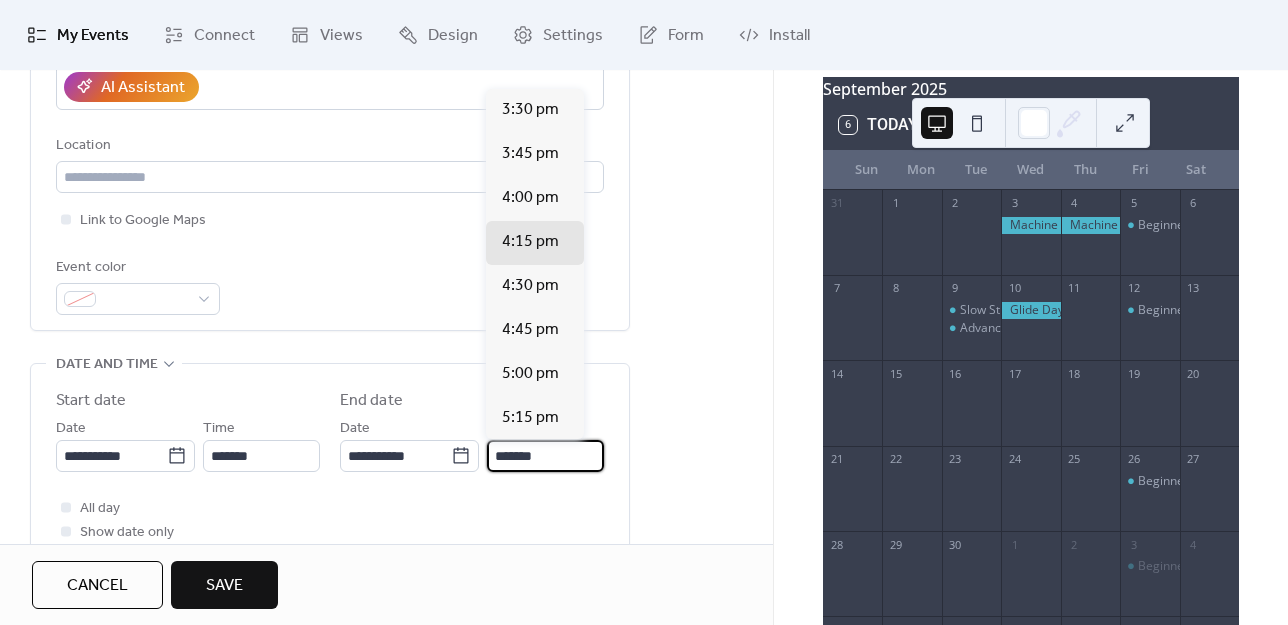 type on "*******" 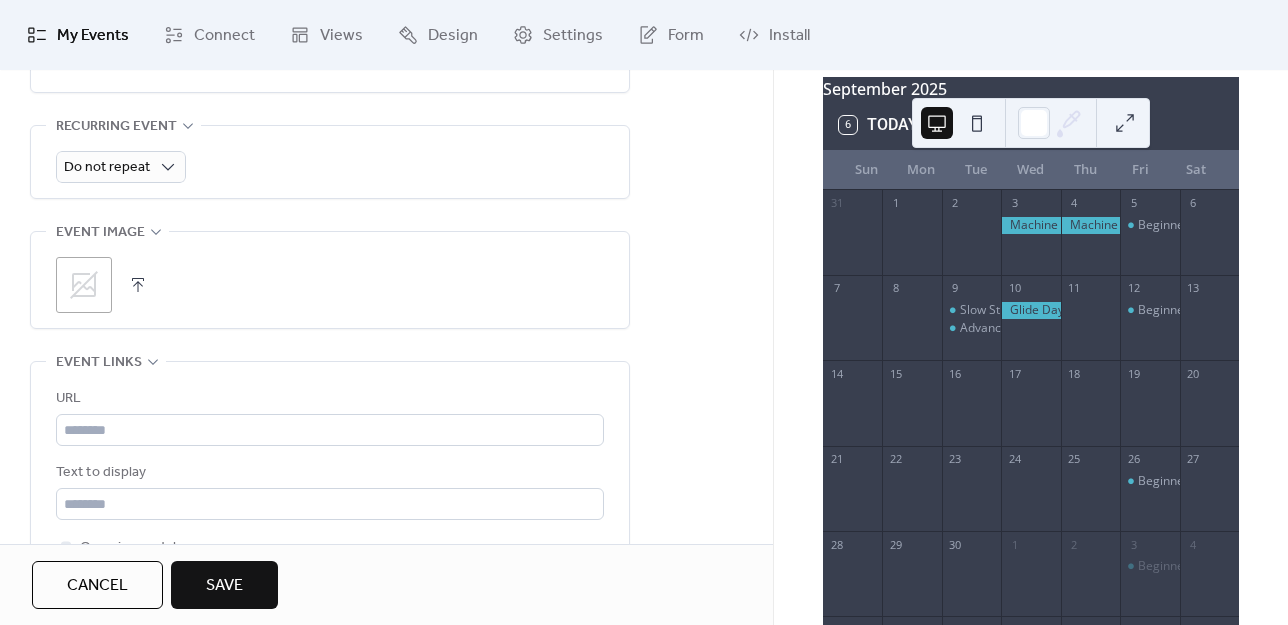 scroll, scrollTop: 890, scrollLeft: 0, axis: vertical 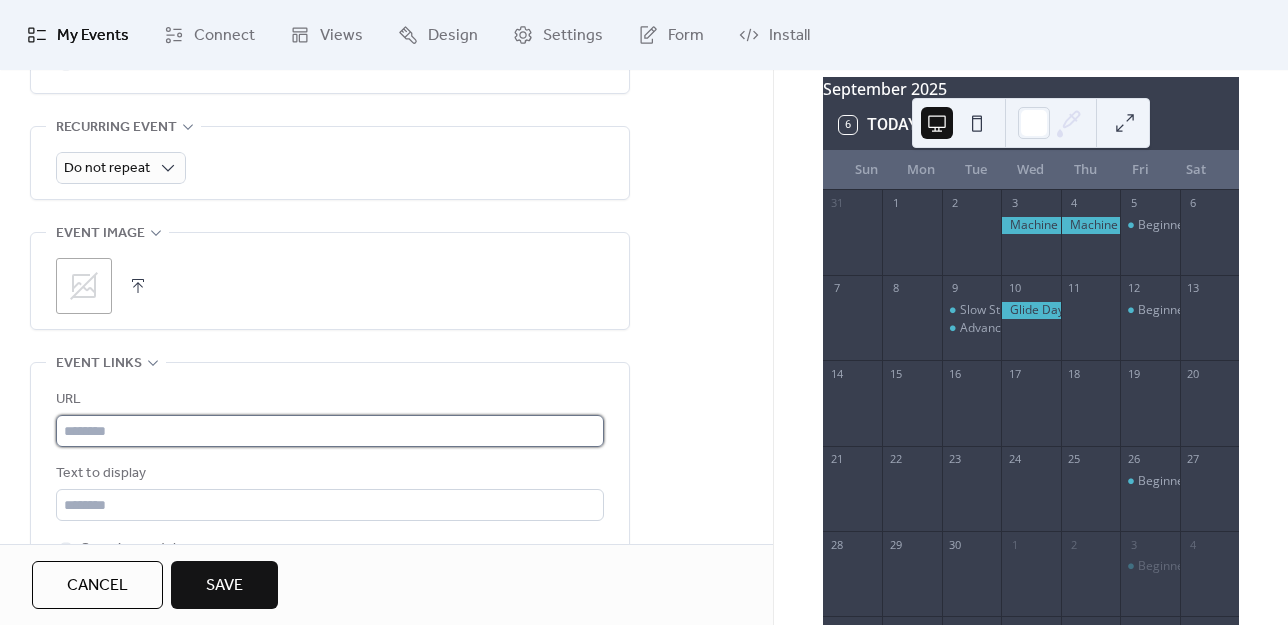 click at bounding box center [330, 431] 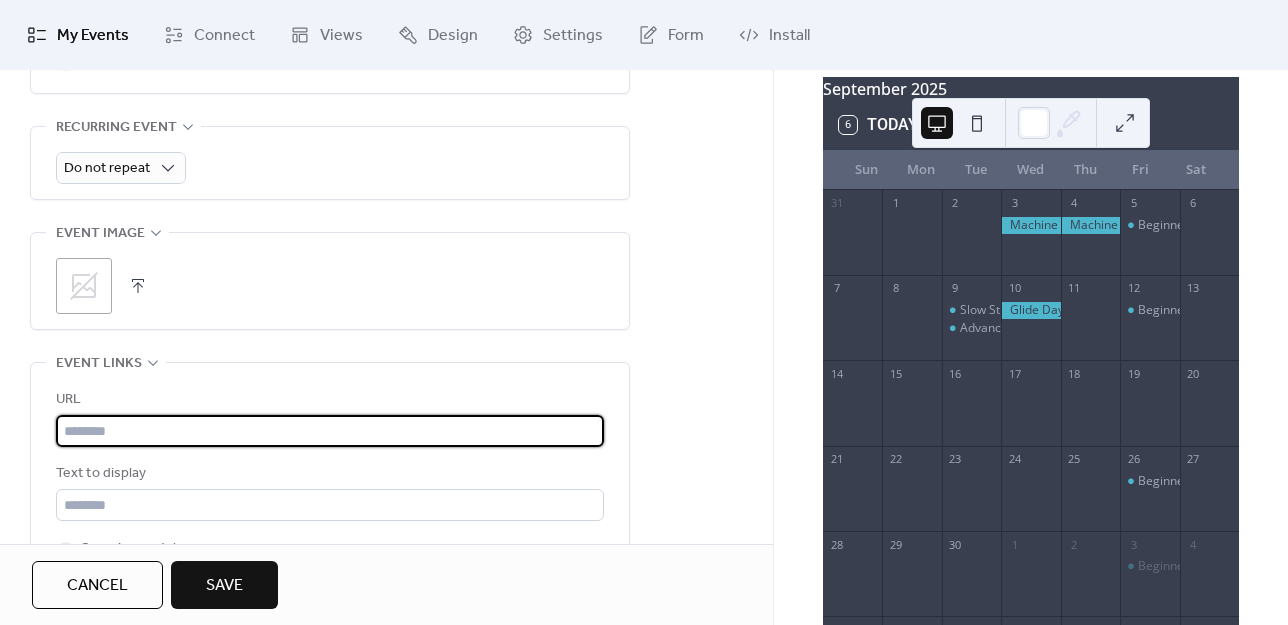 paste on "**********" 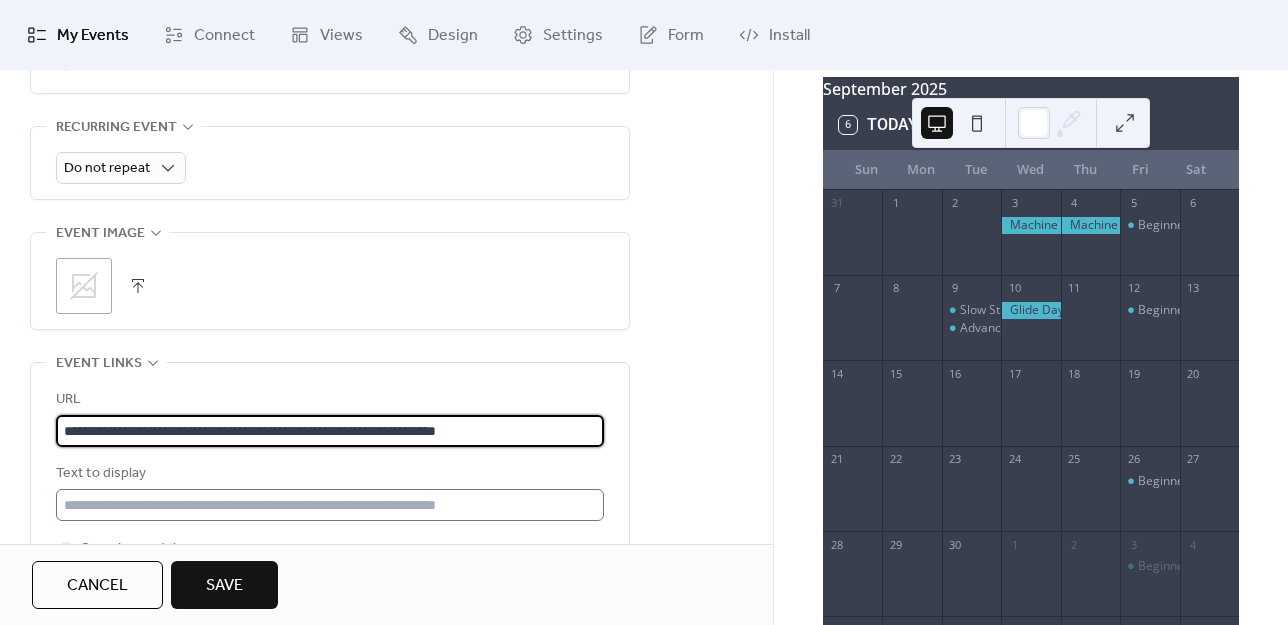 scroll, scrollTop: 1090, scrollLeft: 0, axis: vertical 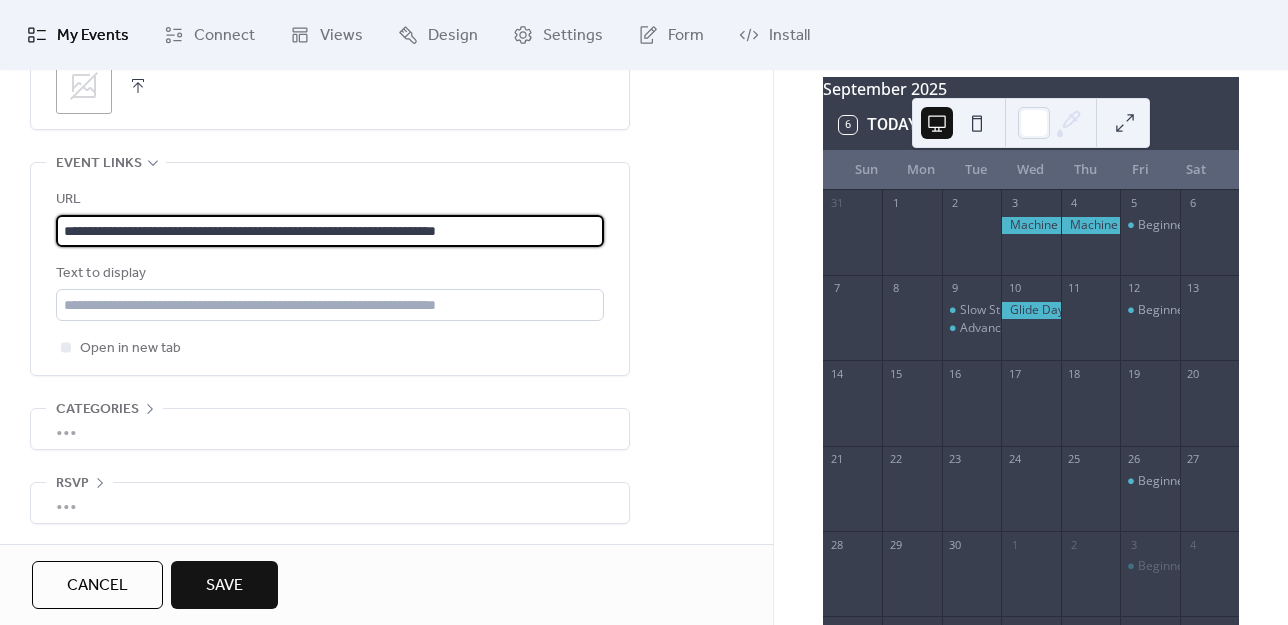 type on "**********" 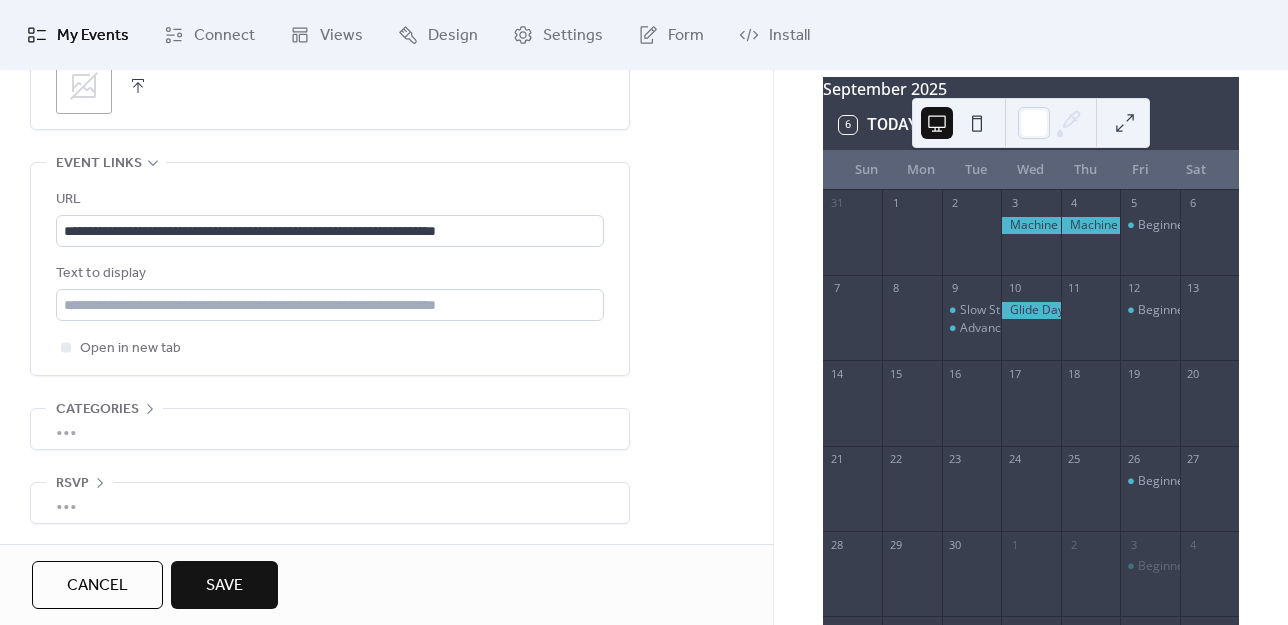 click on "Save" at bounding box center (224, 586) 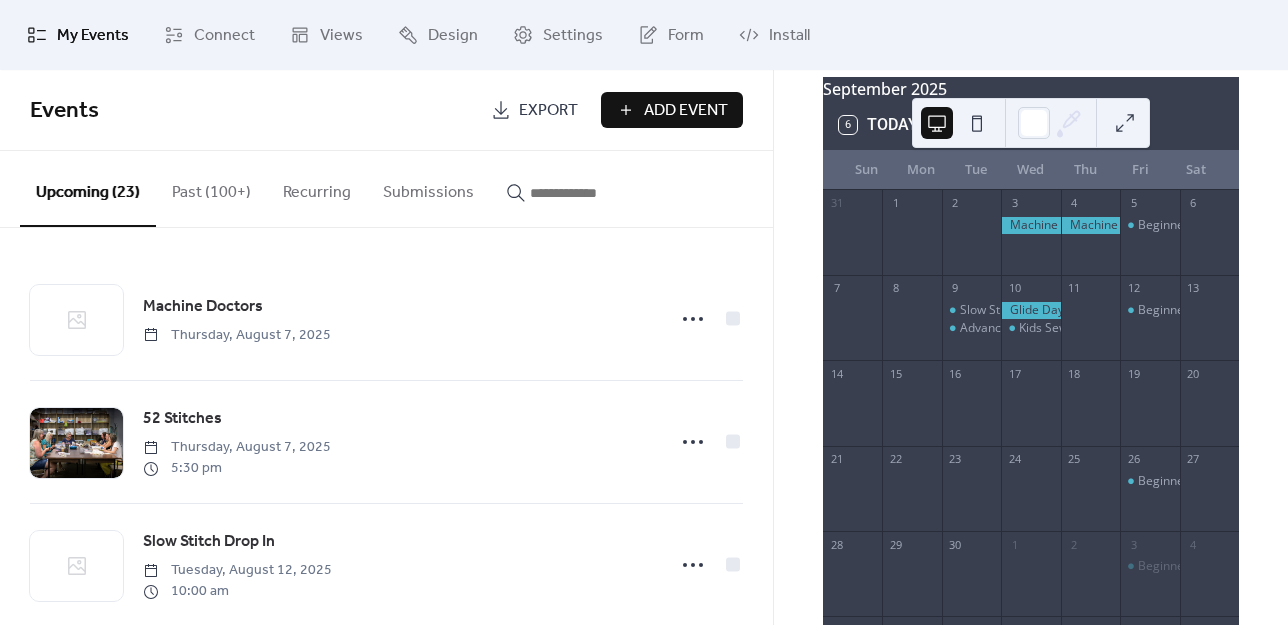 click on "Add Event" at bounding box center [672, 110] 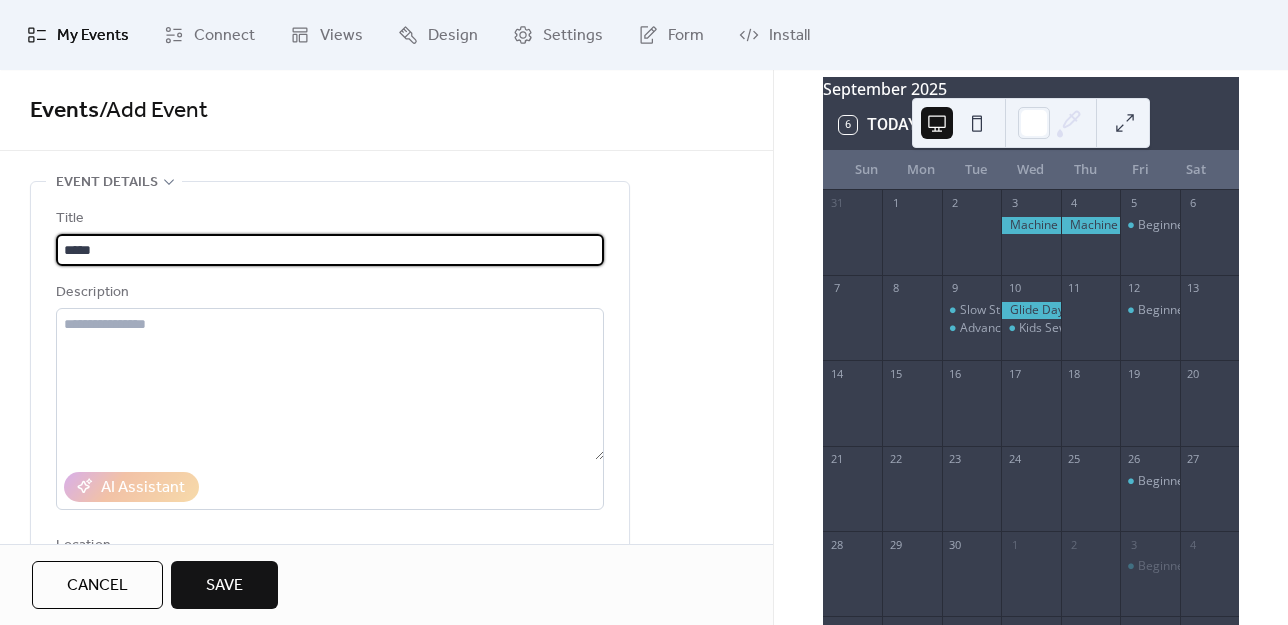 type on "********" 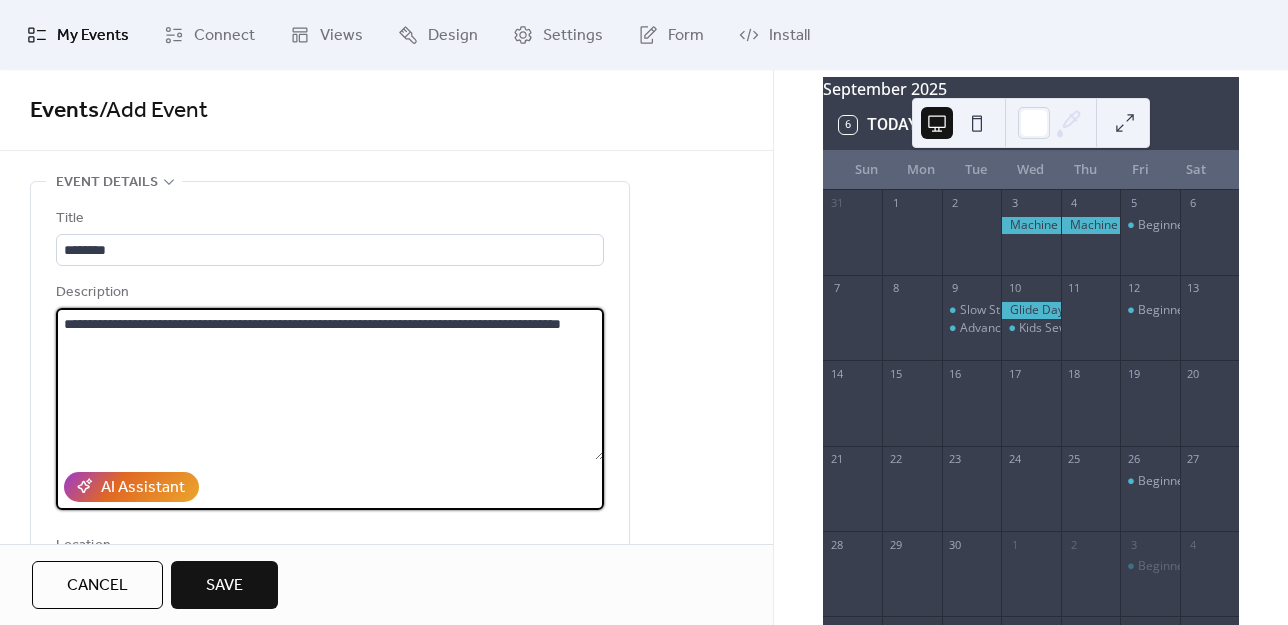 drag, startPoint x: 565, startPoint y: 324, endPoint x: 540, endPoint y: 324, distance: 25 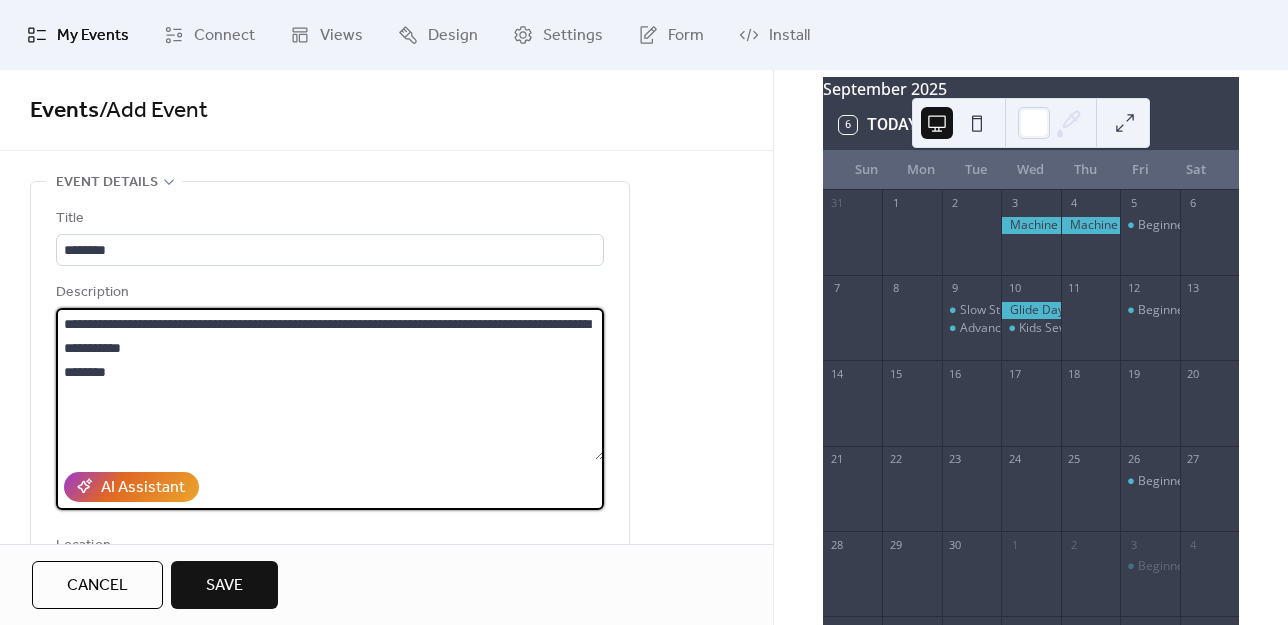 click on "**********" at bounding box center (330, 384) 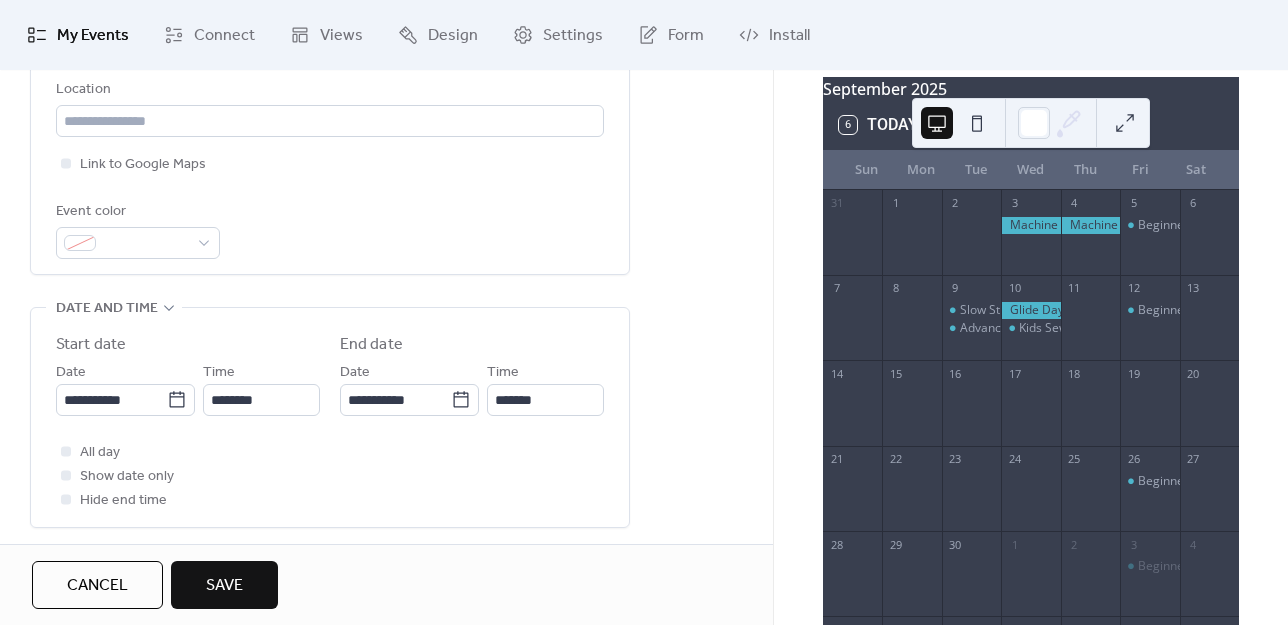 scroll, scrollTop: 600, scrollLeft: 0, axis: vertical 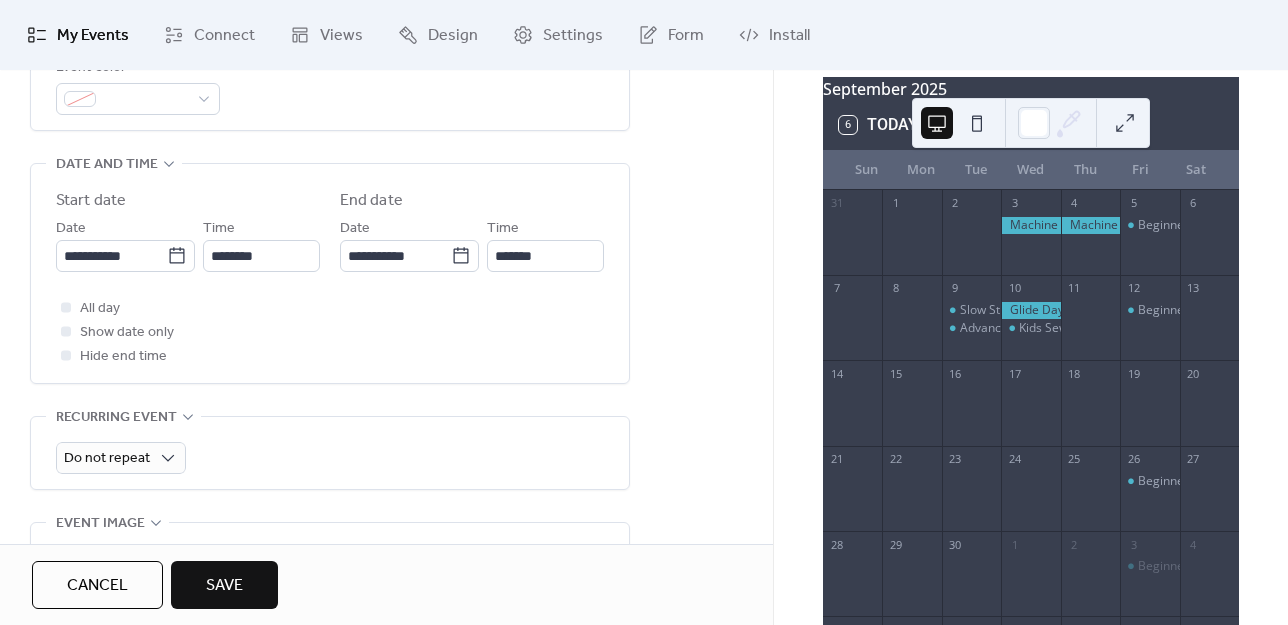 type on "**********" 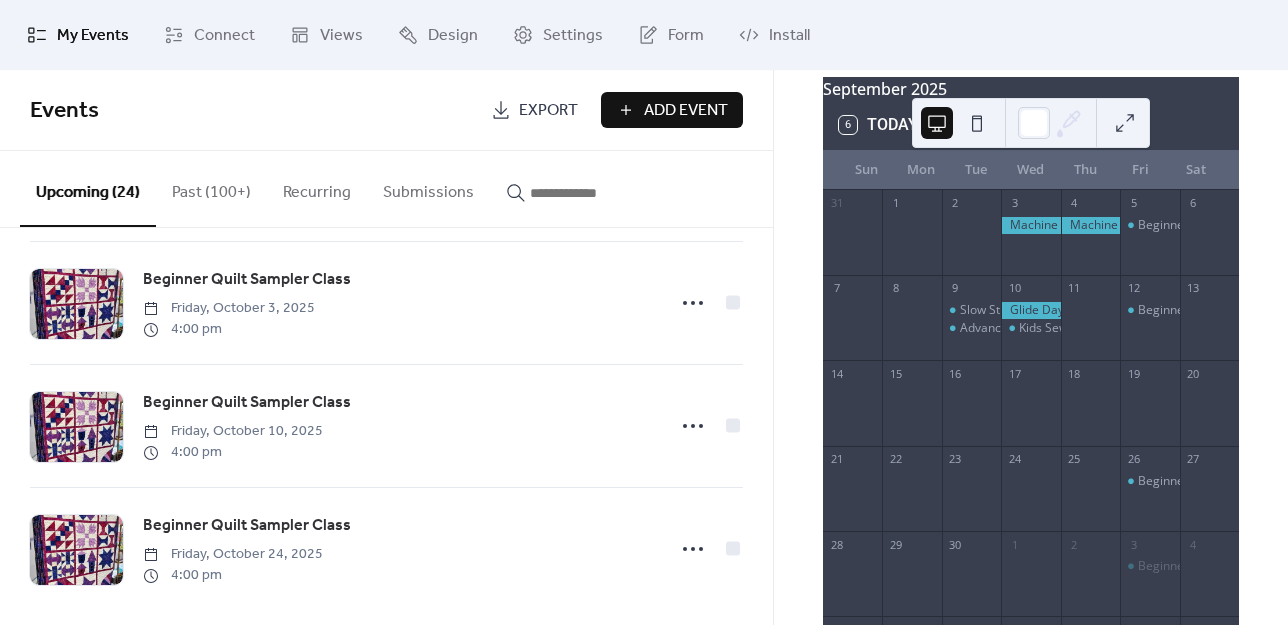 scroll, scrollTop: 2600, scrollLeft: 0, axis: vertical 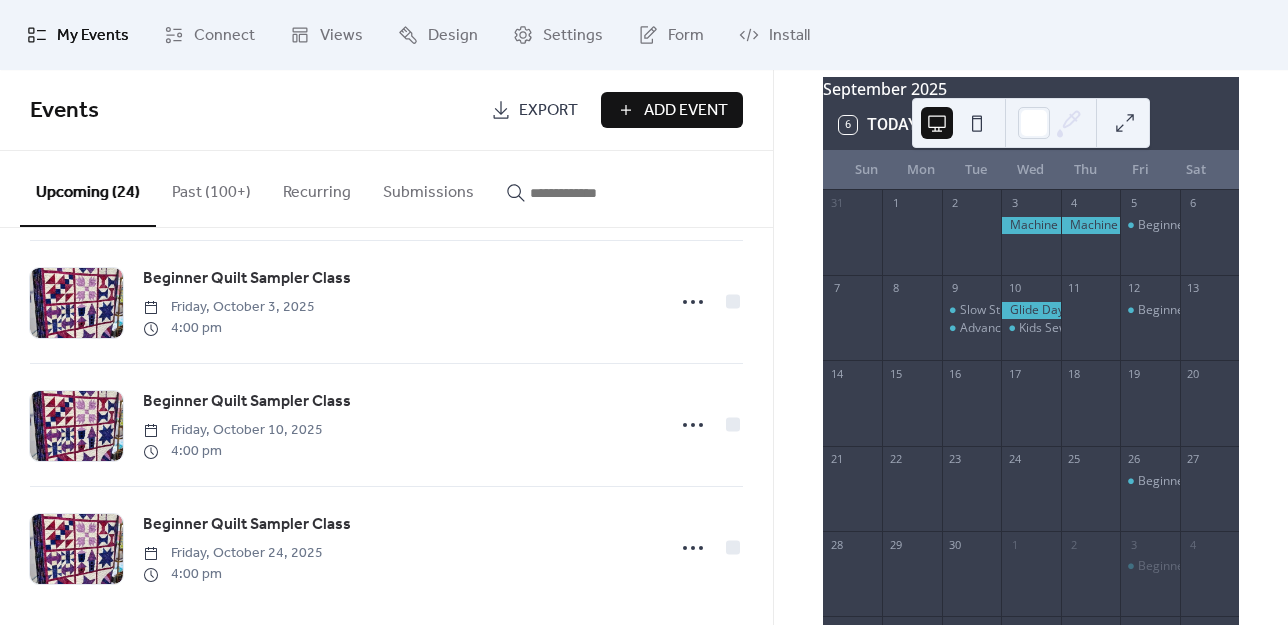 click on "September 2025" at bounding box center [1031, 89] 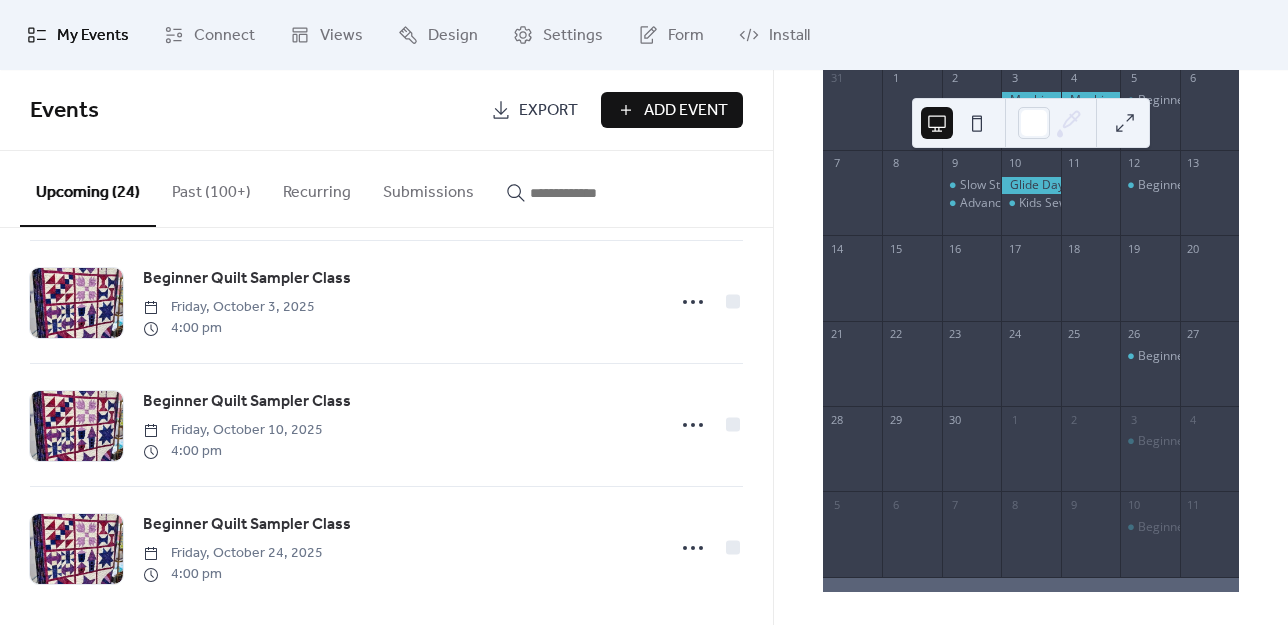 scroll, scrollTop: 0, scrollLeft: 0, axis: both 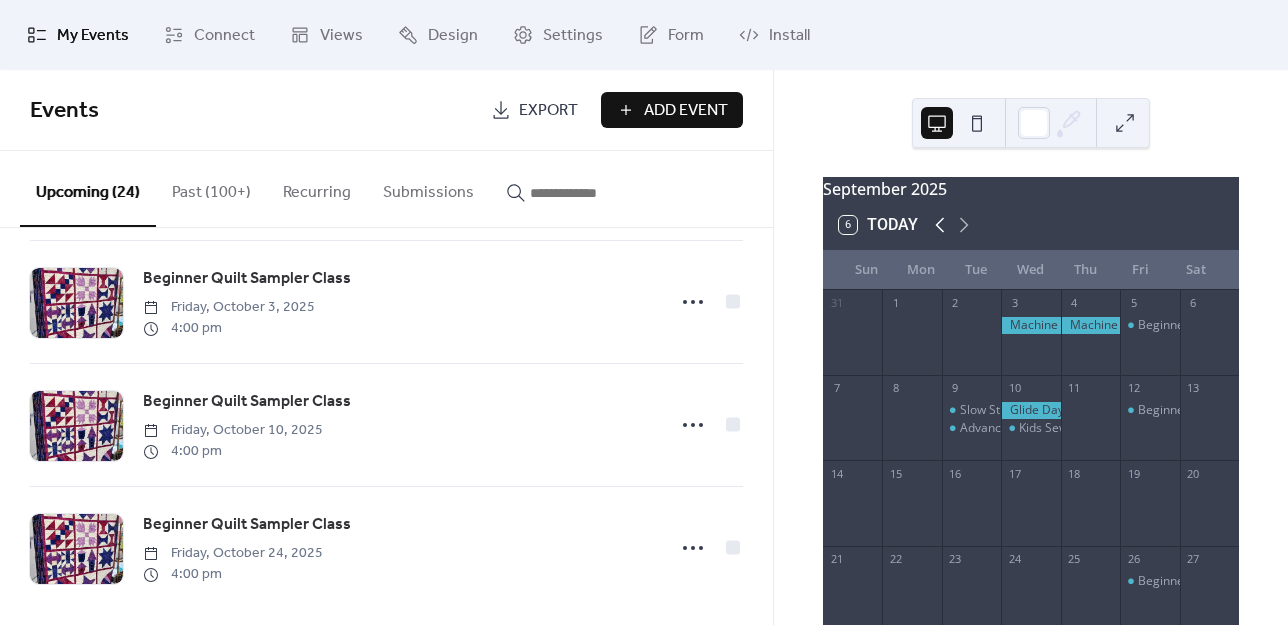 click 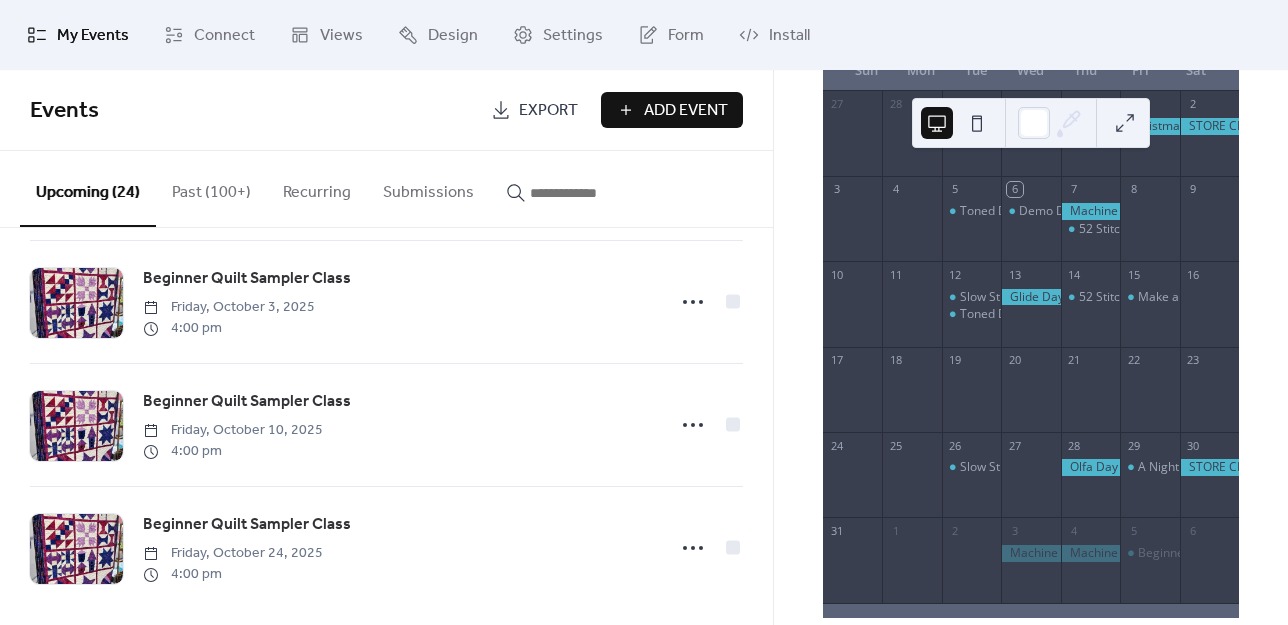 scroll, scrollTop: 200, scrollLeft: 0, axis: vertical 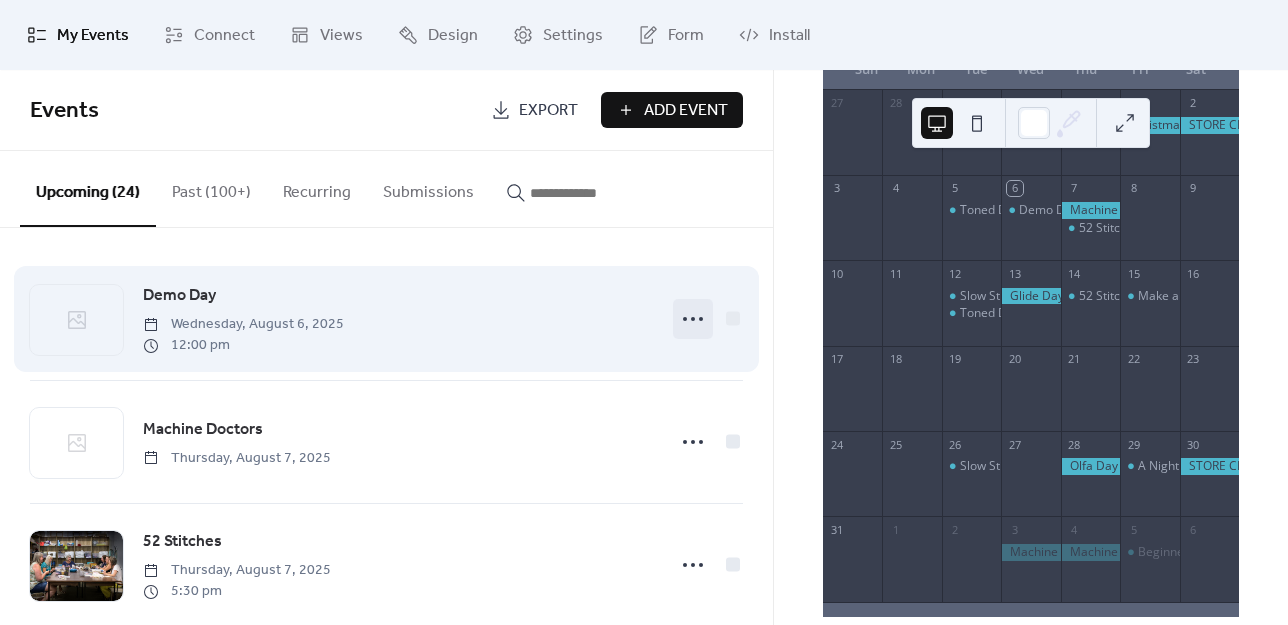 click 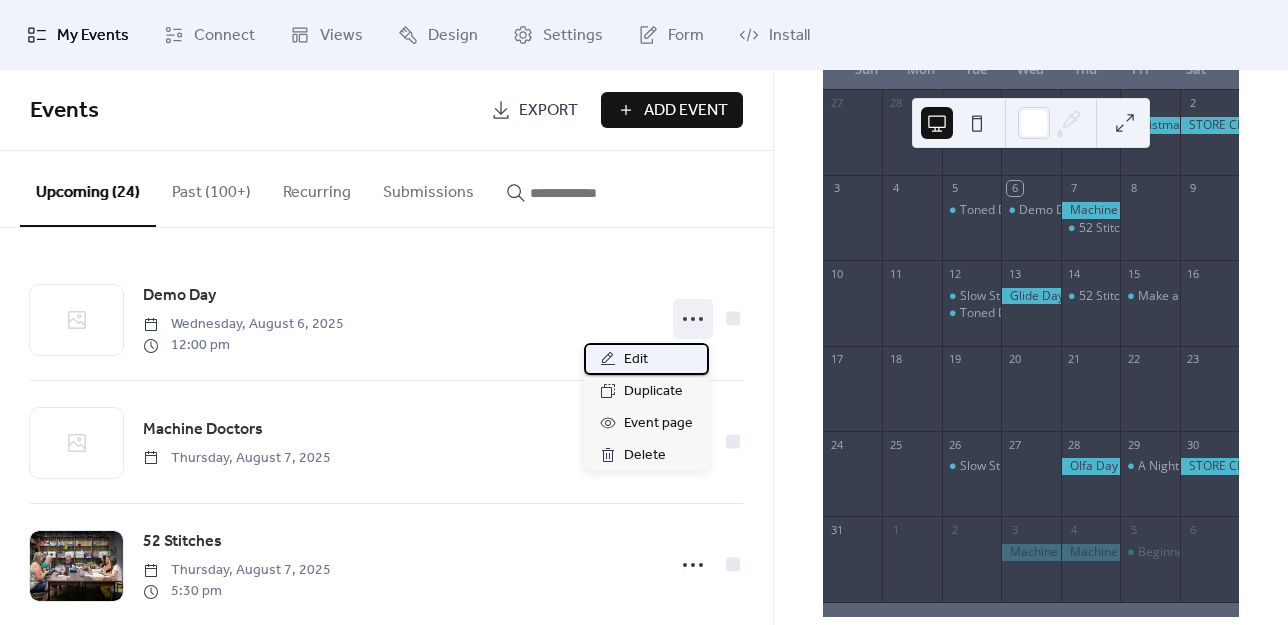 click on "Edit" at bounding box center [636, 360] 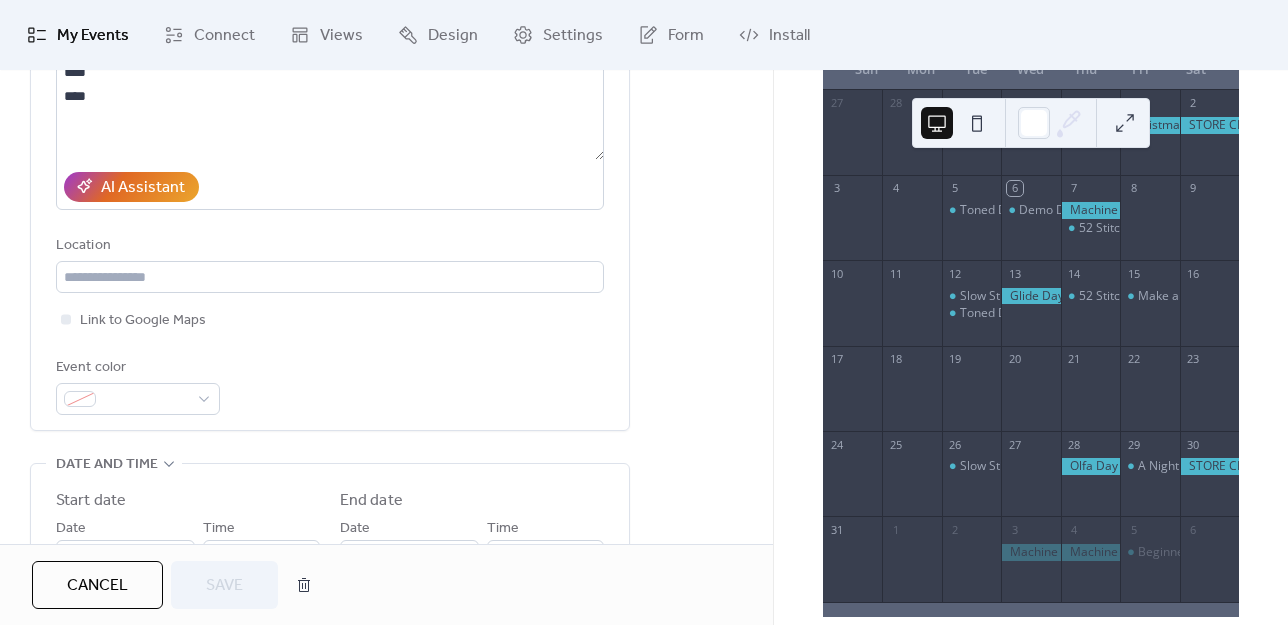 scroll, scrollTop: 500, scrollLeft: 0, axis: vertical 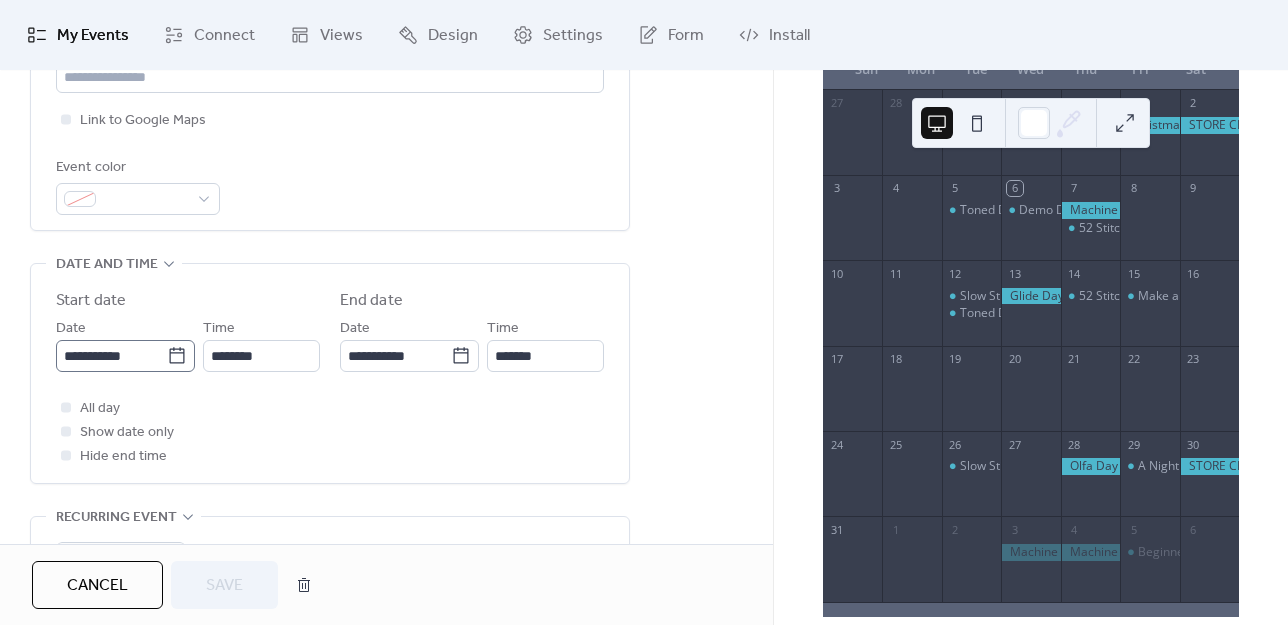 click 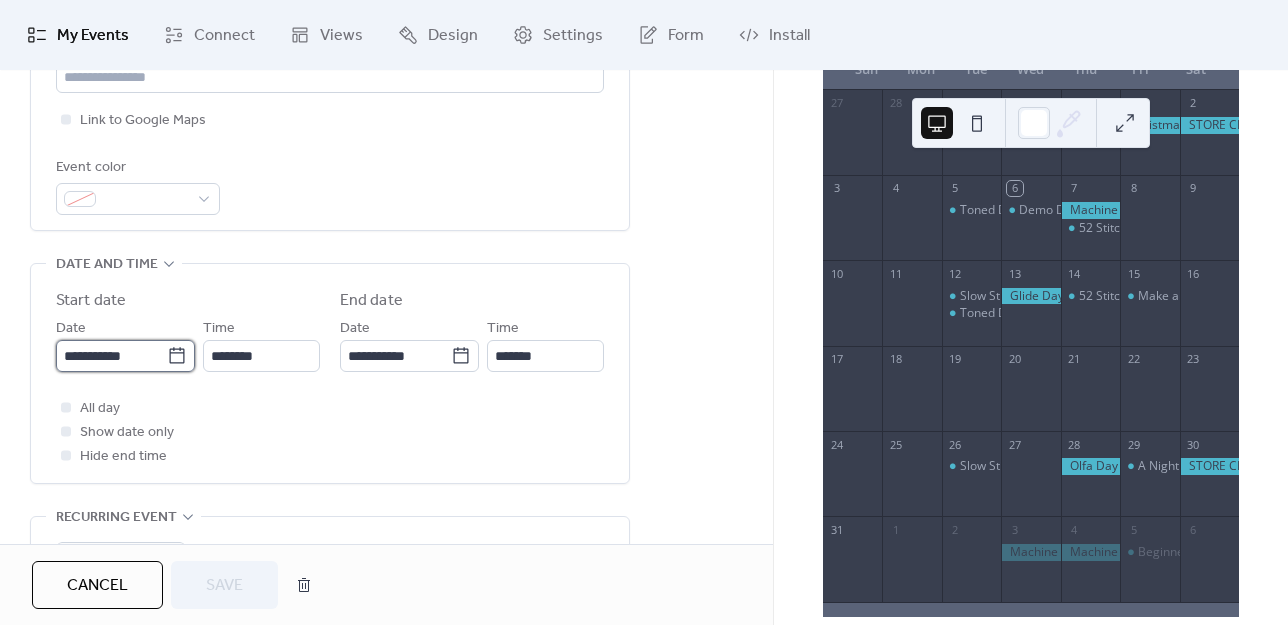 click on "**********" at bounding box center [111, 356] 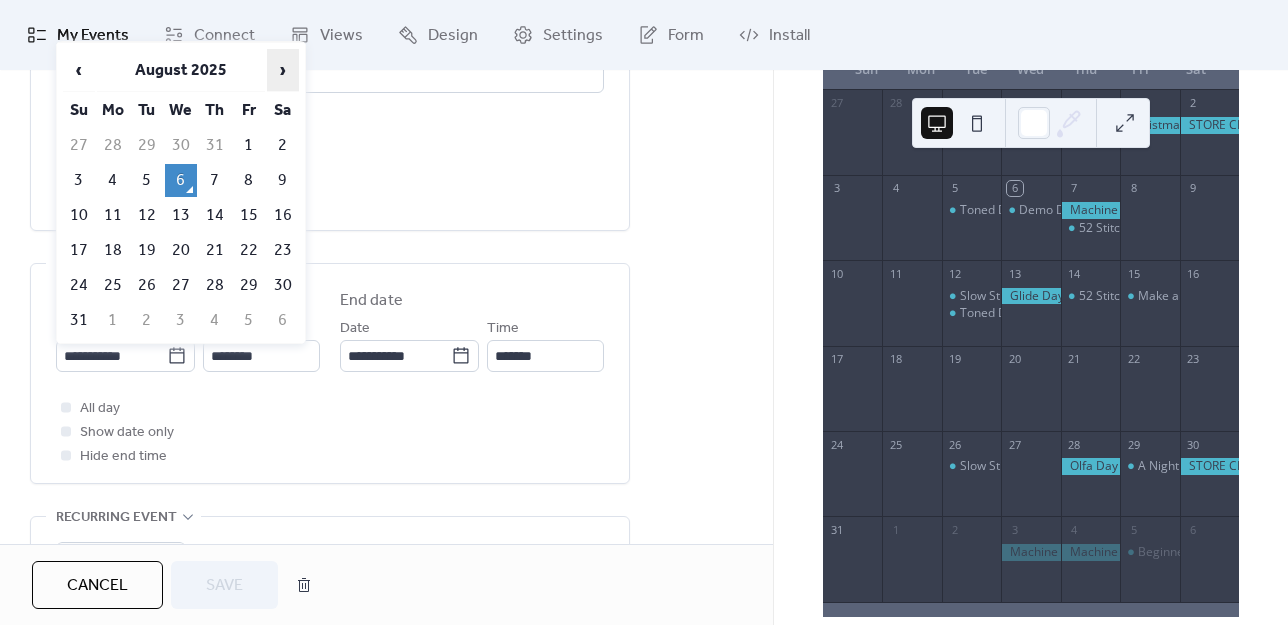 click on "›" at bounding box center [283, 70] 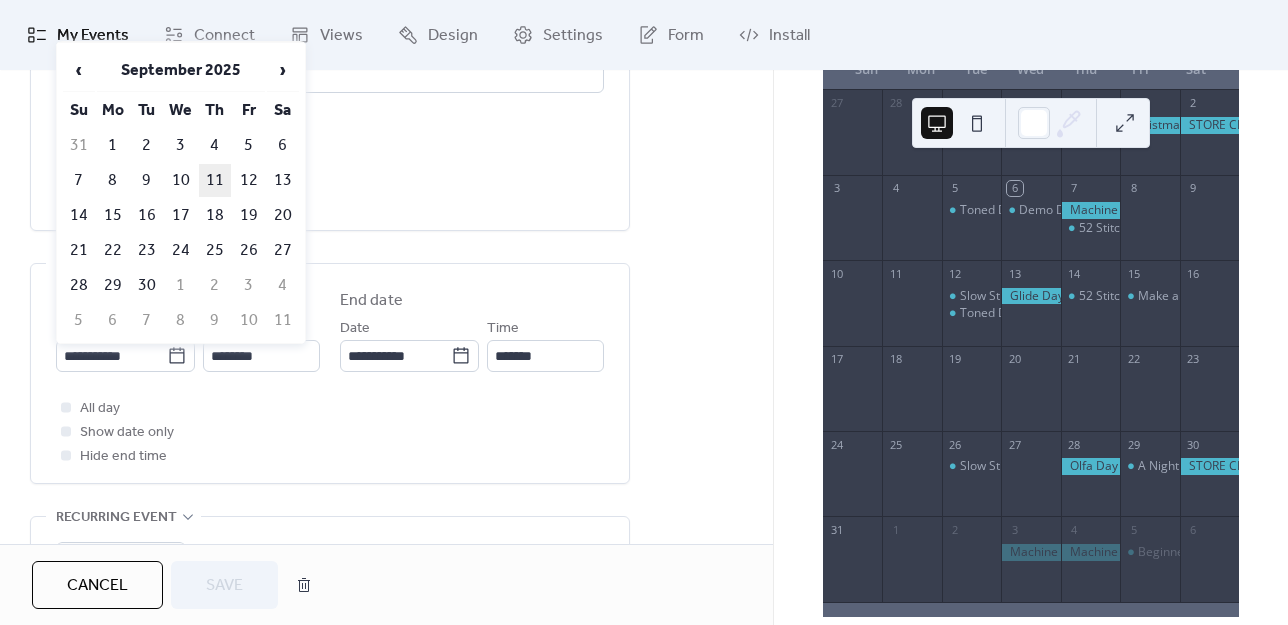 click on "11" at bounding box center (215, 180) 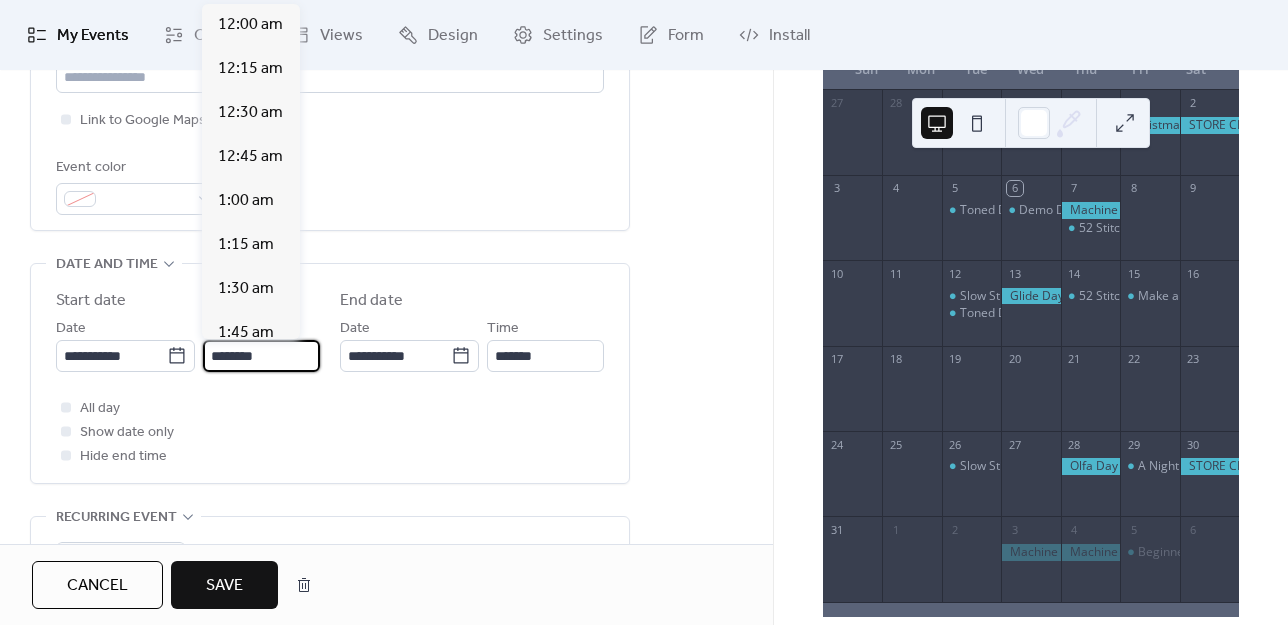 scroll, scrollTop: 2112, scrollLeft: 0, axis: vertical 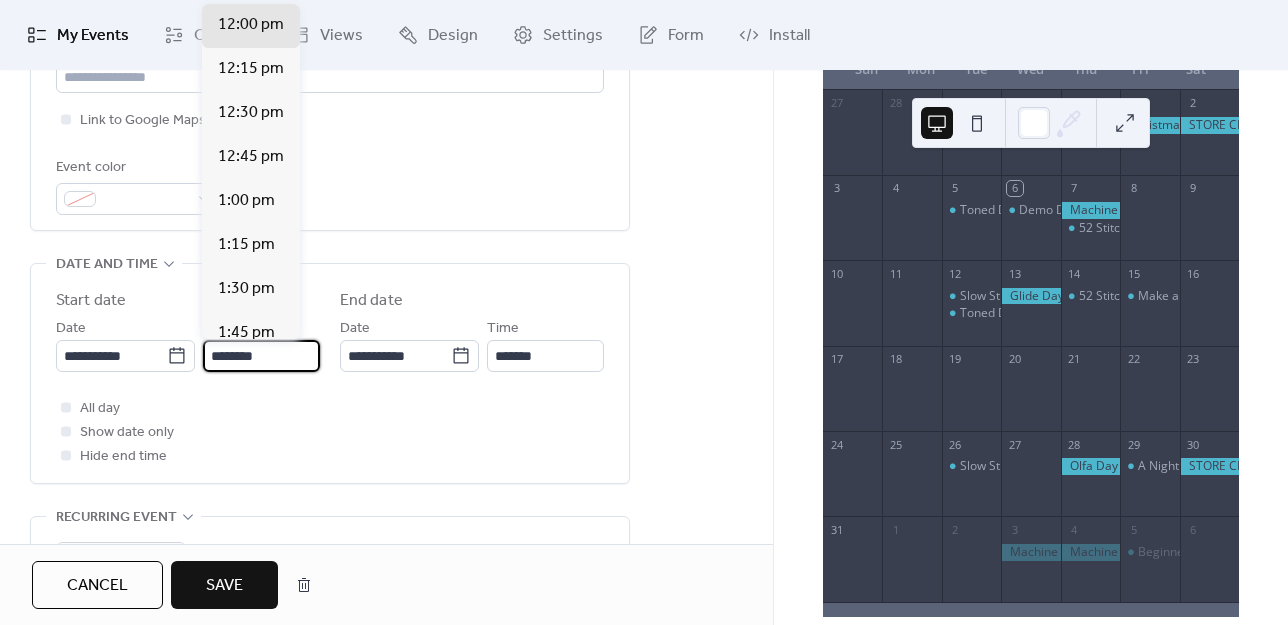 click on "********" at bounding box center (261, 356) 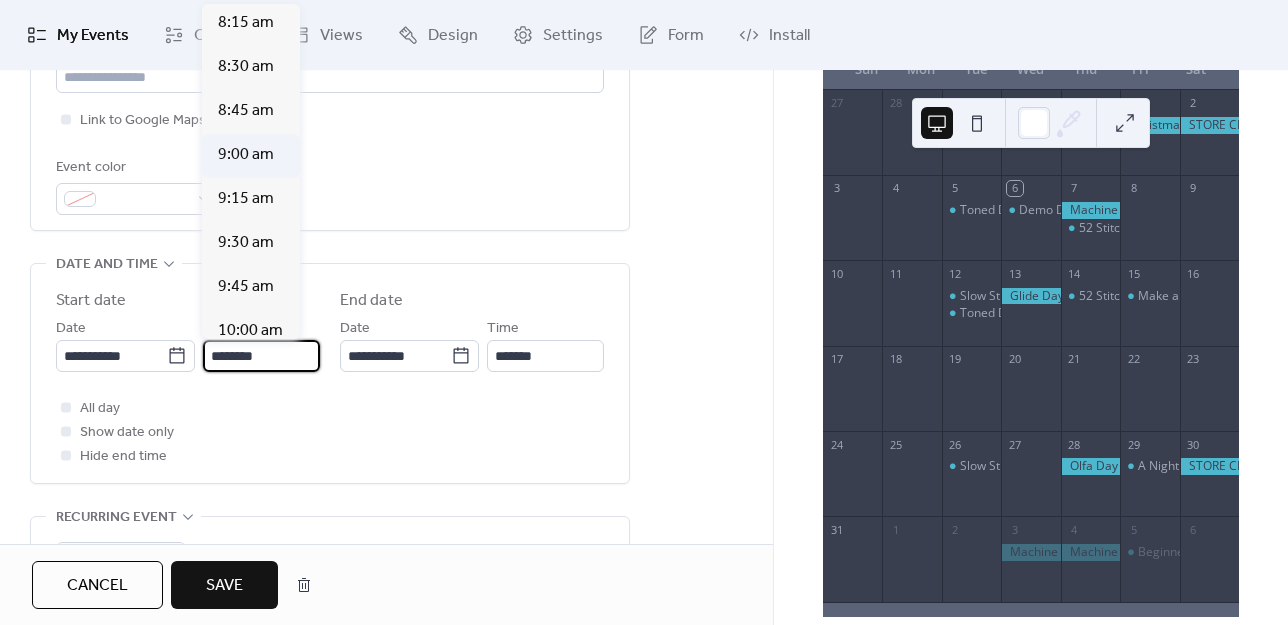 scroll, scrollTop: 1512, scrollLeft: 0, axis: vertical 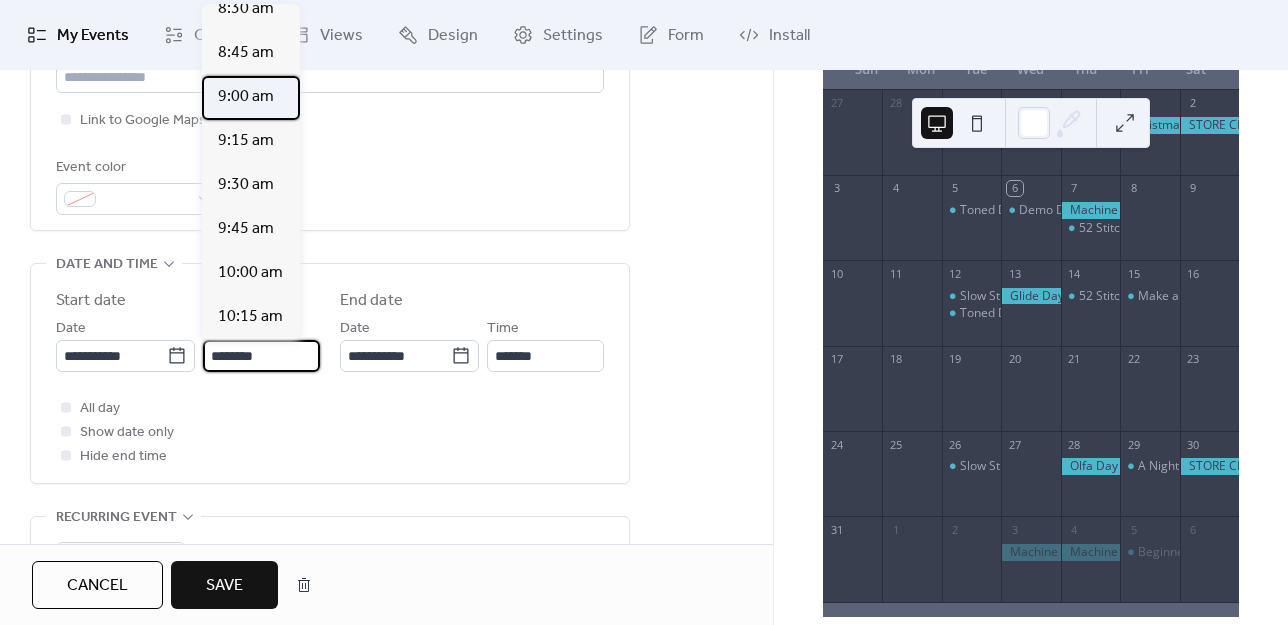 click on "9:00 am" at bounding box center (246, 97) 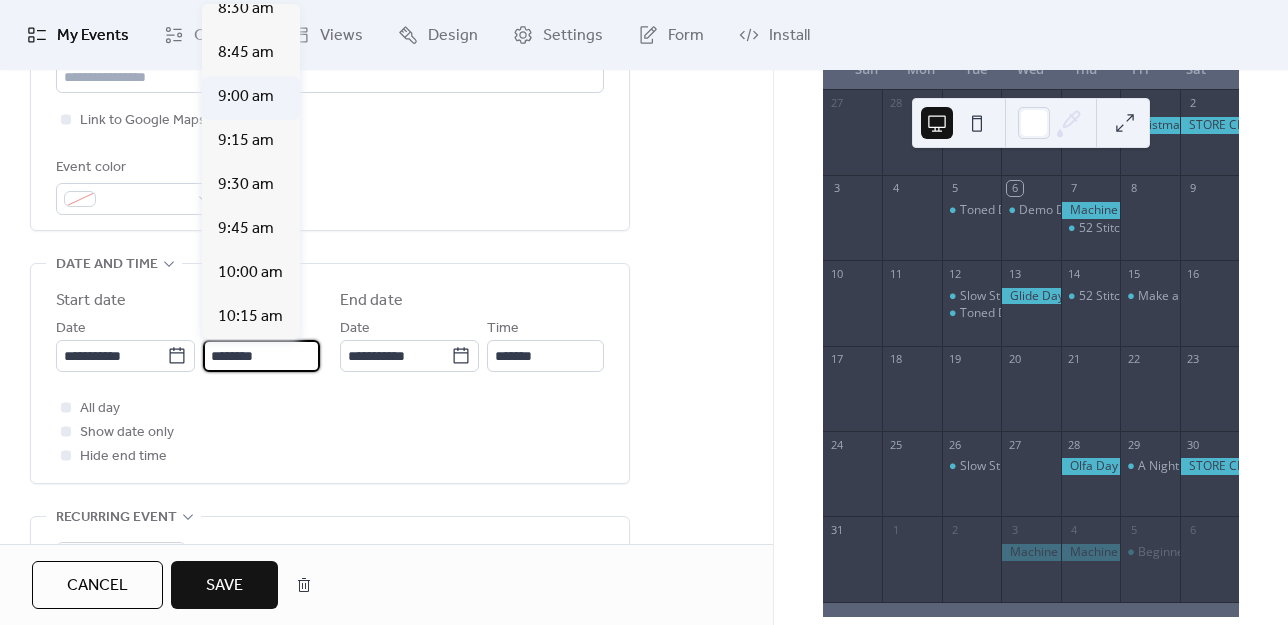 type on "*******" 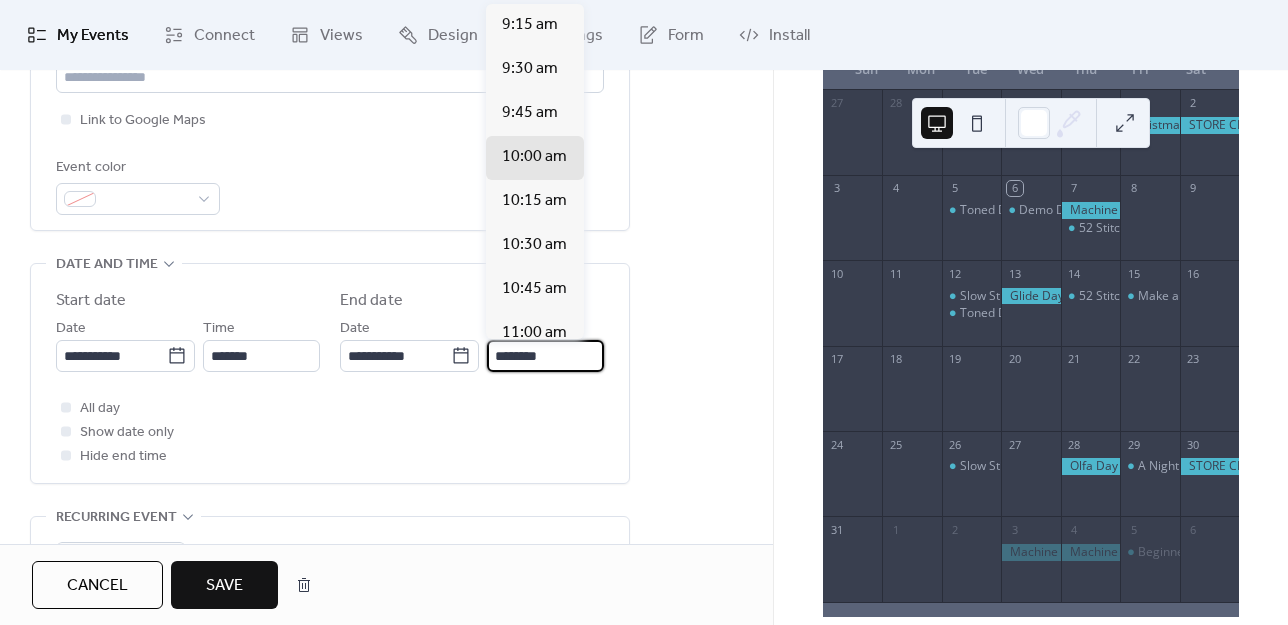 click on "********" at bounding box center (545, 356) 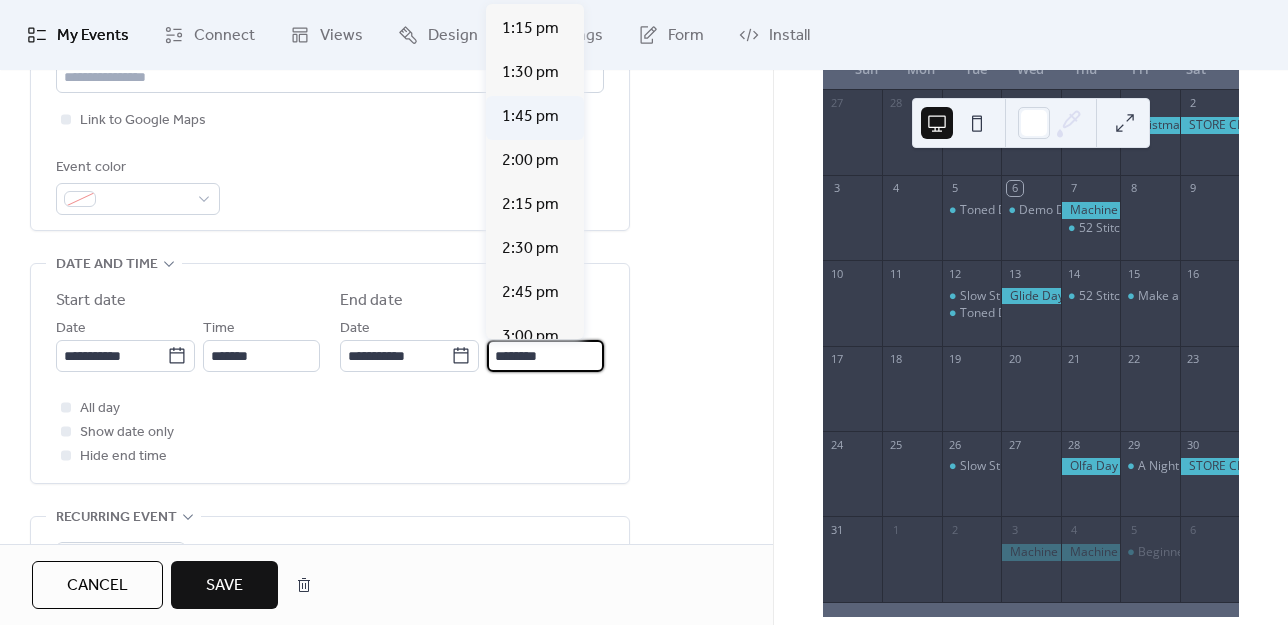 scroll, scrollTop: 1000, scrollLeft: 0, axis: vertical 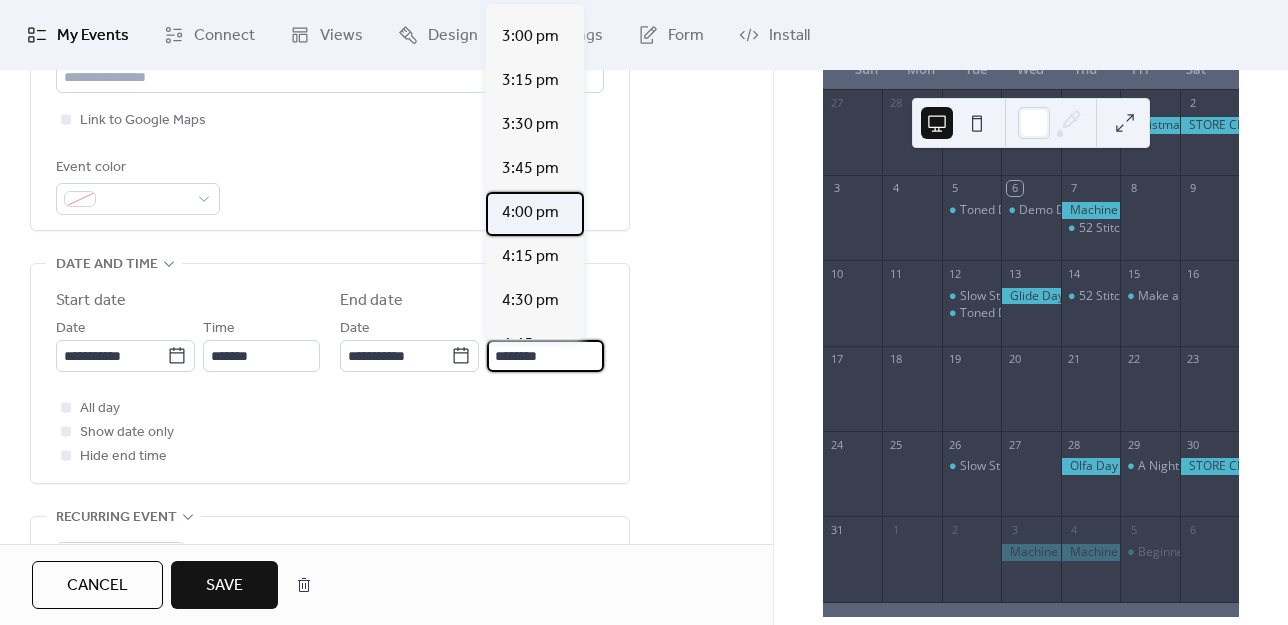 click on "4:00 pm" at bounding box center [530, 213] 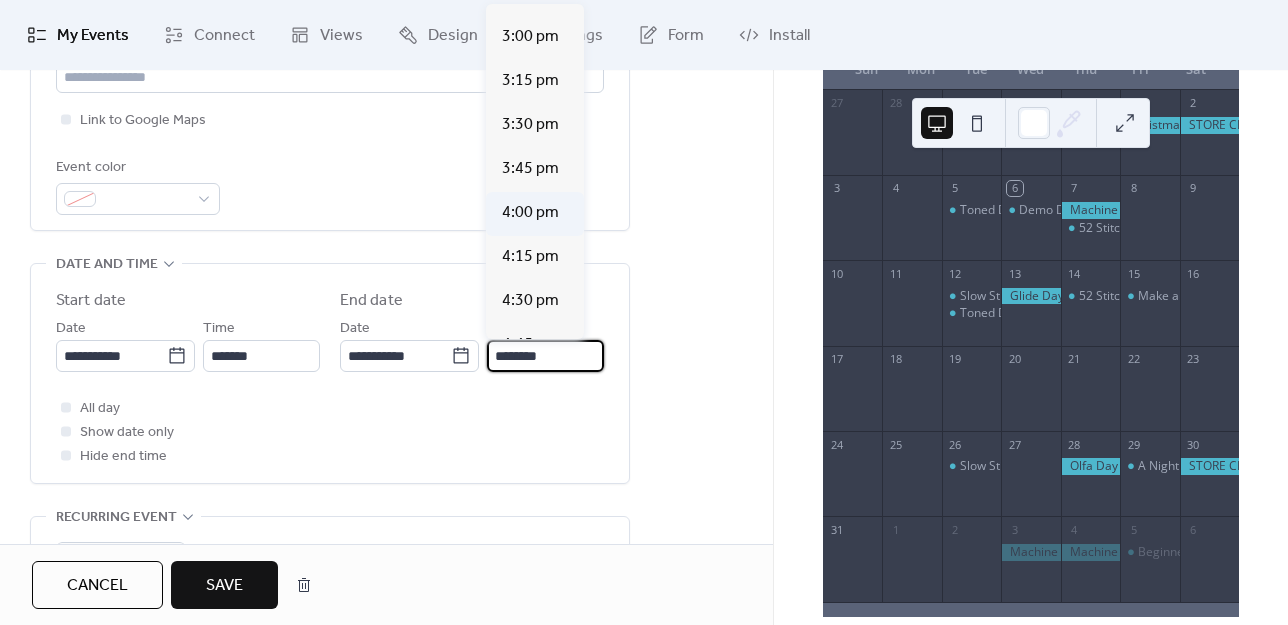 type on "*******" 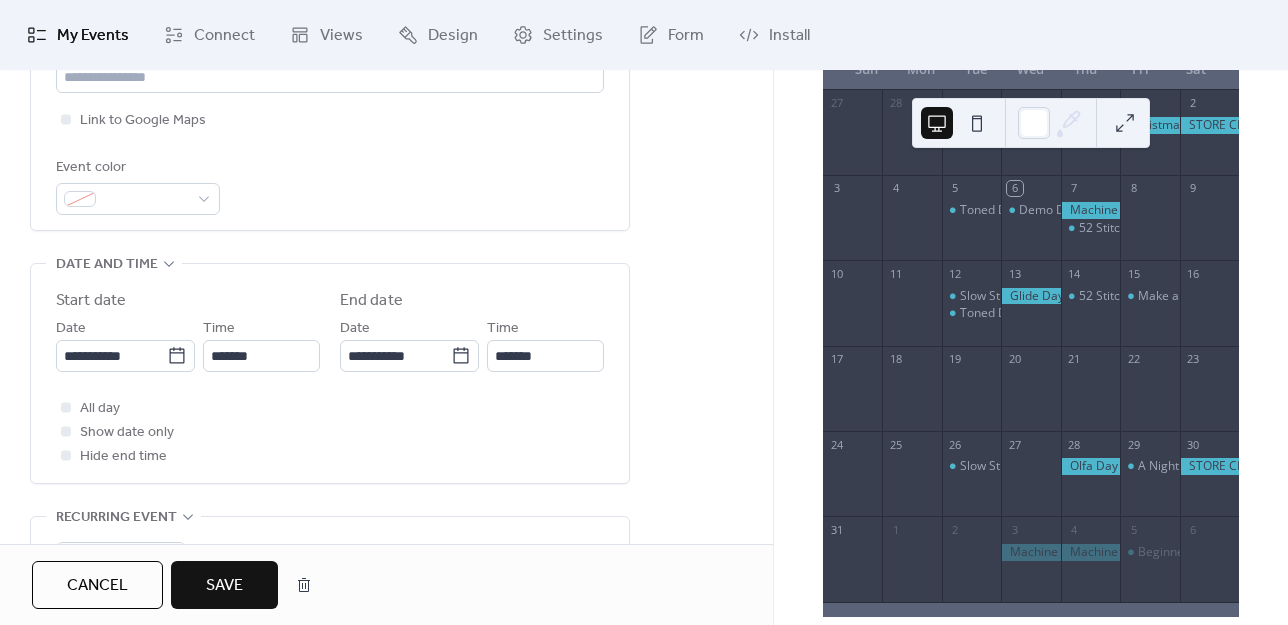click on "All day Show date only Hide end time" at bounding box center [330, 432] 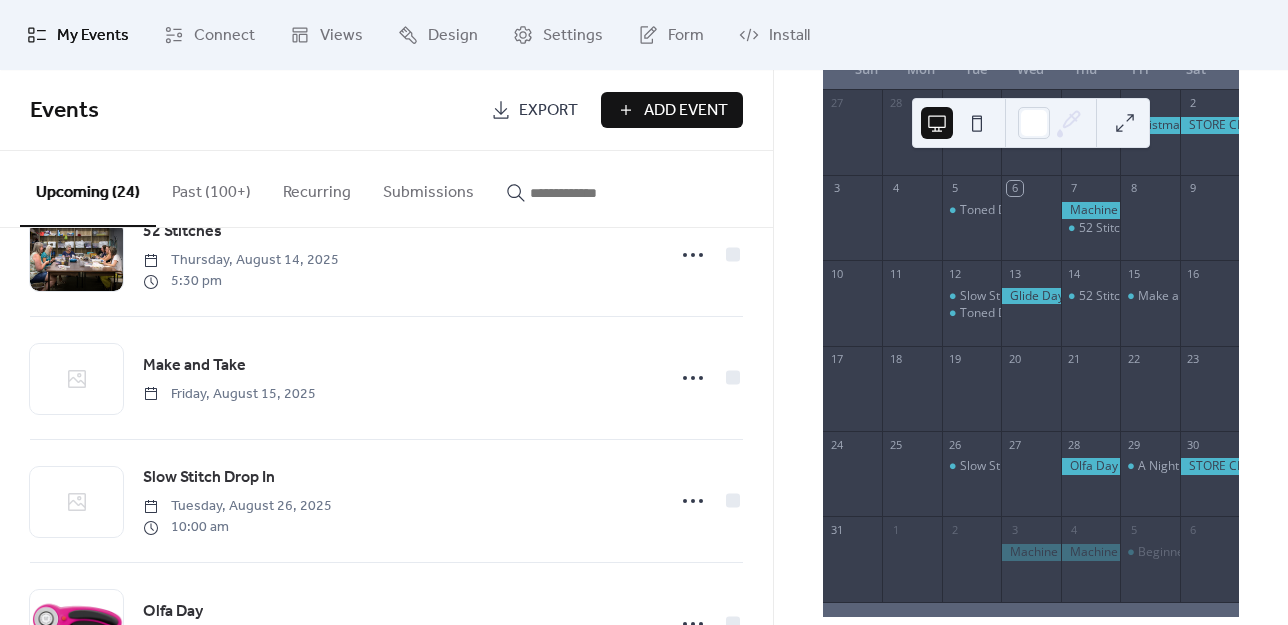 scroll, scrollTop: 700, scrollLeft: 0, axis: vertical 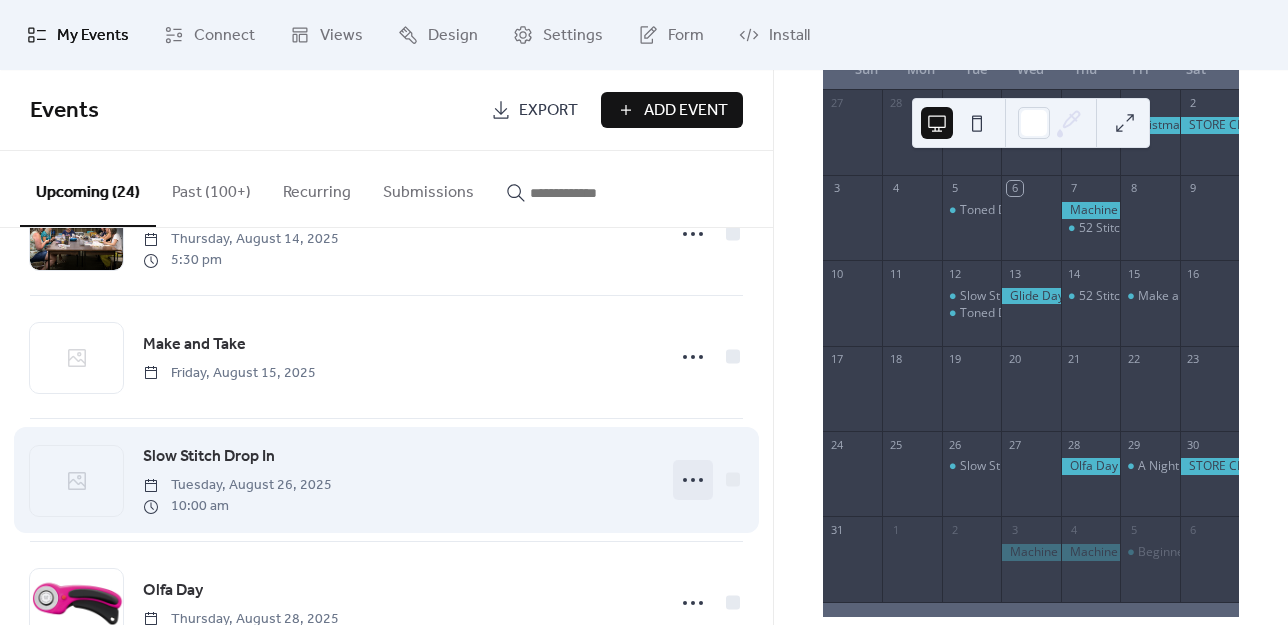 click 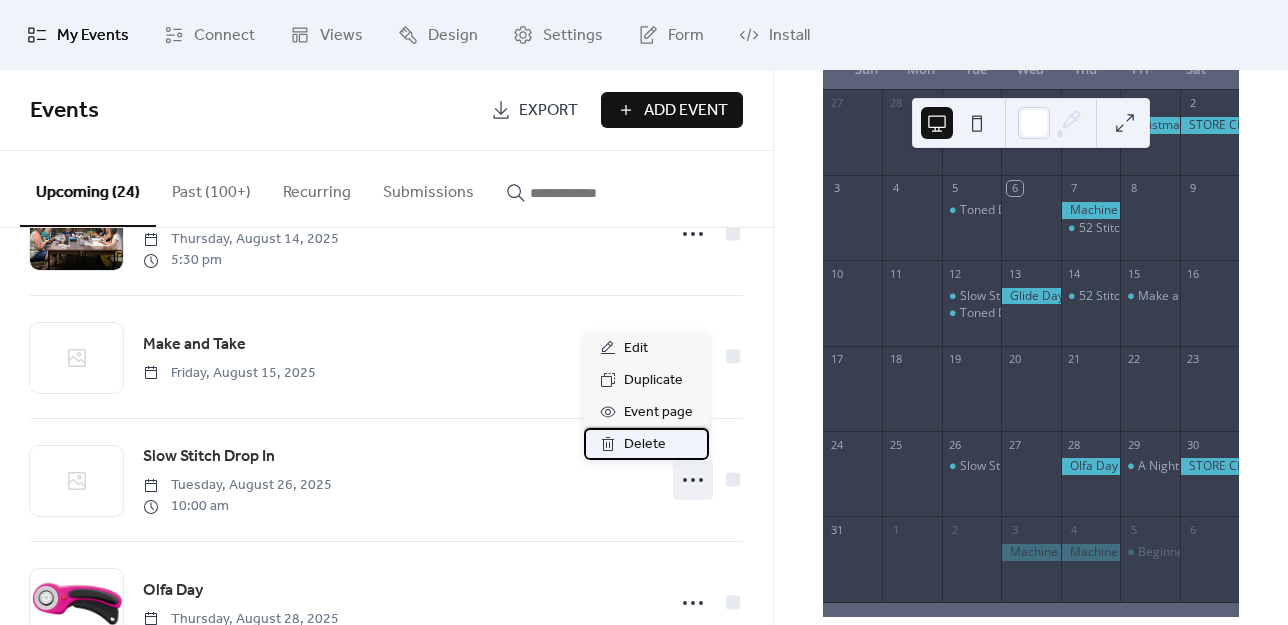 click on "Delete" at bounding box center [645, 445] 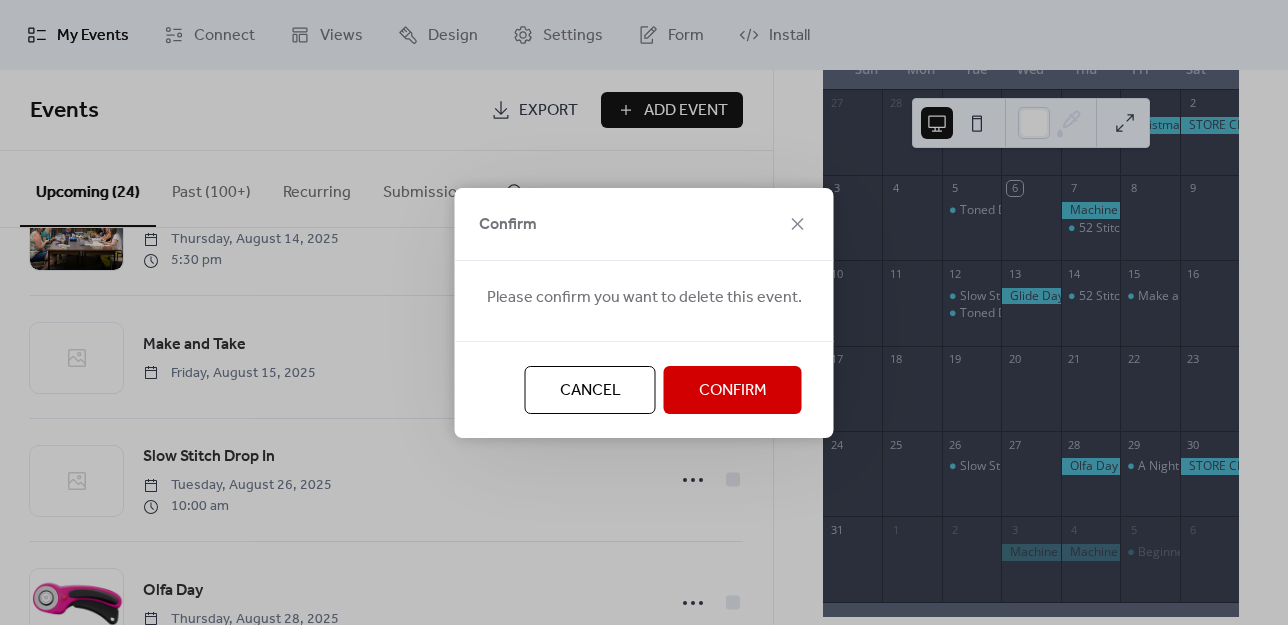 click on "Confirm" at bounding box center (733, 391) 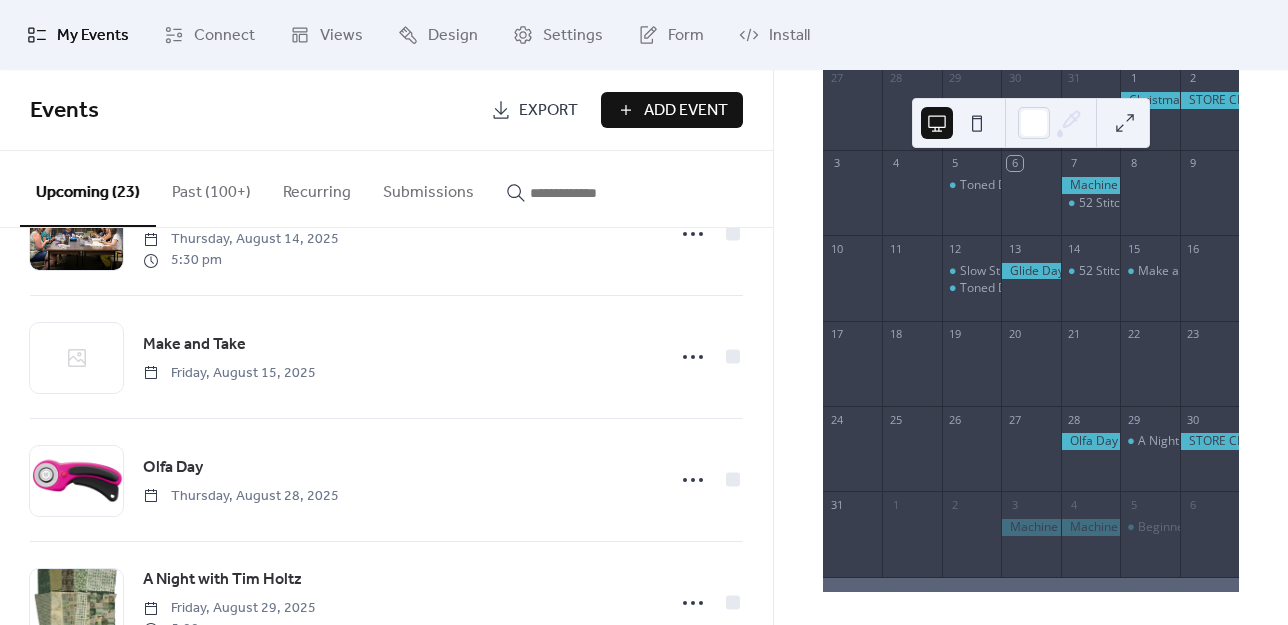 scroll, scrollTop: 0, scrollLeft: 0, axis: both 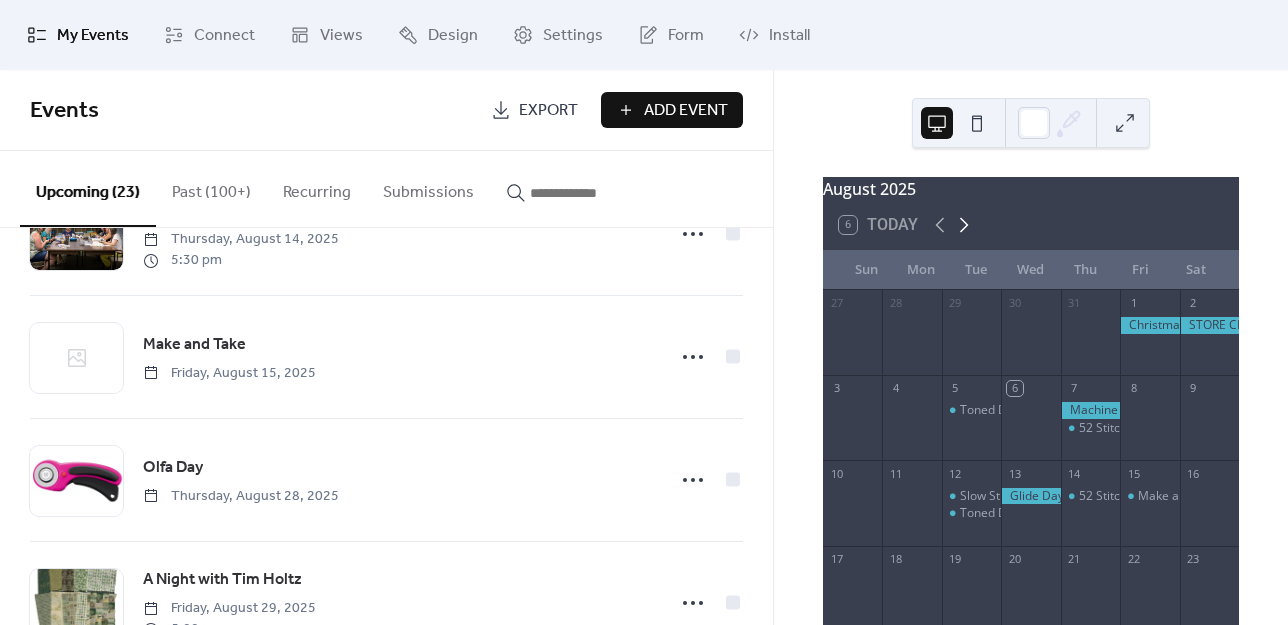 click 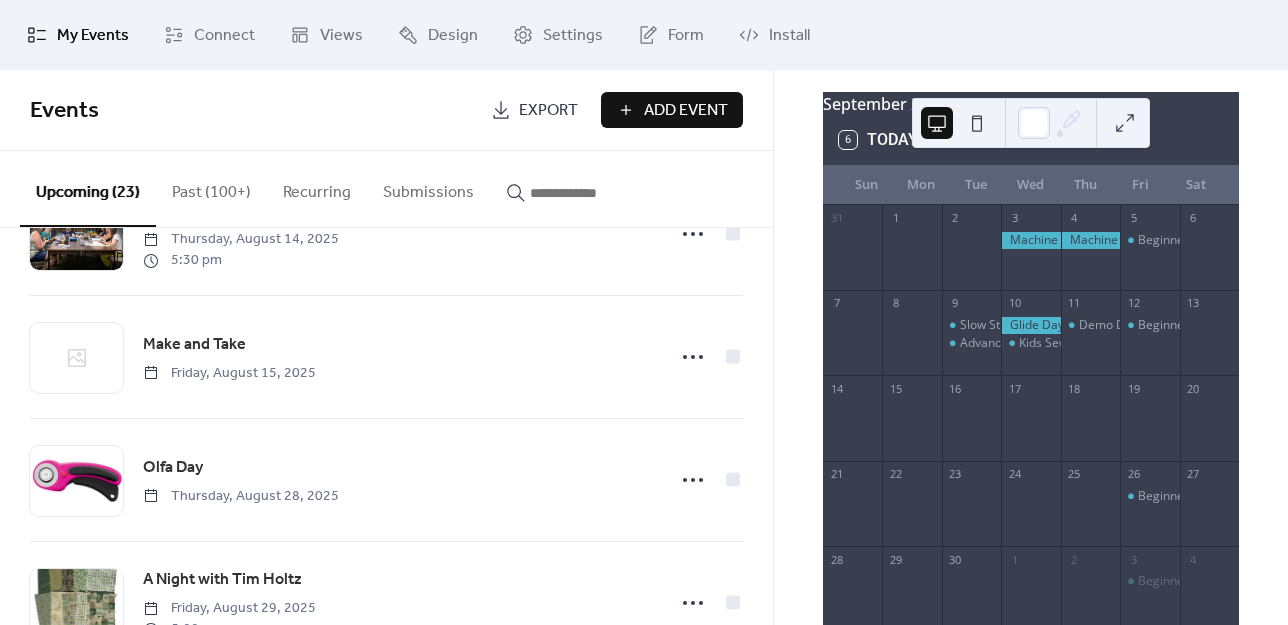 scroll, scrollTop: 100, scrollLeft: 0, axis: vertical 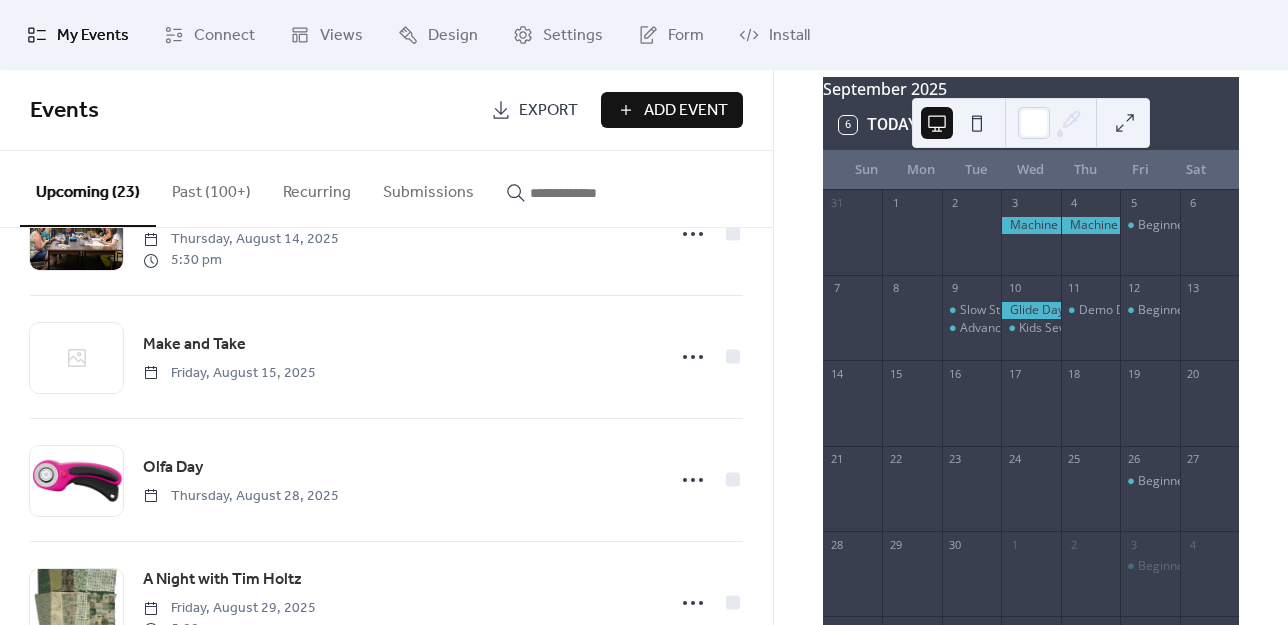 click on "Add Event" at bounding box center (686, 111) 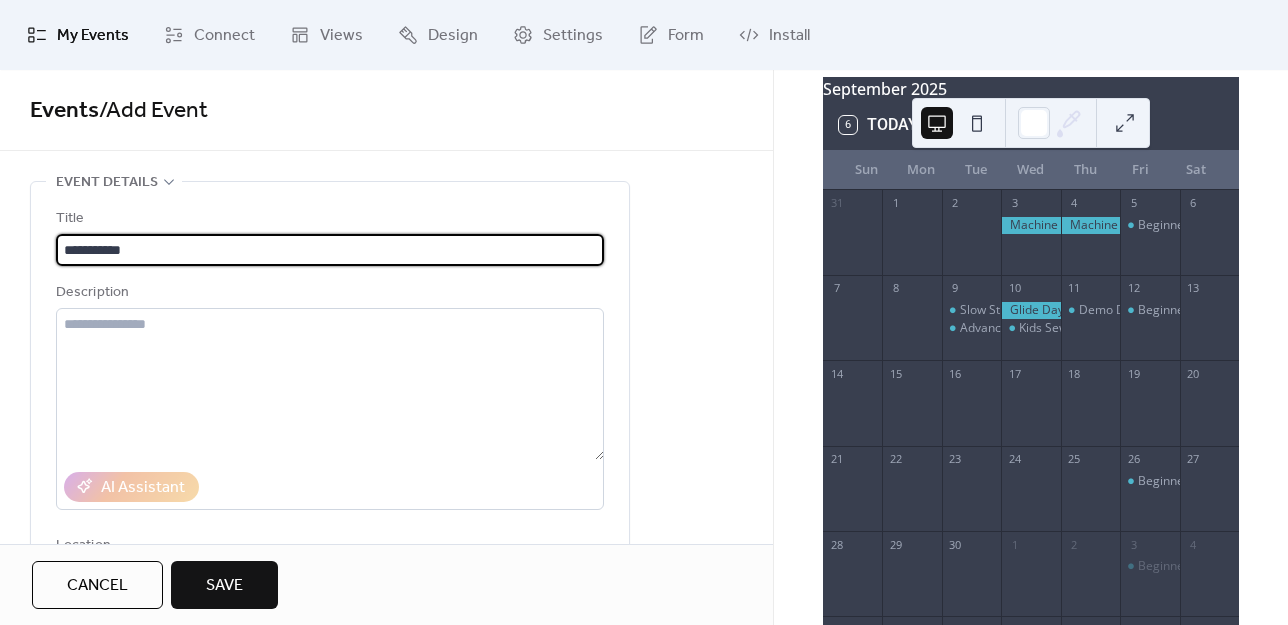 drag, startPoint x: 150, startPoint y: 248, endPoint x: 112, endPoint y: 250, distance: 38.052597 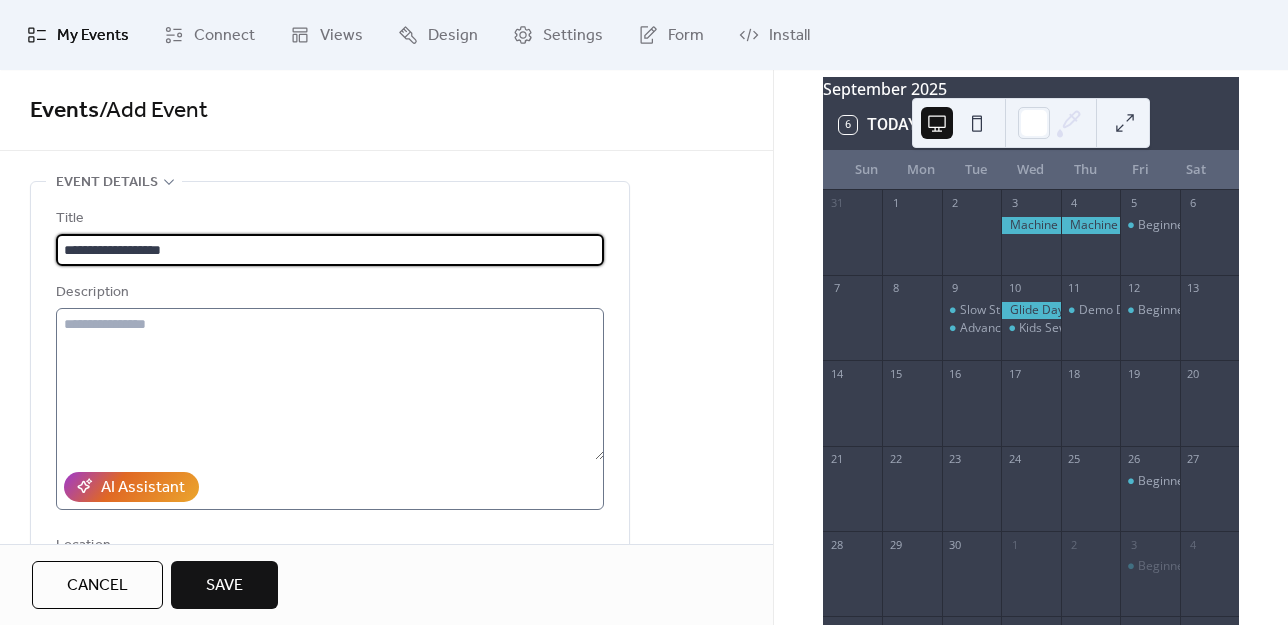 type on "**********" 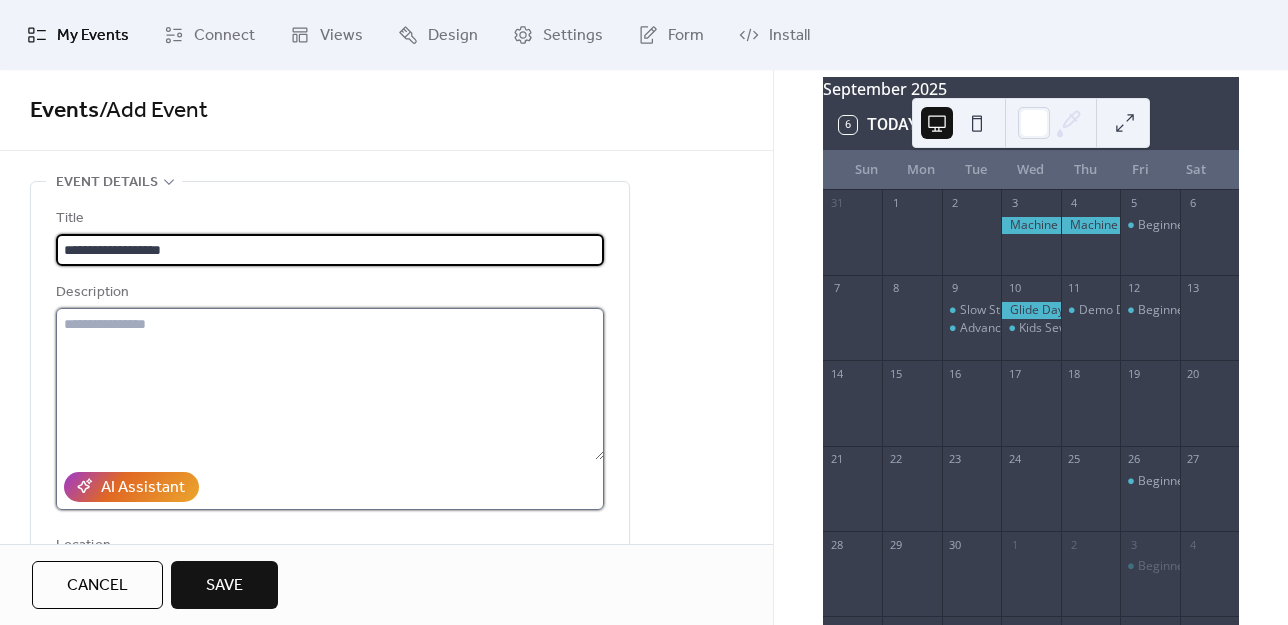 click at bounding box center [330, 384] 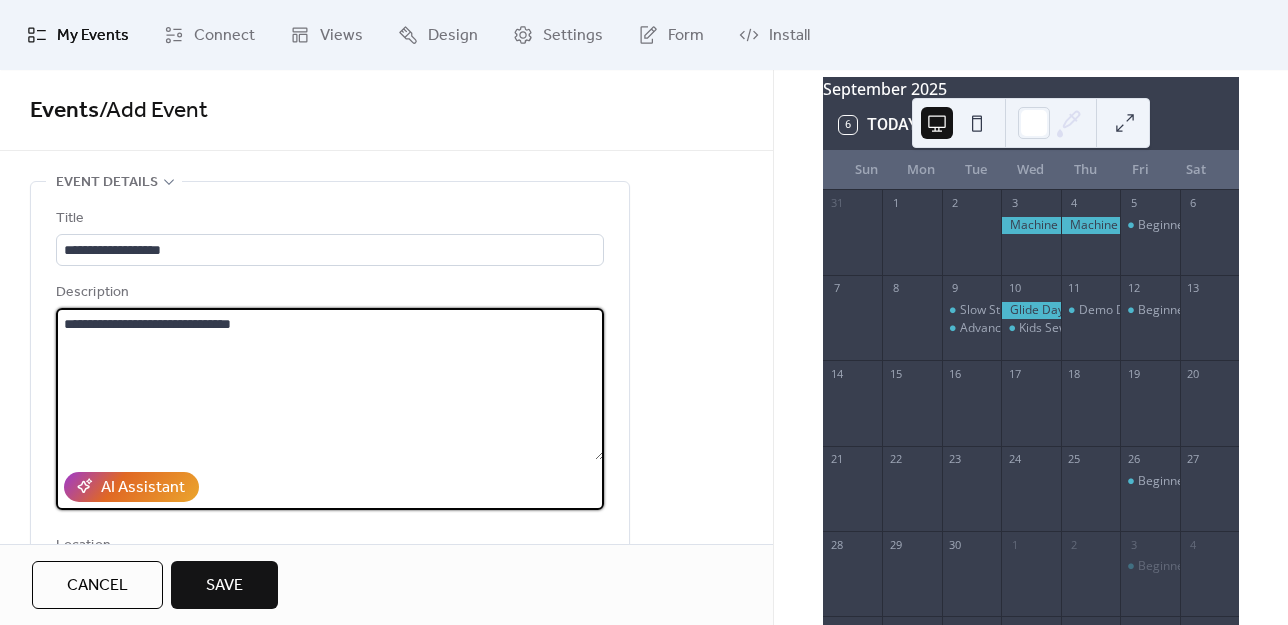 click on "**********" at bounding box center (330, 384) 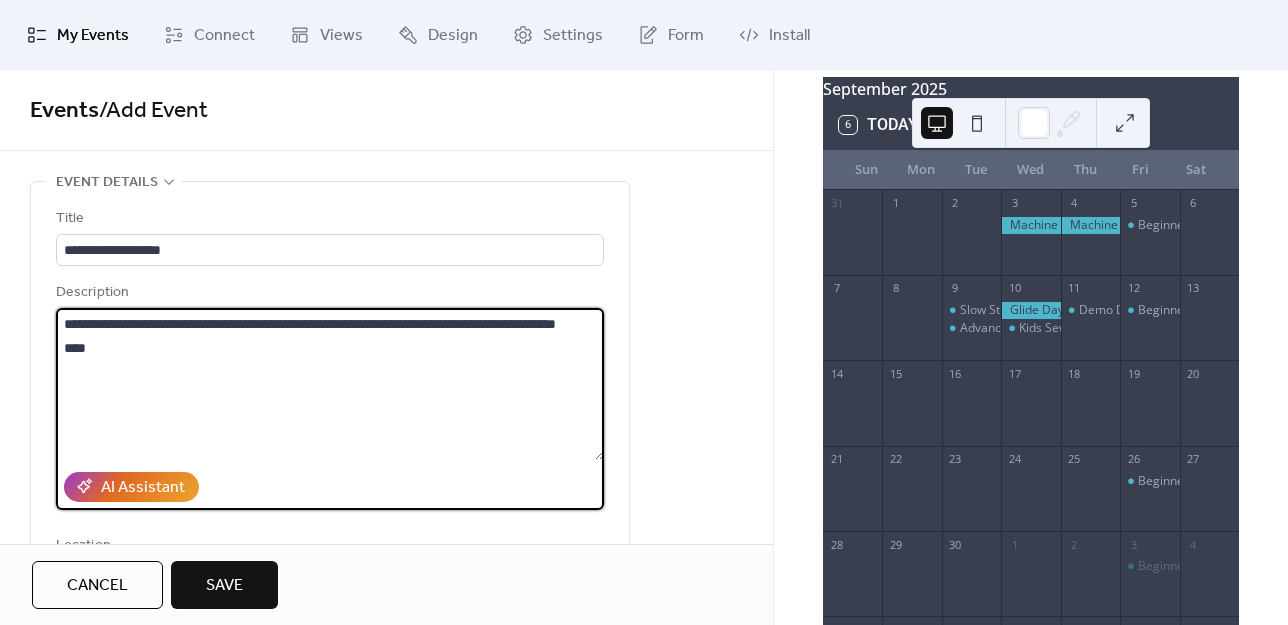 click on "**********" at bounding box center [330, 384] 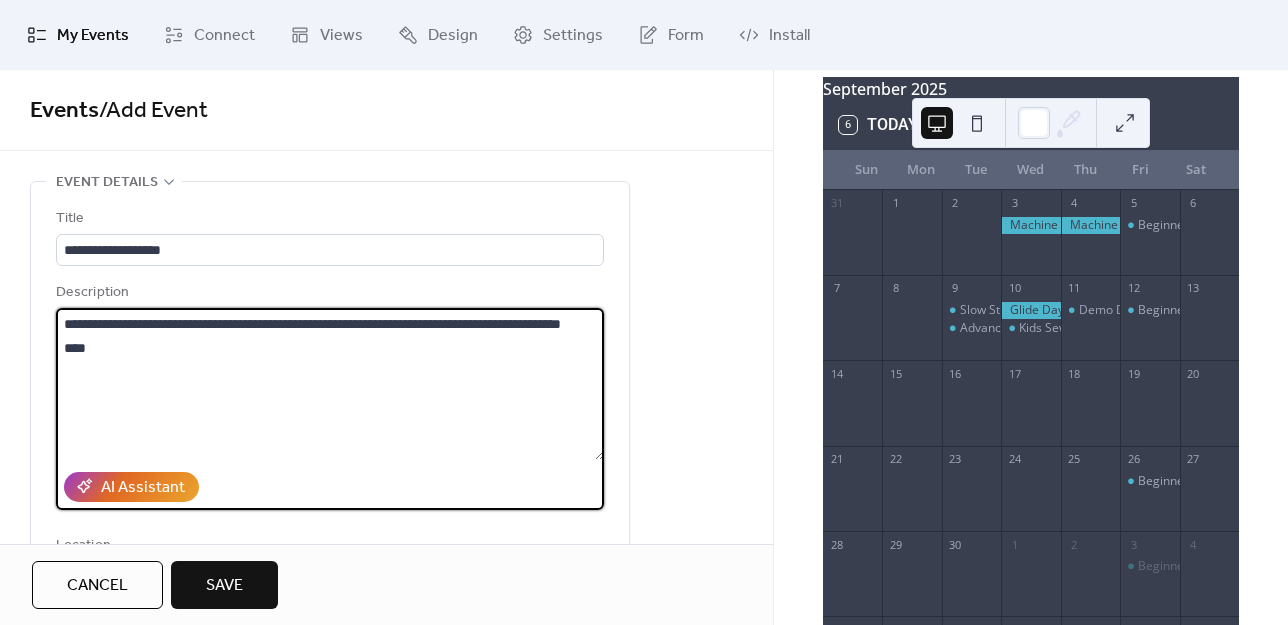 click on "**********" at bounding box center [330, 384] 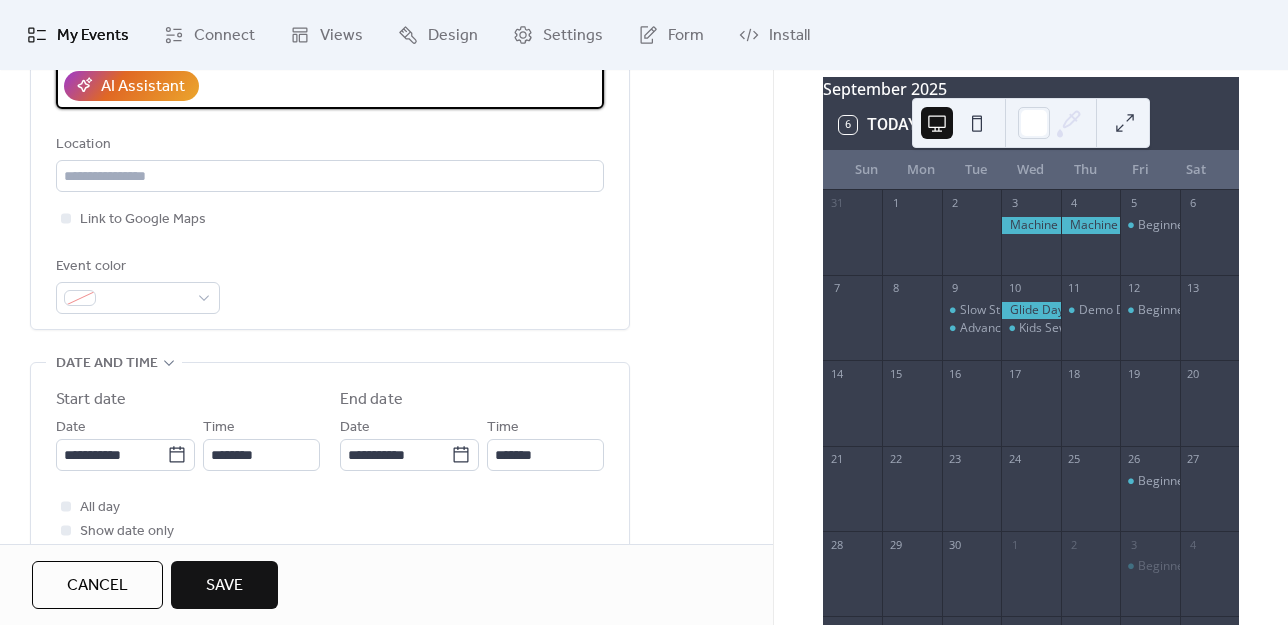 scroll, scrollTop: 500, scrollLeft: 0, axis: vertical 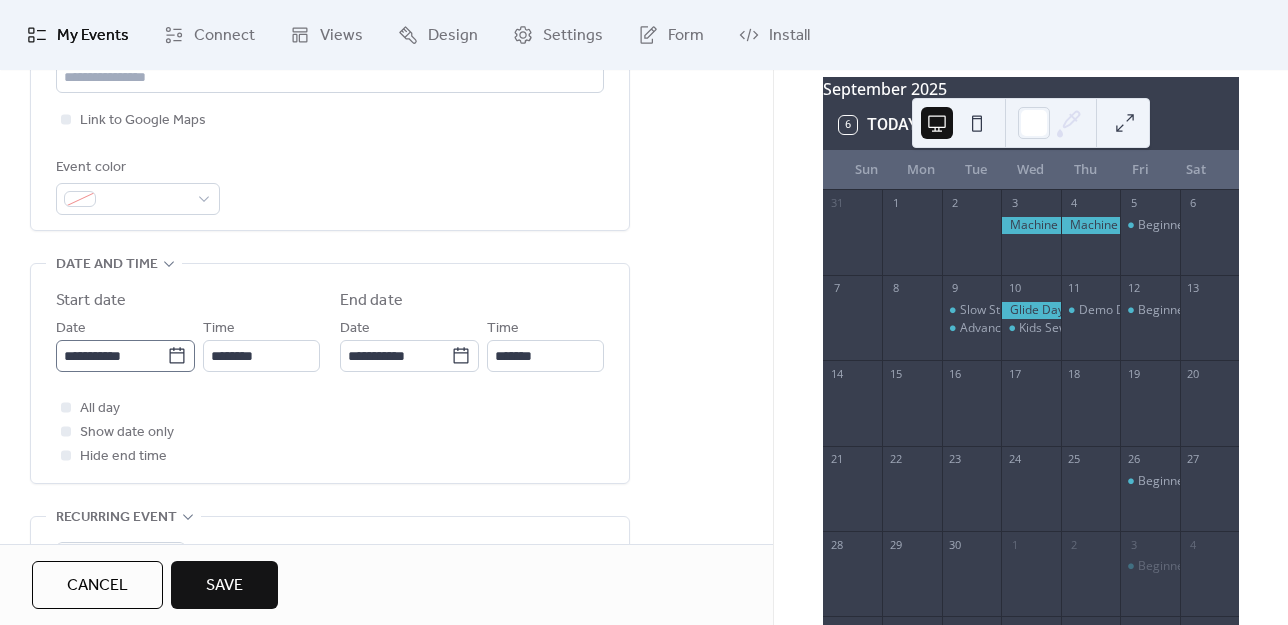 type on "**********" 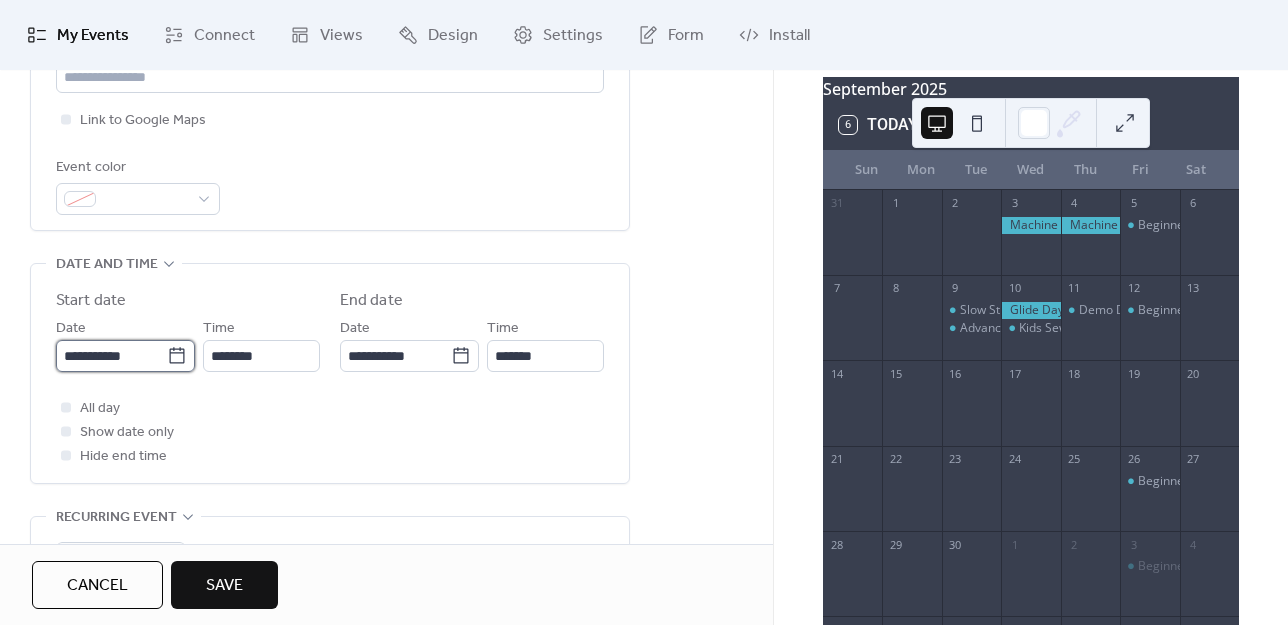 click on "**********" at bounding box center (111, 356) 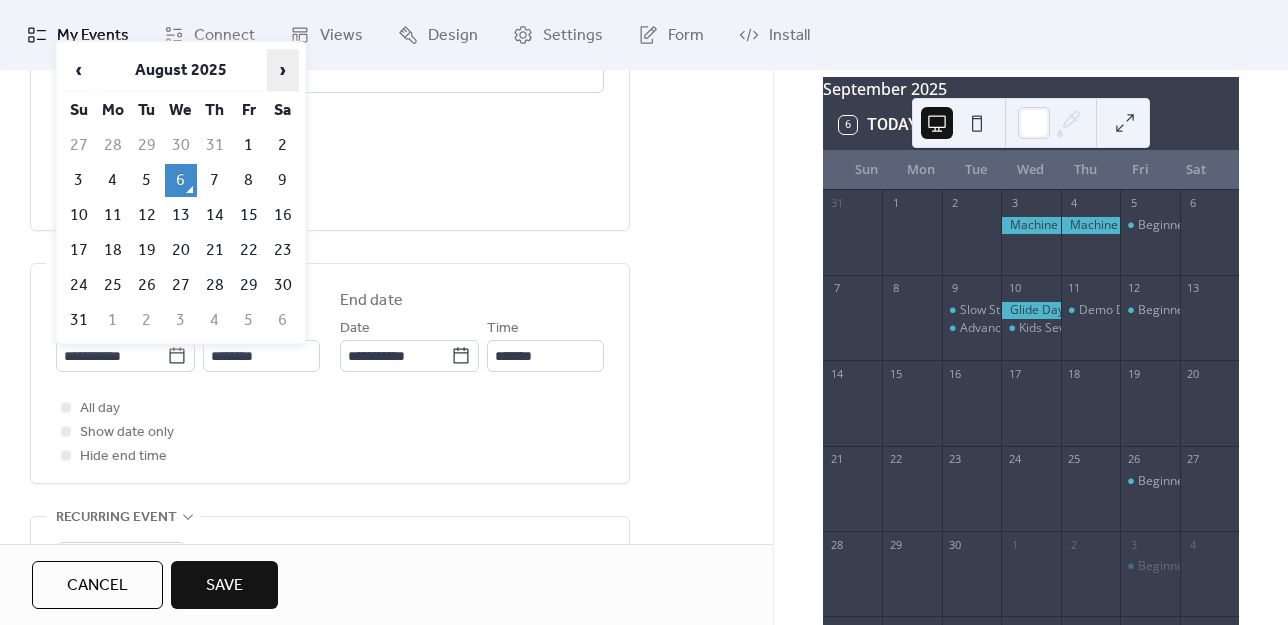 click on "›" at bounding box center (283, 70) 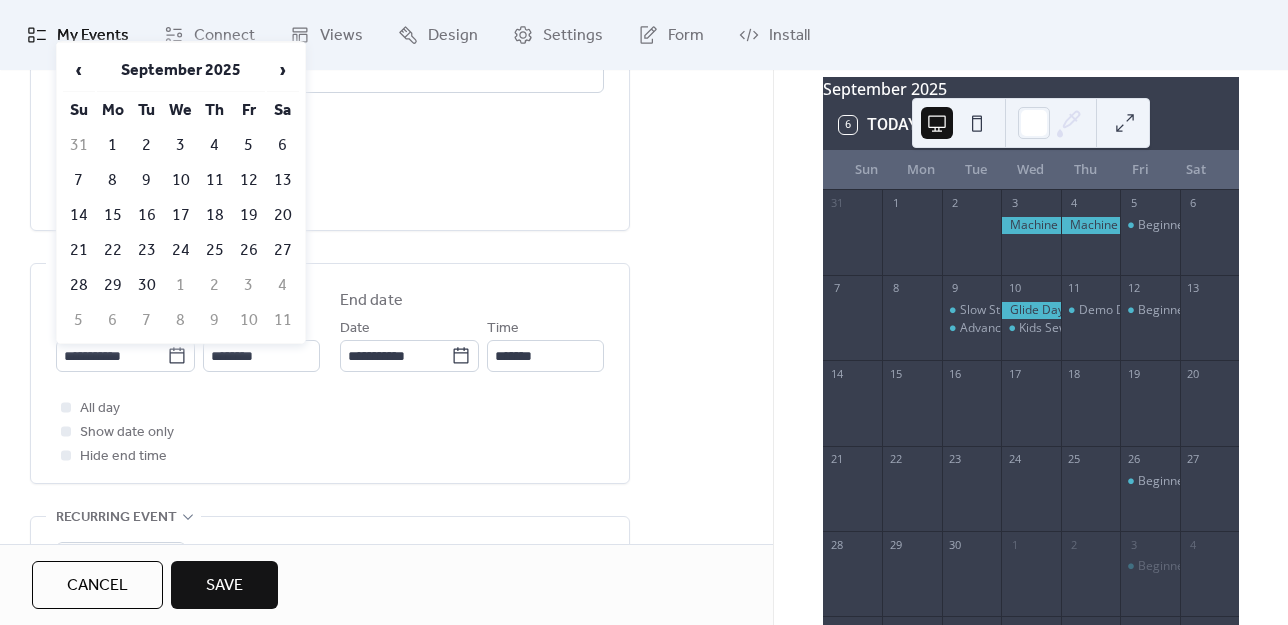 click on "11" at bounding box center (215, 180) 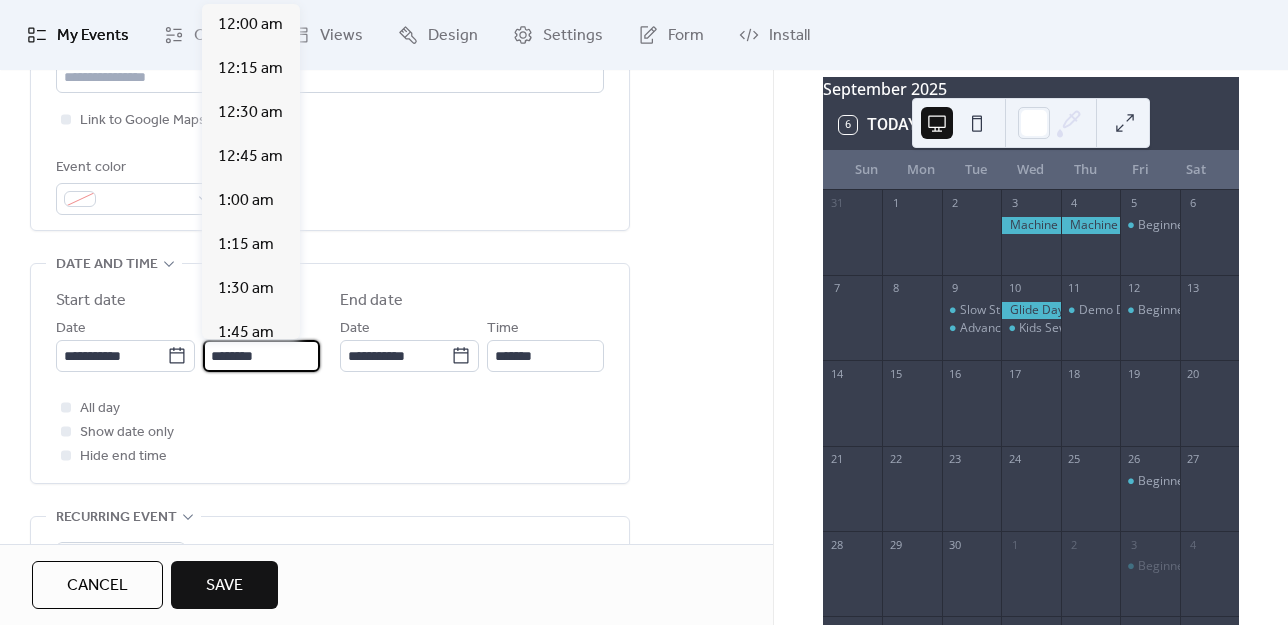 click on "********" at bounding box center [261, 356] 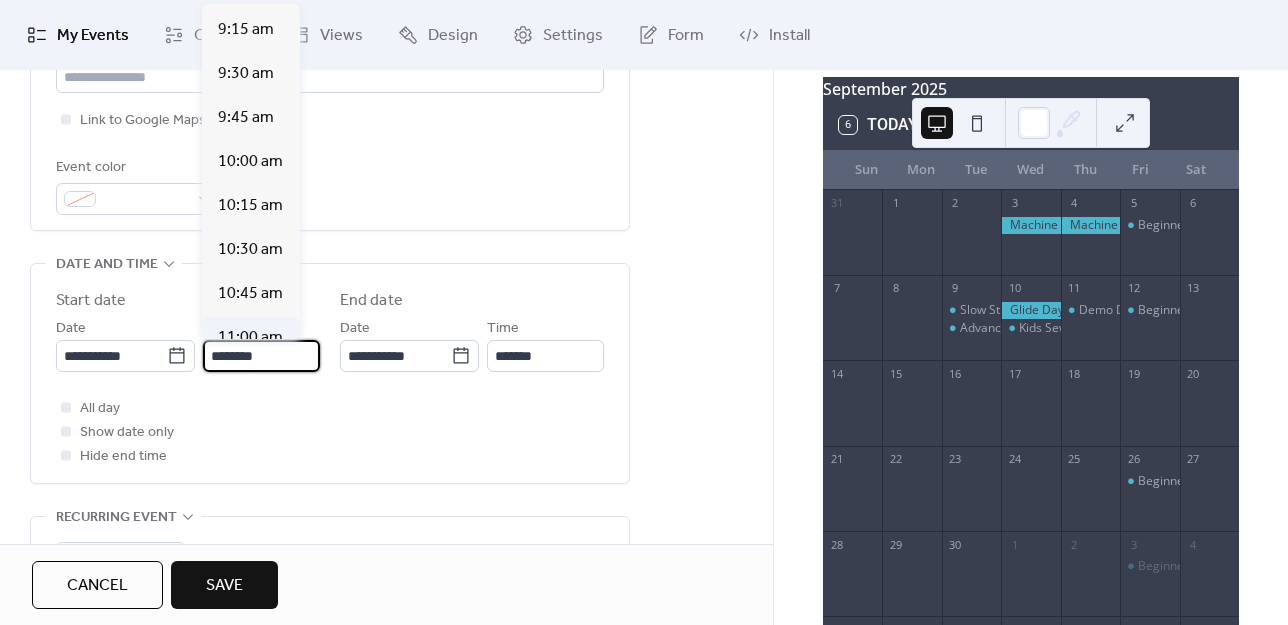 scroll, scrollTop: 1512, scrollLeft: 0, axis: vertical 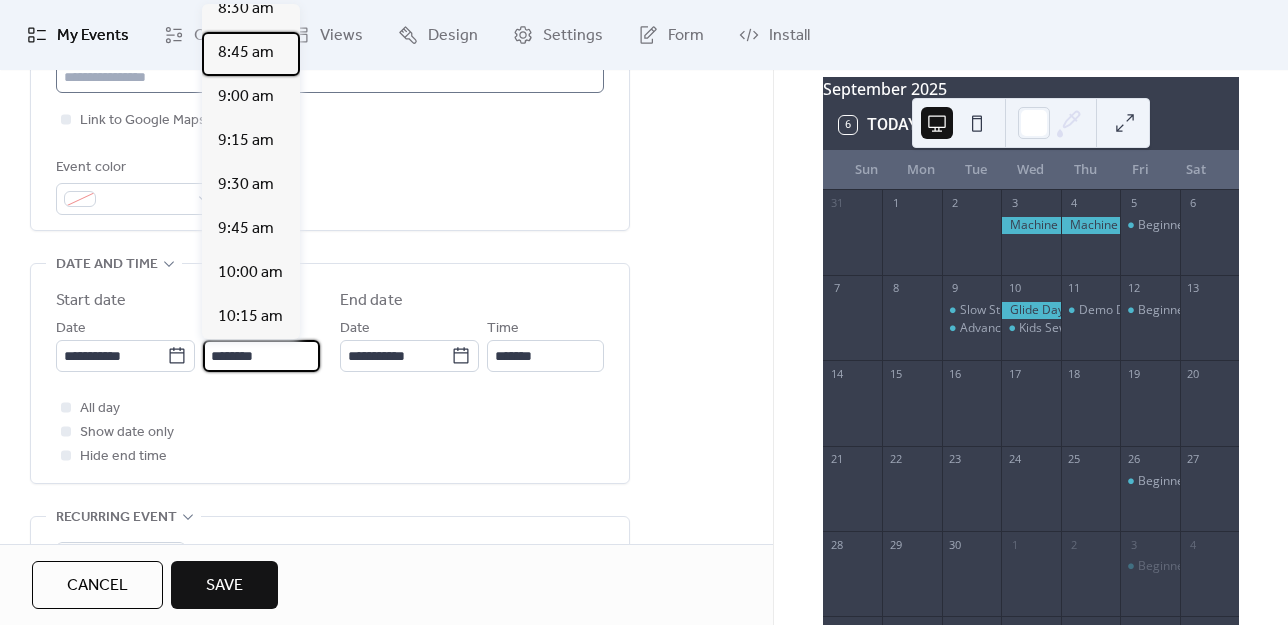 click on "8:45 am" at bounding box center [251, 54] 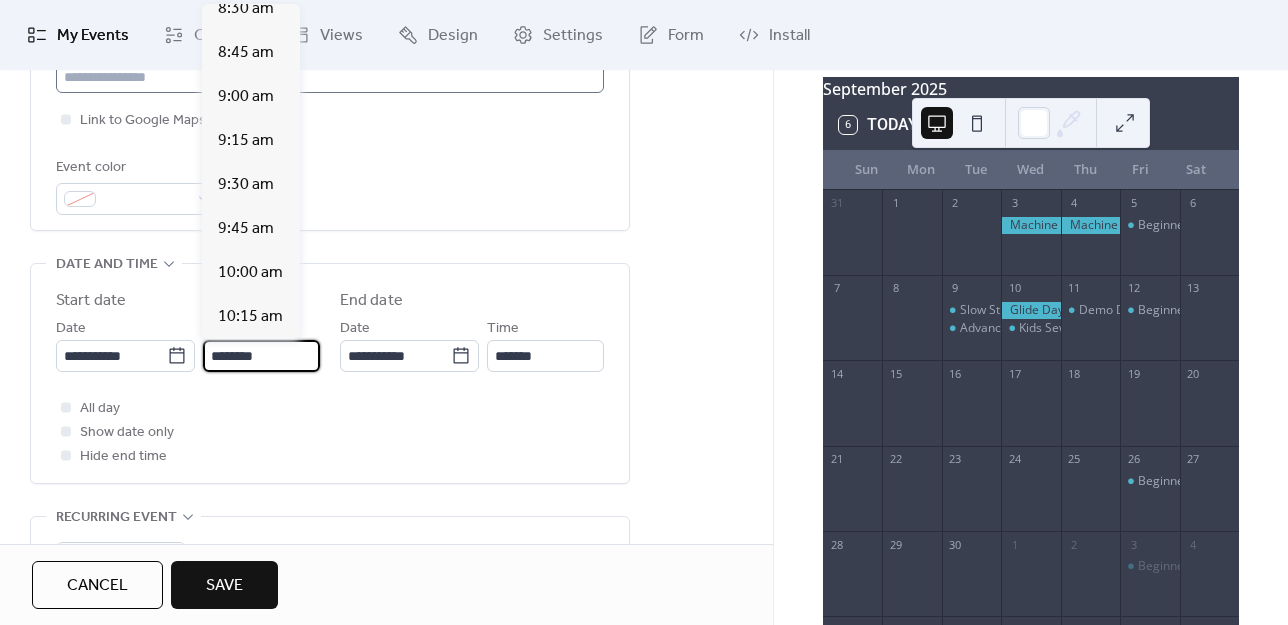 type on "*******" 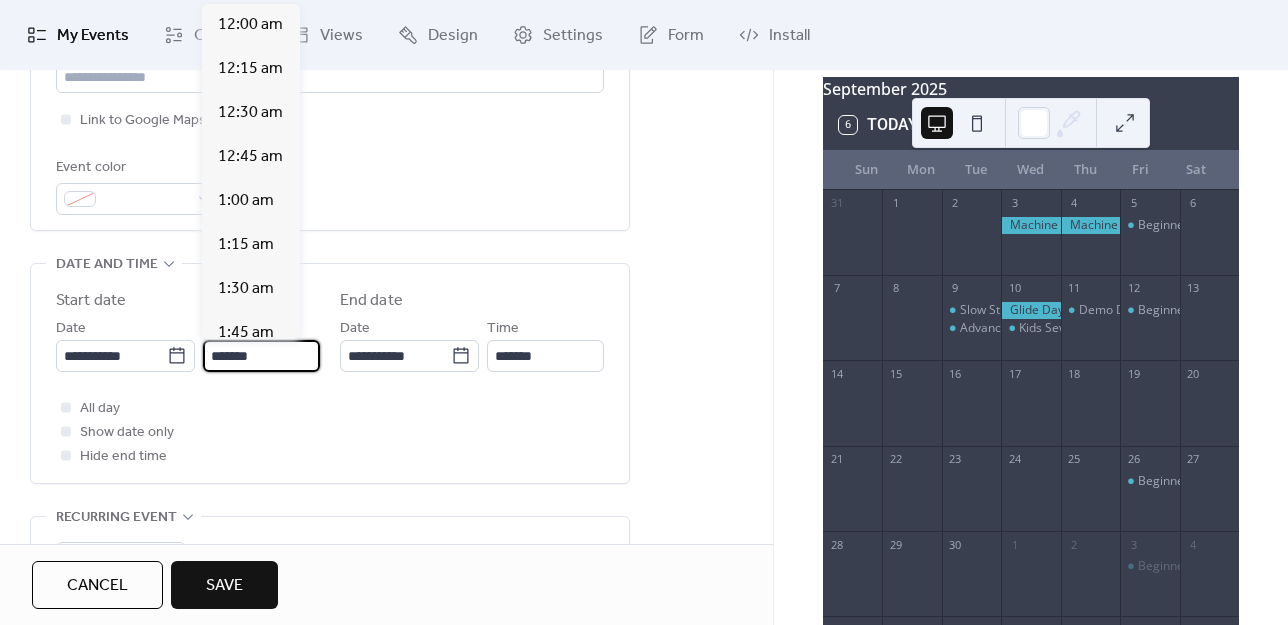 click on "*******" at bounding box center (261, 356) 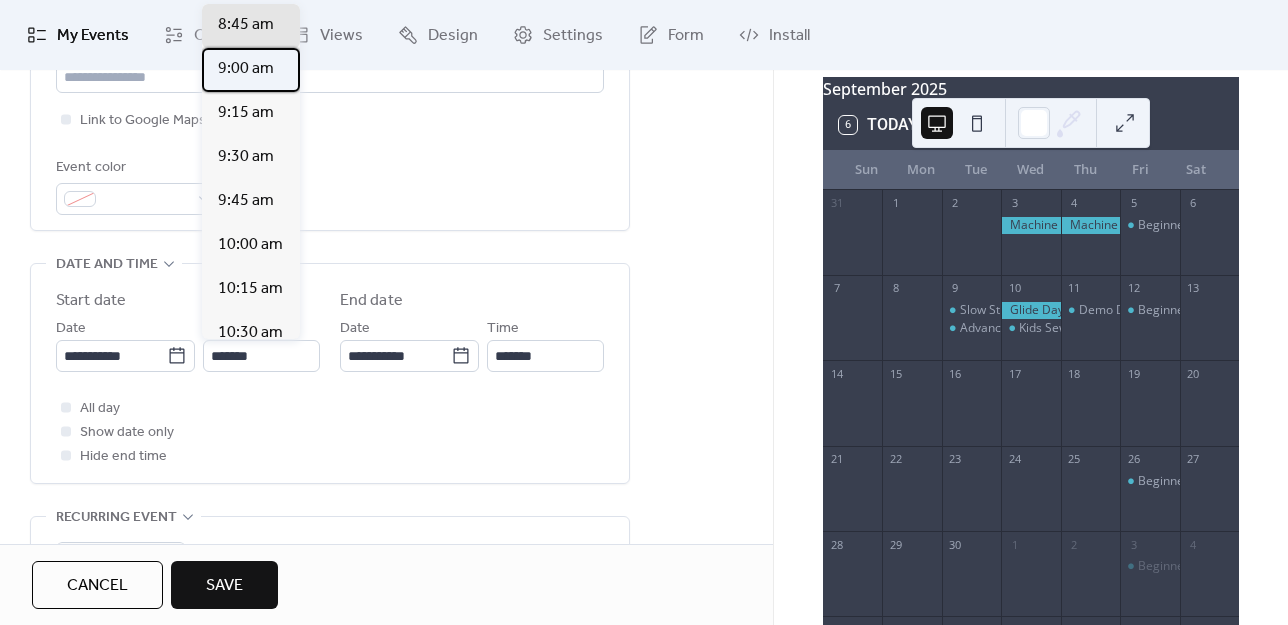 click on "9:00 am" at bounding box center (246, 69) 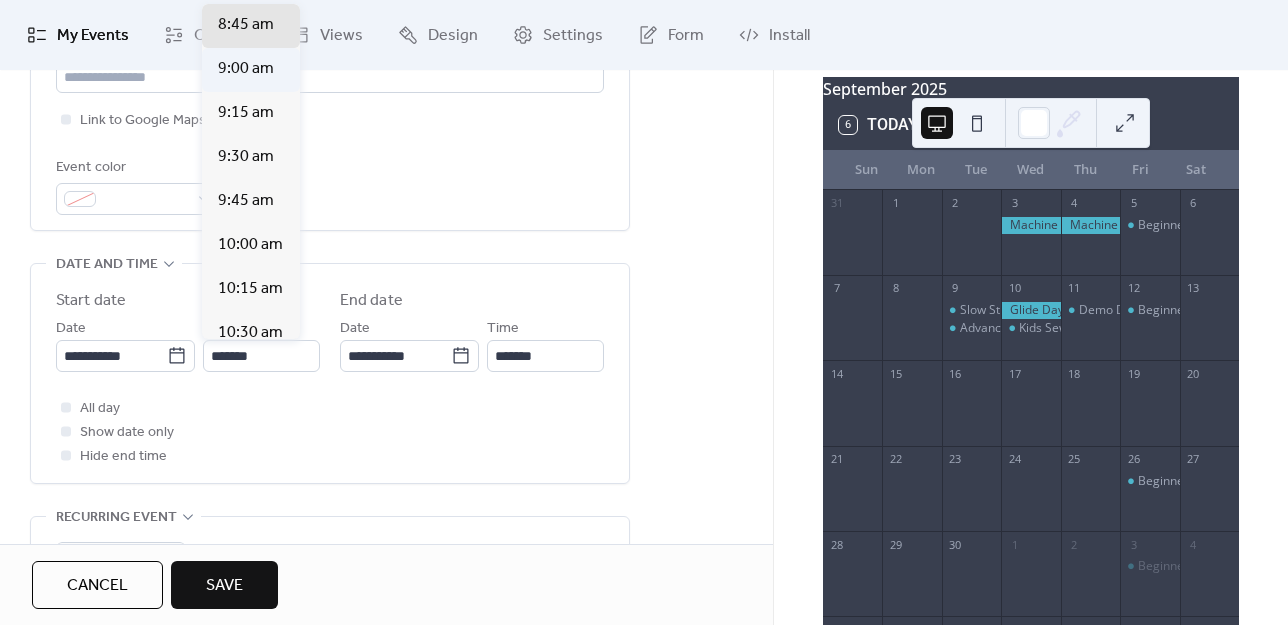 type on "*******" 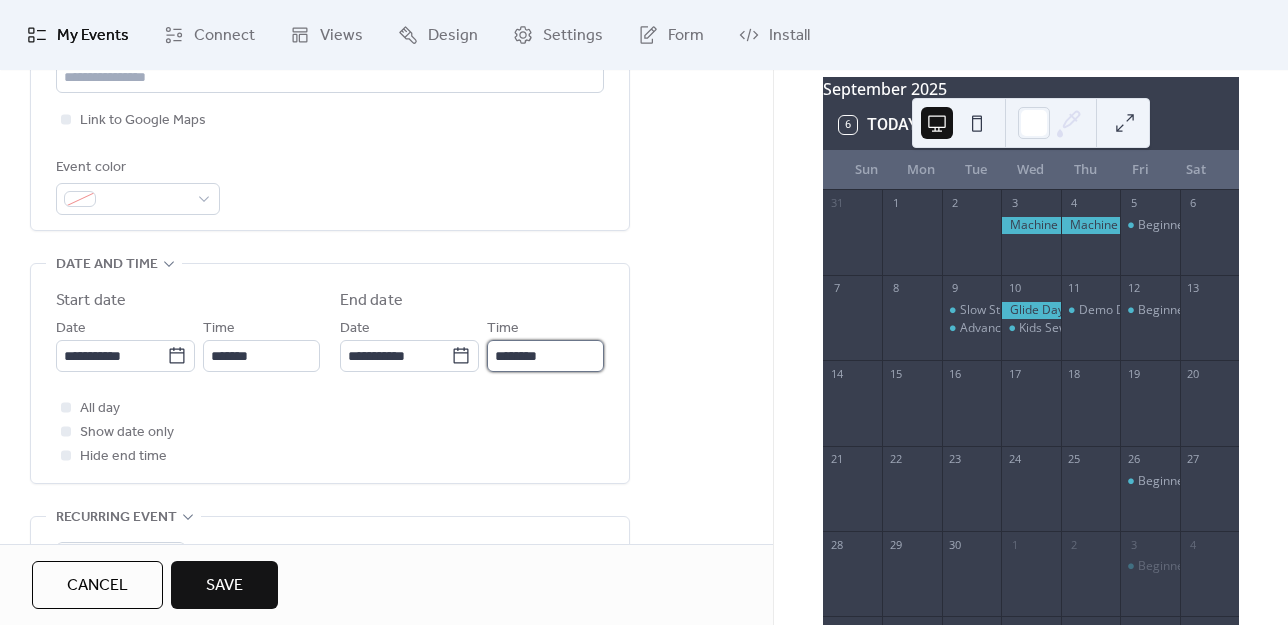 click on "********" at bounding box center (545, 356) 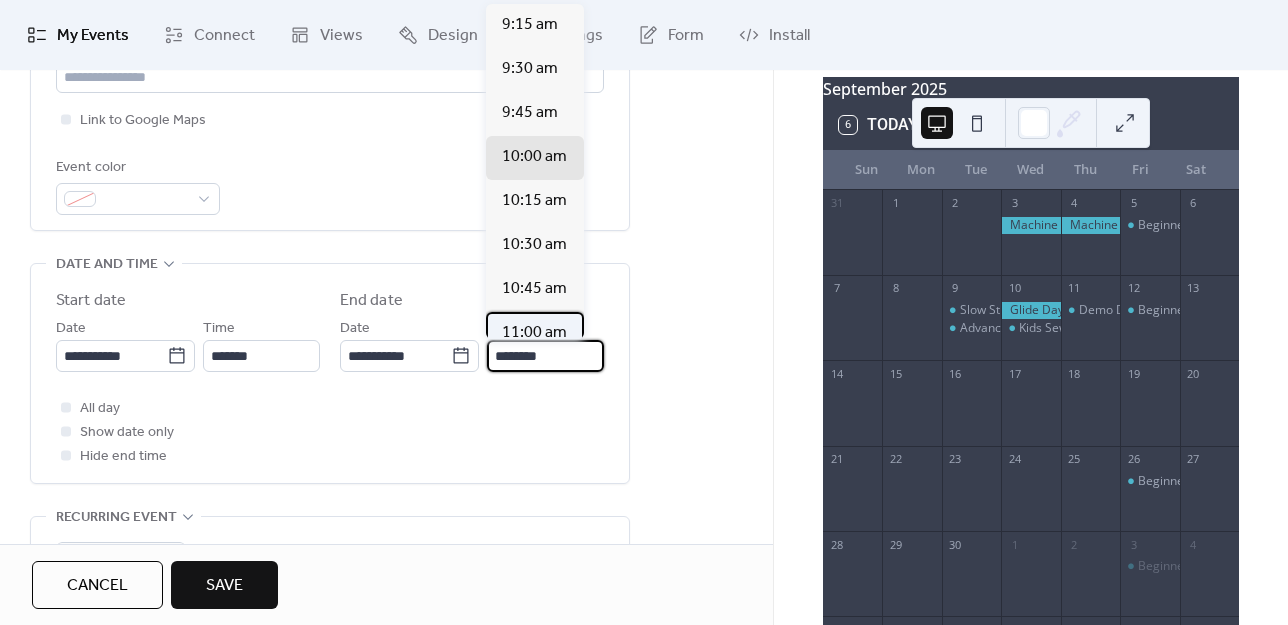 click on "11:00 am" at bounding box center (534, 333) 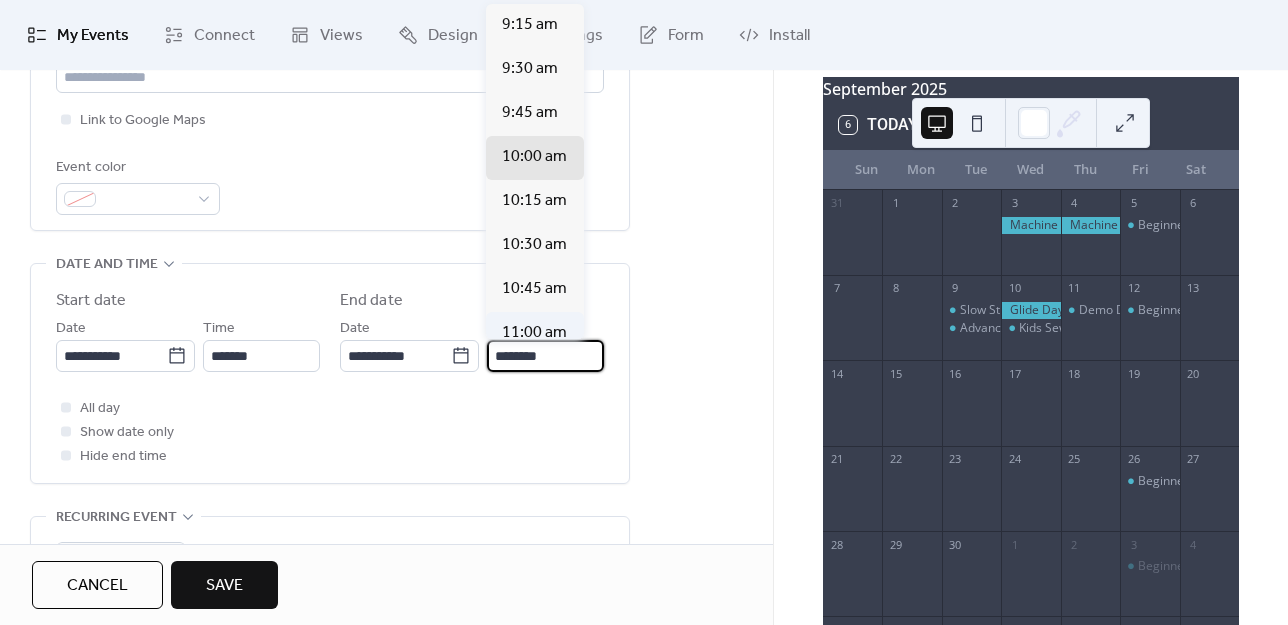 type on "********" 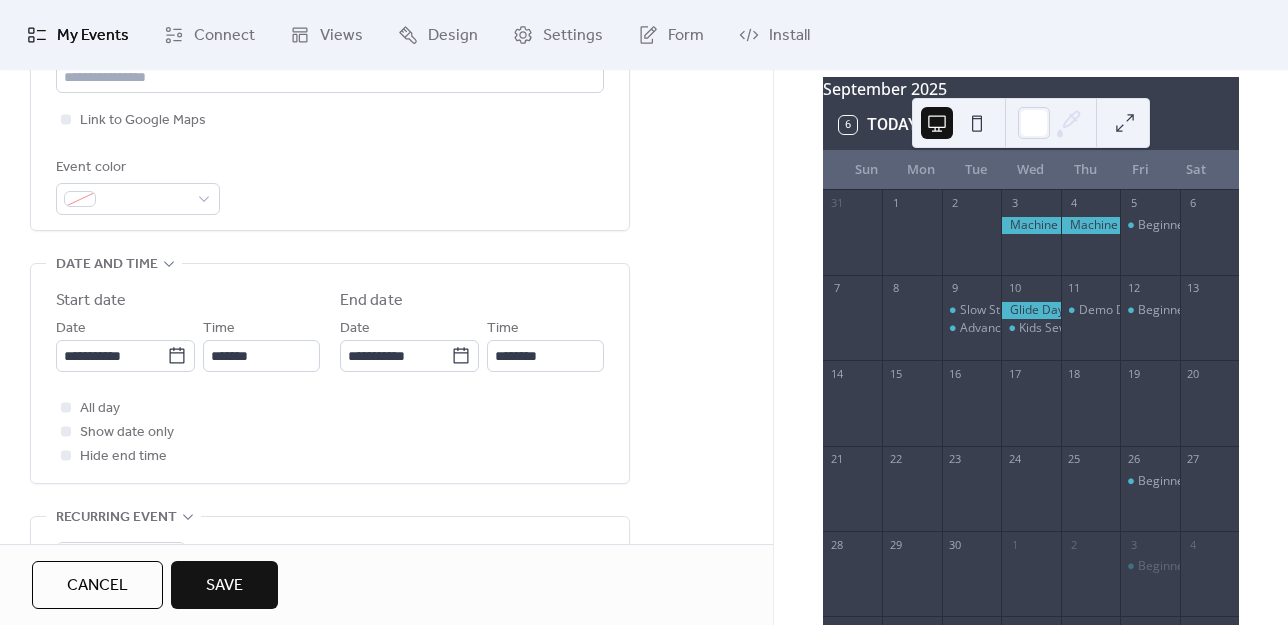 click on "**********" at bounding box center (386, 408) 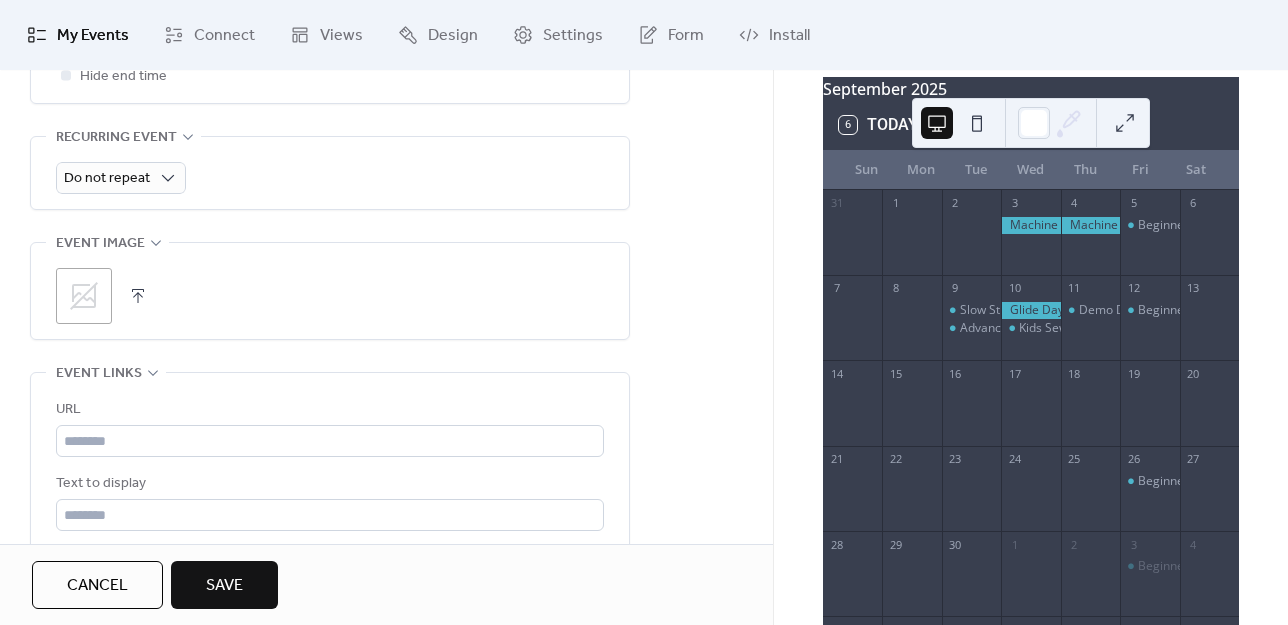 scroll, scrollTop: 900, scrollLeft: 0, axis: vertical 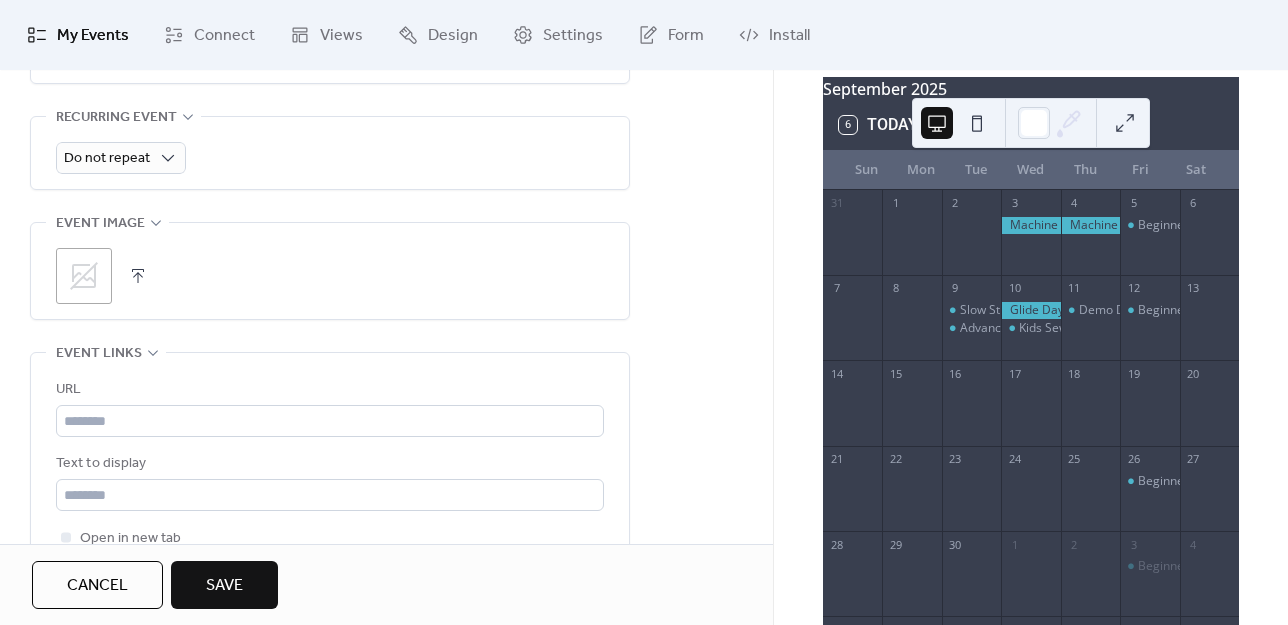 click on "Save" at bounding box center [224, 586] 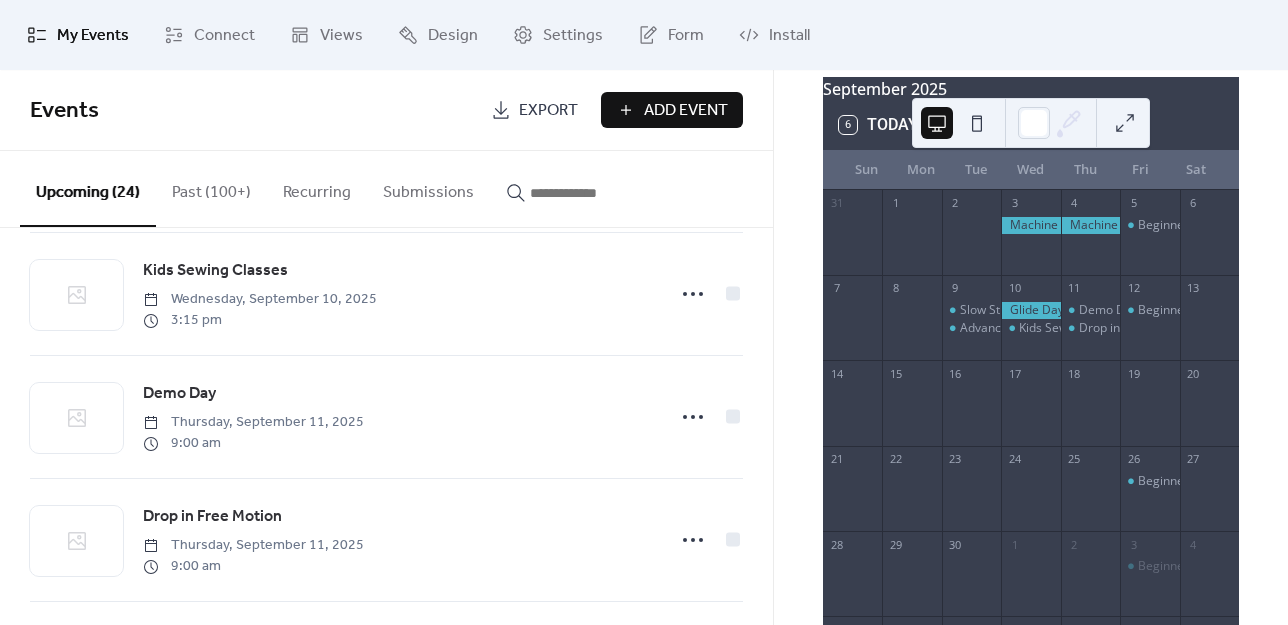 scroll, scrollTop: 1915, scrollLeft: 0, axis: vertical 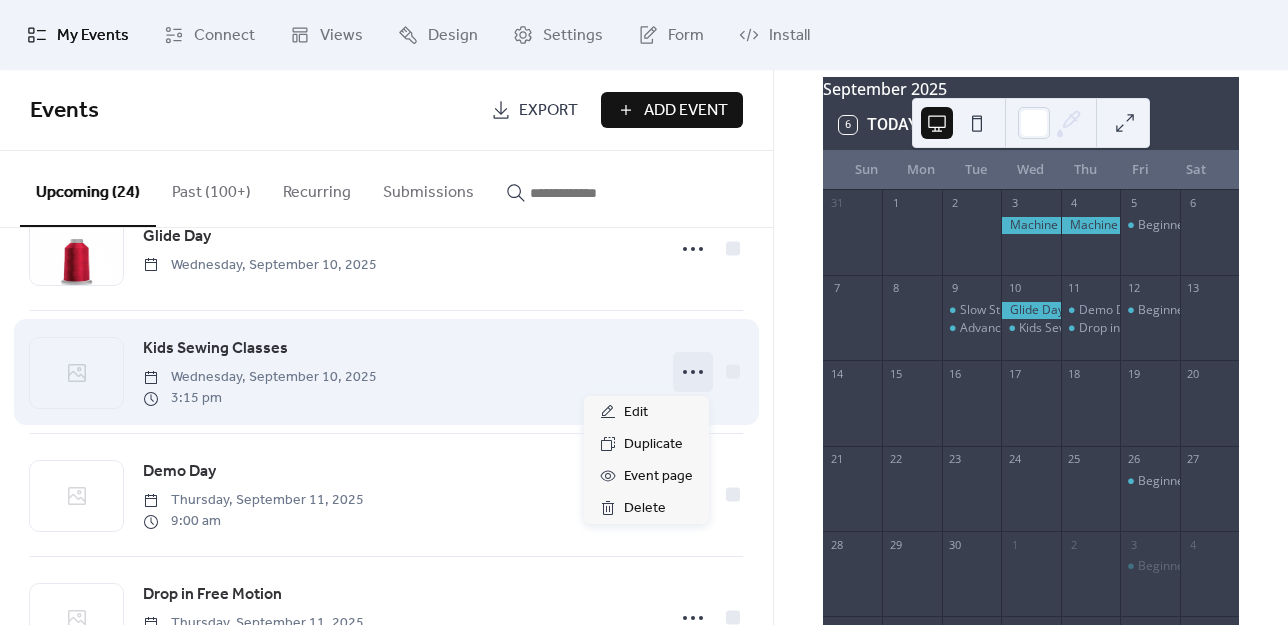 click 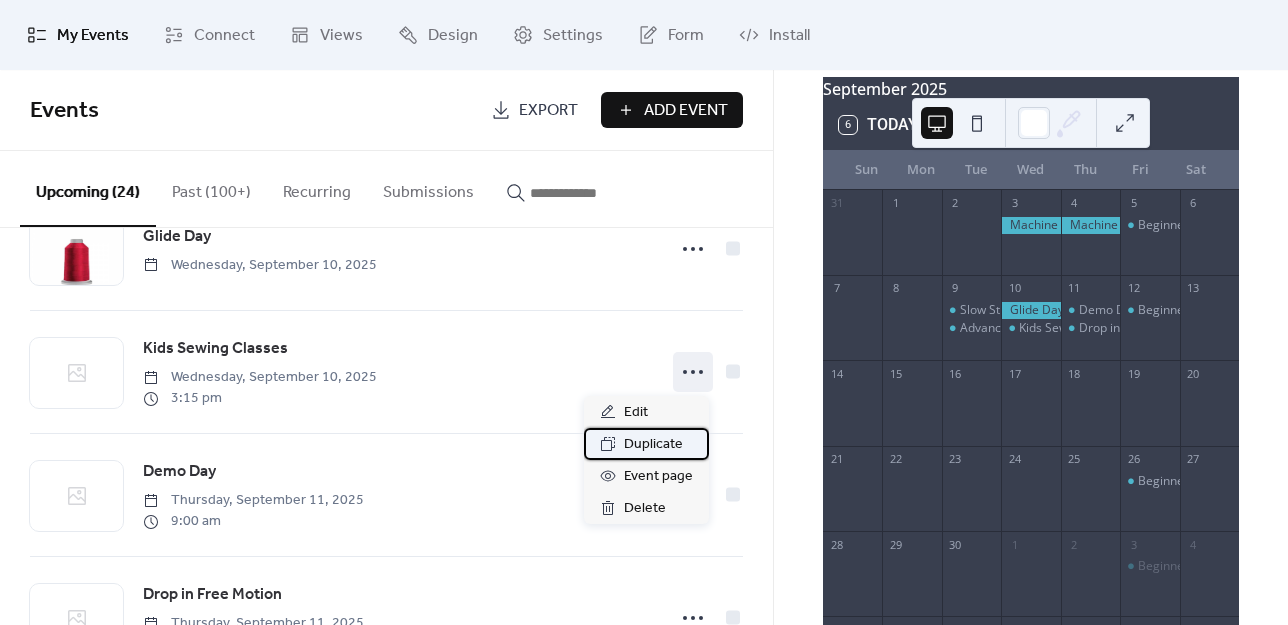 click on "Duplicate" at bounding box center (653, 445) 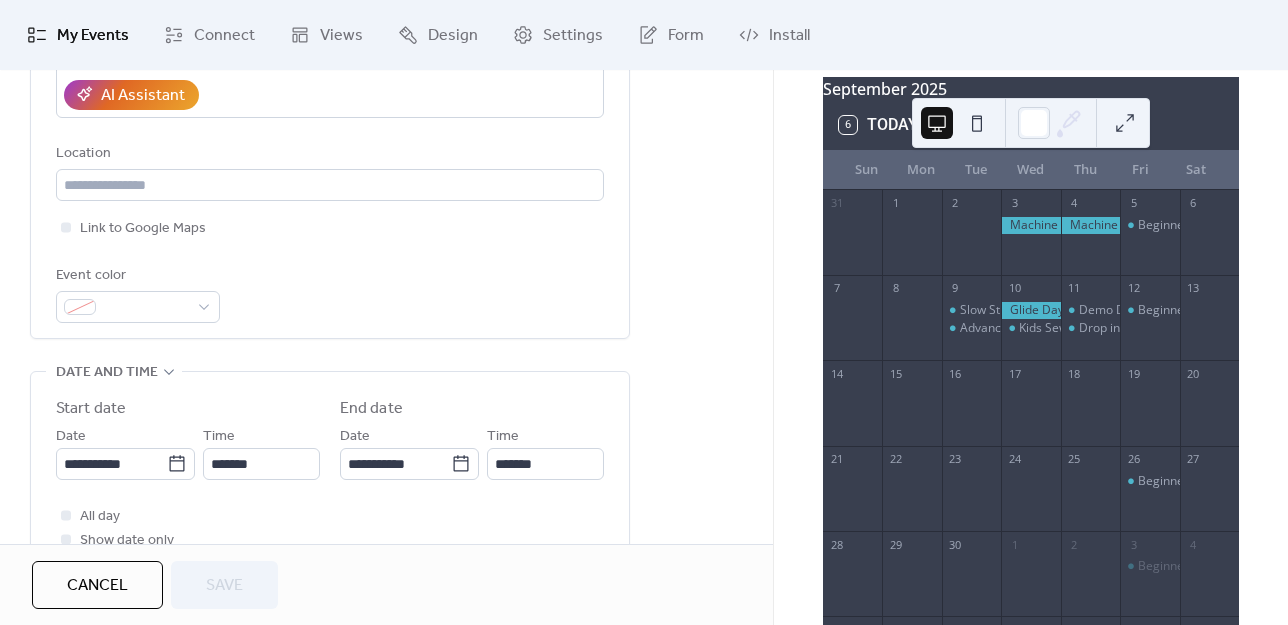 scroll, scrollTop: 400, scrollLeft: 0, axis: vertical 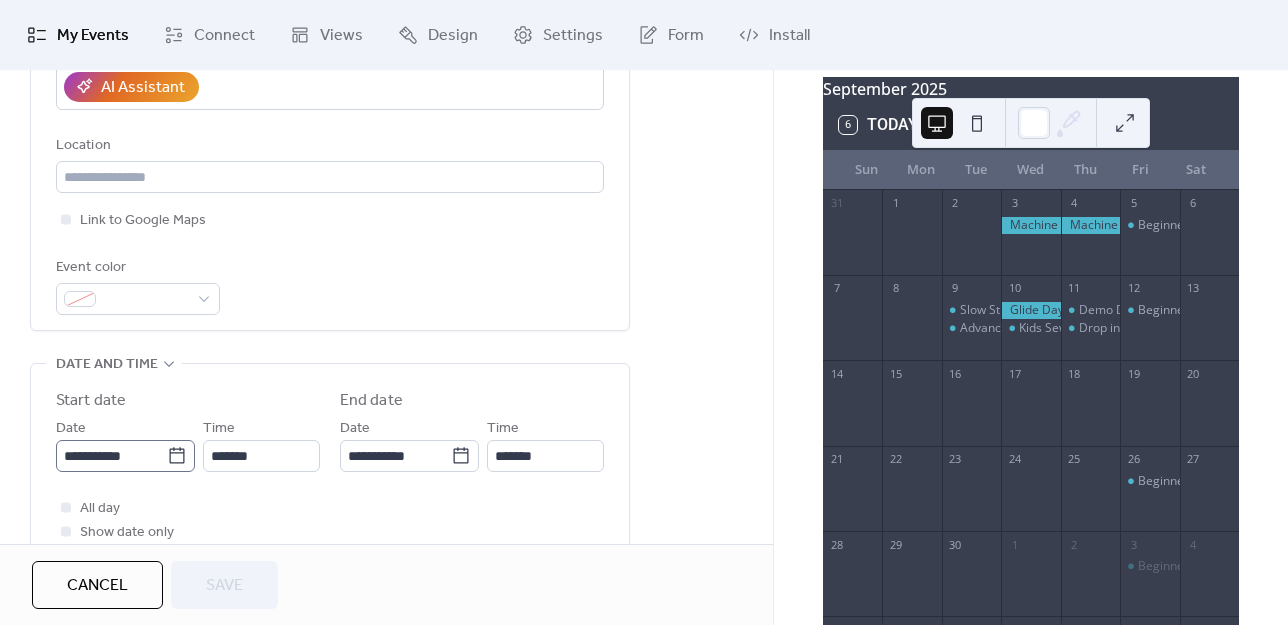 click 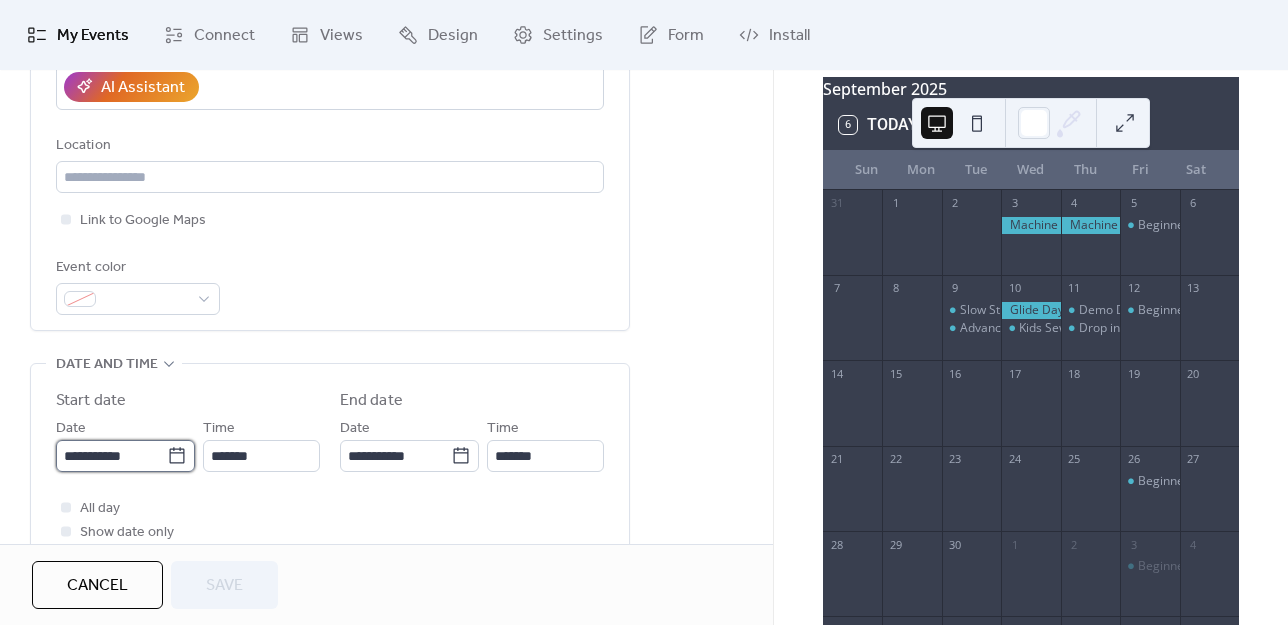 click on "**********" at bounding box center (111, 456) 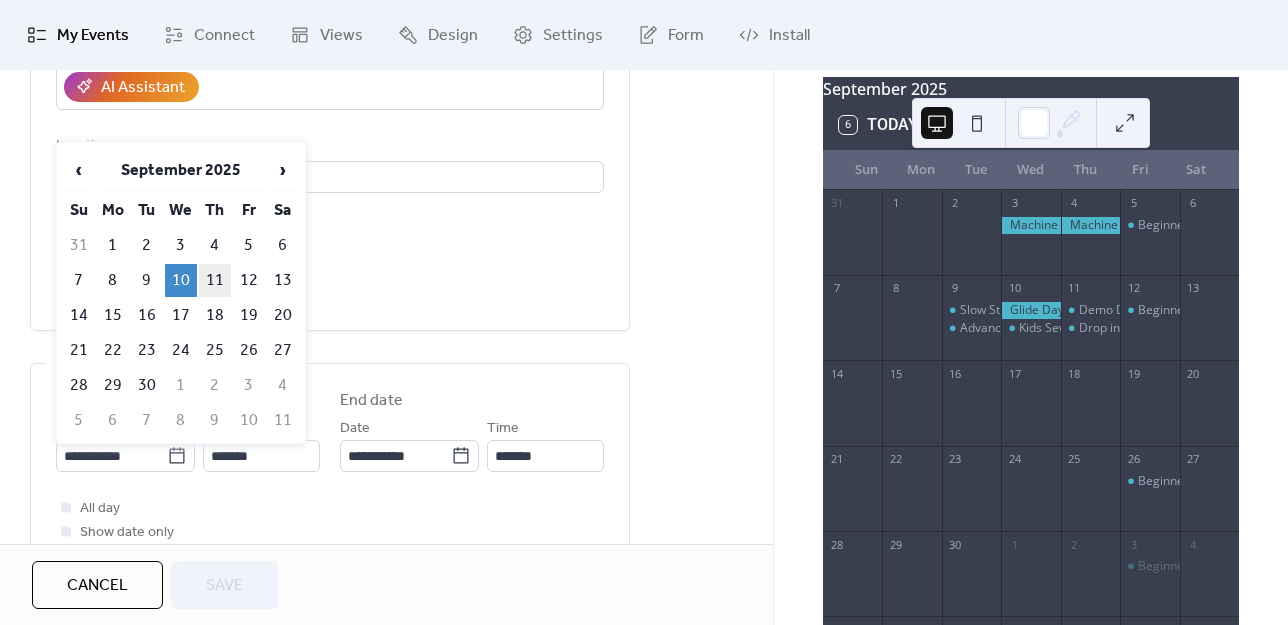 click on "11" at bounding box center (215, 280) 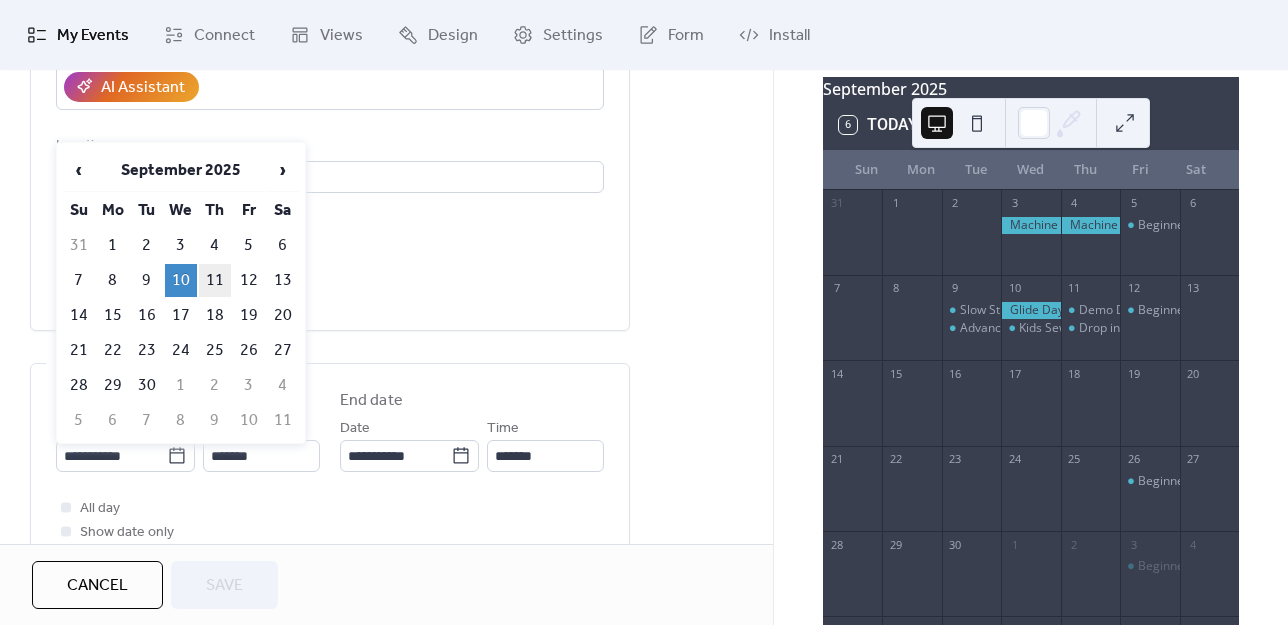 type on "**********" 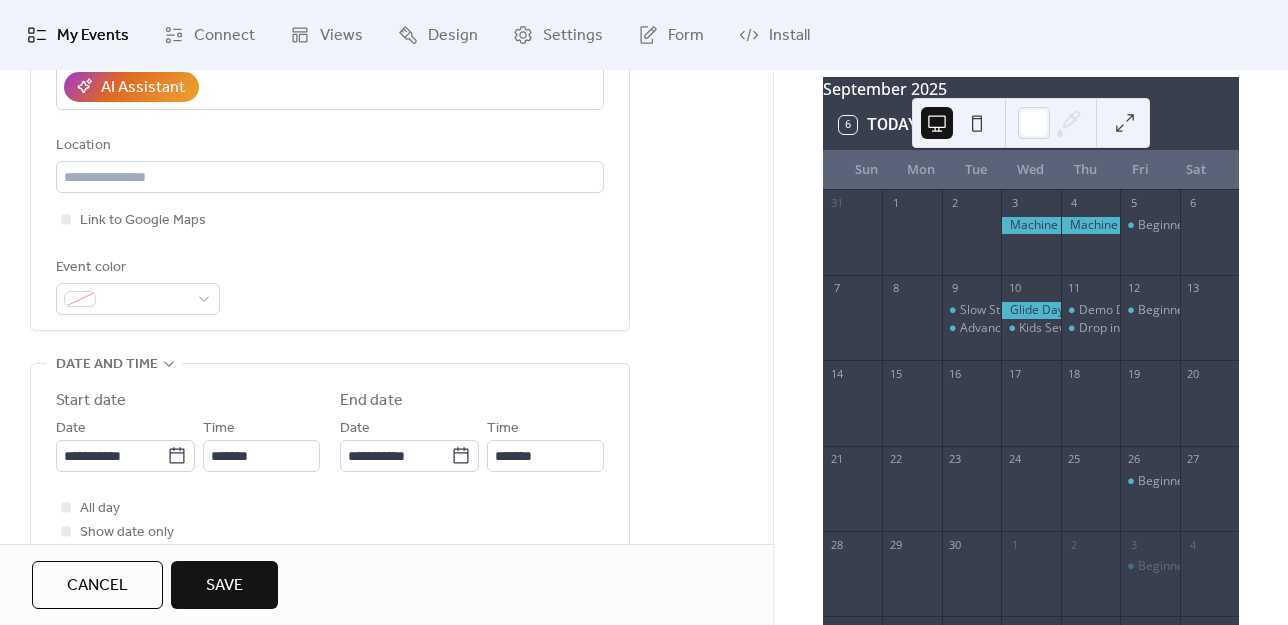 click on "Save" at bounding box center (224, 585) 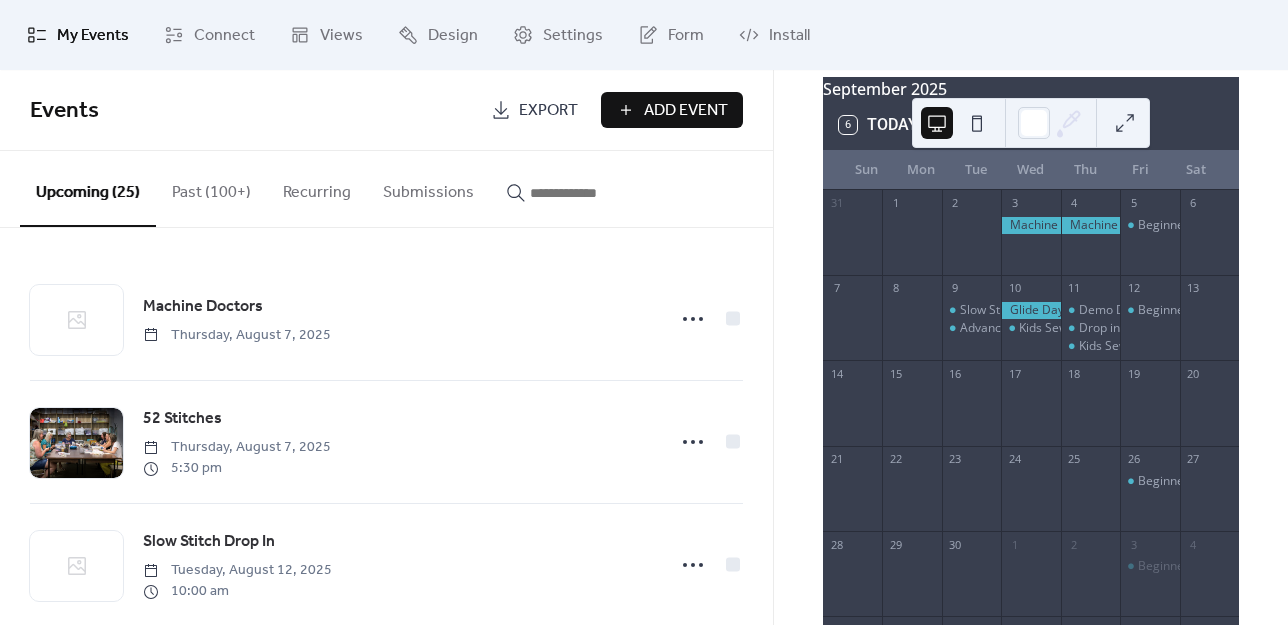 click on "Add Event" at bounding box center (686, 111) 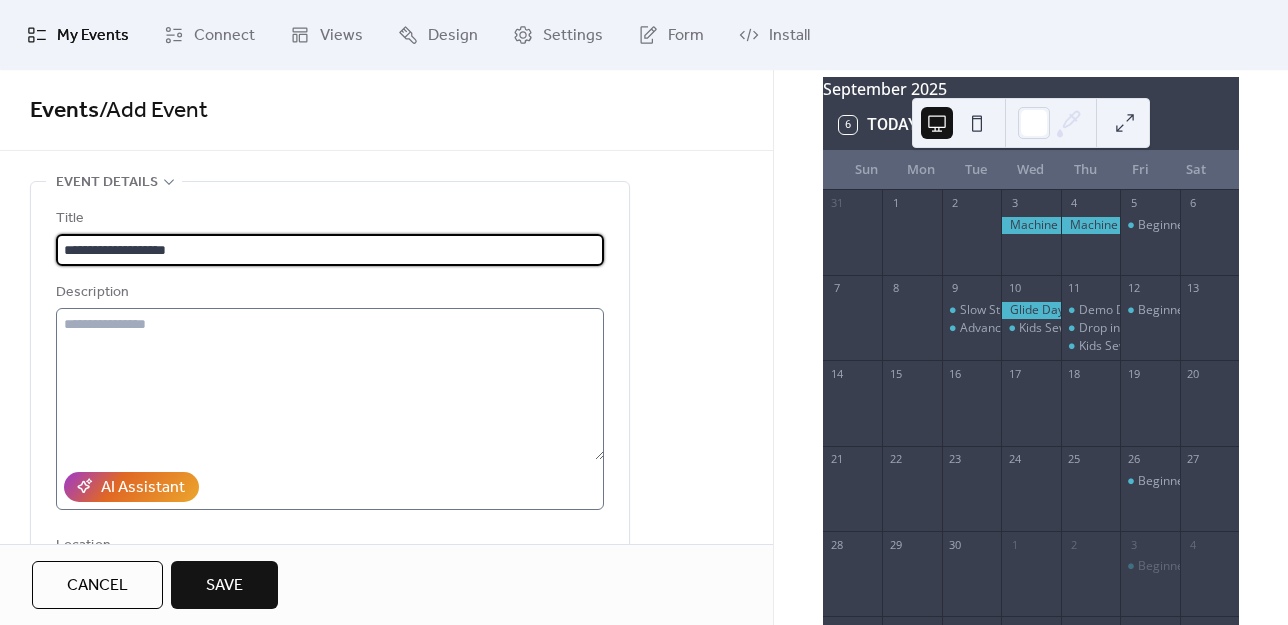 type on "**********" 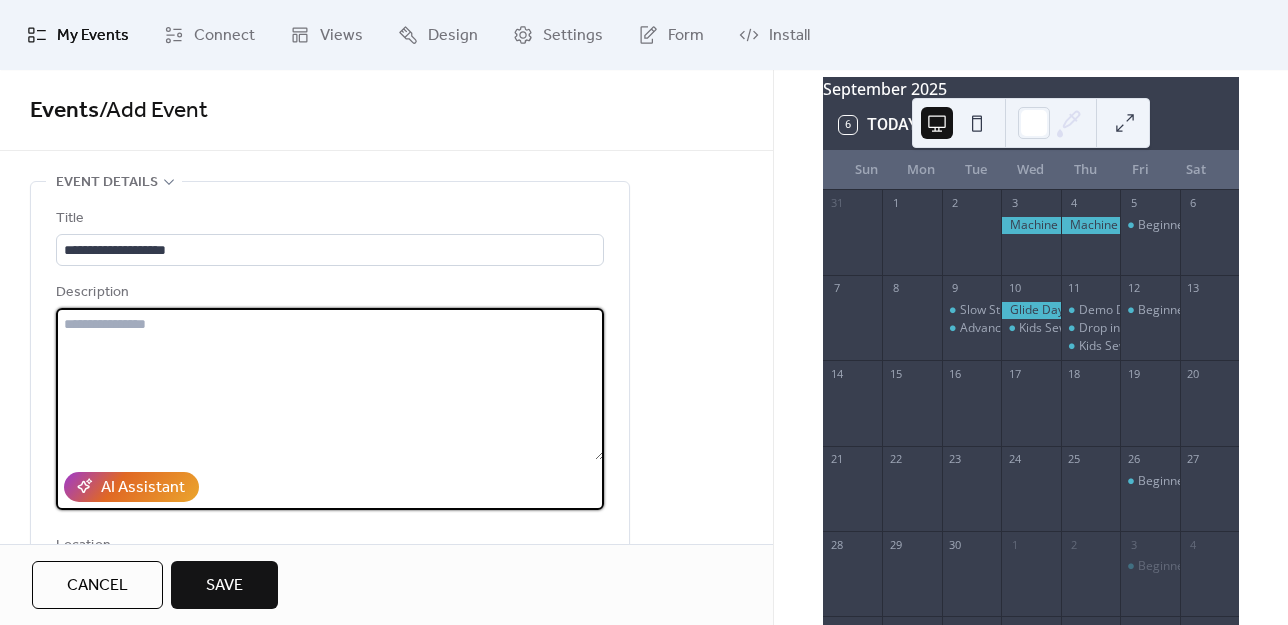 click at bounding box center [330, 384] 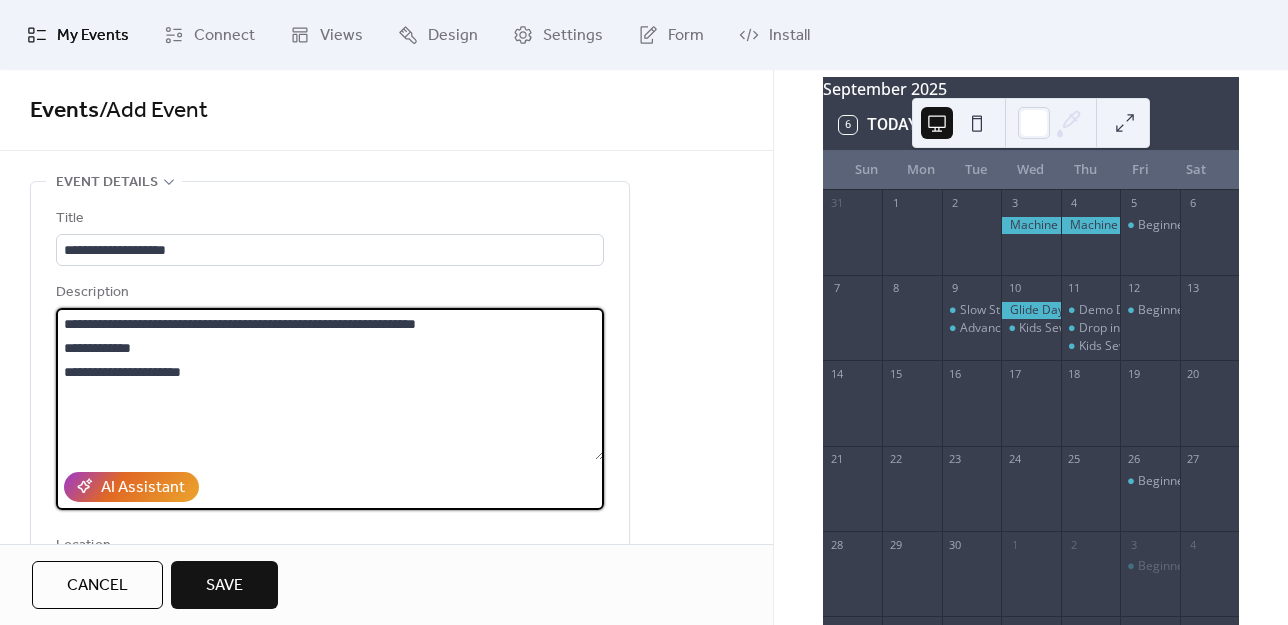 click on "**********" at bounding box center [330, 384] 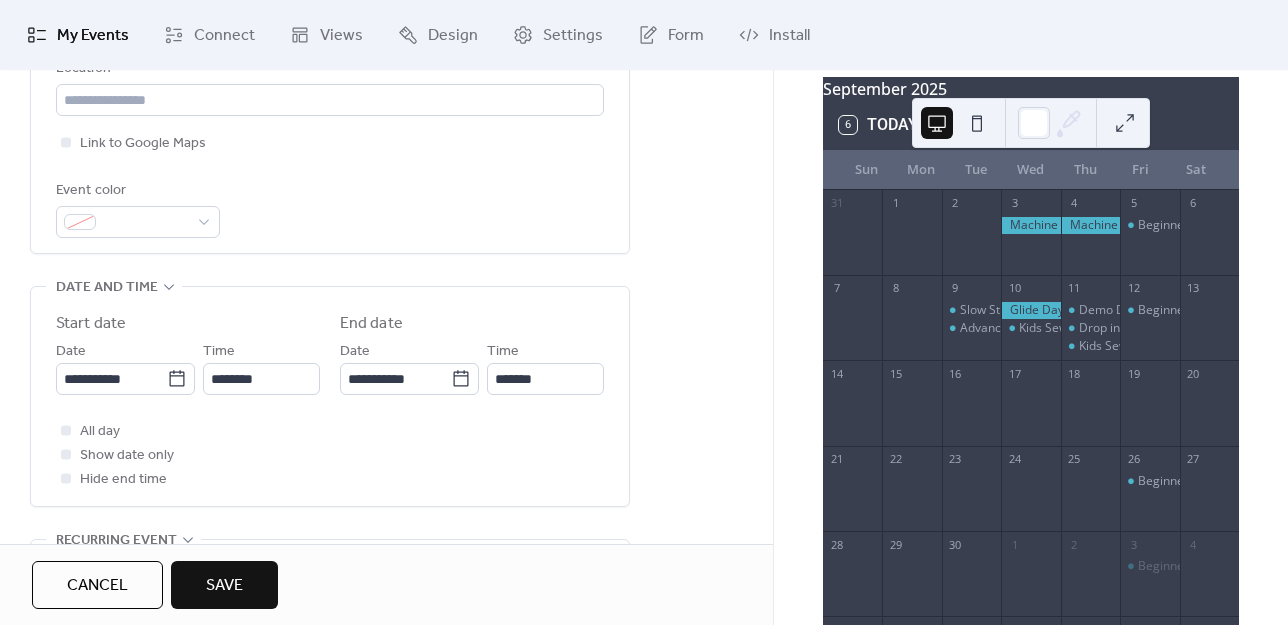 scroll, scrollTop: 500, scrollLeft: 0, axis: vertical 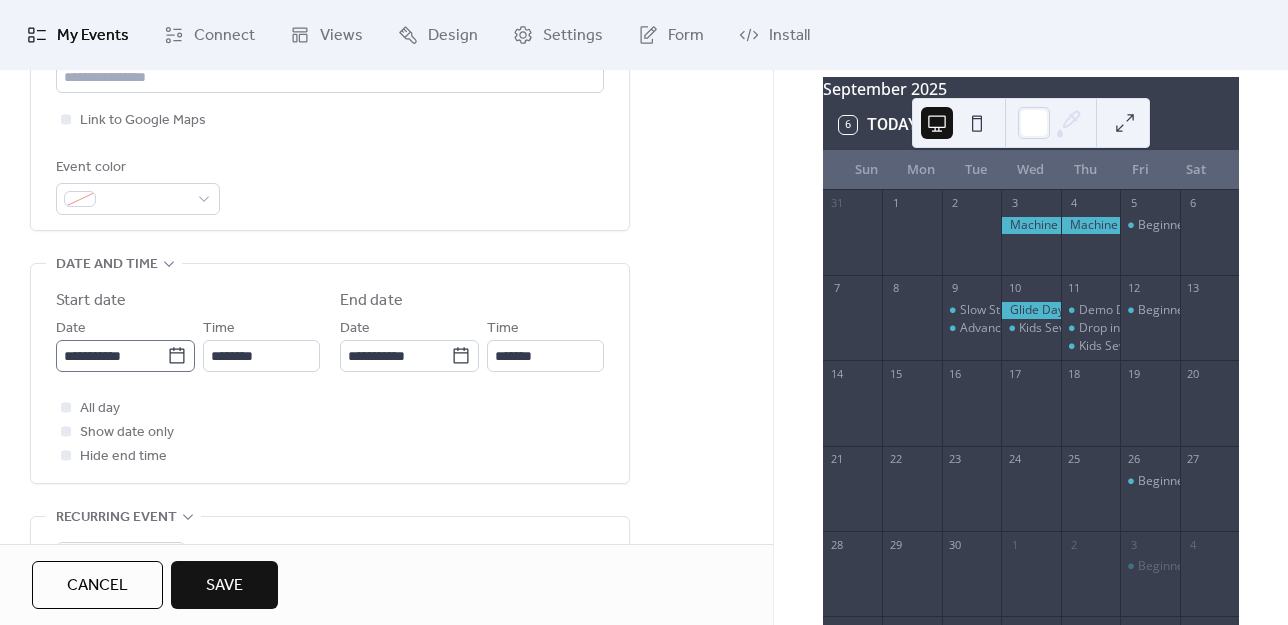 type on "**********" 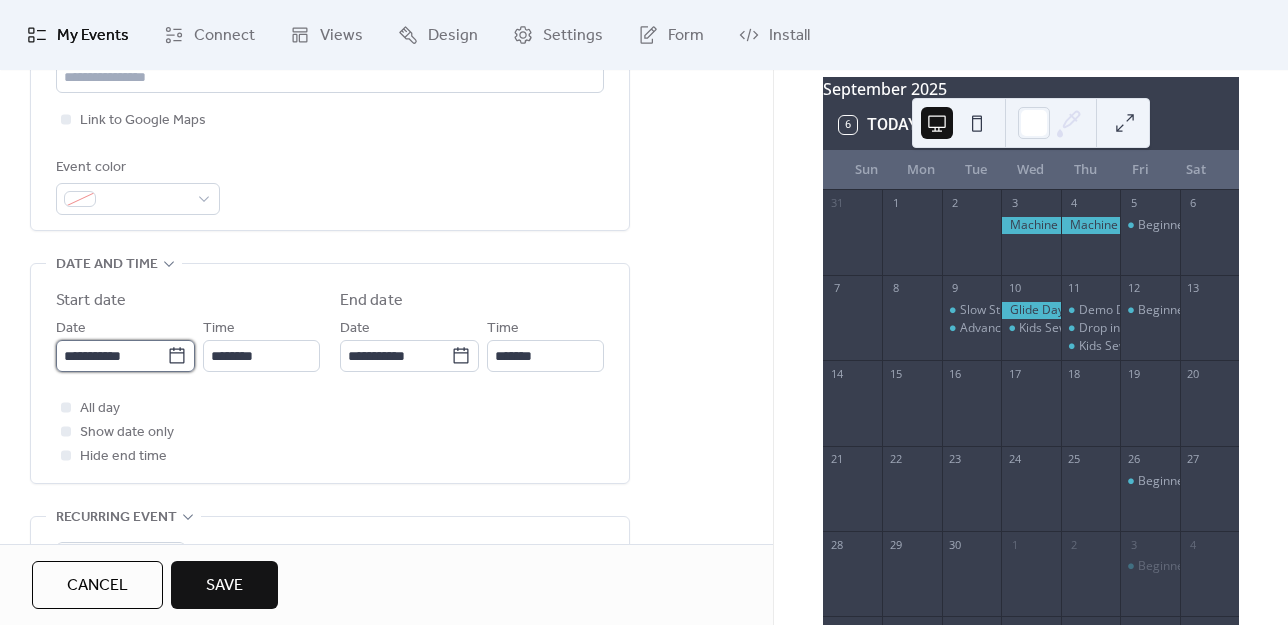click on "**********" at bounding box center (111, 356) 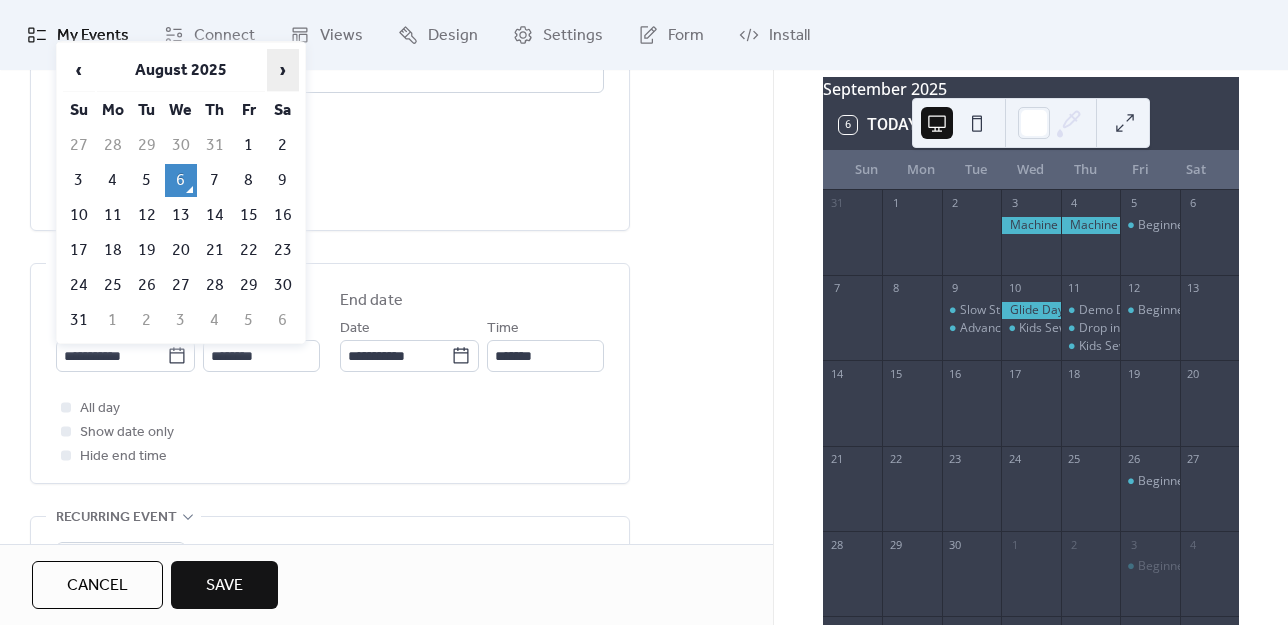 click on "›" at bounding box center [283, 70] 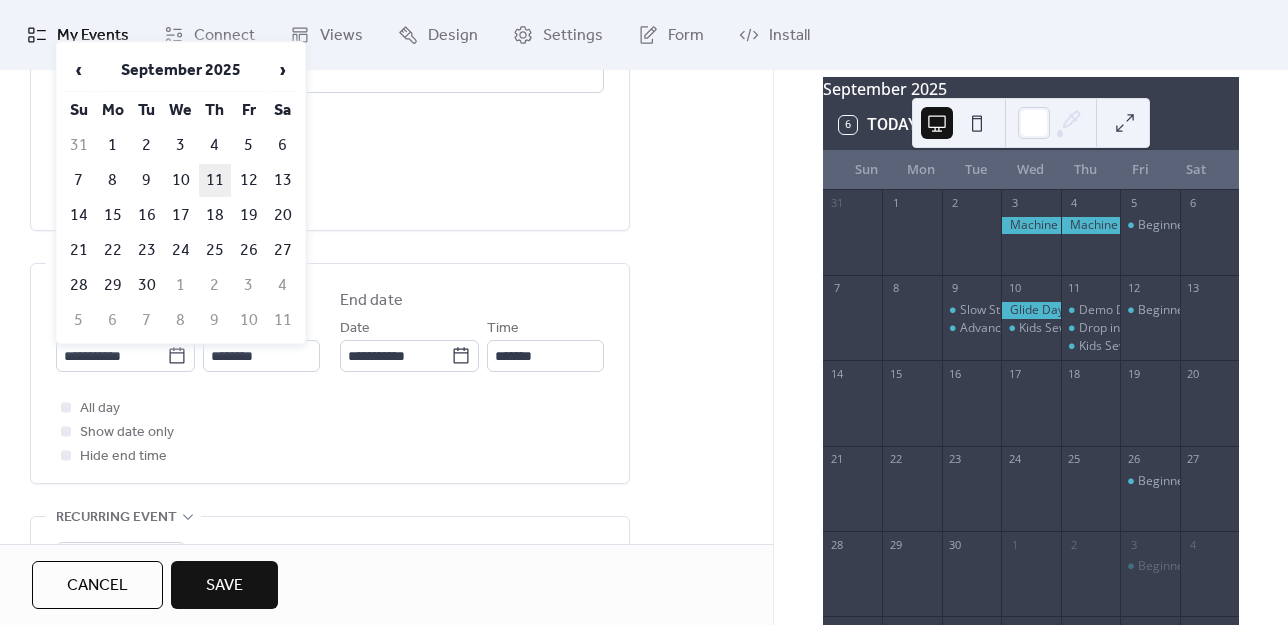 click on "11" at bounding box center [215, 180] 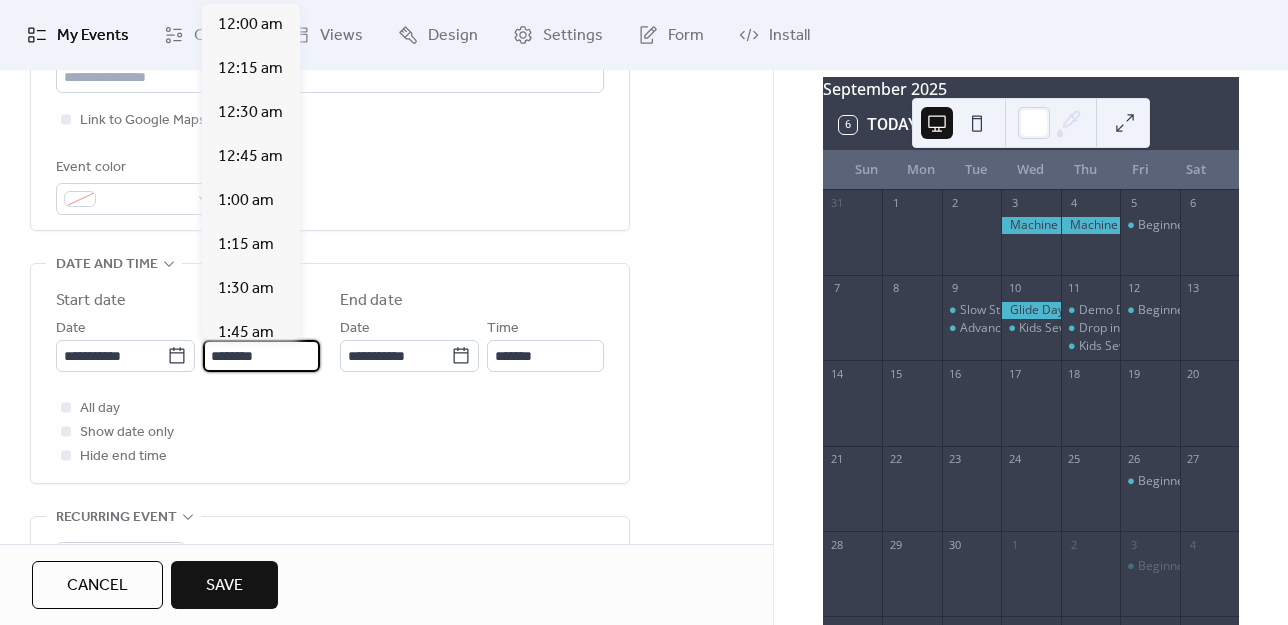click on "********" at bounding box center (261, 356) 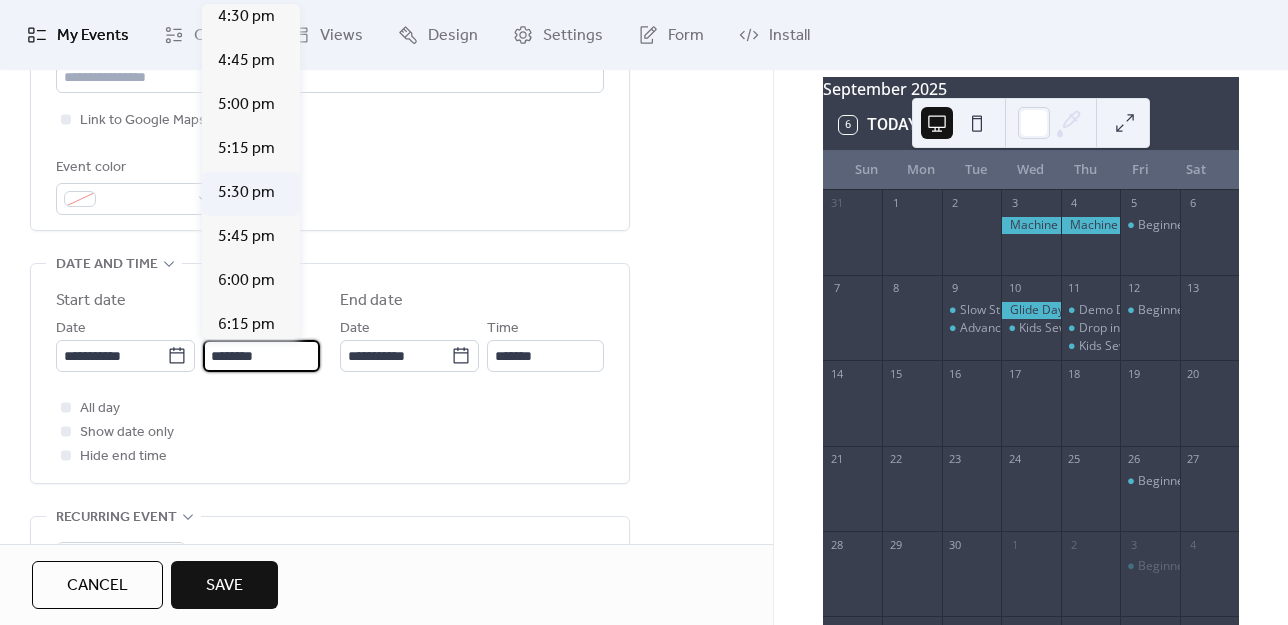 scroll, scrollTop: 2812, scrollLeft: 0, axis: vertical 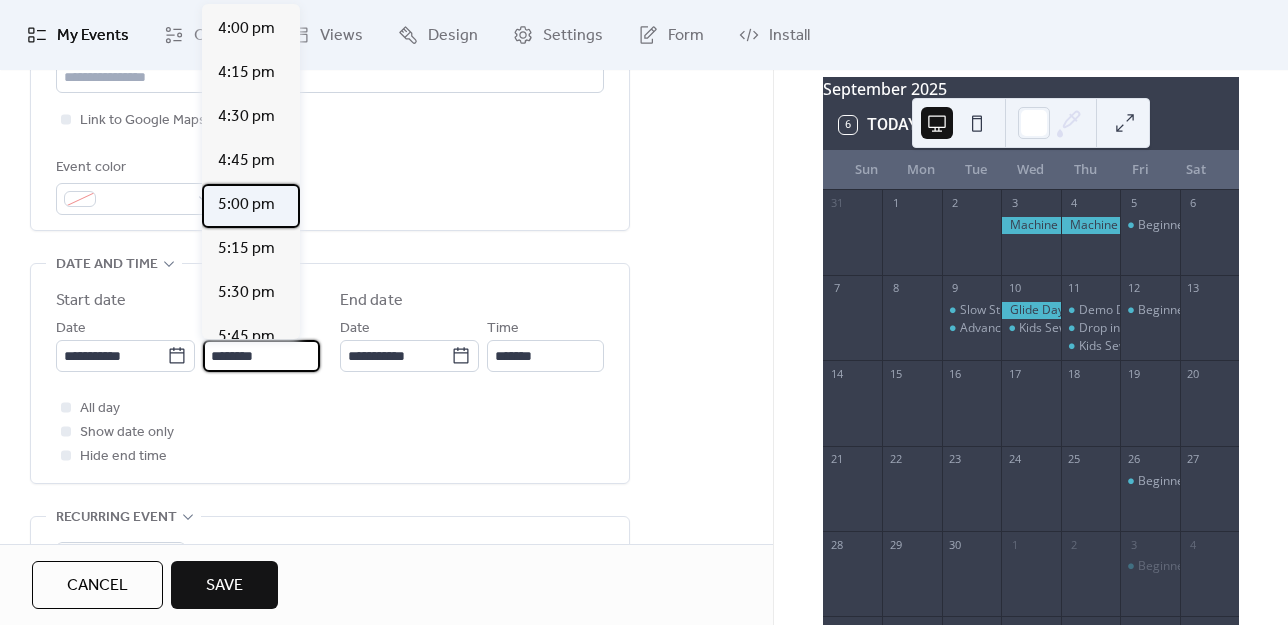 click on "5:00 pm" at bounding box center (246, 205) 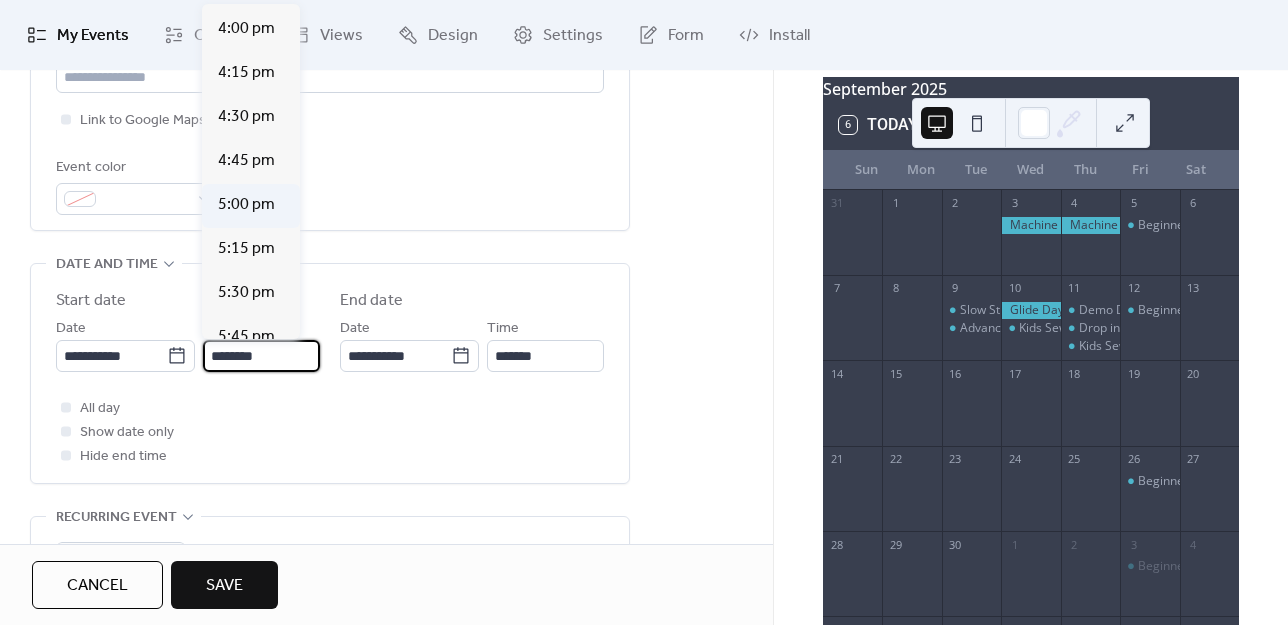type on "*******" 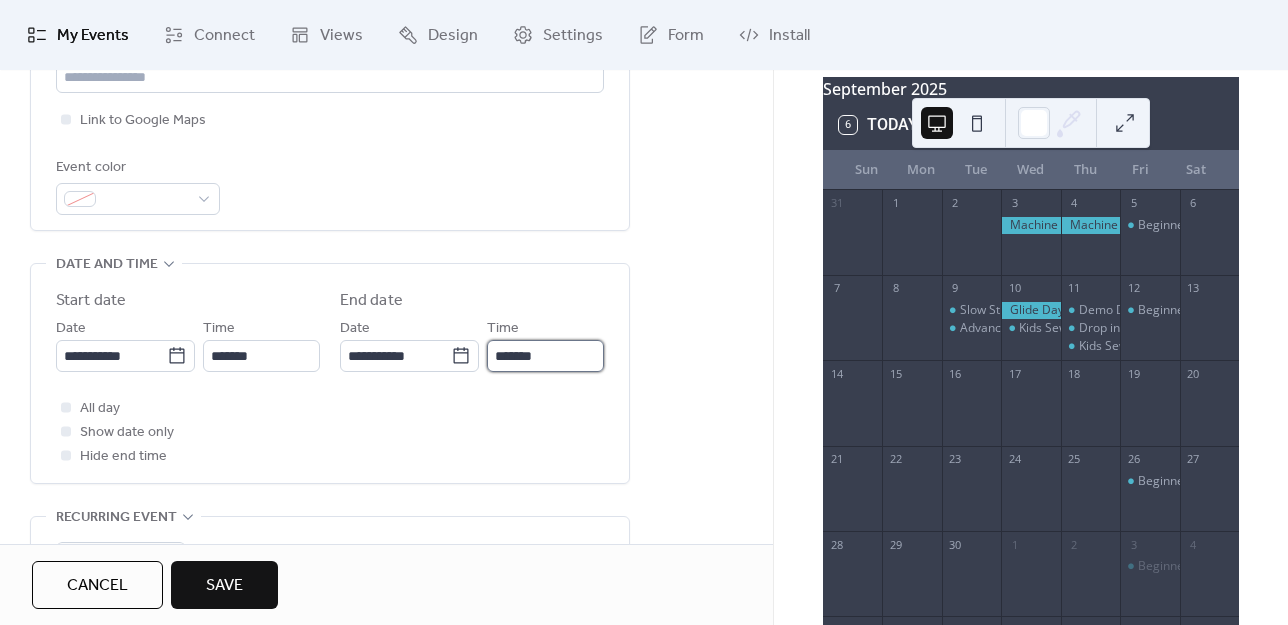 click on "*******" at bounding box center [545, 356] 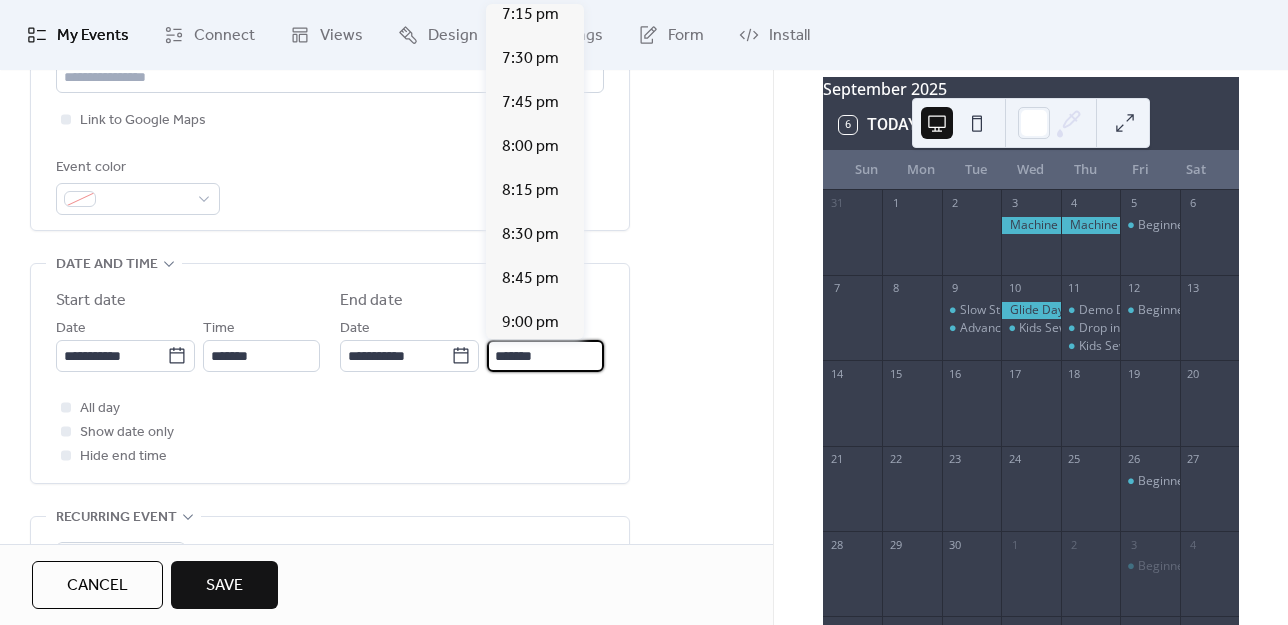 scroll, scrollTop: 400, scrollLeft: 0, axis: vertical 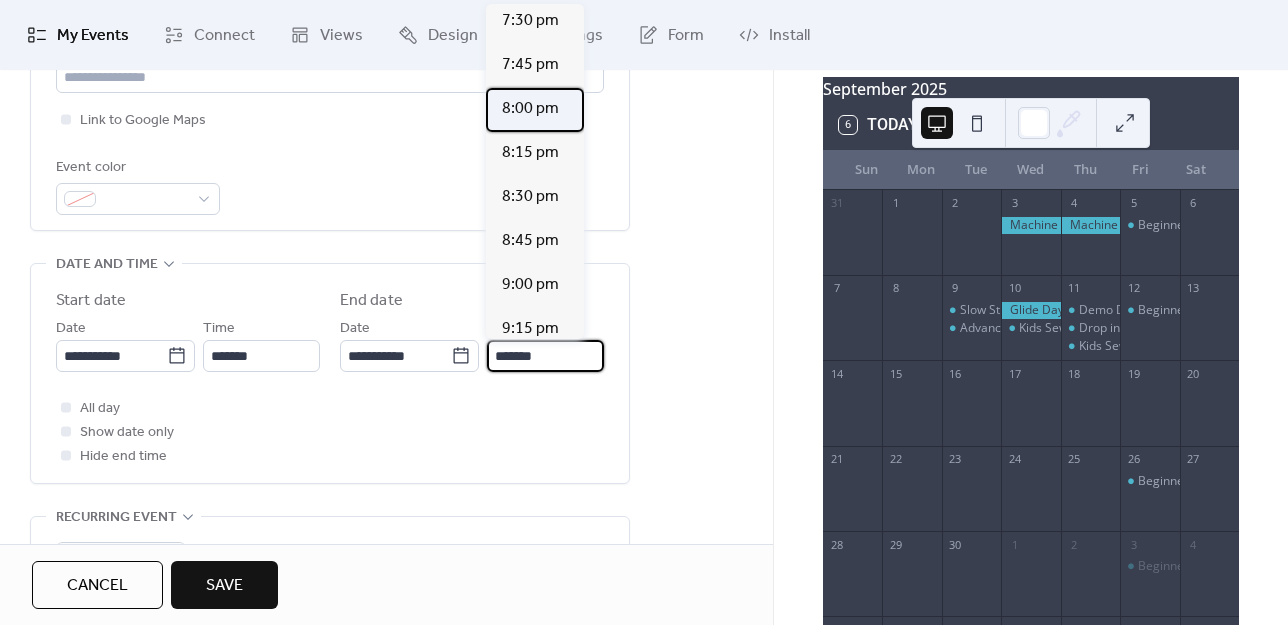 click on "8:00 pm" at bounding box center [530, 109] 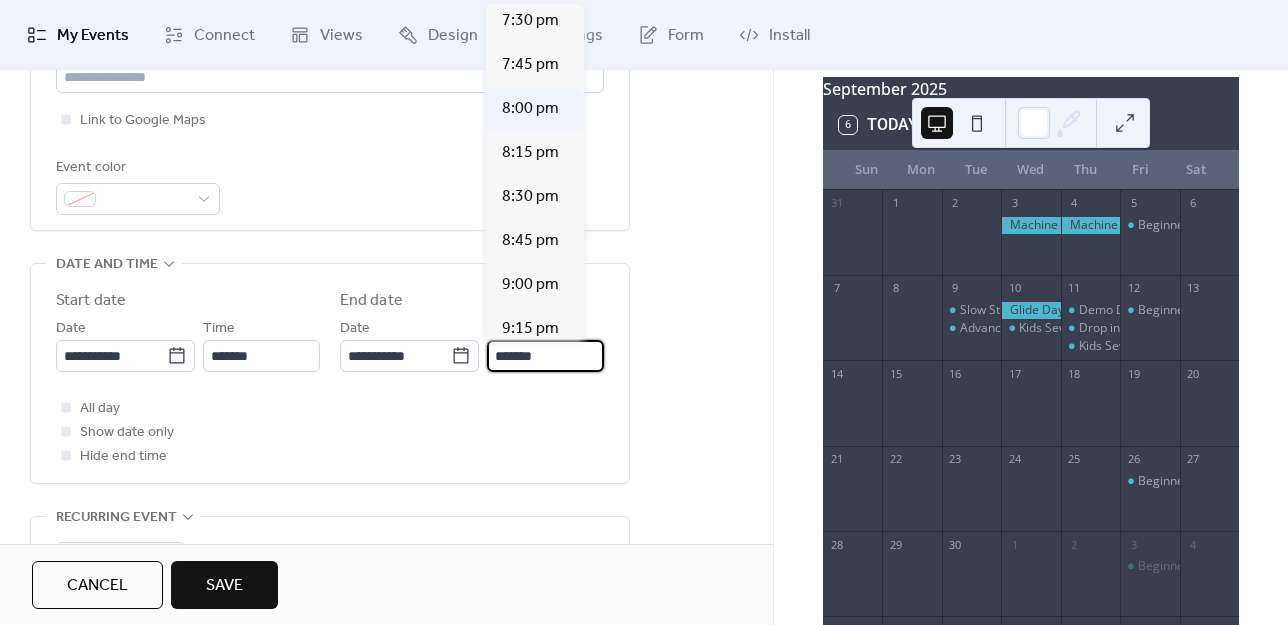 type on "*******" 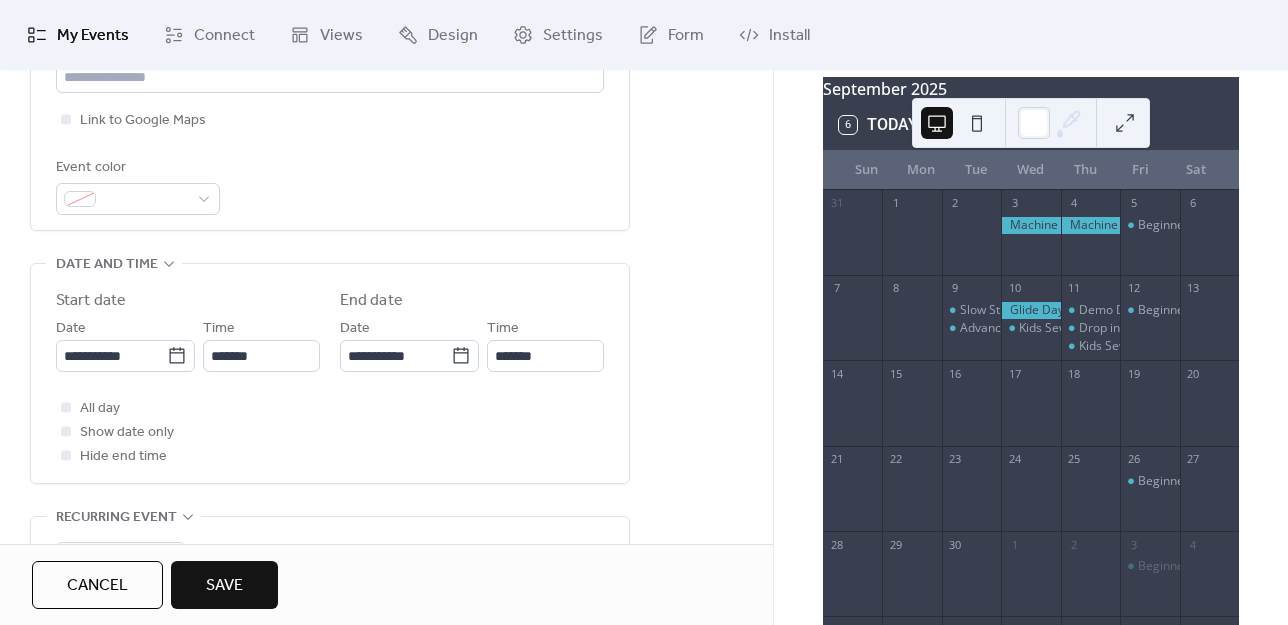 click on "**********" at bounding box center [386, 408] 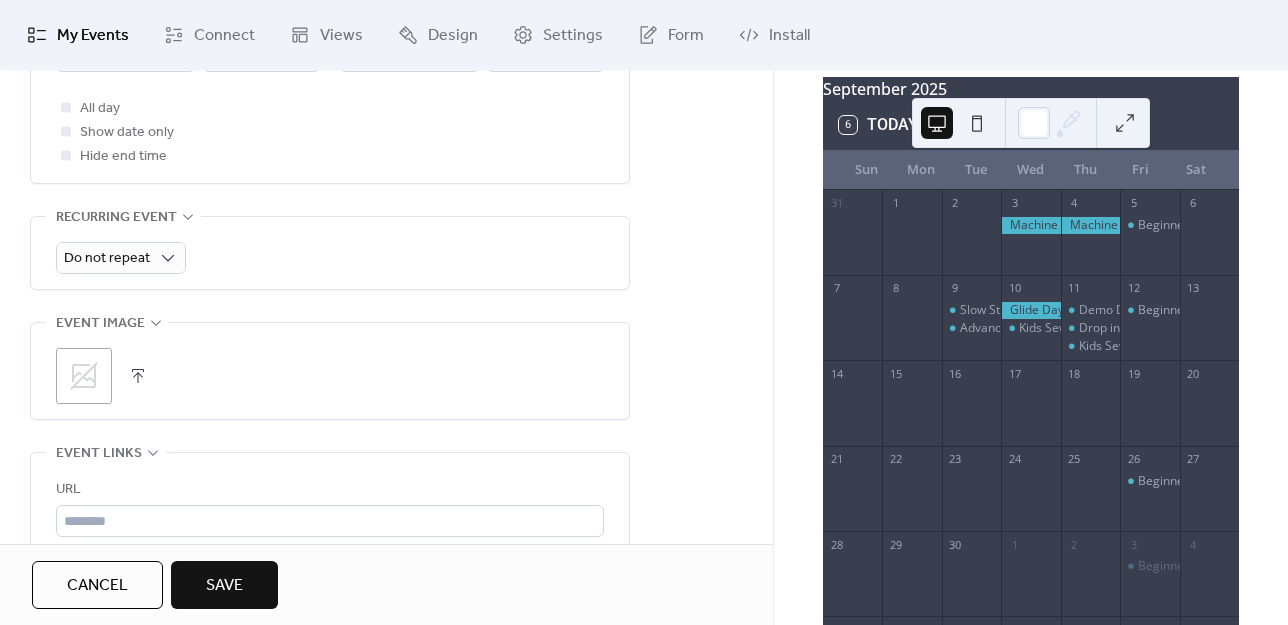 scroll, scrollTop: 1090, scrollLeft: 0, axis: vertical 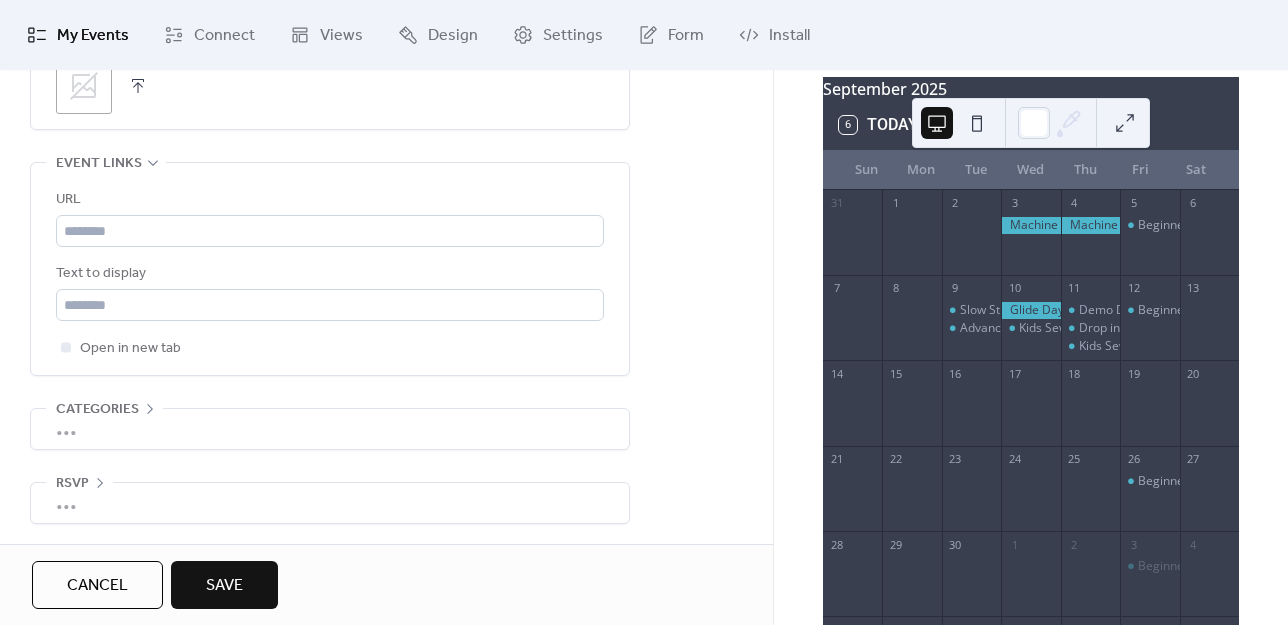 click on "Save" at bounding box center [224, 586] 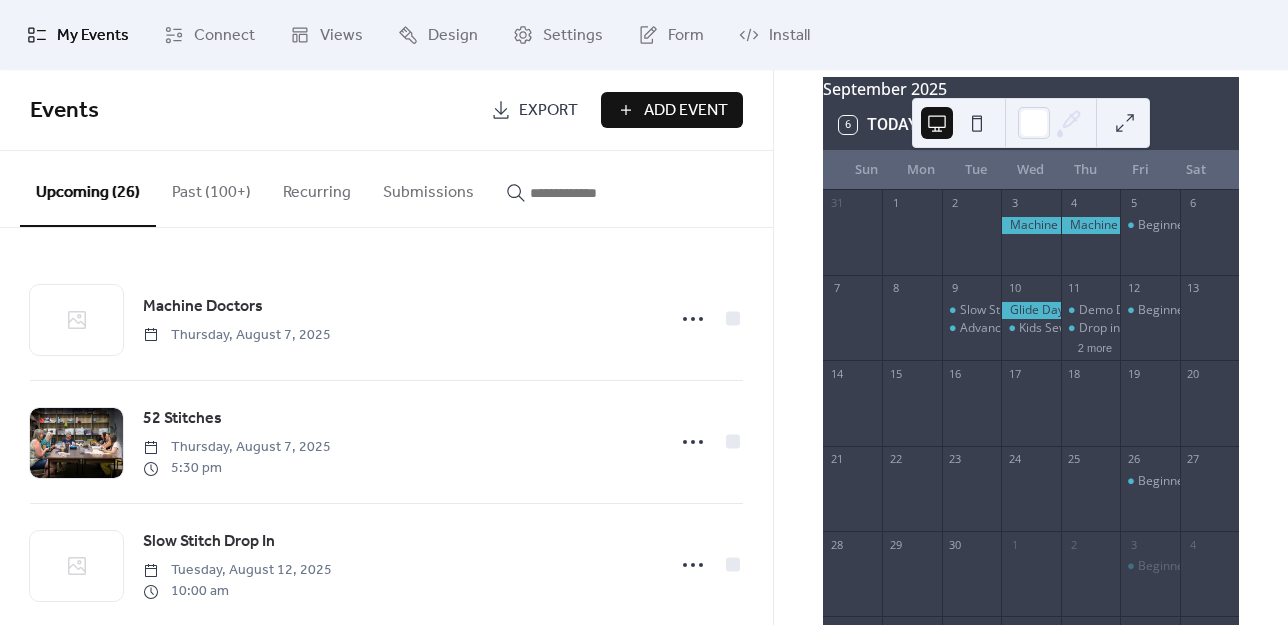 click on "Add Event" at bounding box center (686, 111) 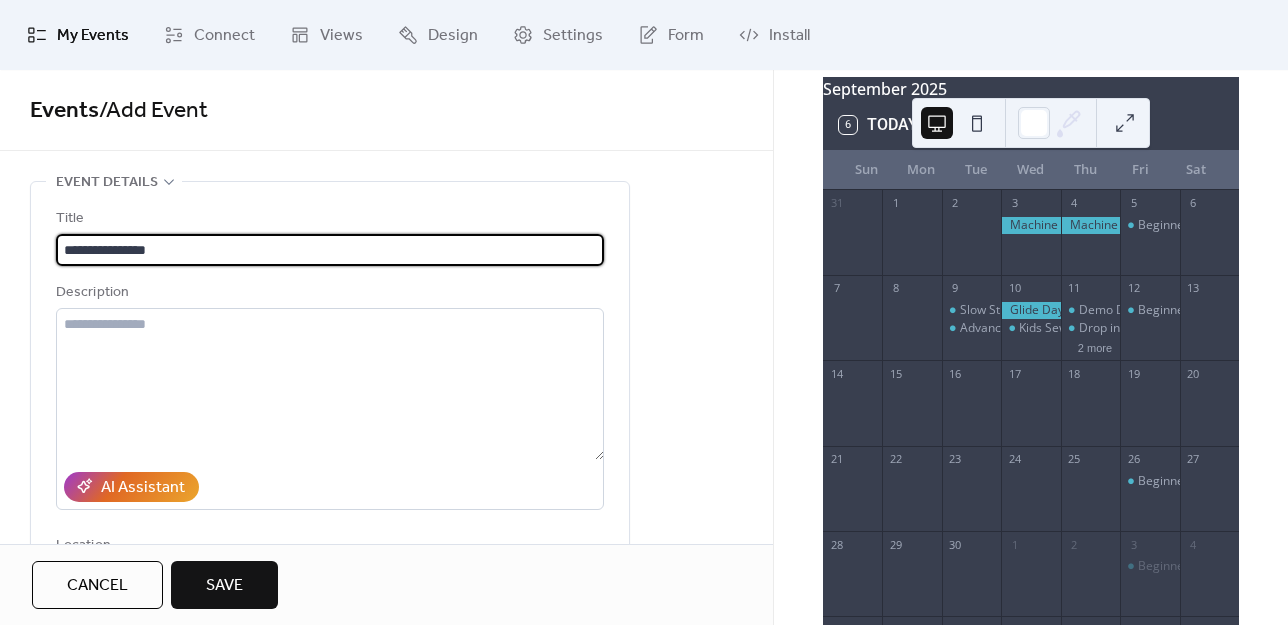 type on "**********" 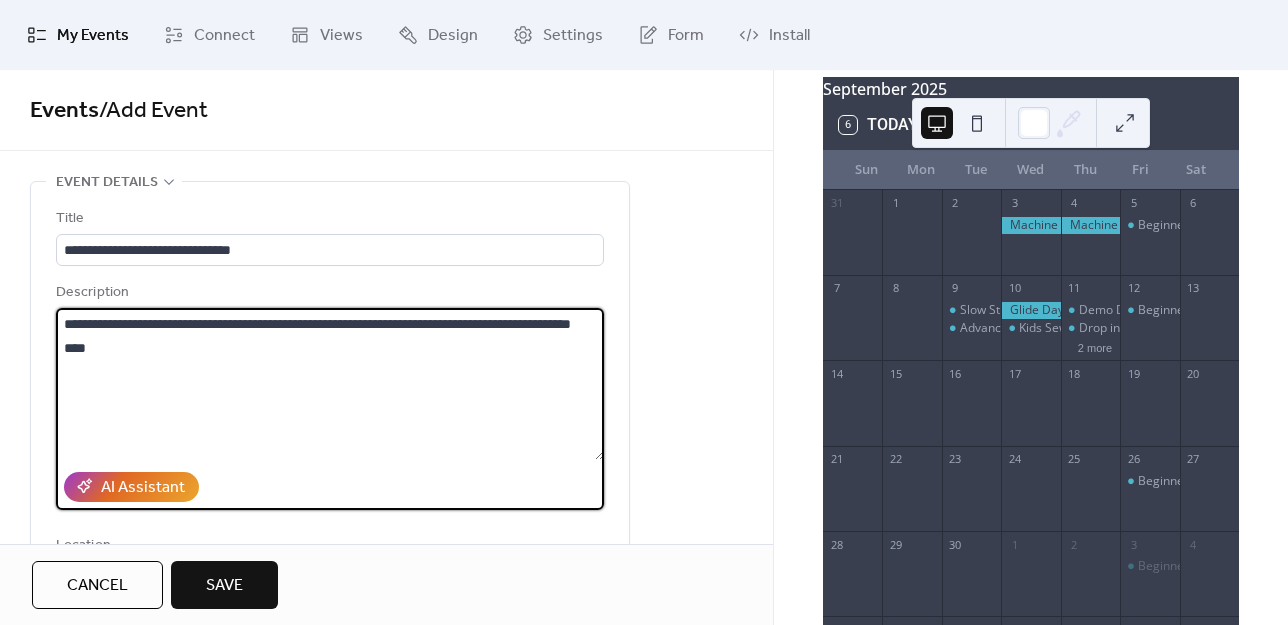 click on "**********" at bounding box center [330, 384] 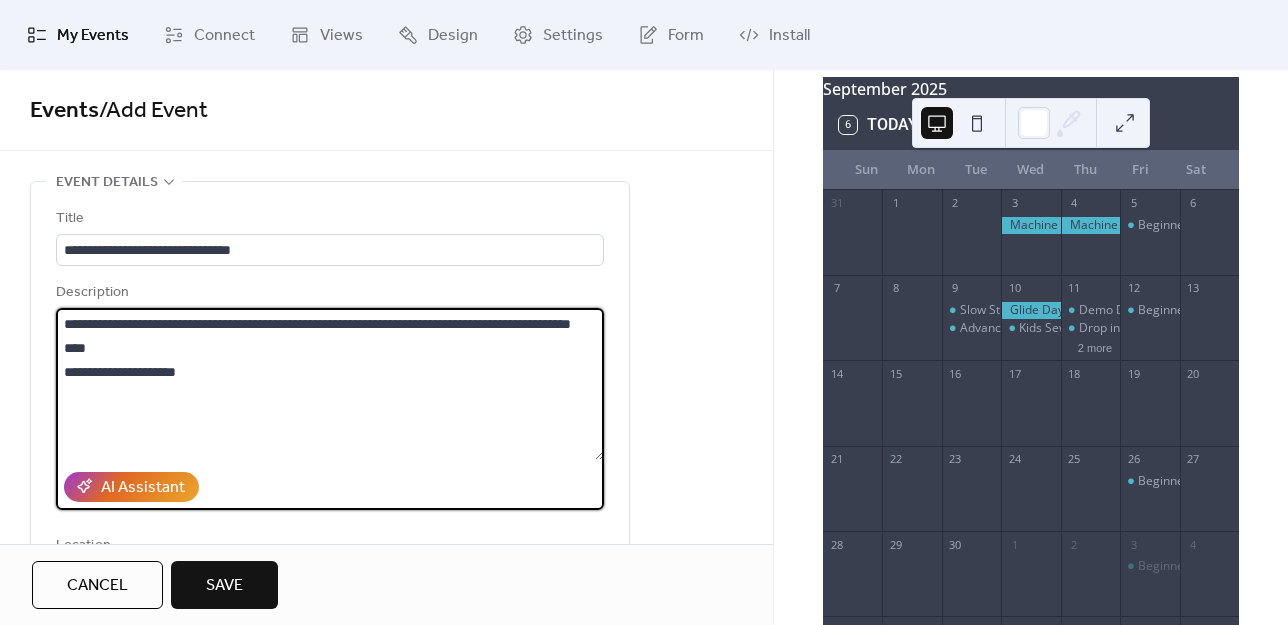 click on "**********" at bounding box center (330, 384) 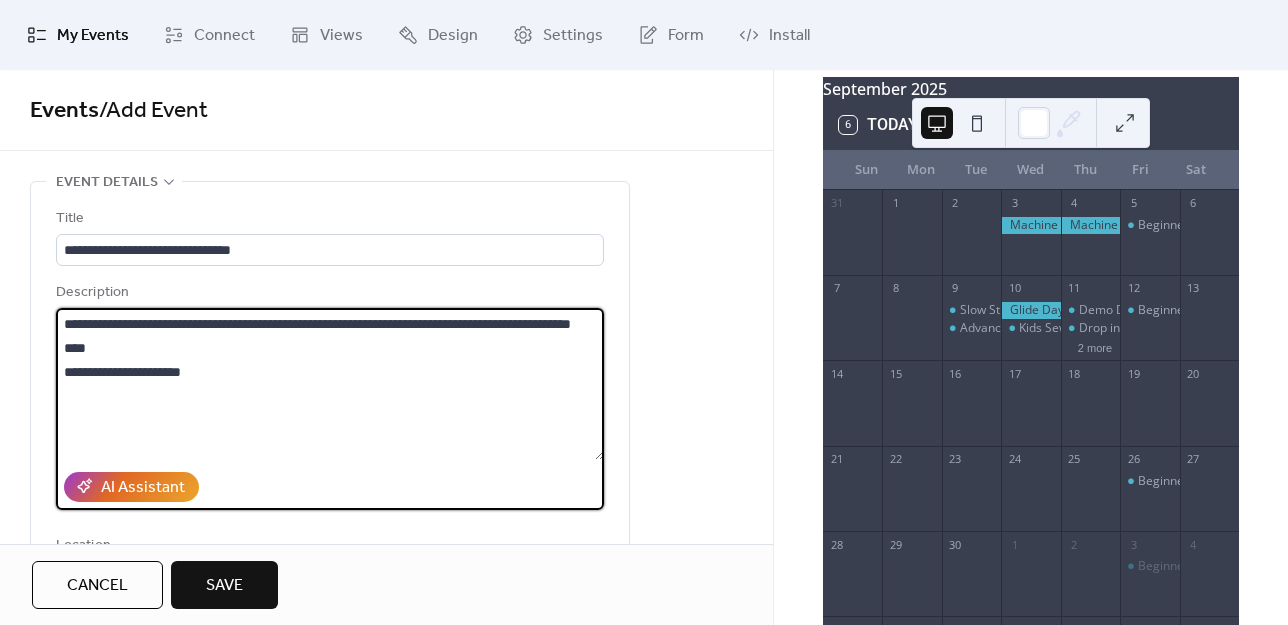 click on "**********" at bounding box center [330, 384] 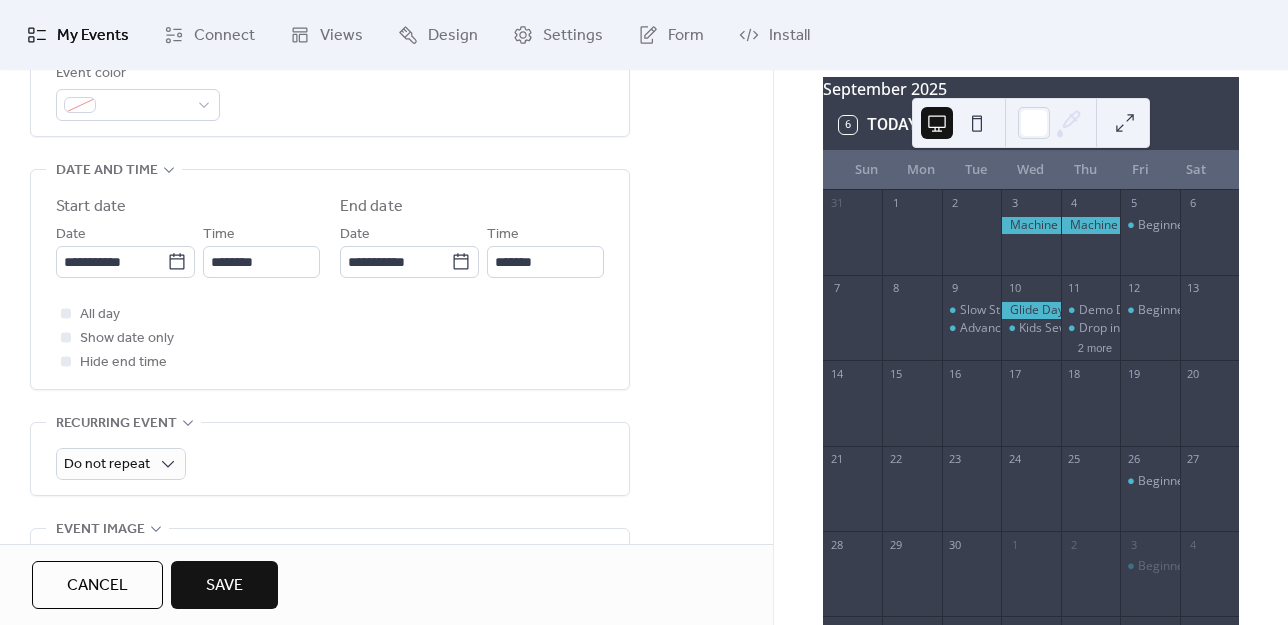scroll, scrollTop: 600, scrollLeft: 0, axis: vertical 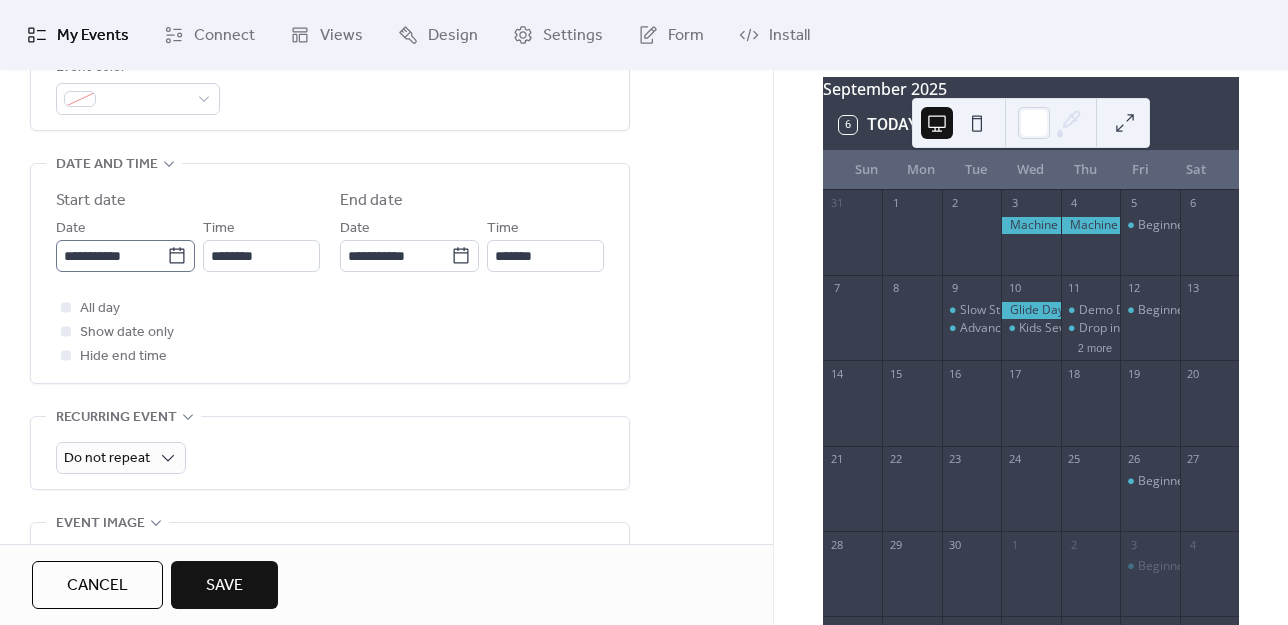 type on "**********" 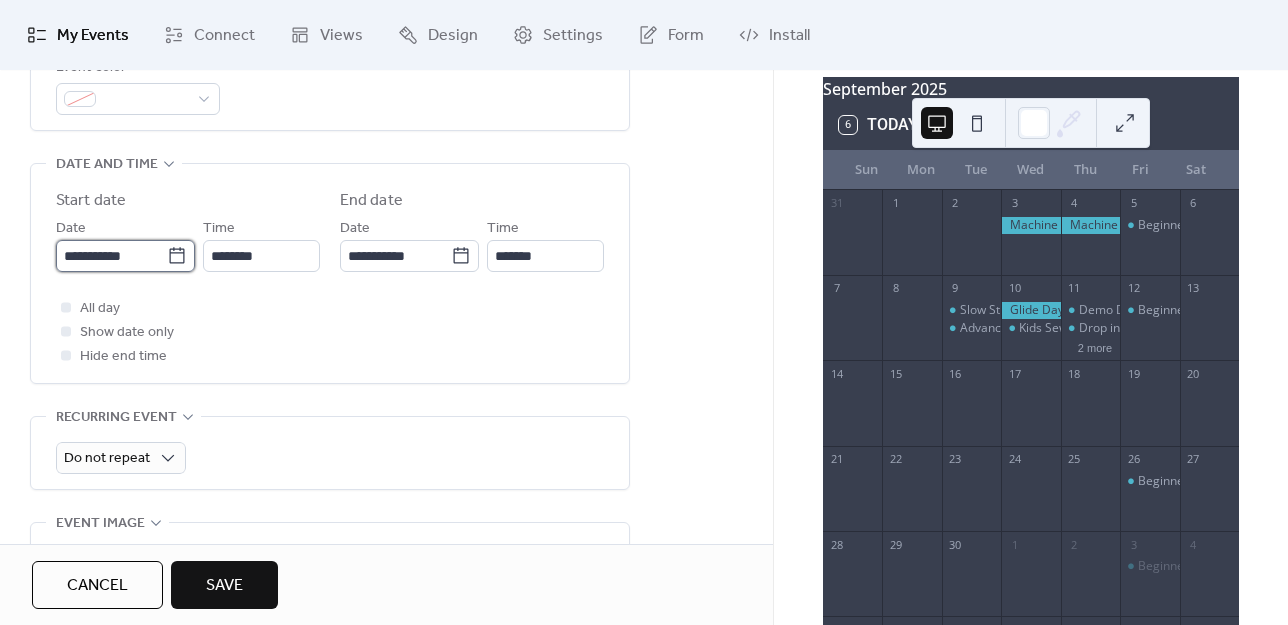 click on "**********" at bounding box center (111, 256) 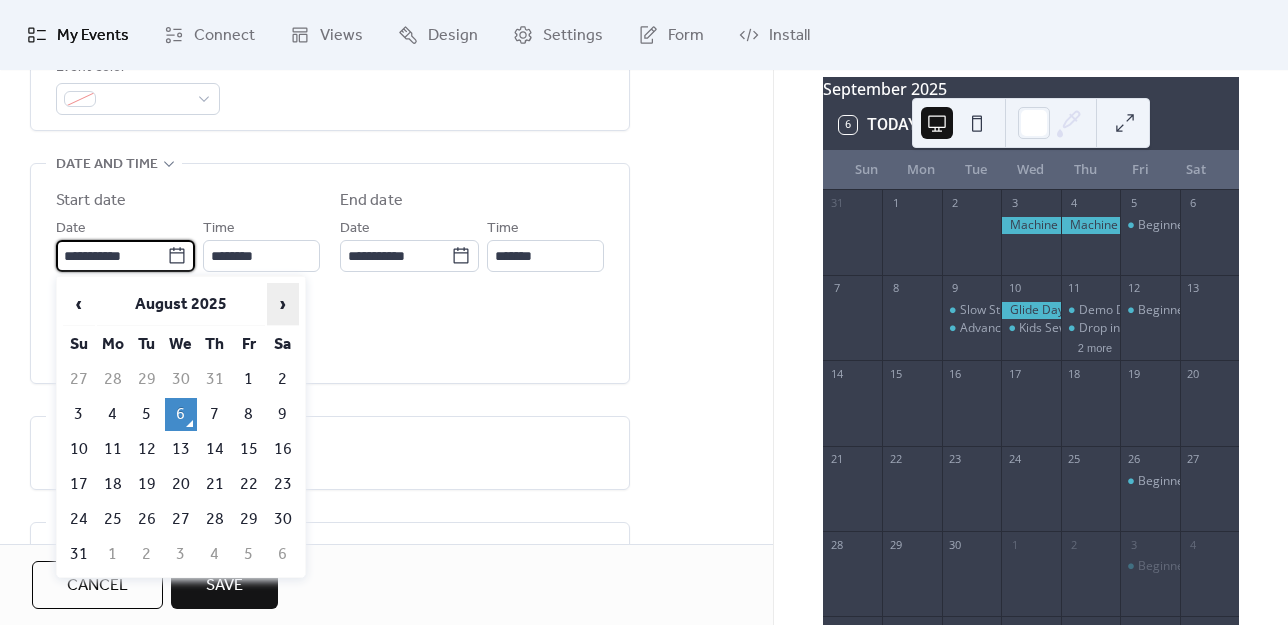 click on "›" at bounding box center [283, 304] 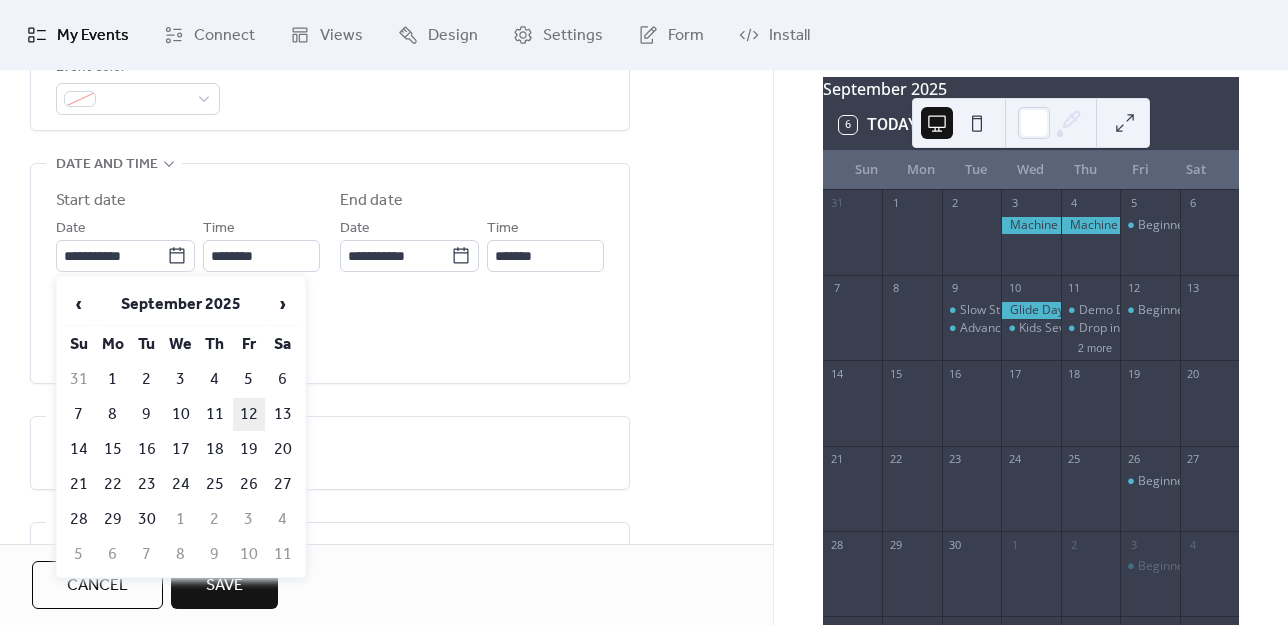 click on "12" at bounding box center [249, 414] 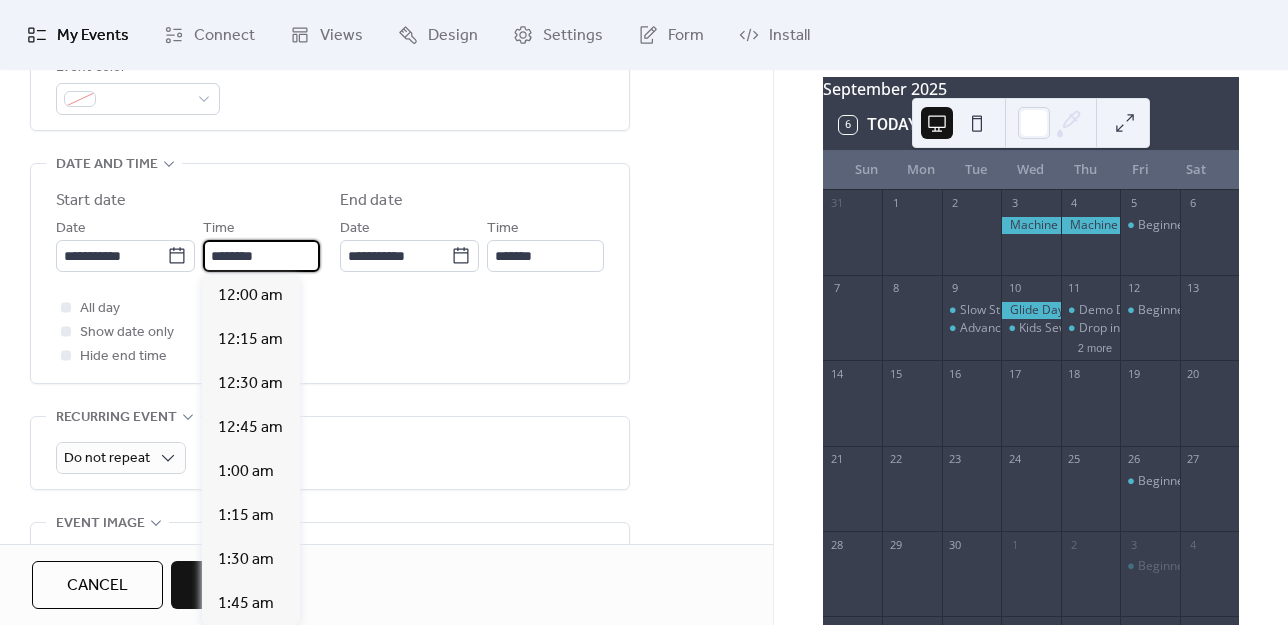 click on "********" at bounding box center (261, 256) 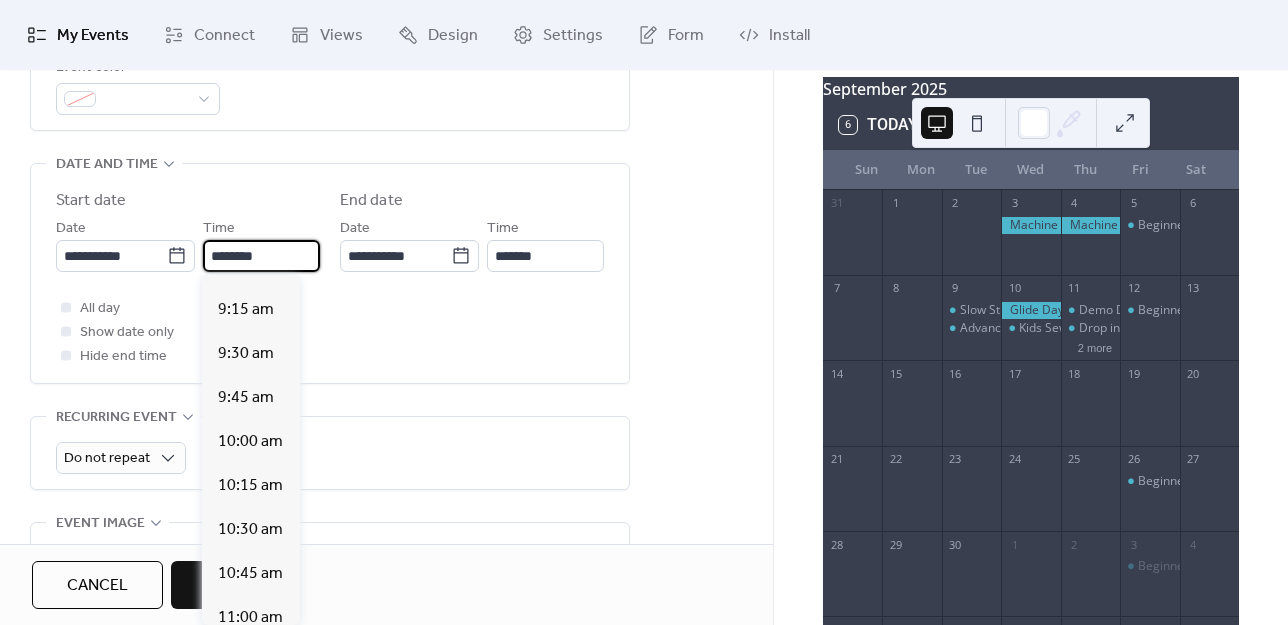 scroll, scrollTop: 1612, scrollLeft: 0, axis: vertical 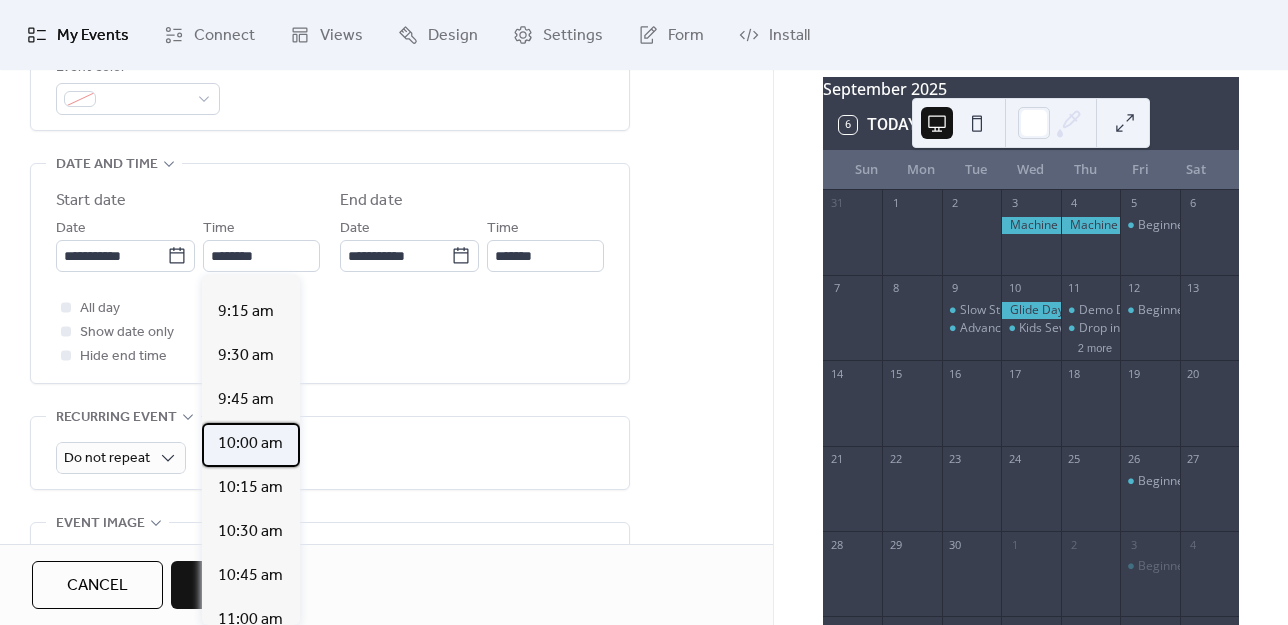 click on "10:00 am" at bounding box center (250, 444) 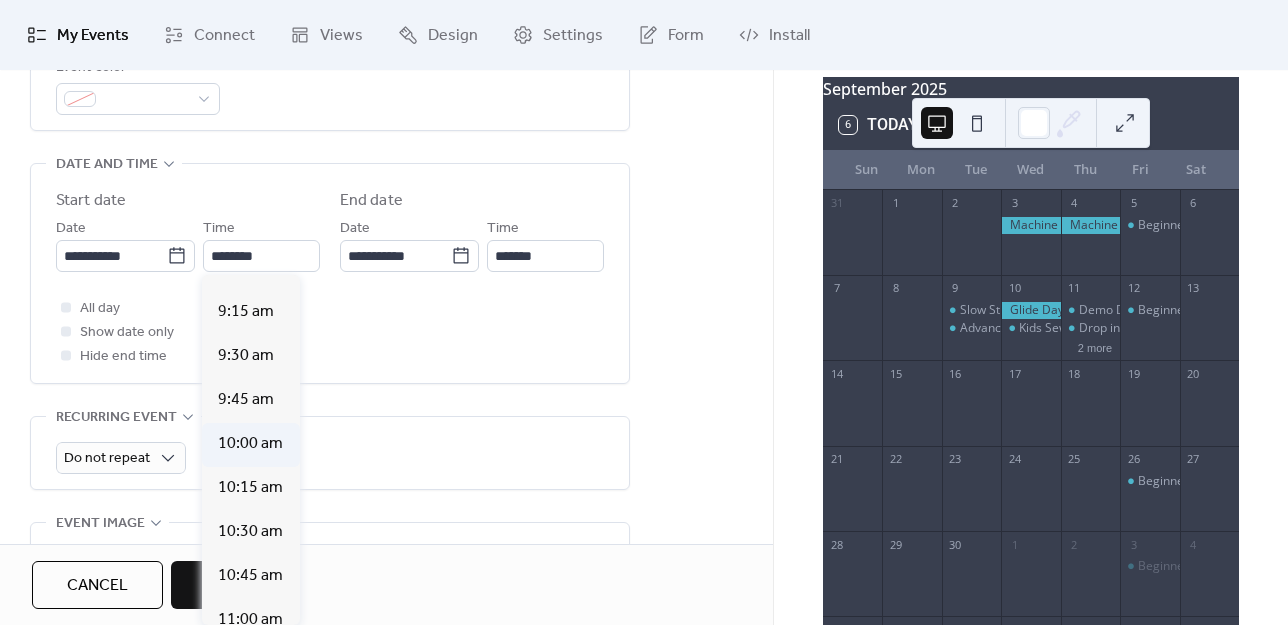 type on "********" 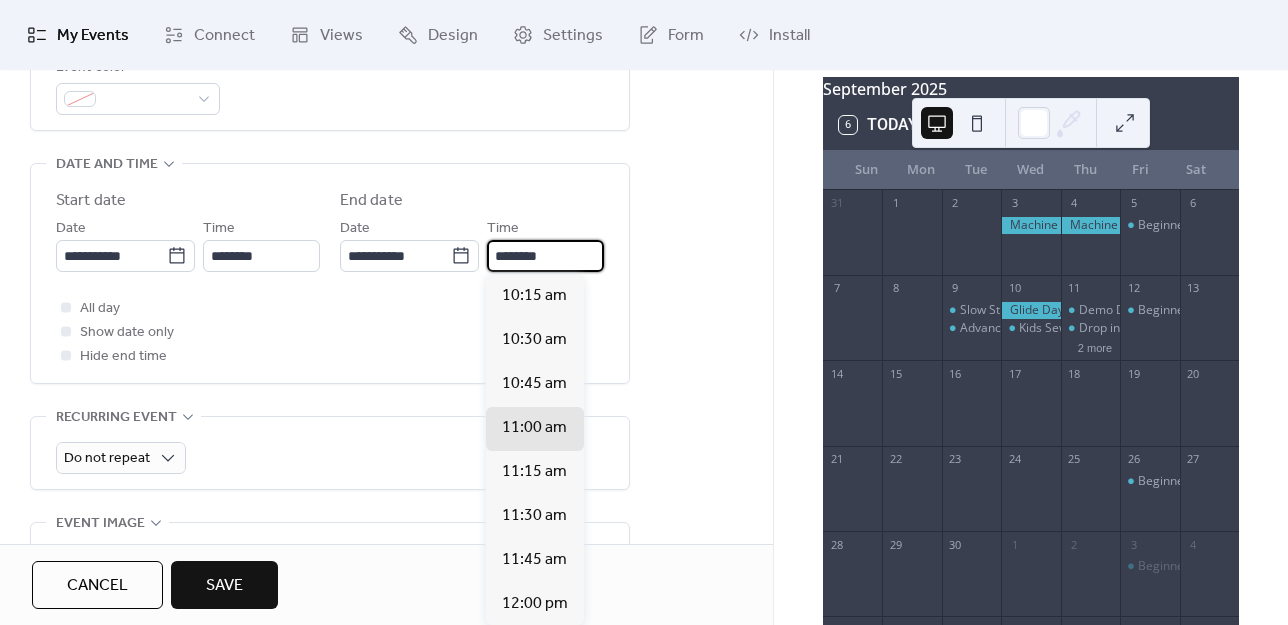 click on "********" at bounding box center [545, 256] 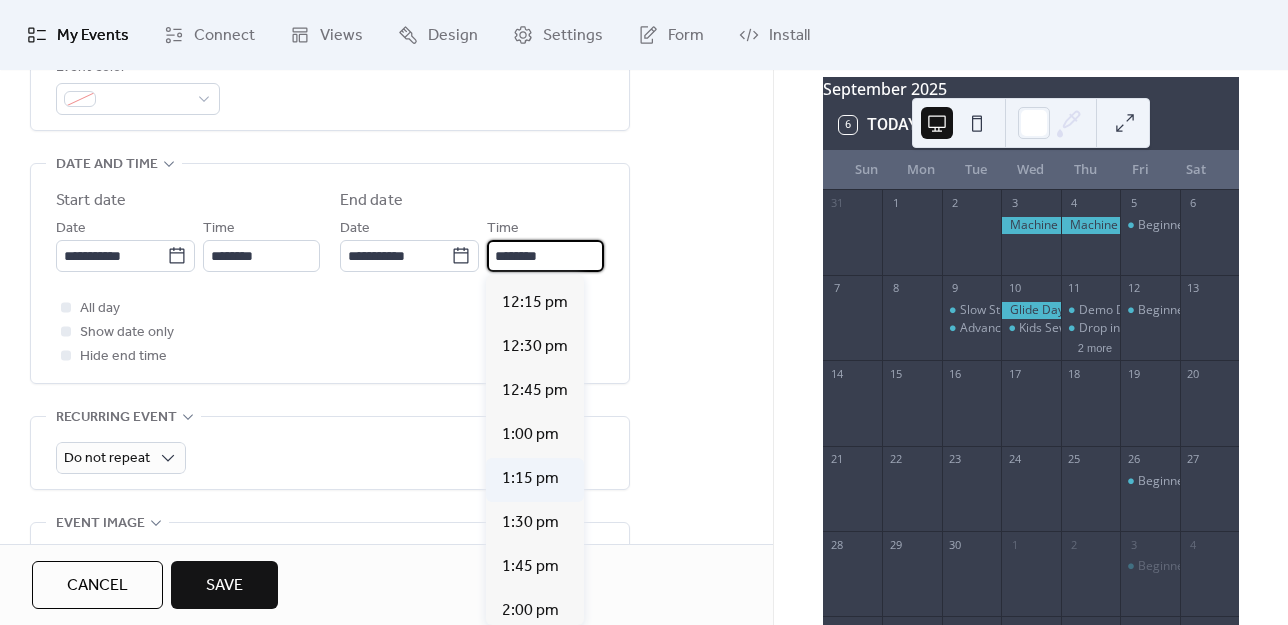 scroll, scrollTop: 400, scrollLeft: 0, axis: vertical 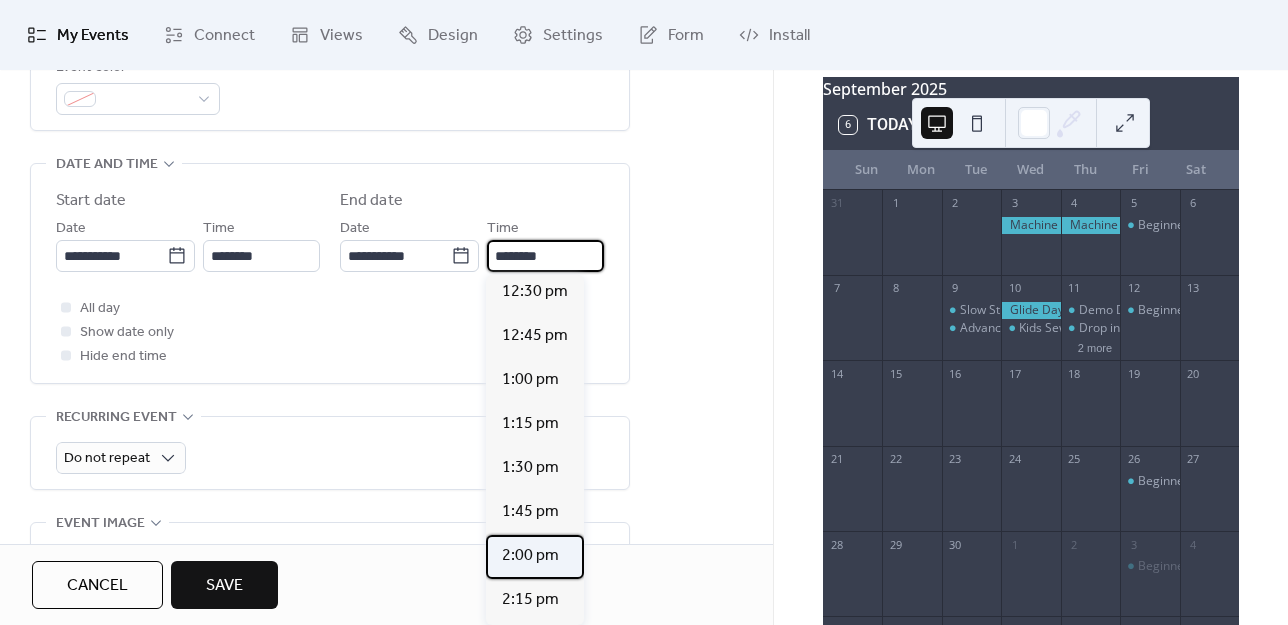 click on "2:00 pm" at bounding box center [530, 556] 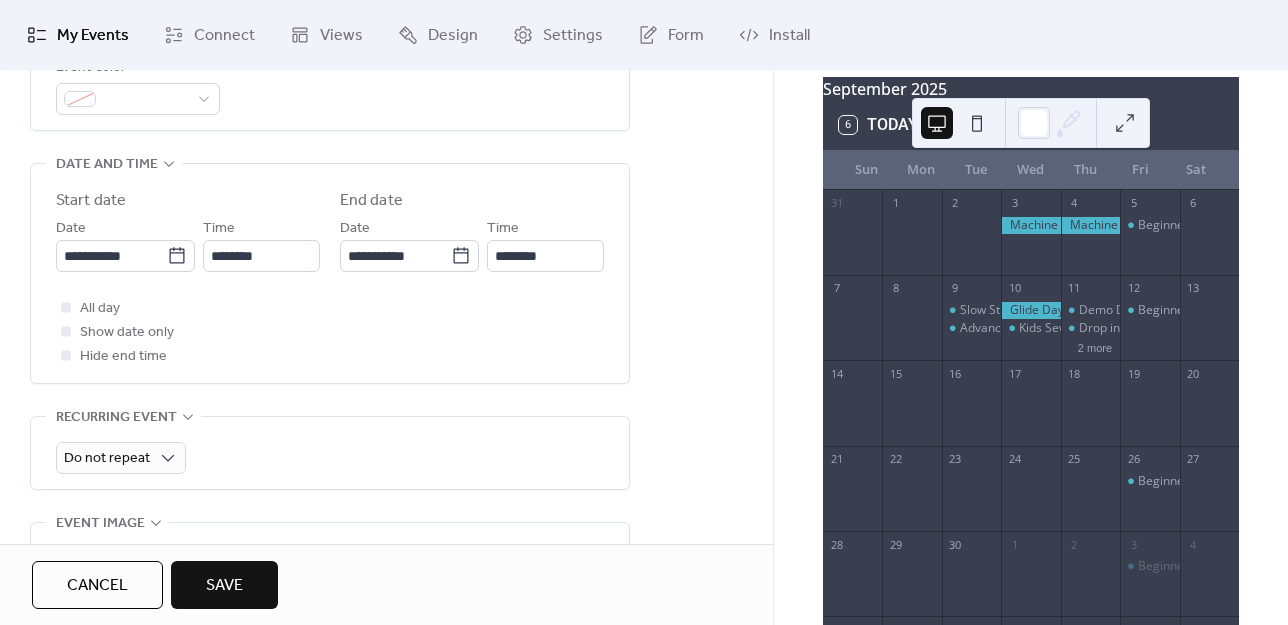 type on "*******" 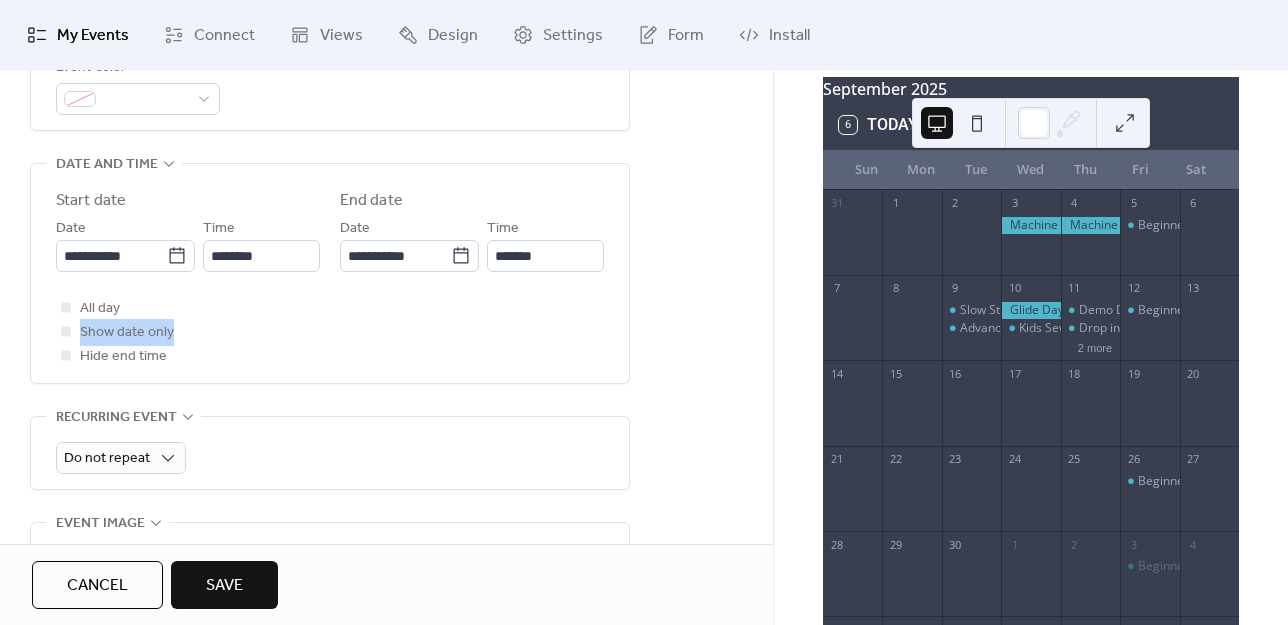 click on "**********" at bounding box center (386, 308) 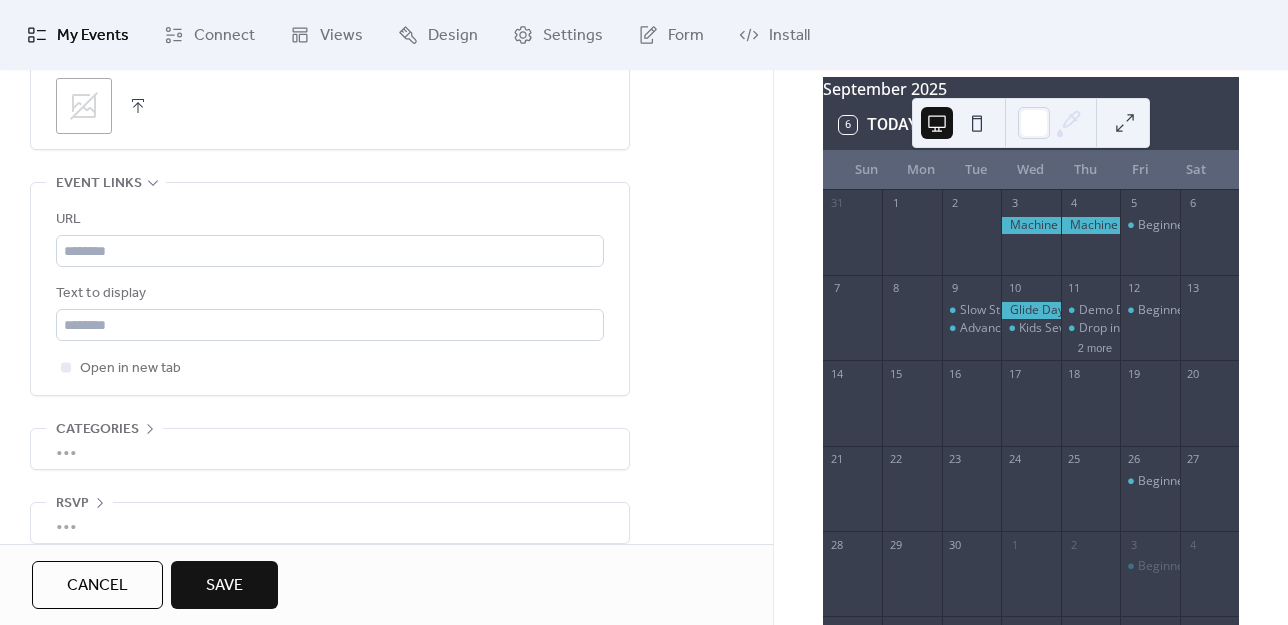 scroll, scrollTop: 1090, scrollLeft: 0, axis: vertical 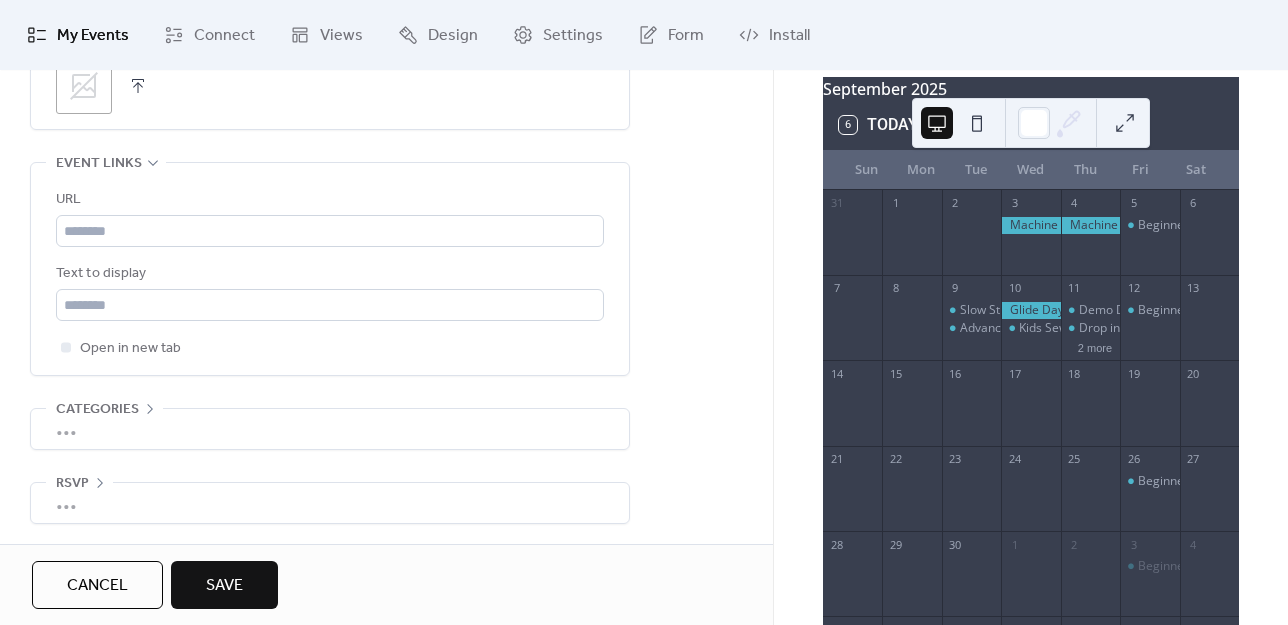 click on "Save" at bounding box center [224, 585] 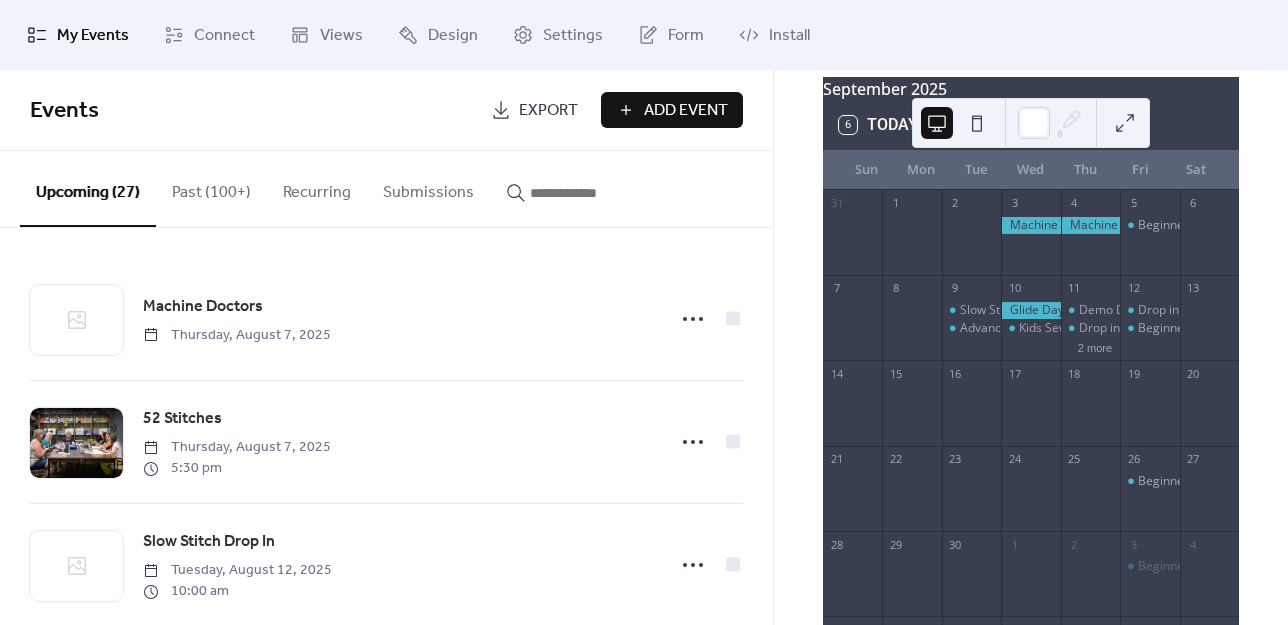 click on "Add Event" at bounding box center [686, 111] 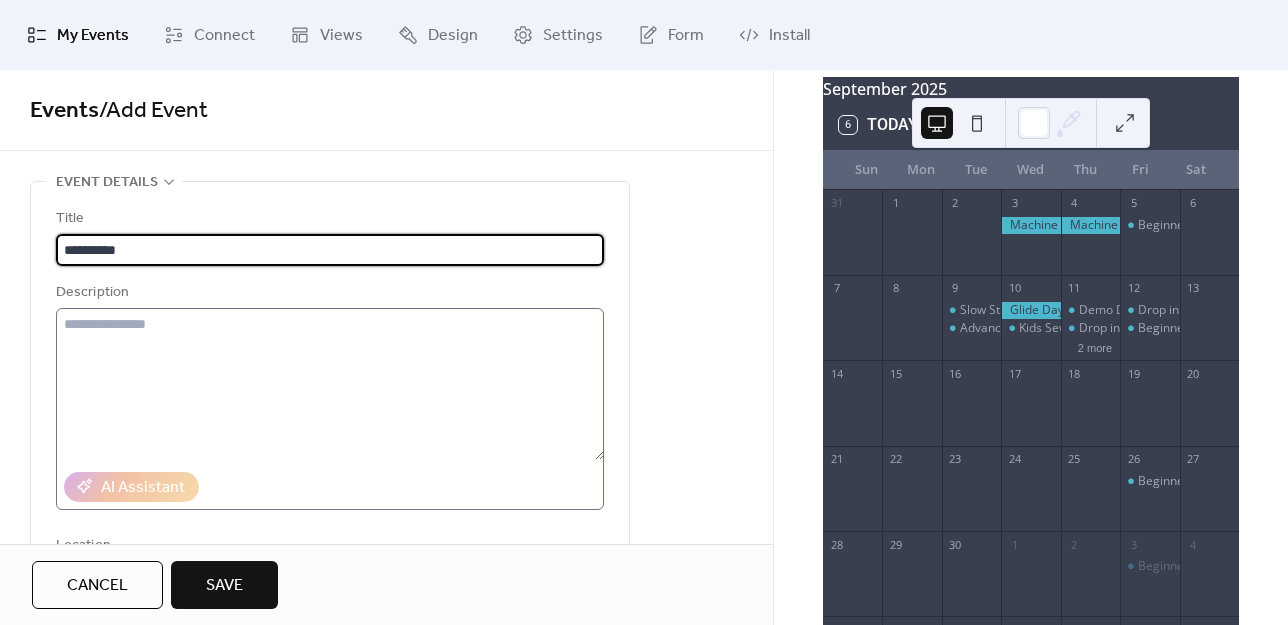 type on "**********" 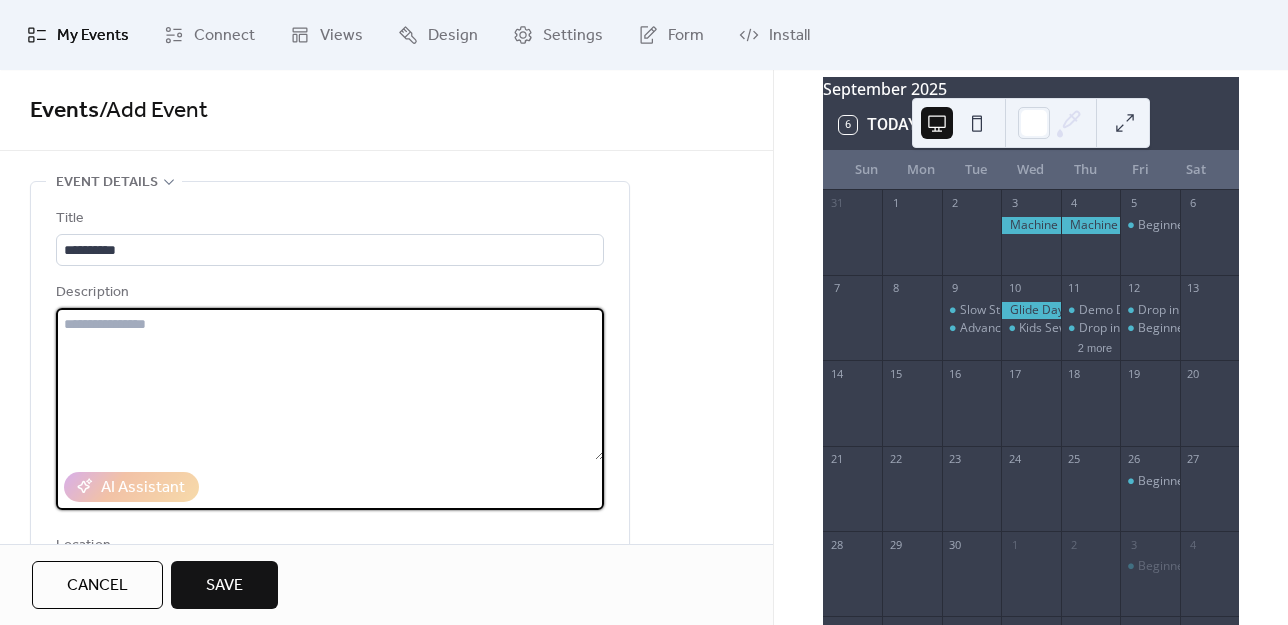 click at bounding box center [330, 384] 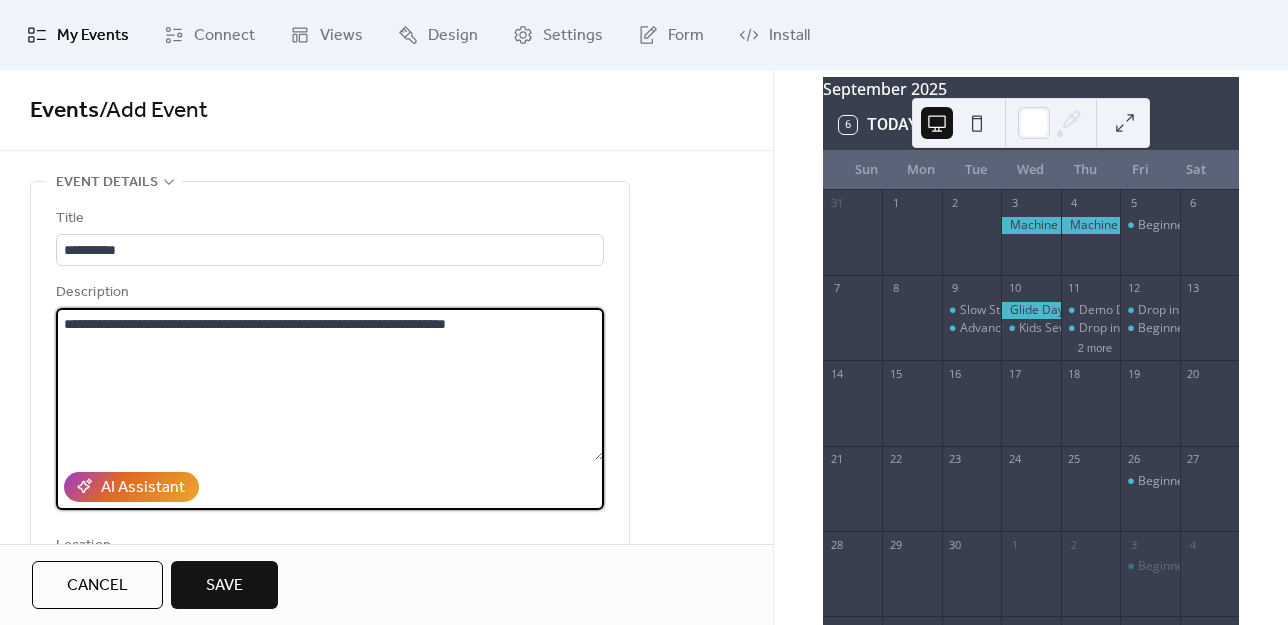 click on "**********" at bounding box center [330, 384] 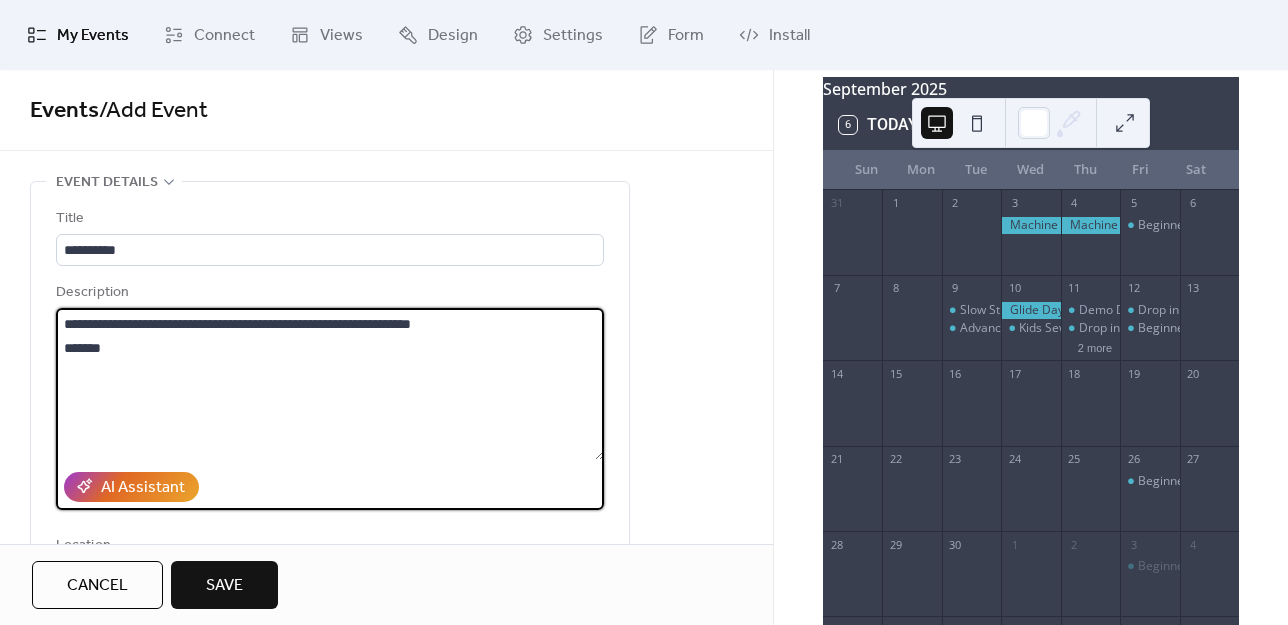 click on "**********" at bounding box center (330, 384) 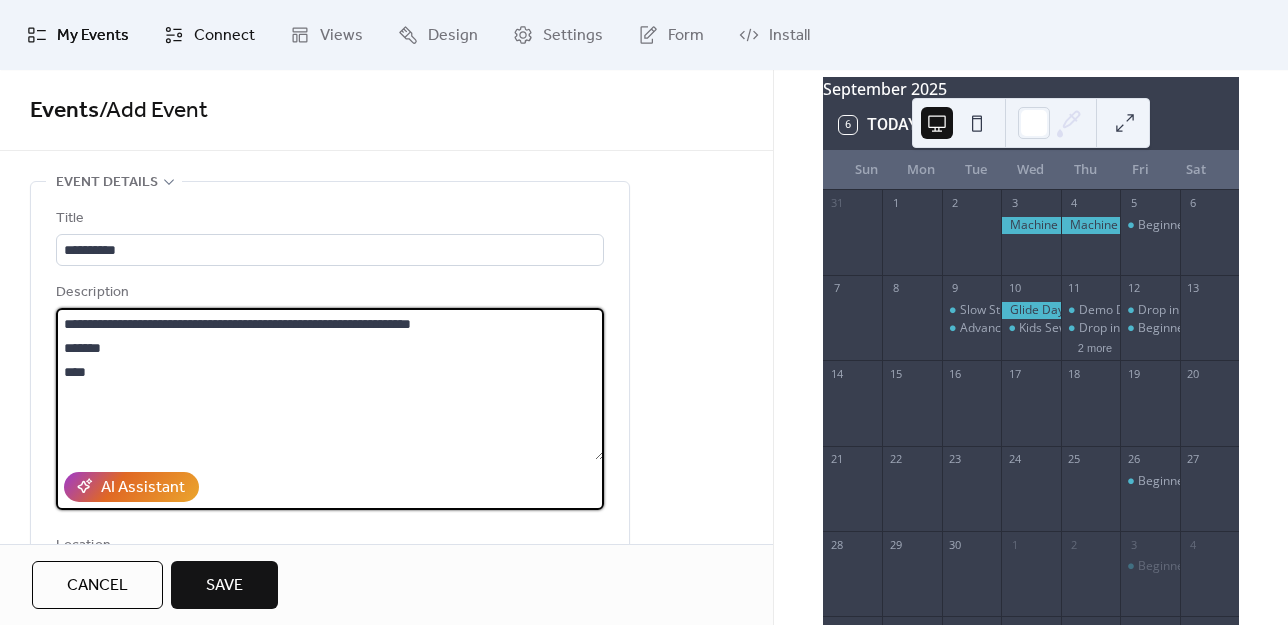 type on "**********" 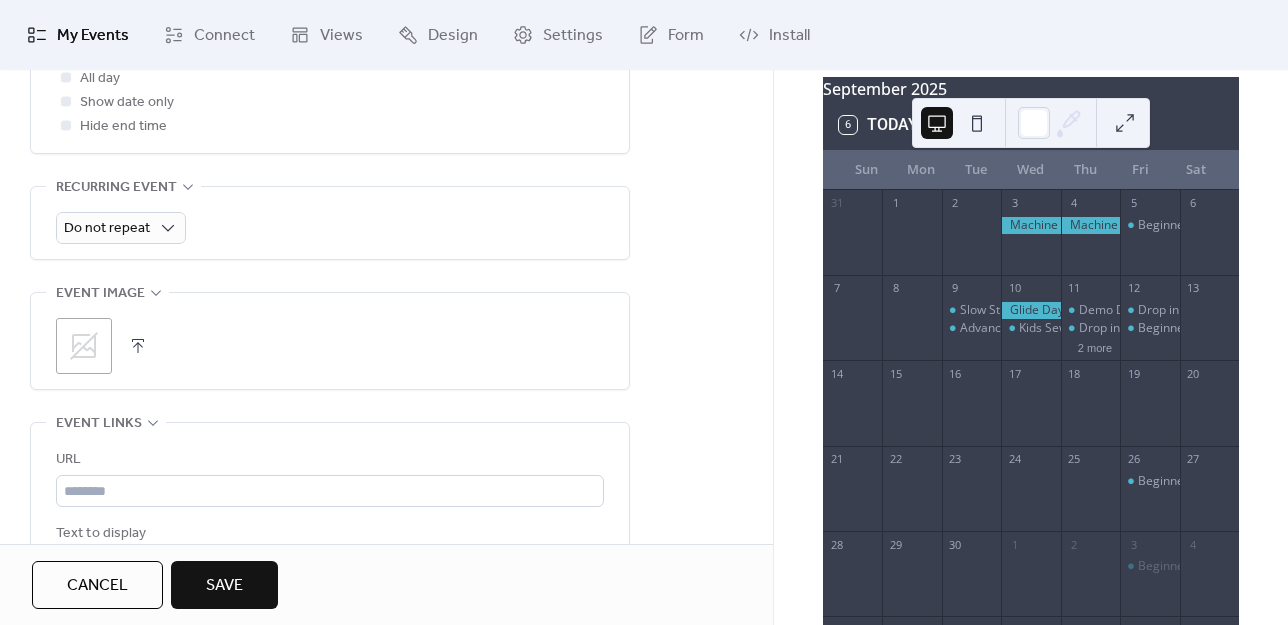 scroll, scrollTop: 900, scrollLeft: 0, axis: vertical 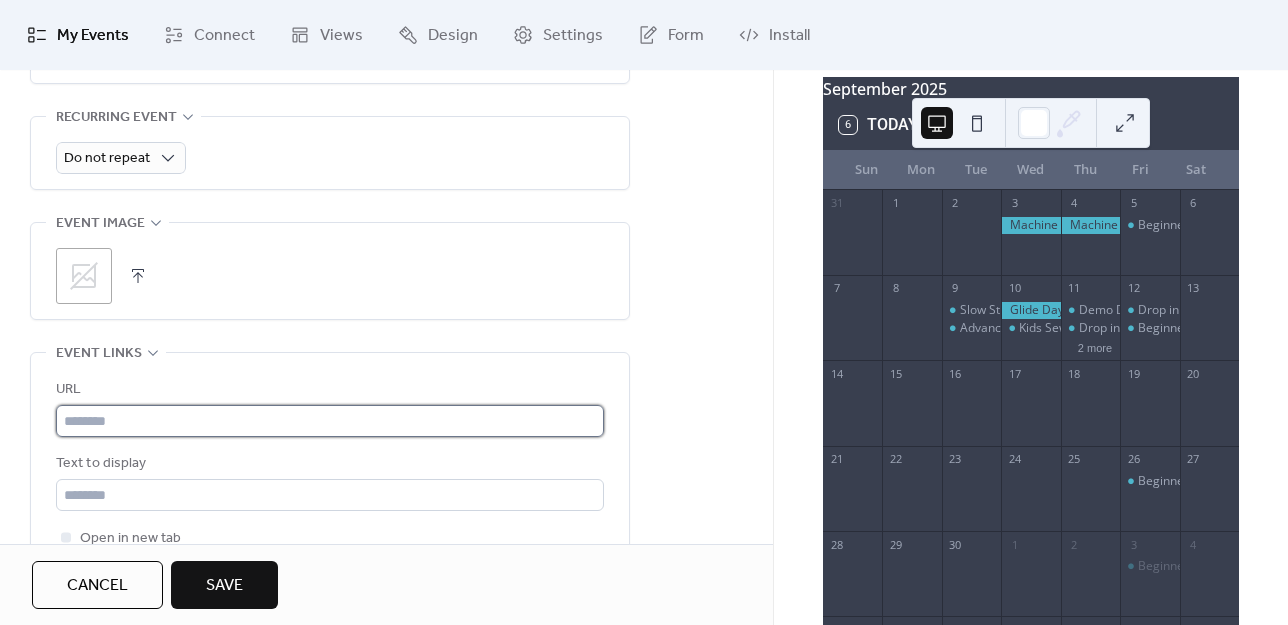 click at bounding box center (330, 421) 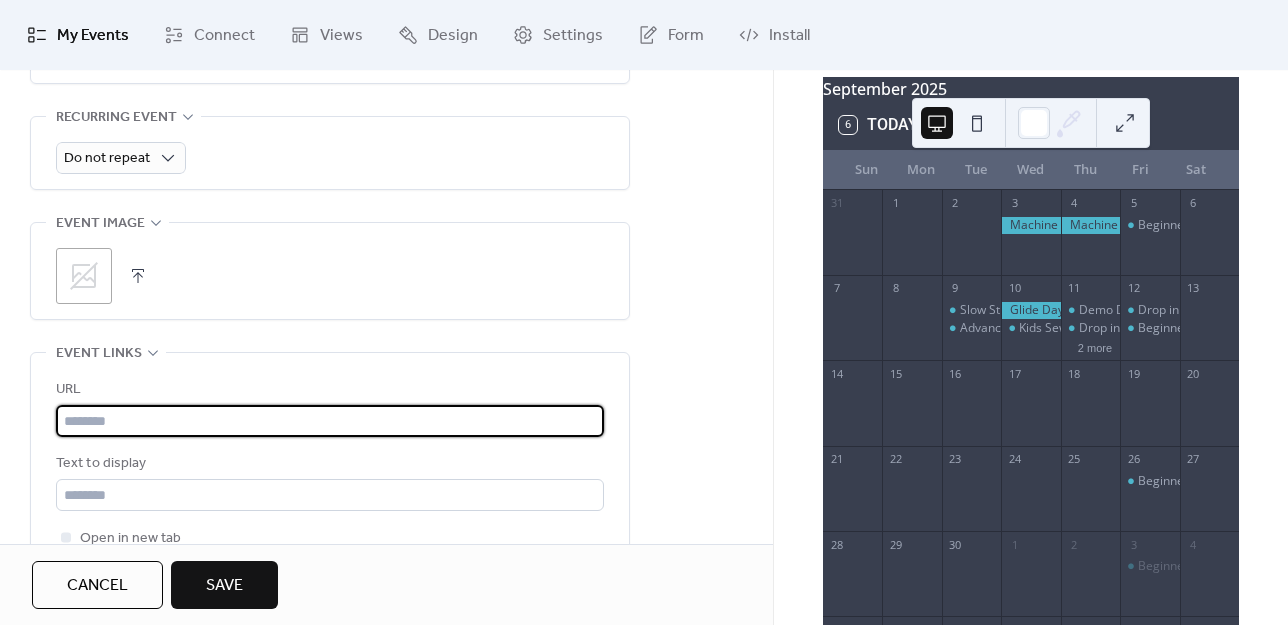 paste on "**********" 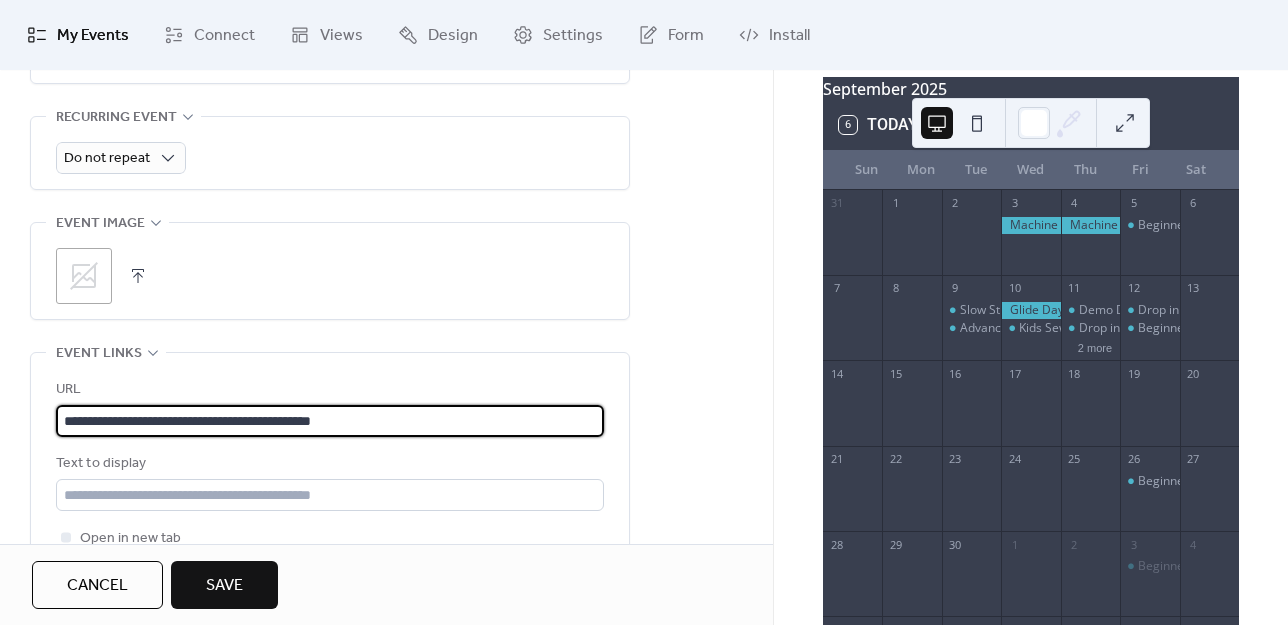 type on "**********" 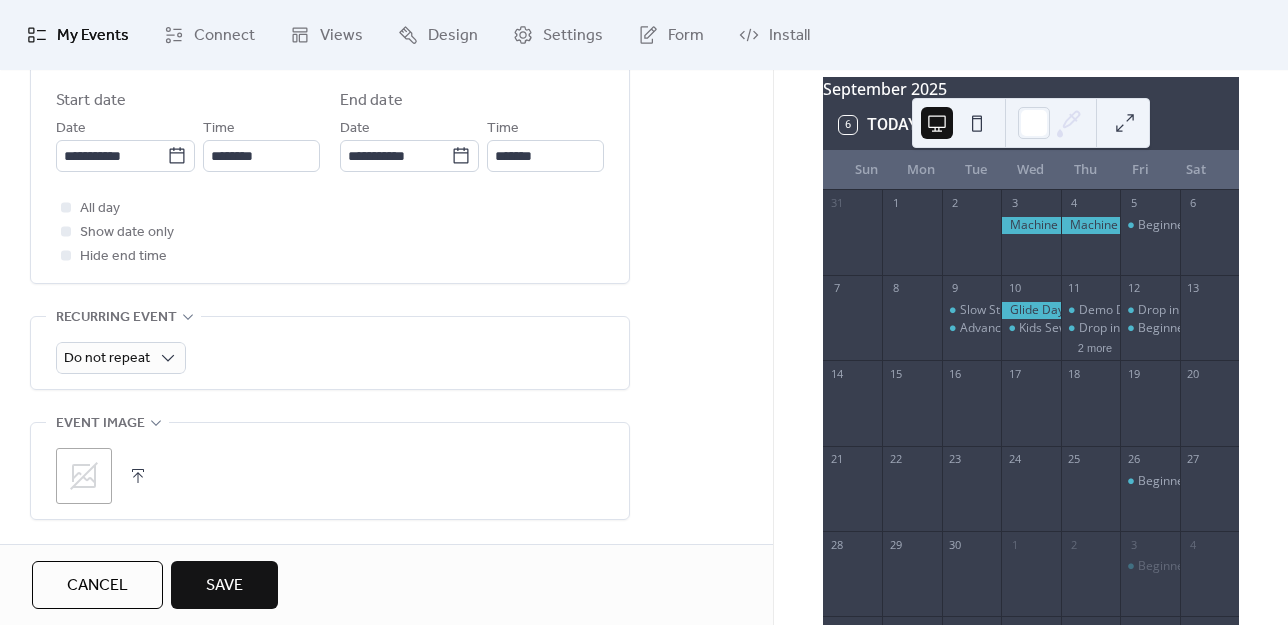 scroll, scrollTop: 500, scrollLeft: 0, axis: vertical 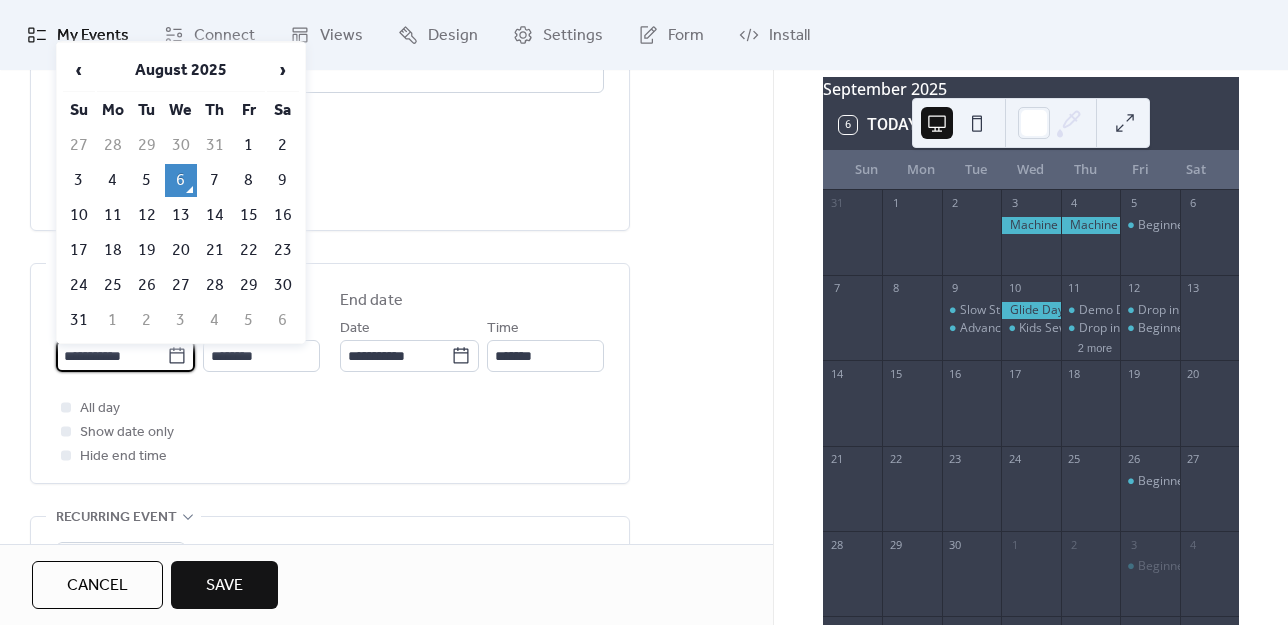 click on "**********" at bounding box center (111, 356) 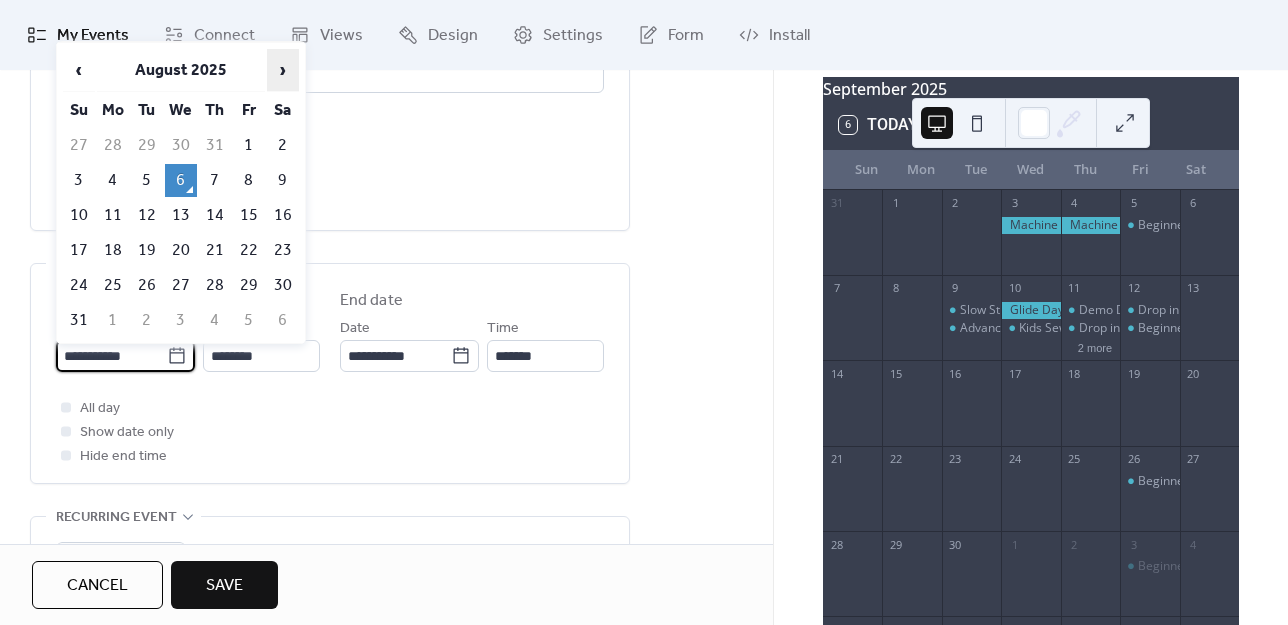 click on "›" at bounding box center (283, 70) 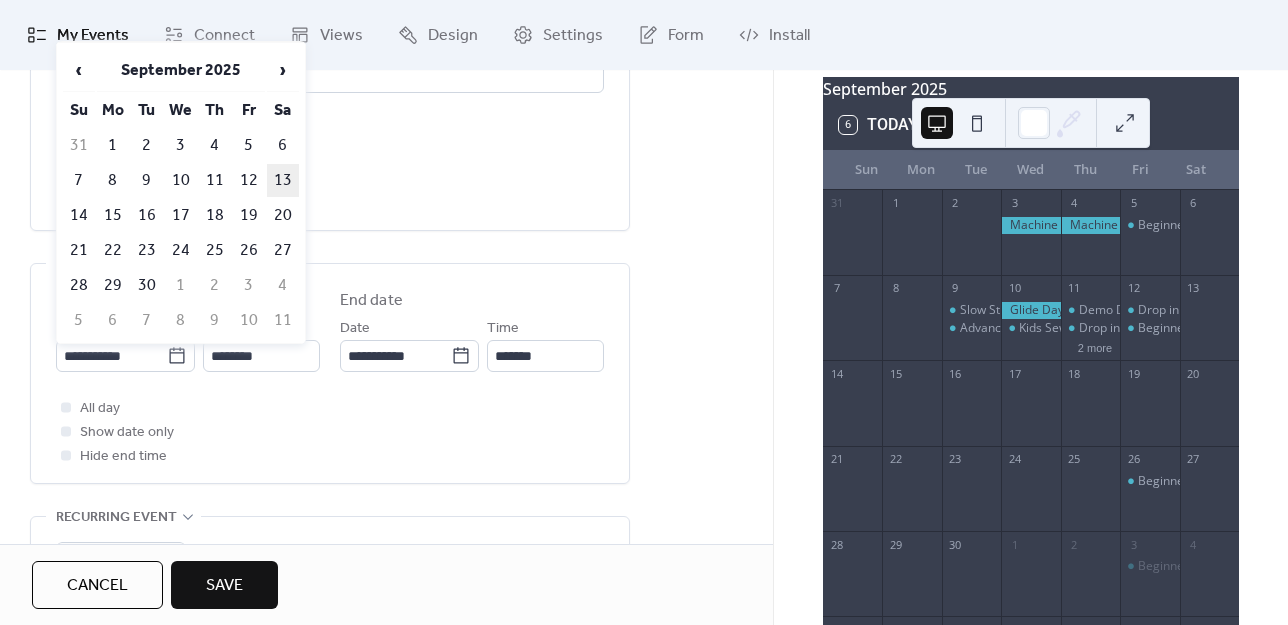 click on "13" at bounding box center [283, 180] 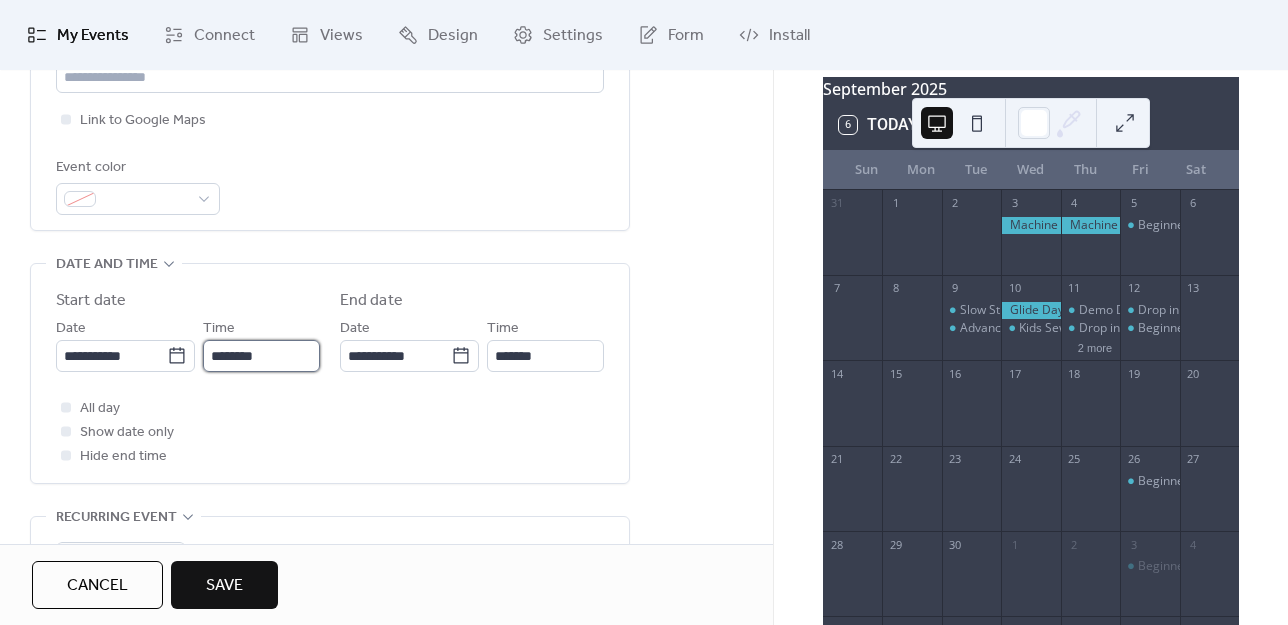 click on "********" at bounding box center [261, 356] 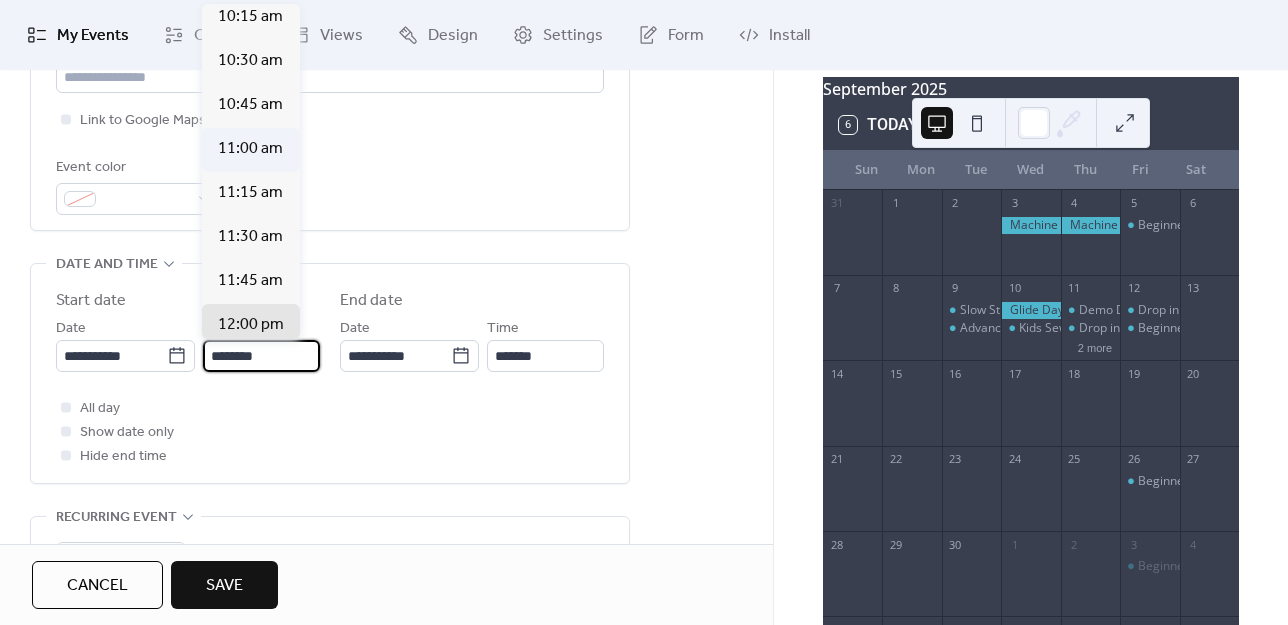 scroll, scrollTop: 1712, scrollLeft: 0, axis: vertical 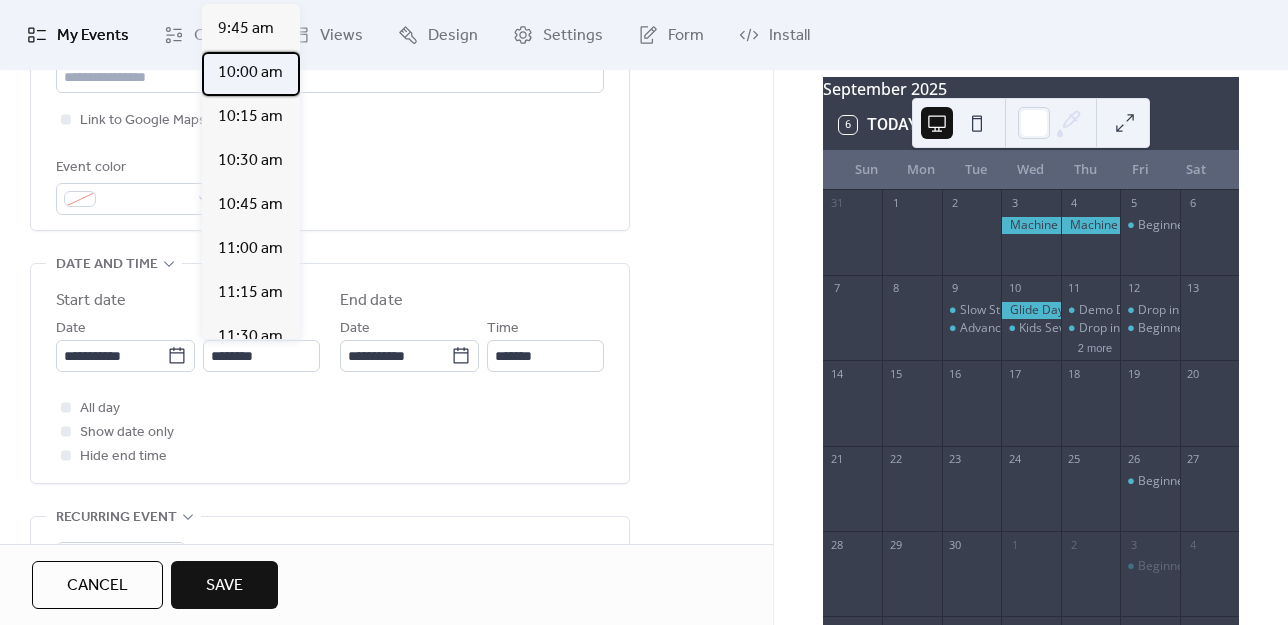 click on "10:00 am" at bounding box center (250, 73) 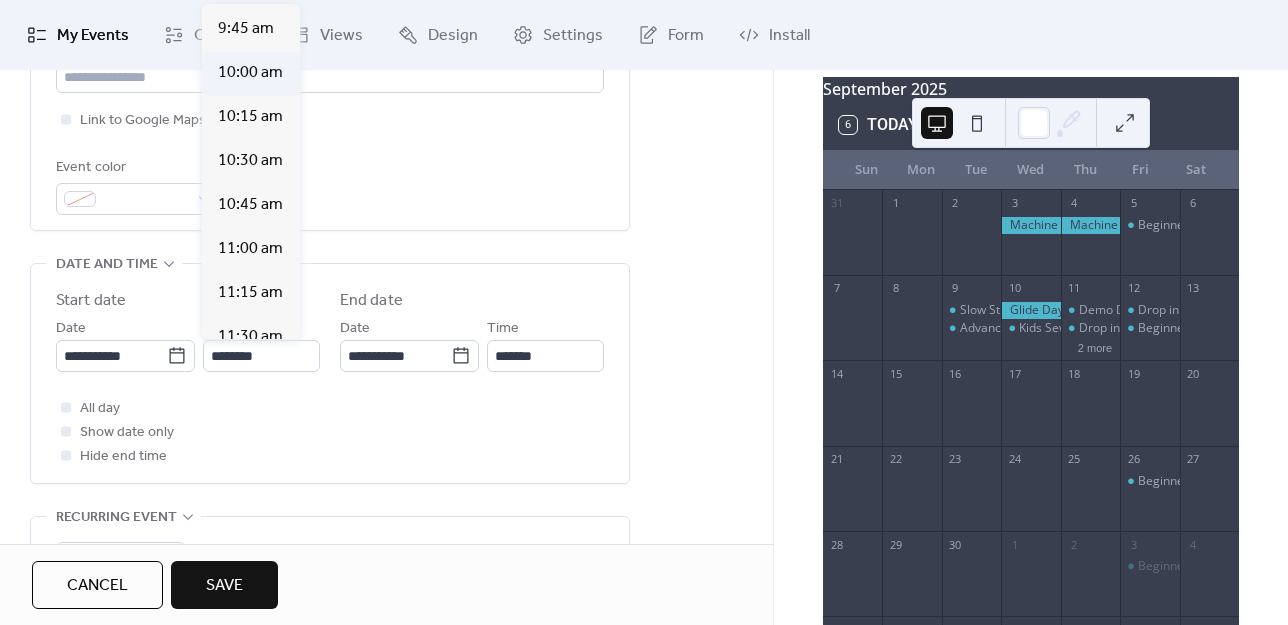 type on "********" 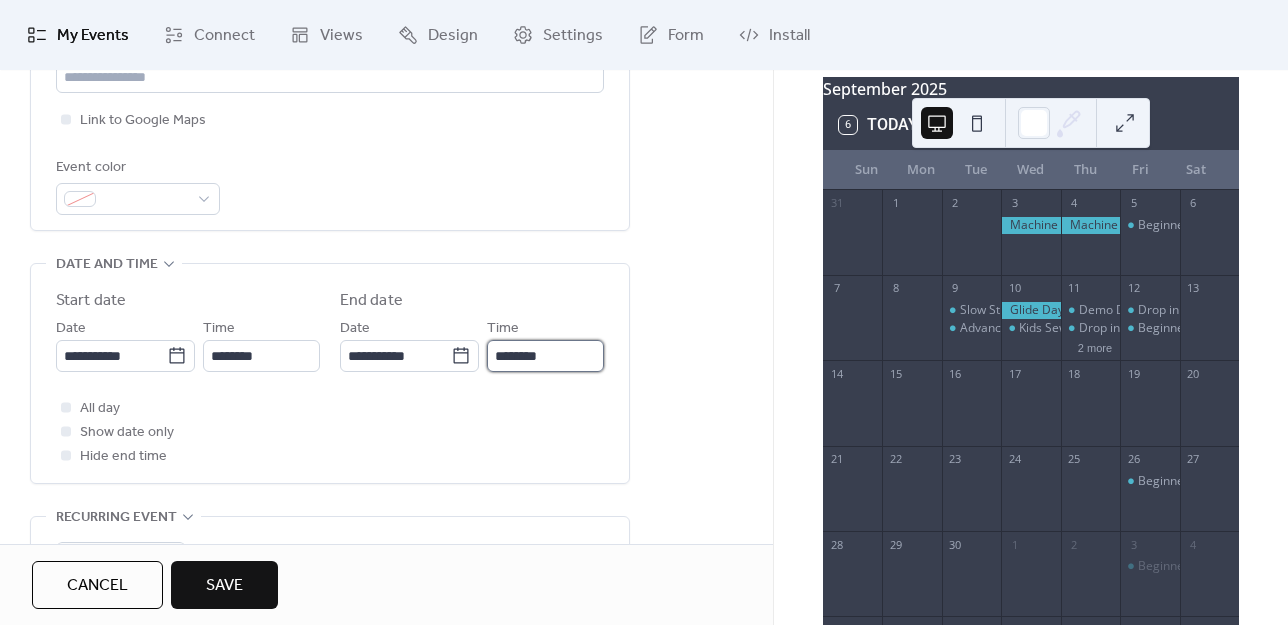 click on "********" at bounding box center [545, 356] 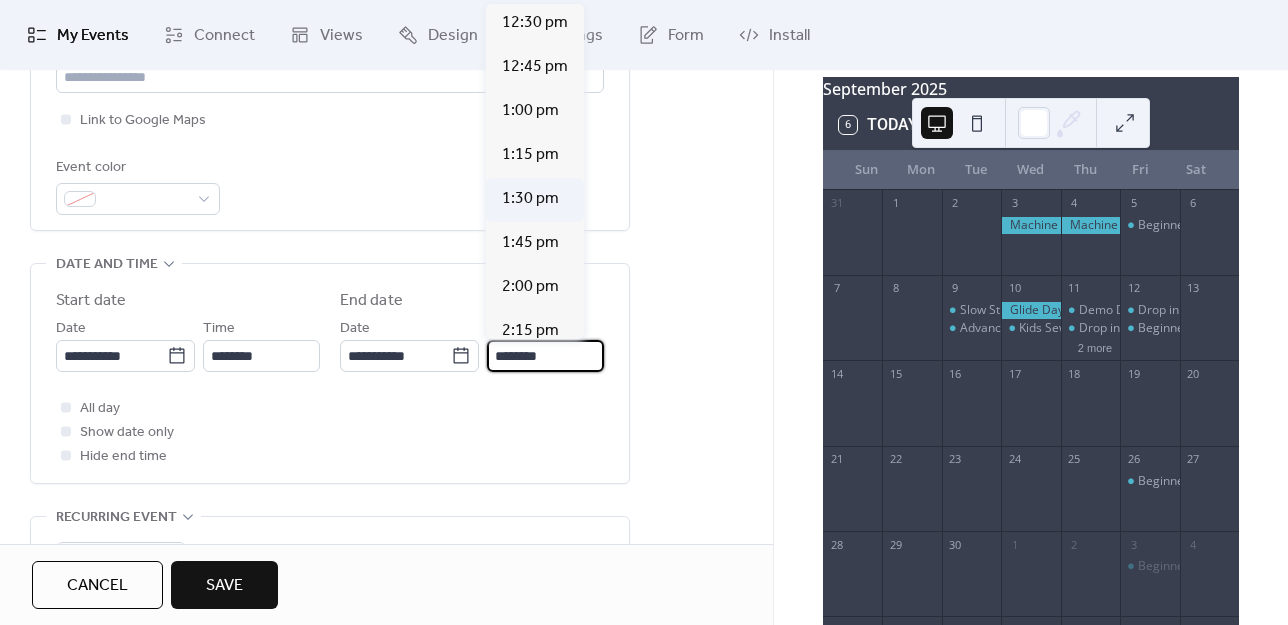 scroll, scrollTop: 400, scrollLeft: 0, axis: vertical 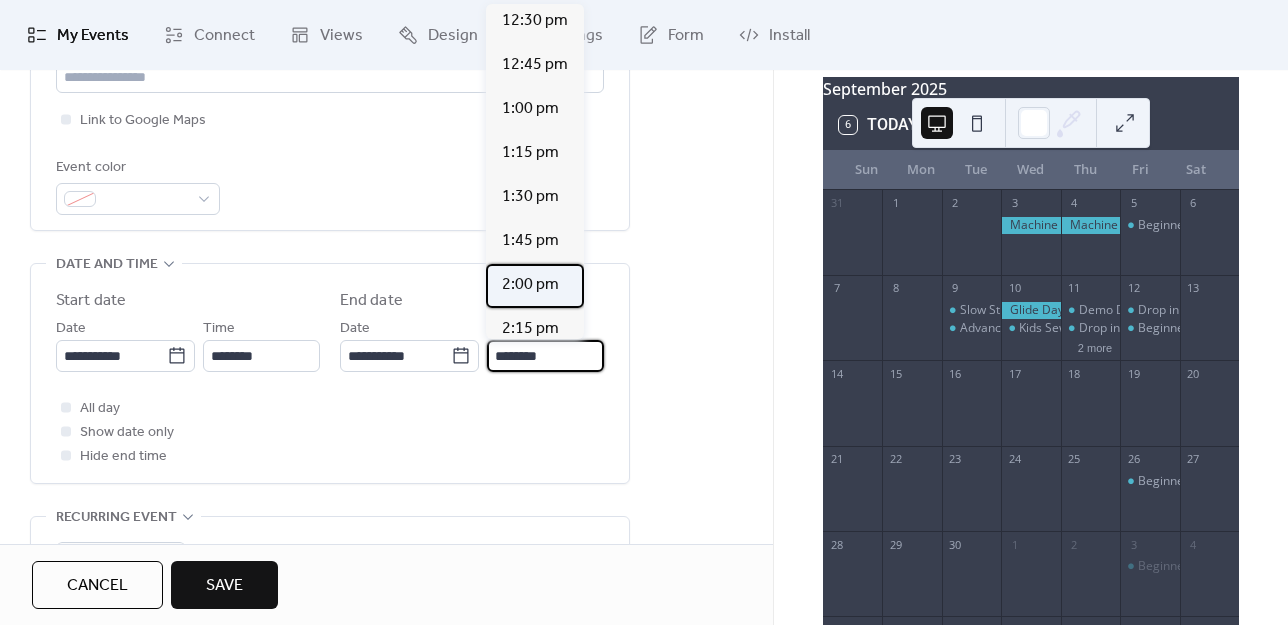 click on "2:00 pm" at bounding box center [530, 285] 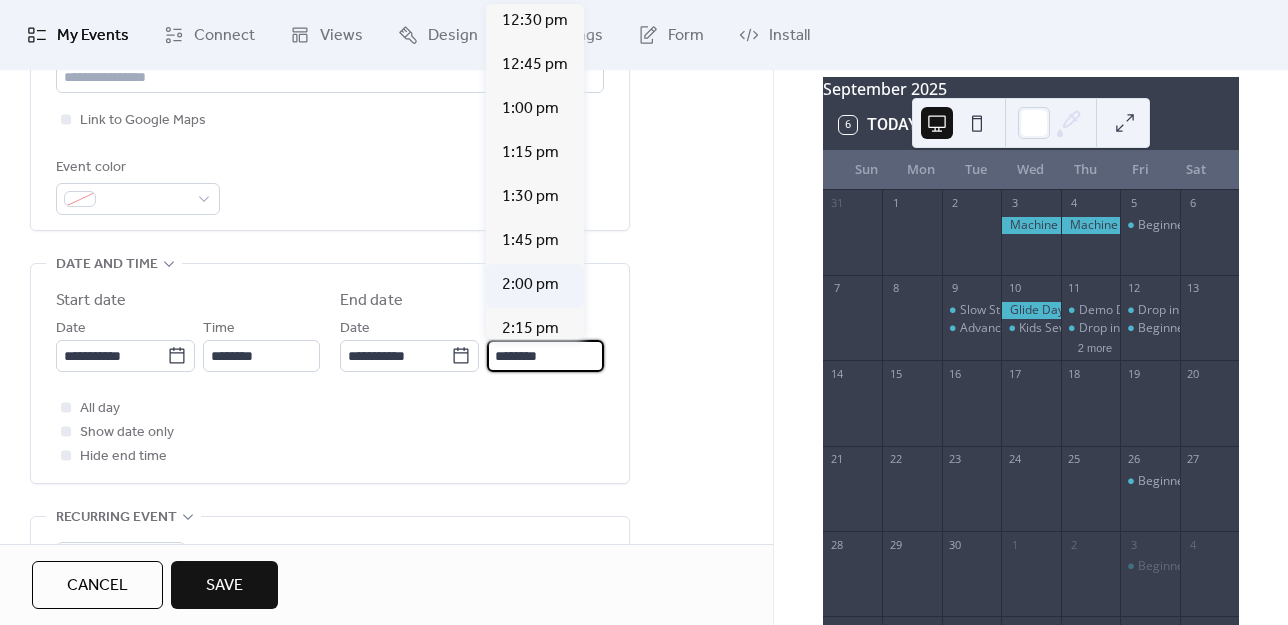 type on "*******" 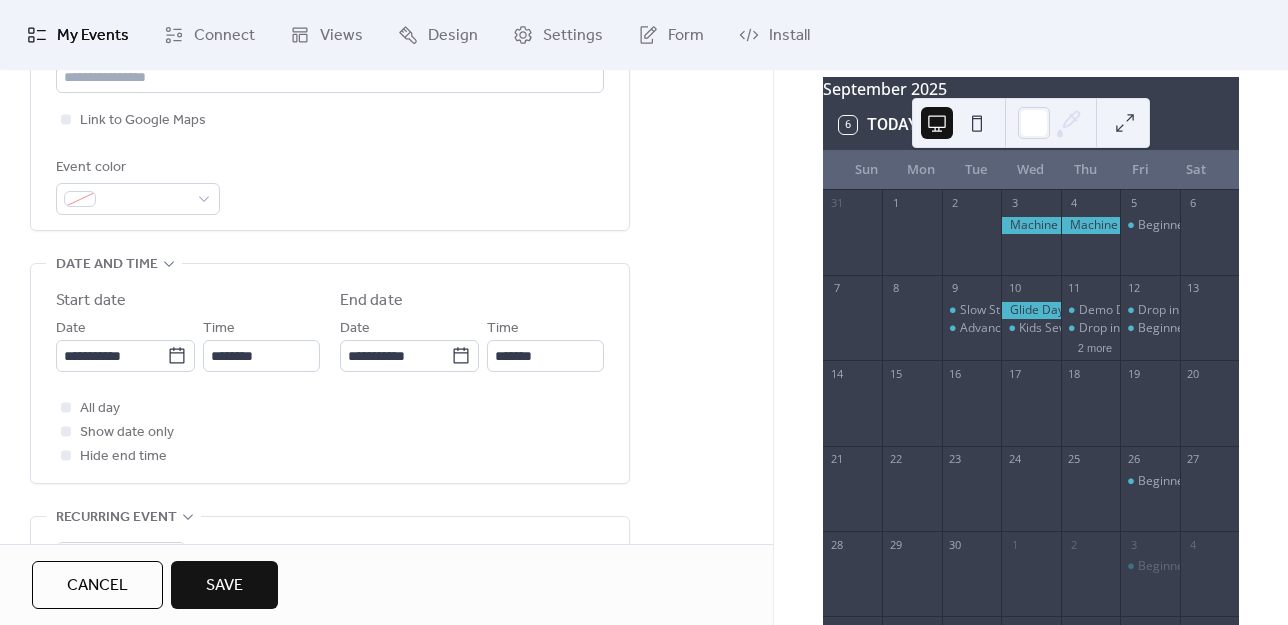 click on "**********" at bounding box center (386, 408) 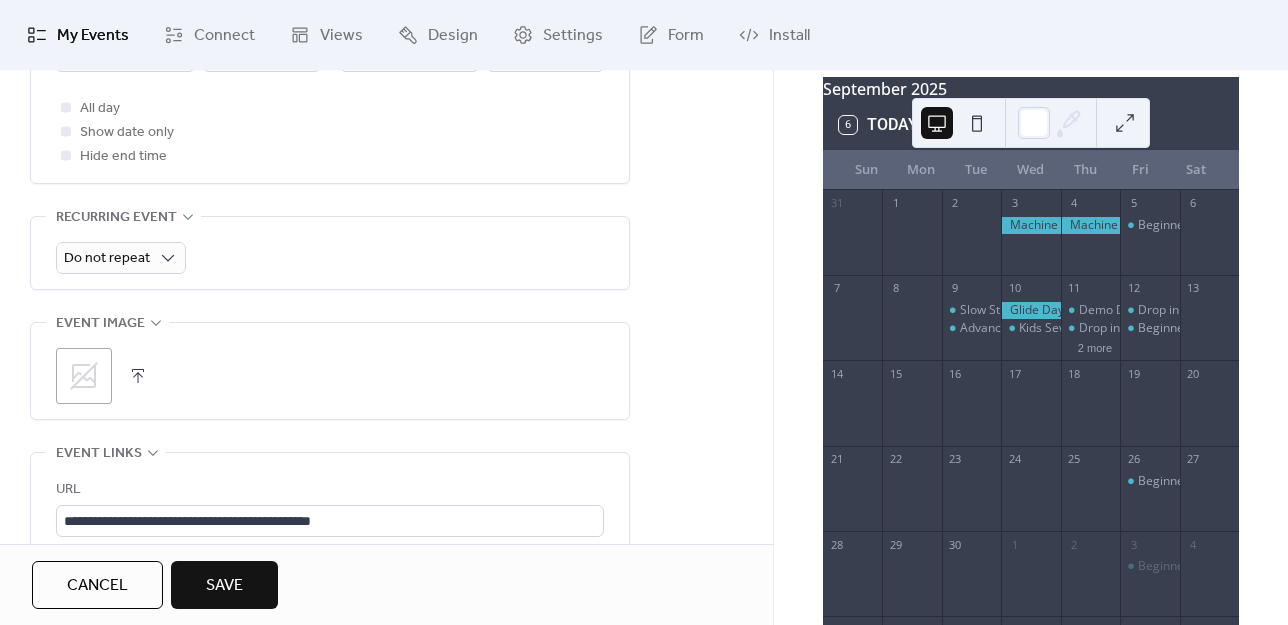 scroll, scrollTop: 1000, scrollLeft: 0, axis: vertical 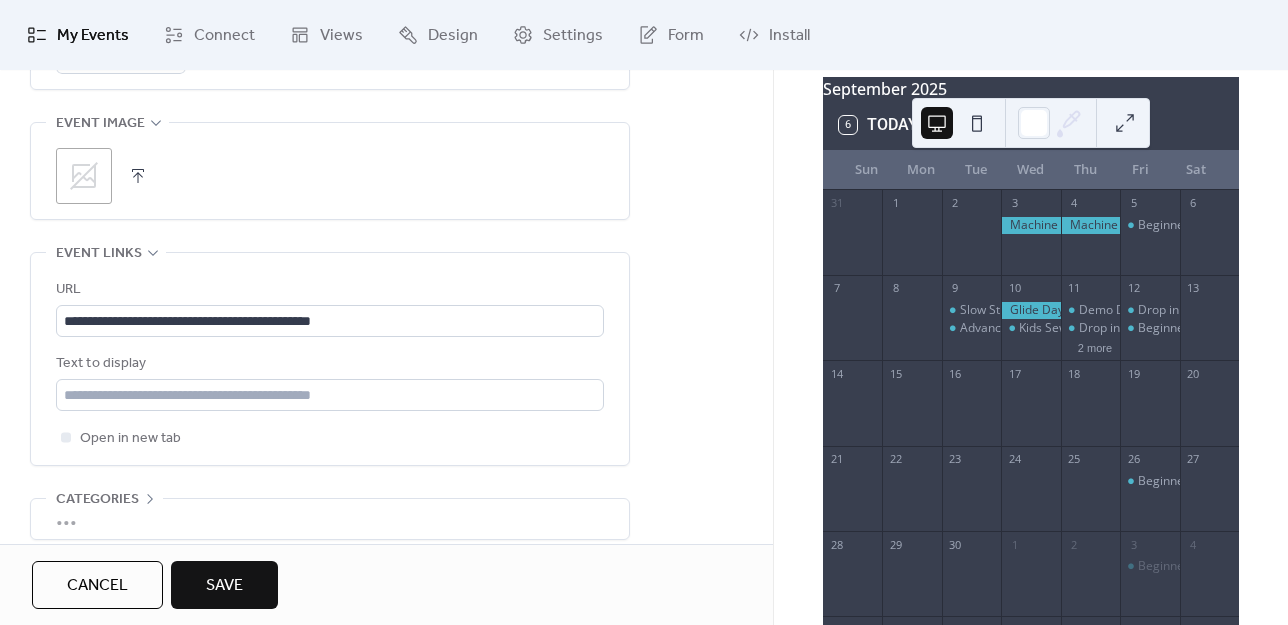 click 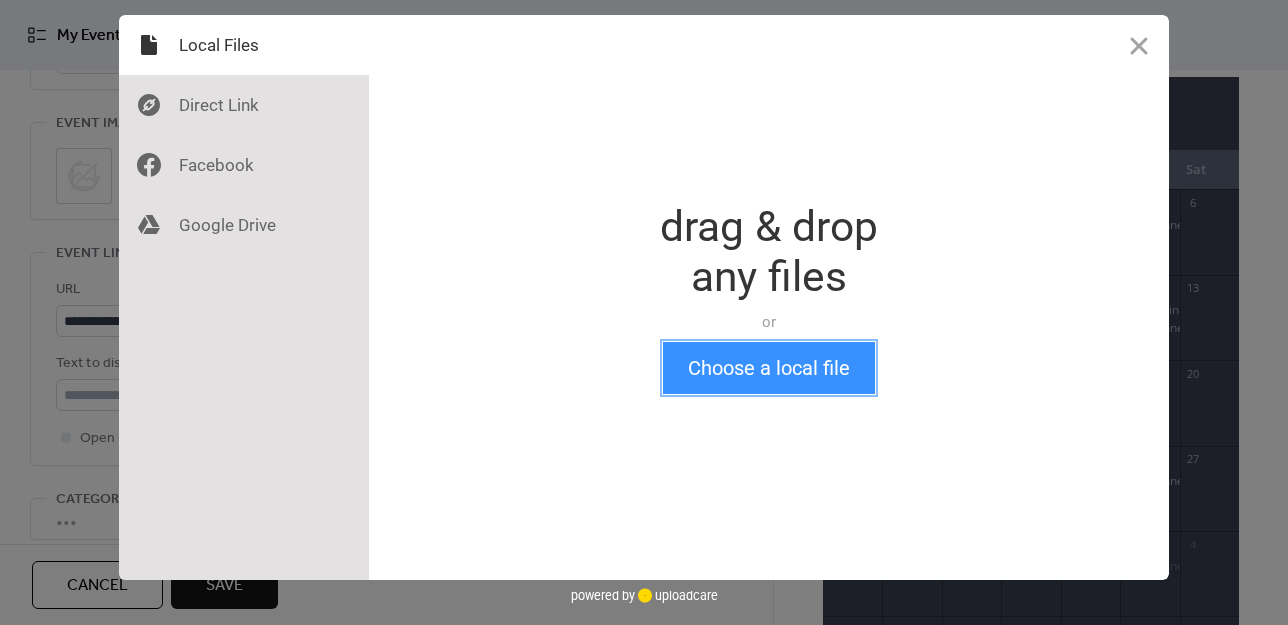 click on "Choose a local file" at bounding box center (769, 368) 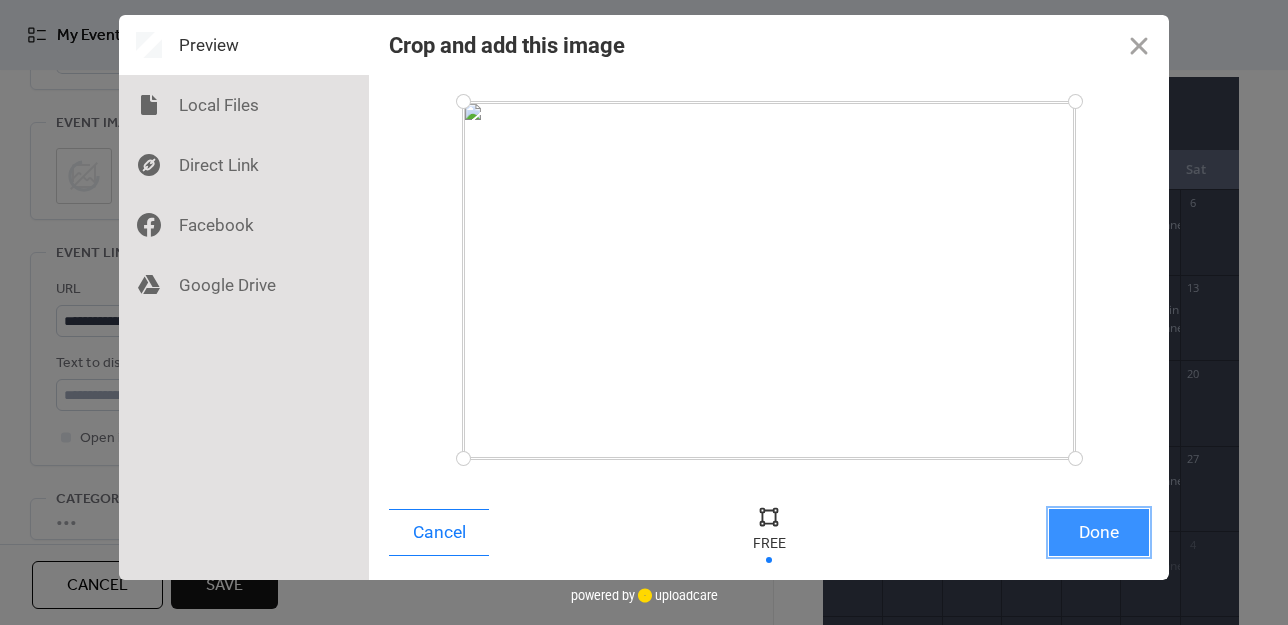 click on "Done" at bounding box center (1099, 532) 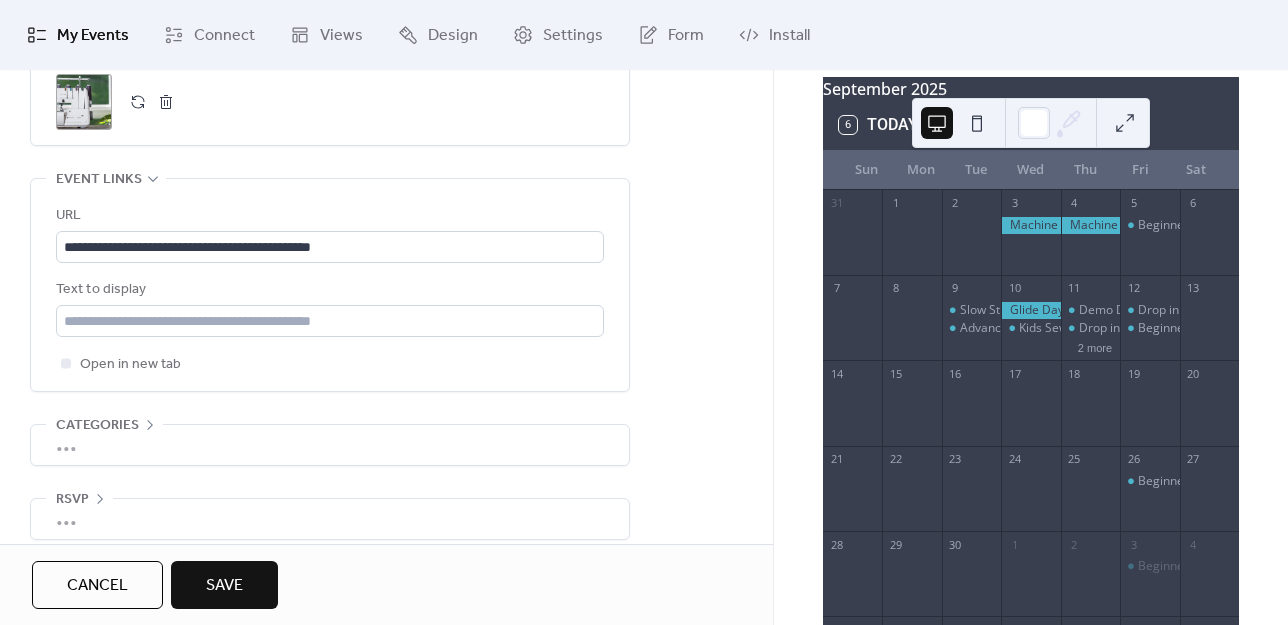 scroll, scrollTop: 1090, scrollLeft: 0, axis: vertical 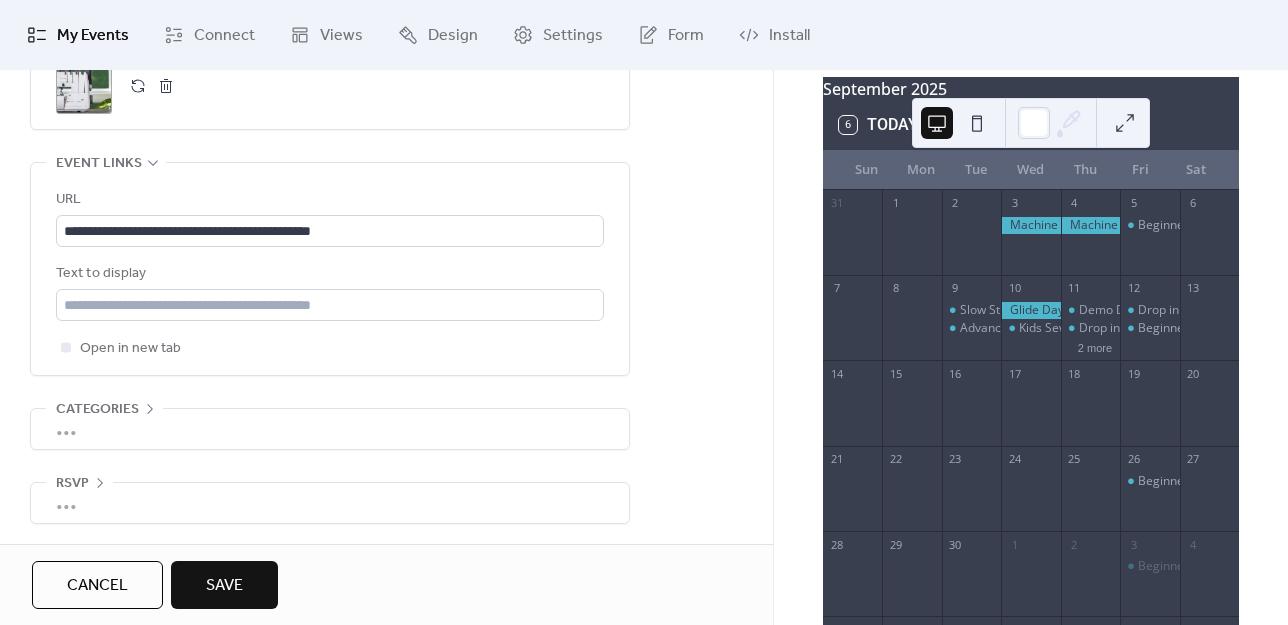 click on "Save" at bounding box center (224, 585) 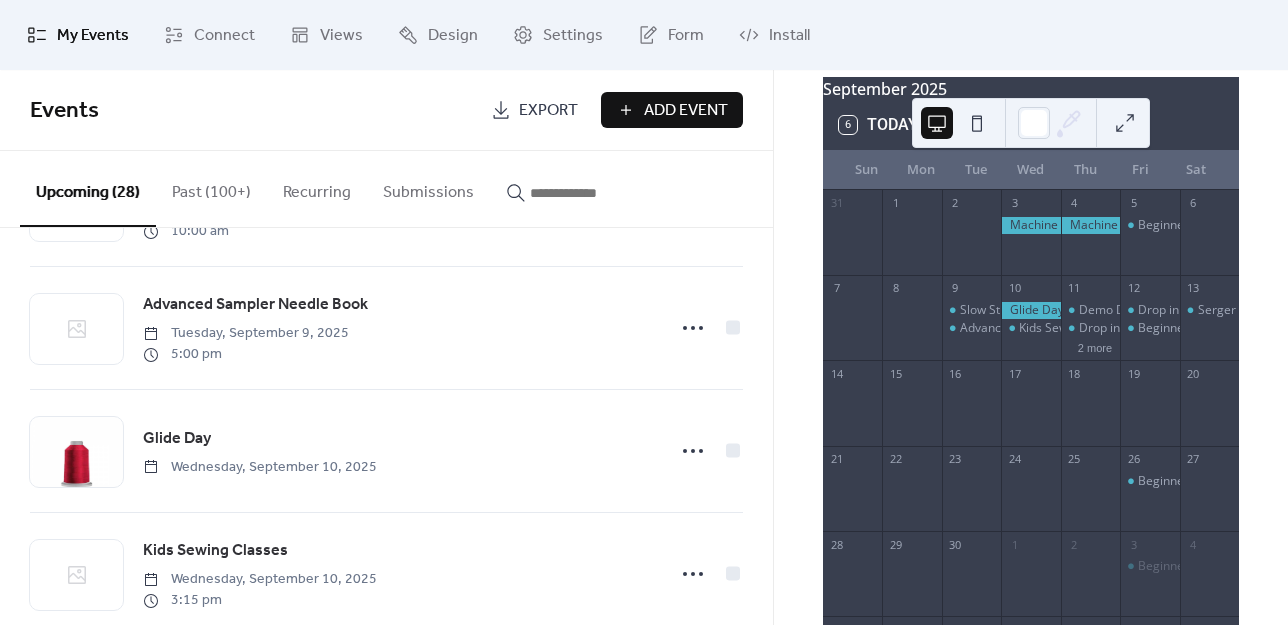 scroll, scrollTop: 1608, scrollLeft: 0, axis: vertical 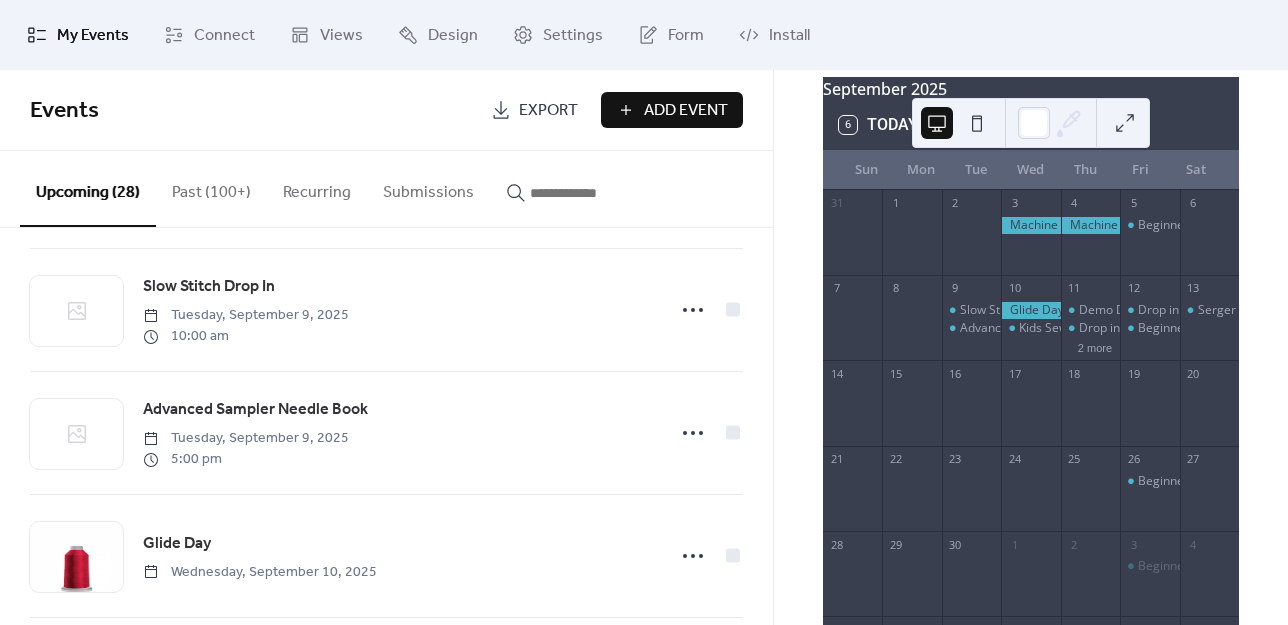 click on "Add Event" at bounding box center [686, 111] 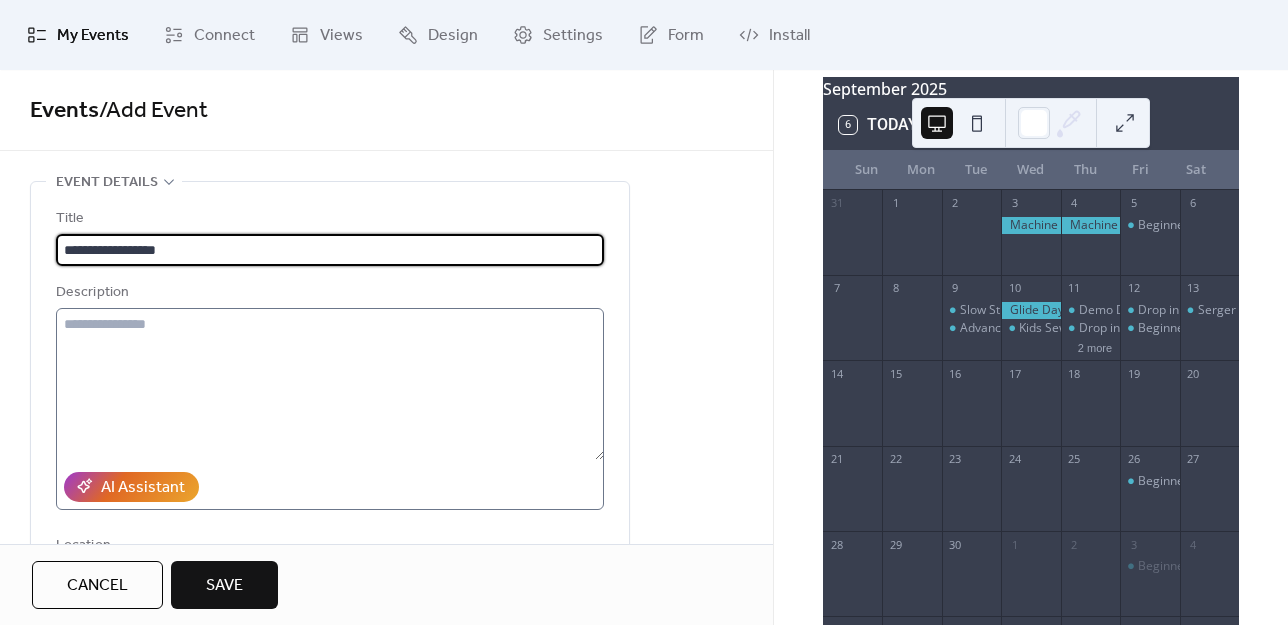 type on "**********" 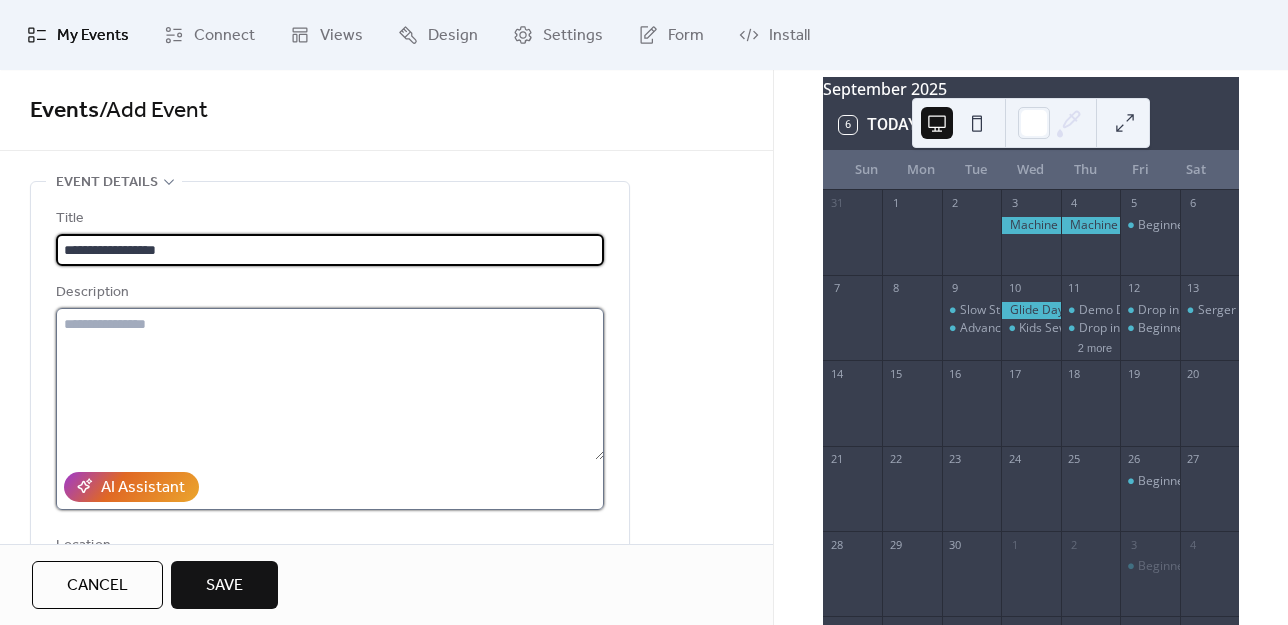 click at bounding box center [330, 384] 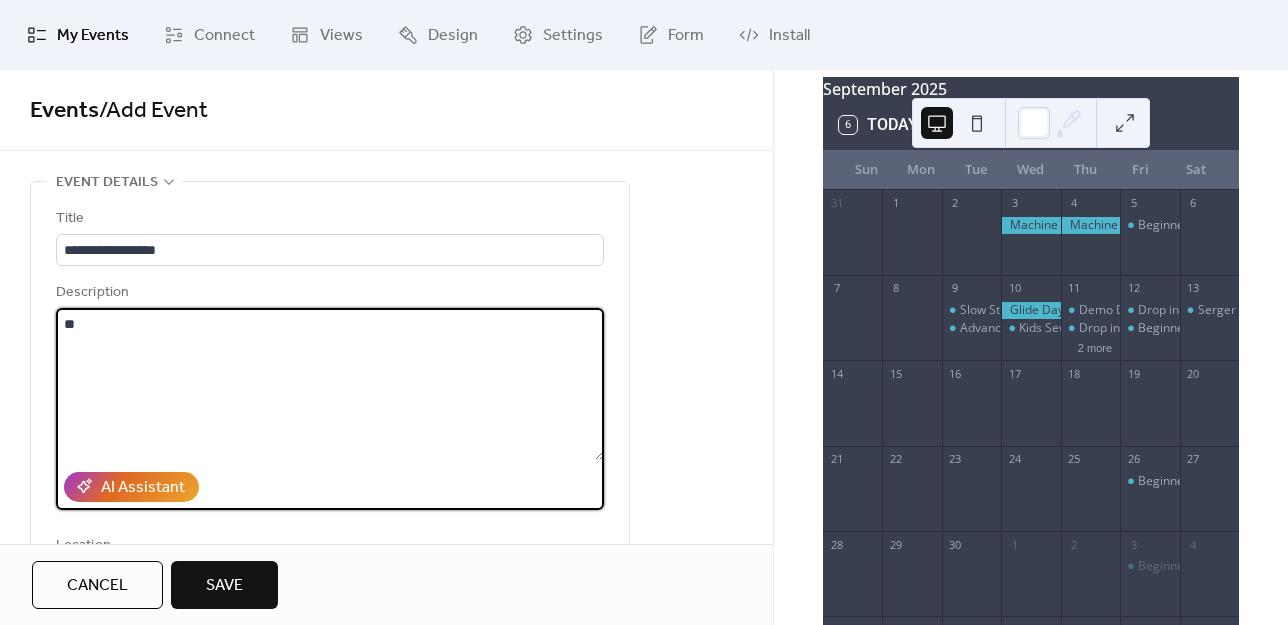 type on "*" 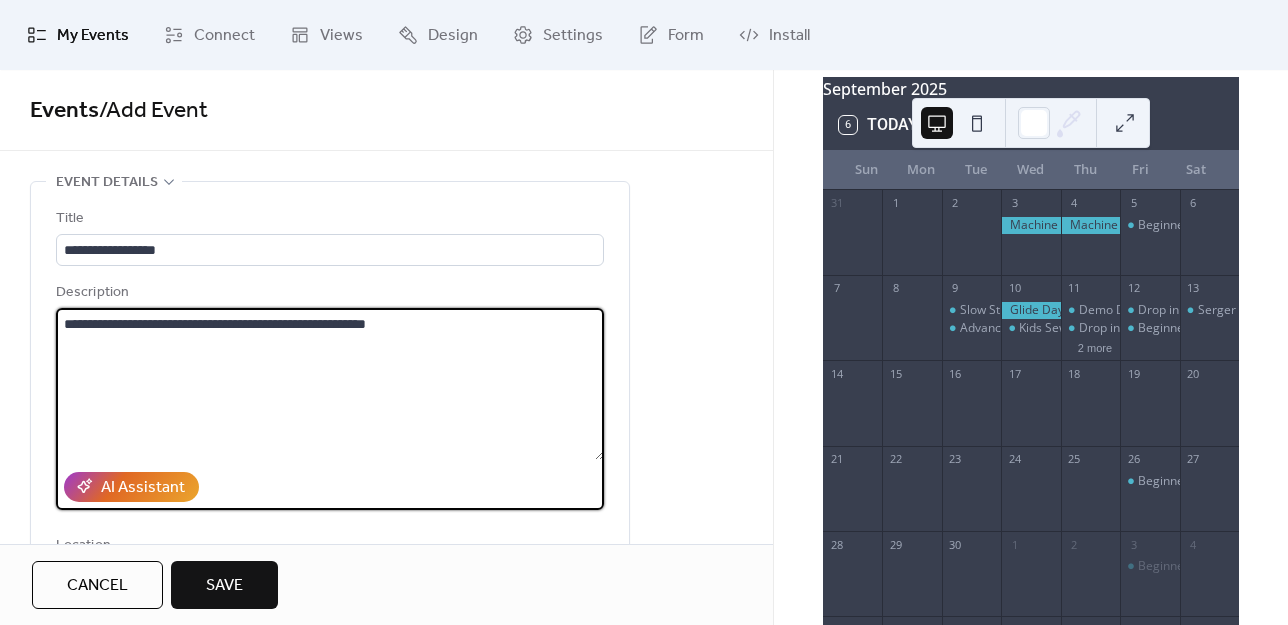 click on "**********" at bounding box center [330, 384] 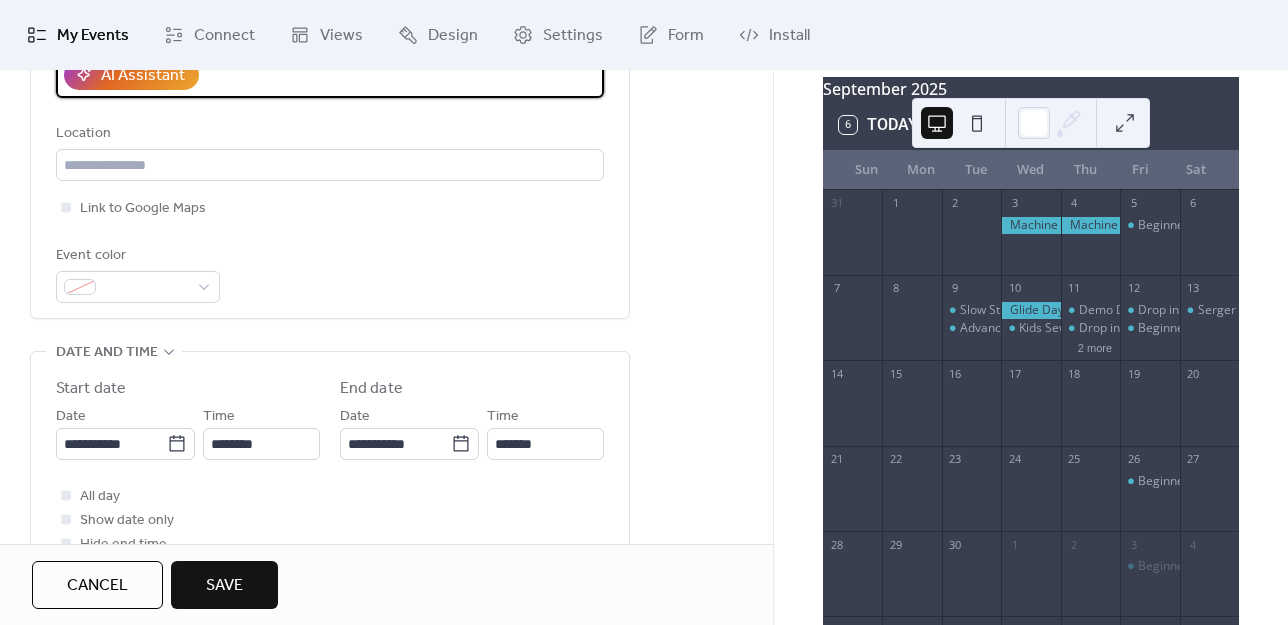 scroll, scrollTop: 600, scrollLeft: 0, axis: vertical 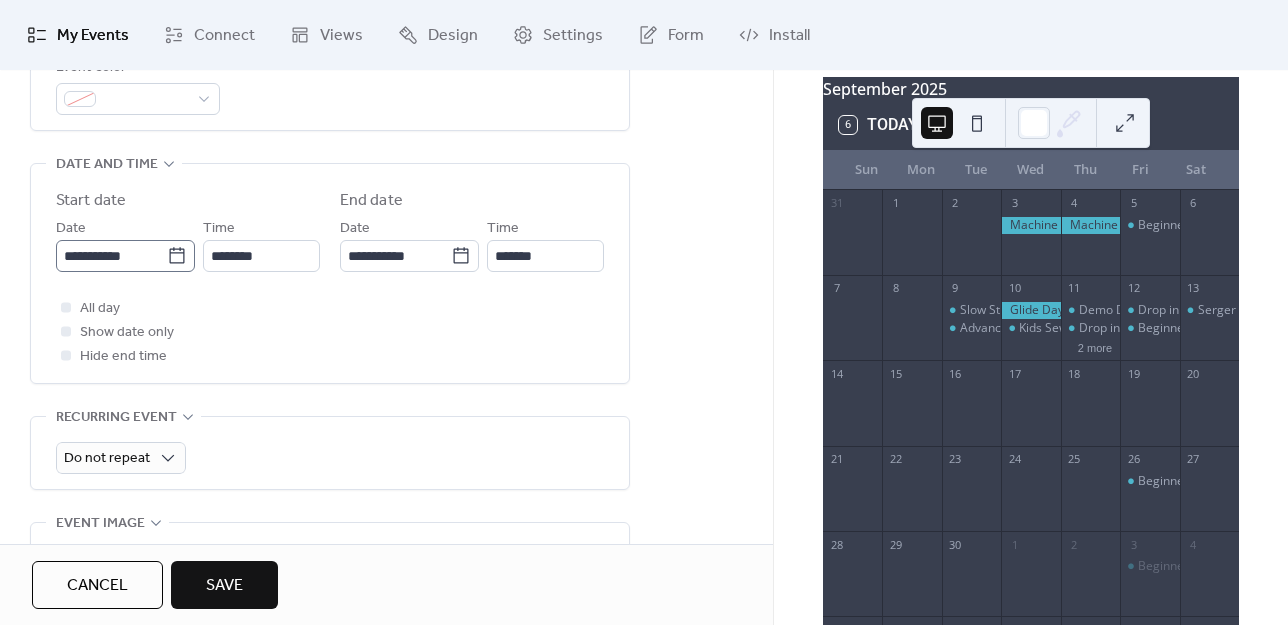 type on "**********" 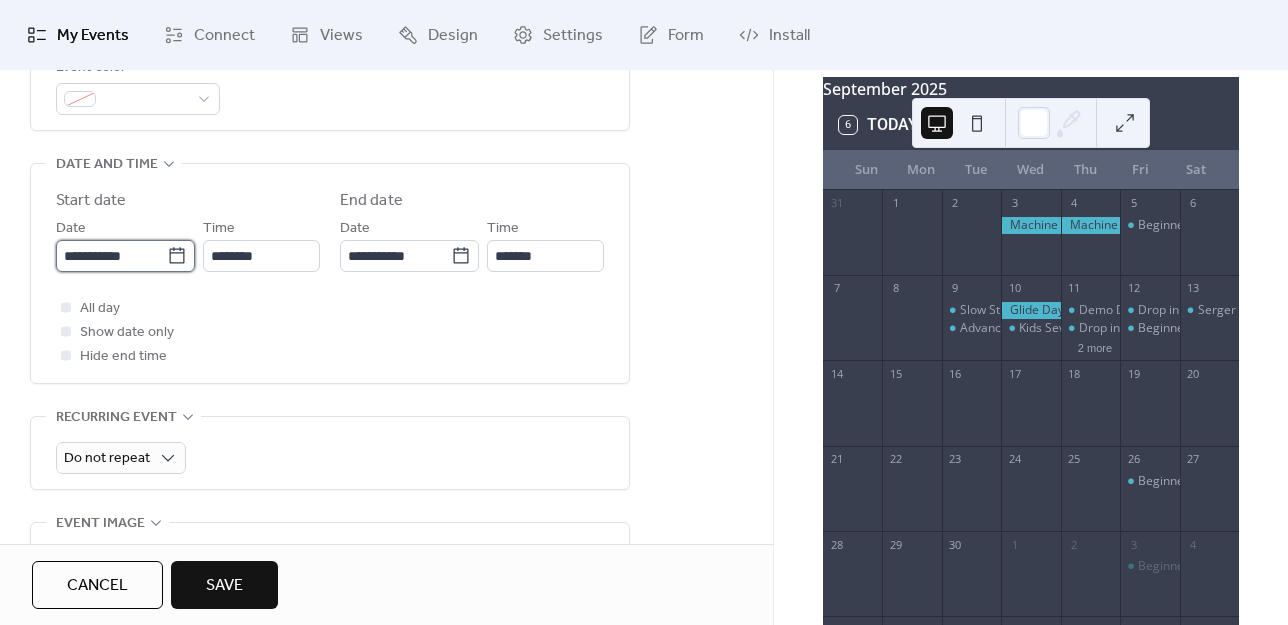 click on "**********" at bounding box center (111, 256) 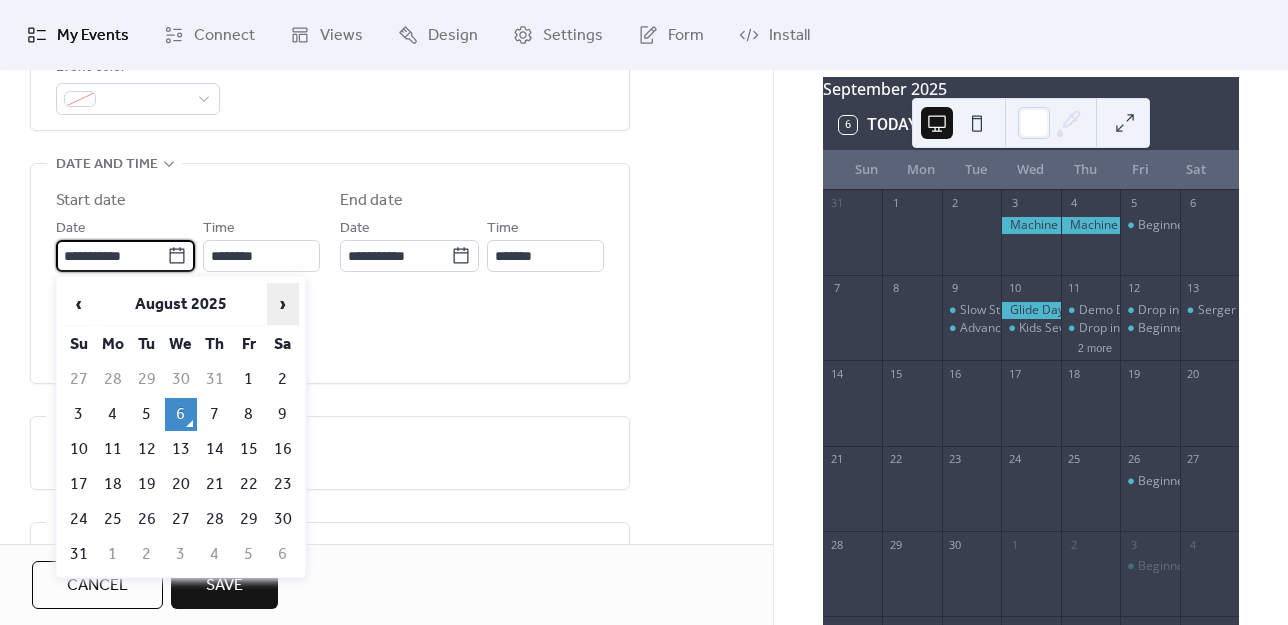 click on "›" at bounding box center [283, 304] 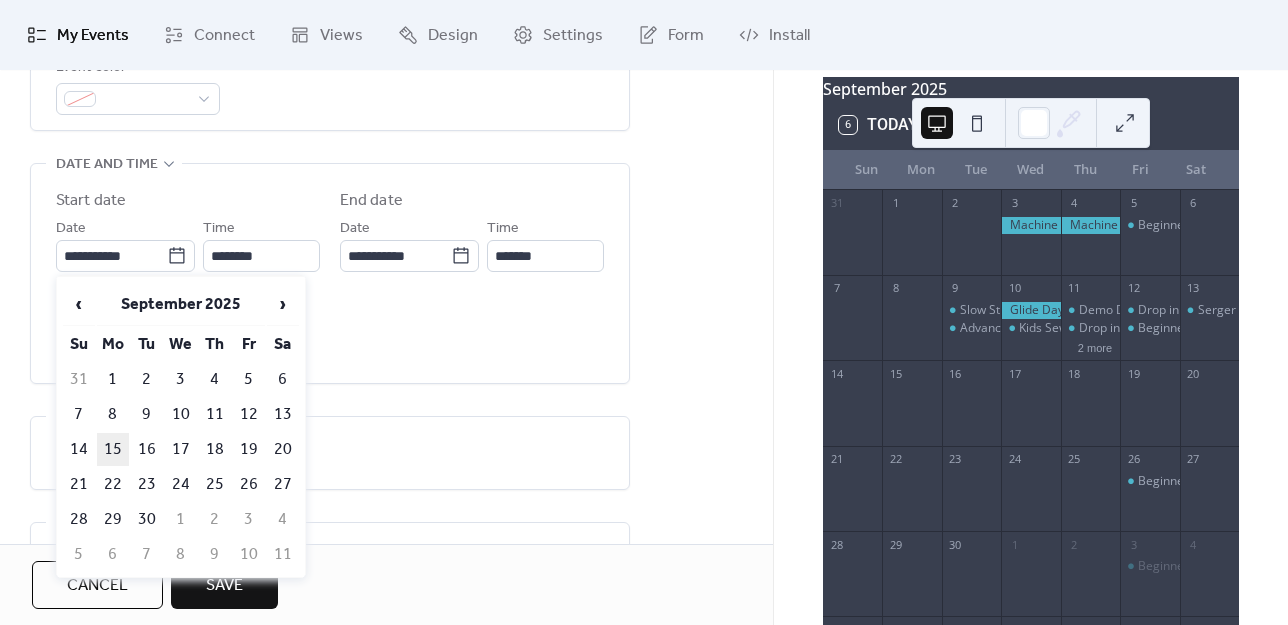 click on "15" at bounding box center (113, 449) 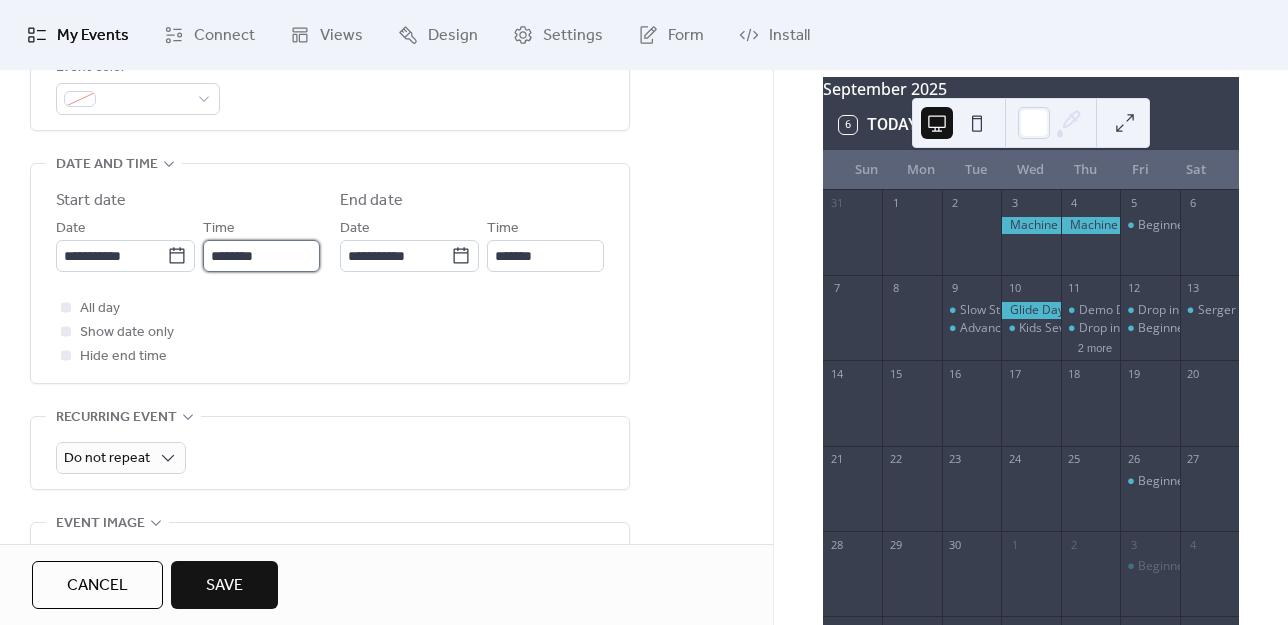 click on "********" at bounding box center [261, 256] 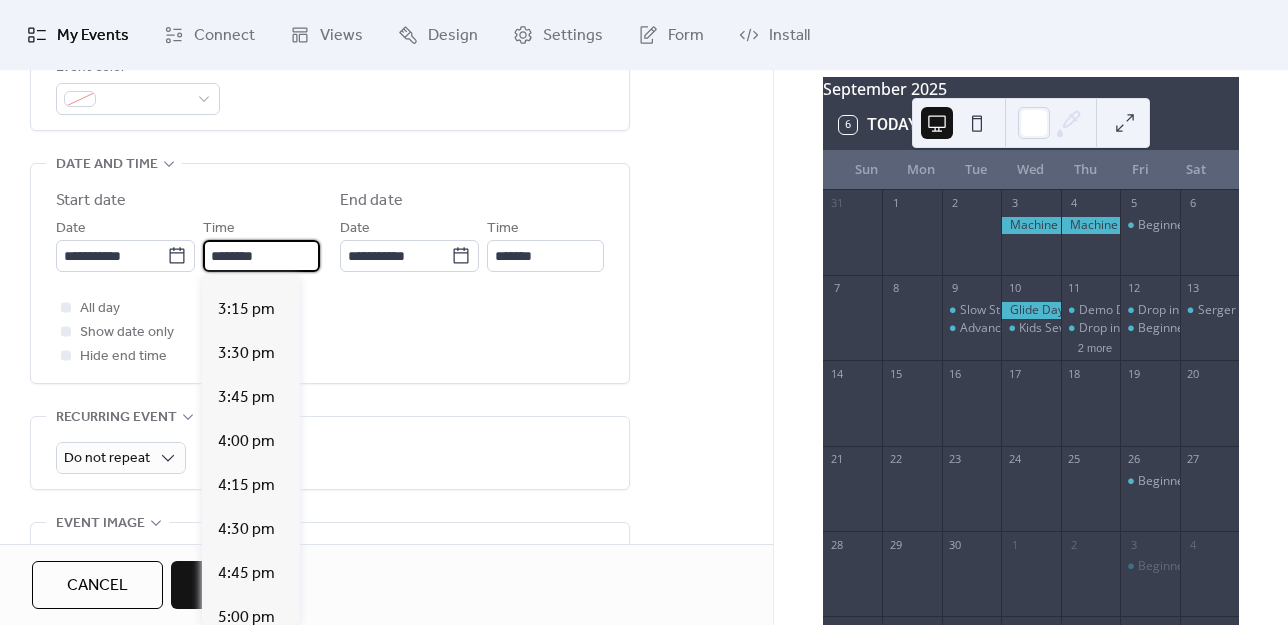 scroll, scrollTop: 2812, scrollLeft: 0, axis: vertical 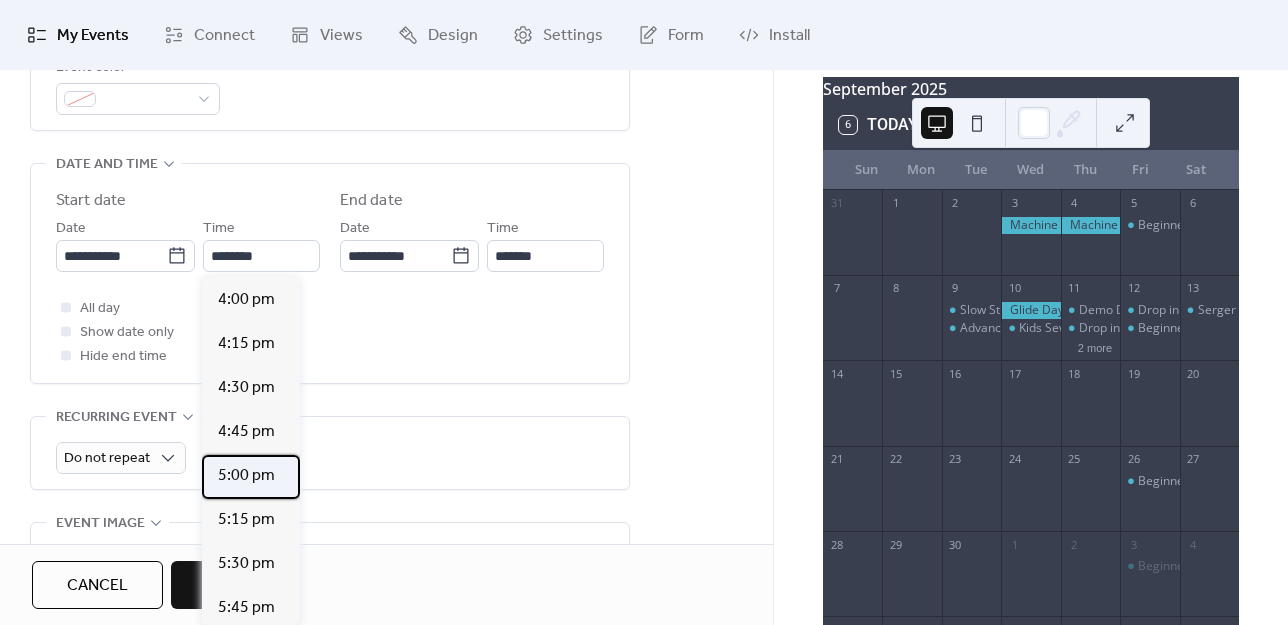 click on "5:00 pm" at bounding box center [246, 476] 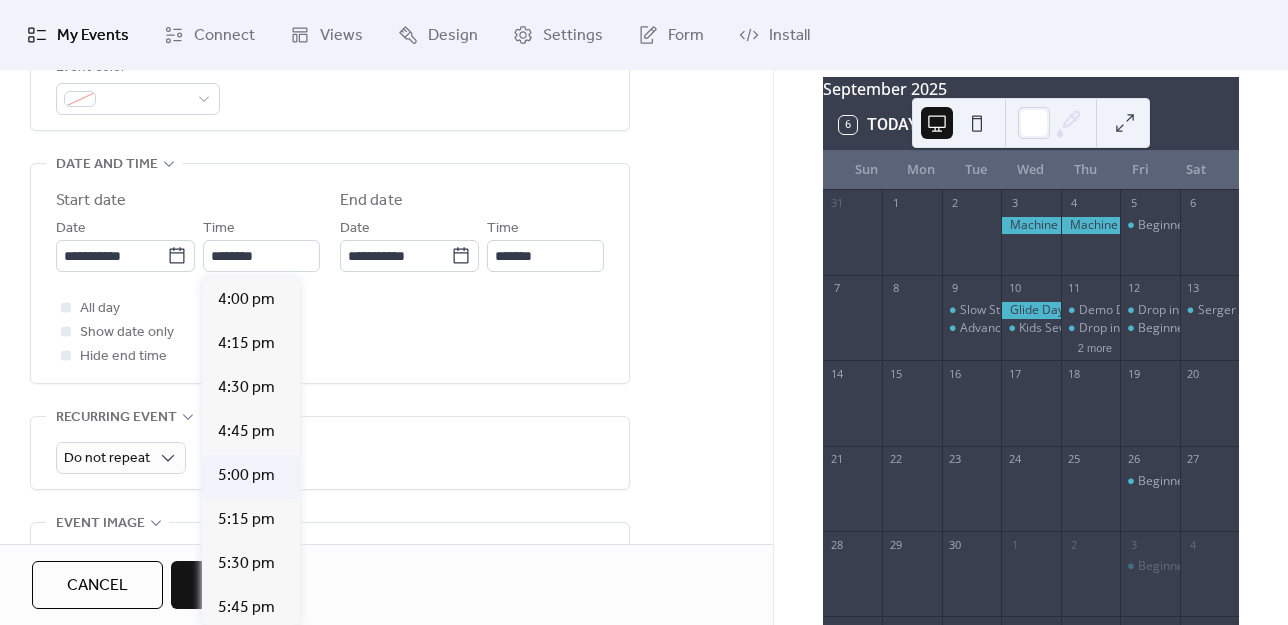type on "*******" 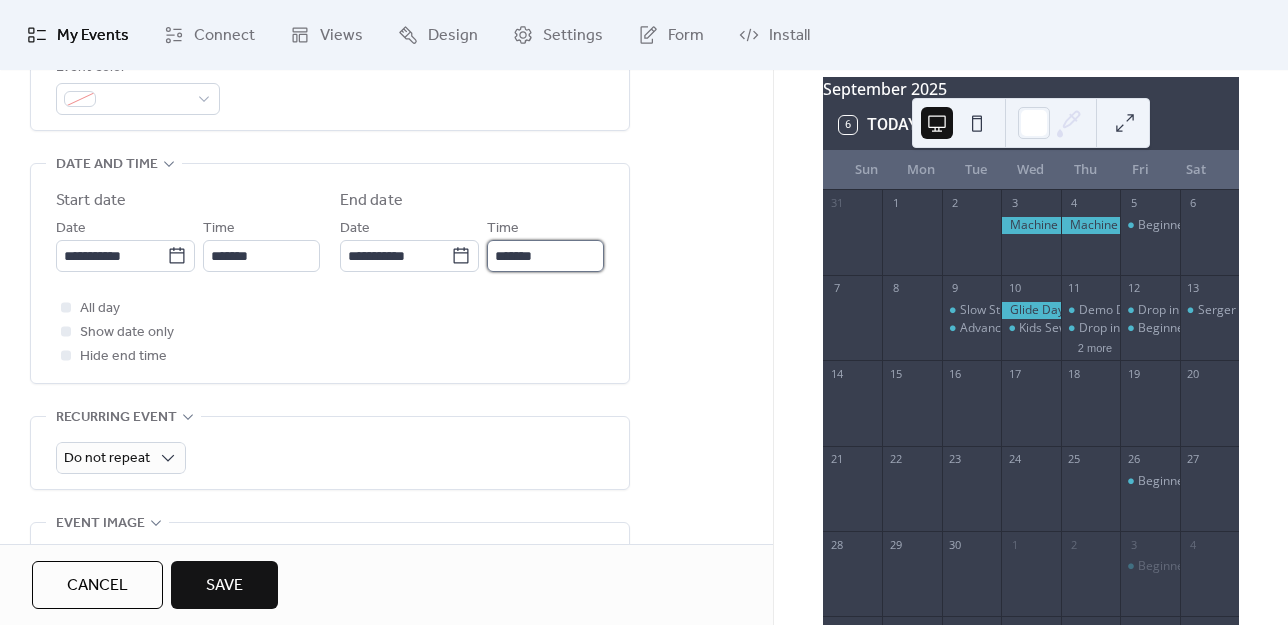 click on "*******" at bounding box center (545, 256) 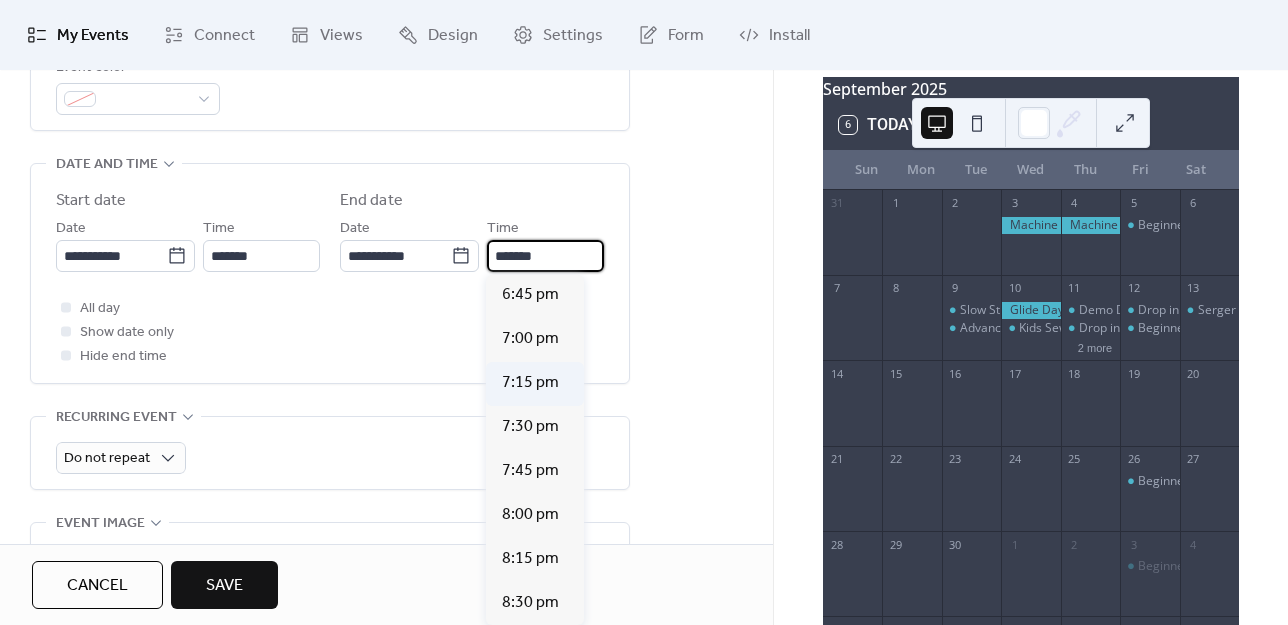 scroll, scrollTop: 400, scrollLeft: 0, axis: vertical 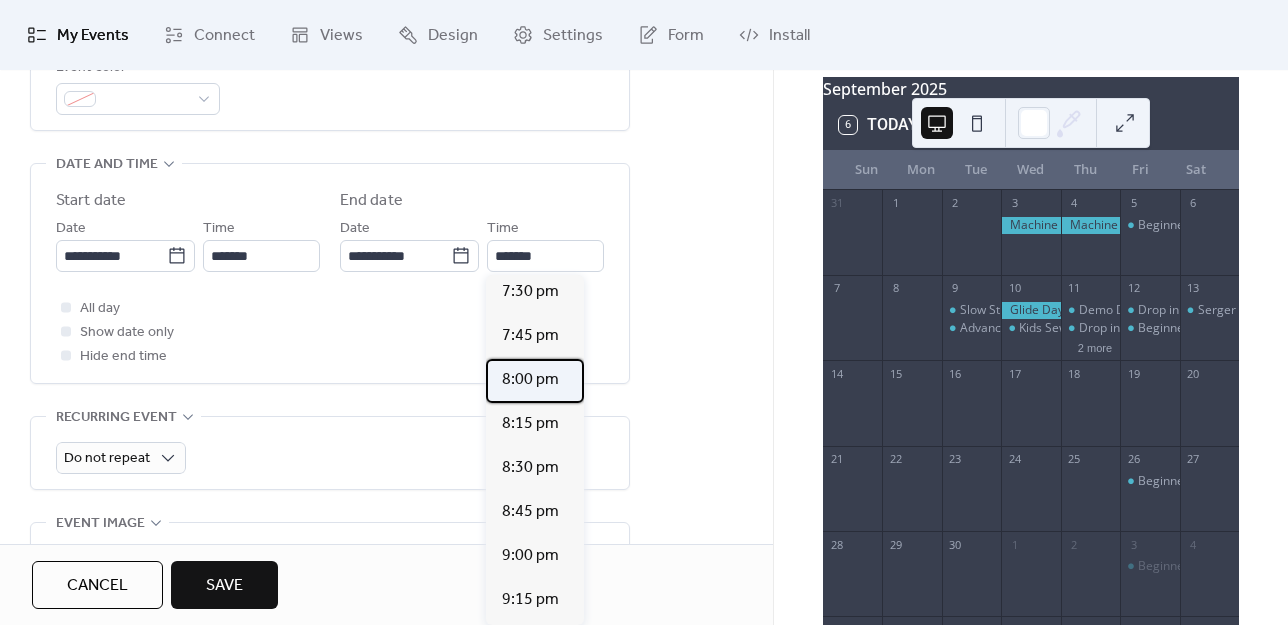 click on "8:00 pm" at bounding box center [530, 380] 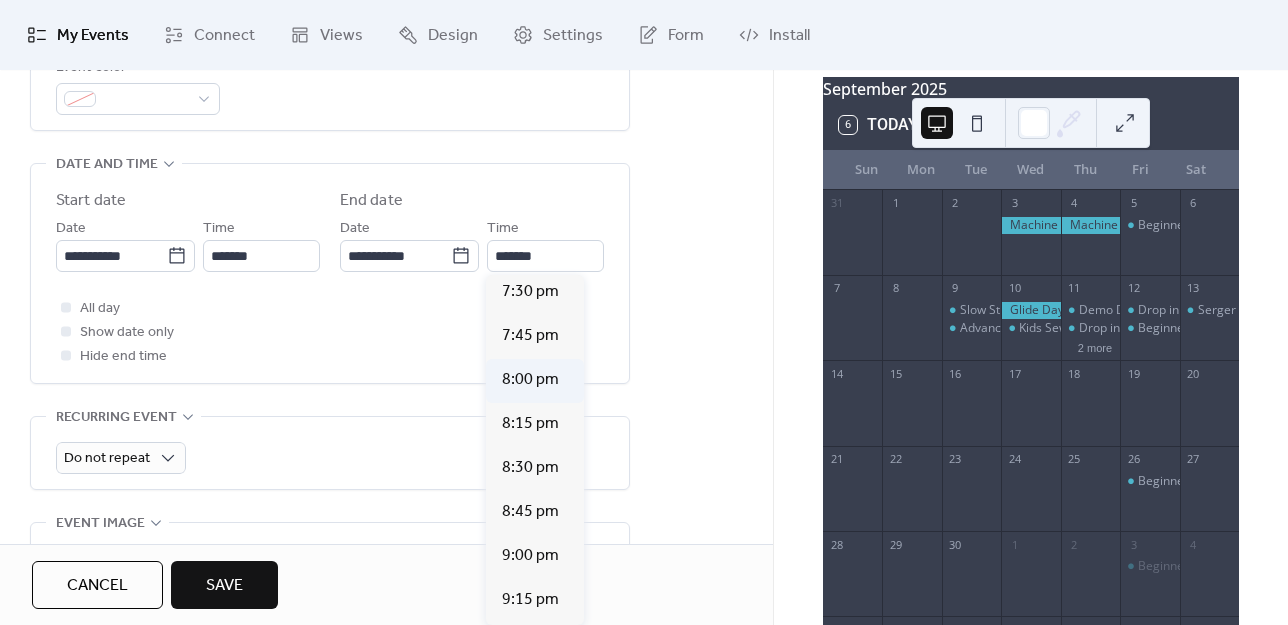 type on "*******" 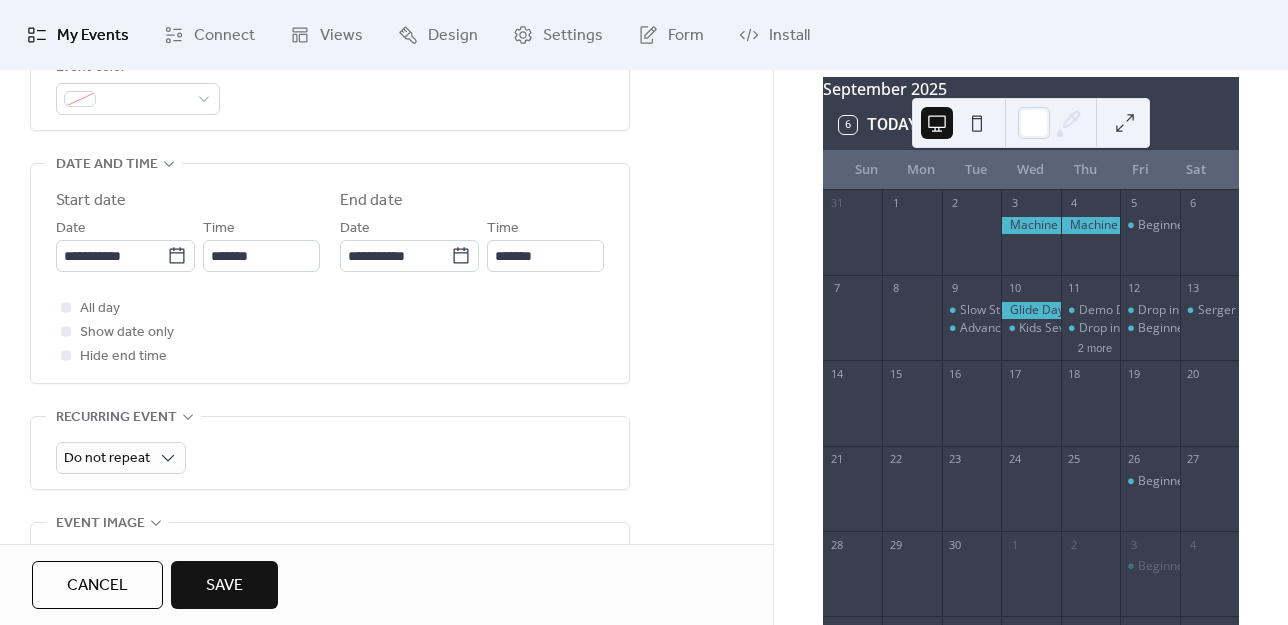 click on "**********" at bounding box center [386, 308] 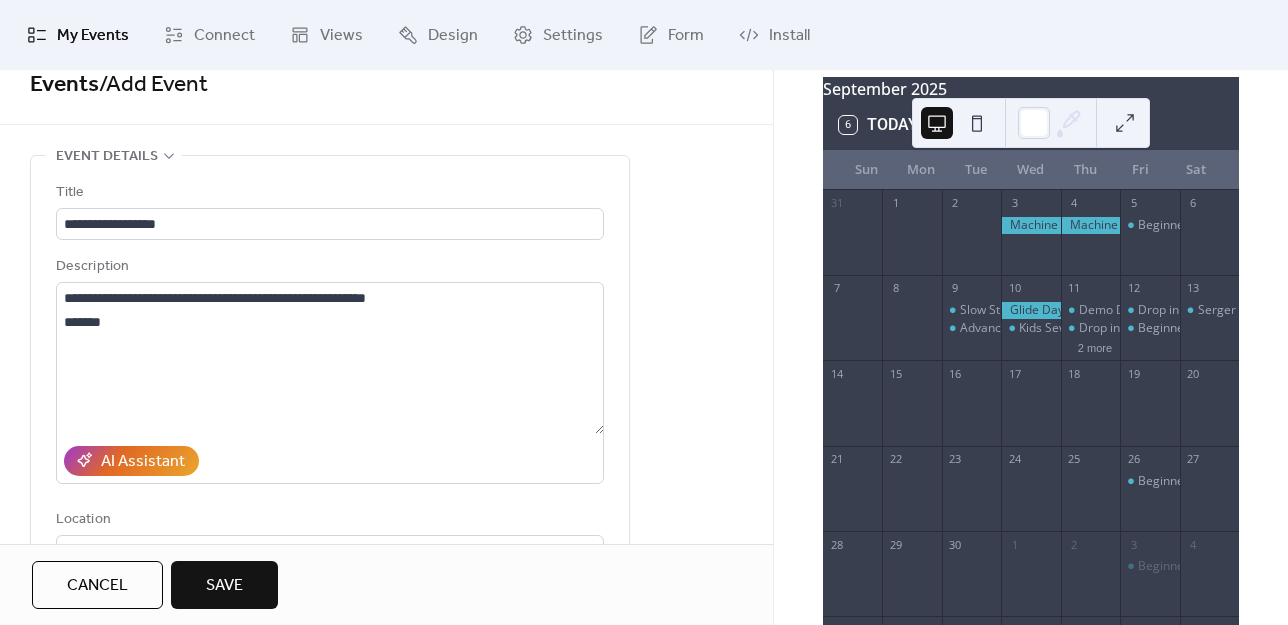 scroll, scrollTop: 0, scrollLeft: 0, axis: both 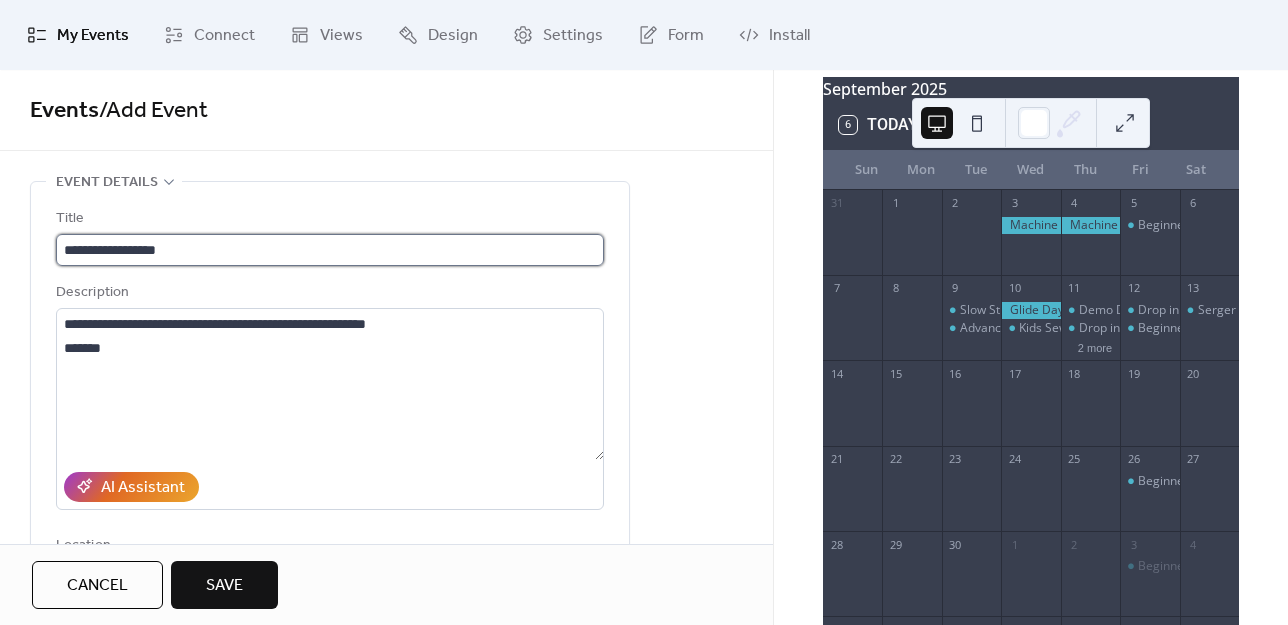 click on "**********" at bounding box center (330, 250) 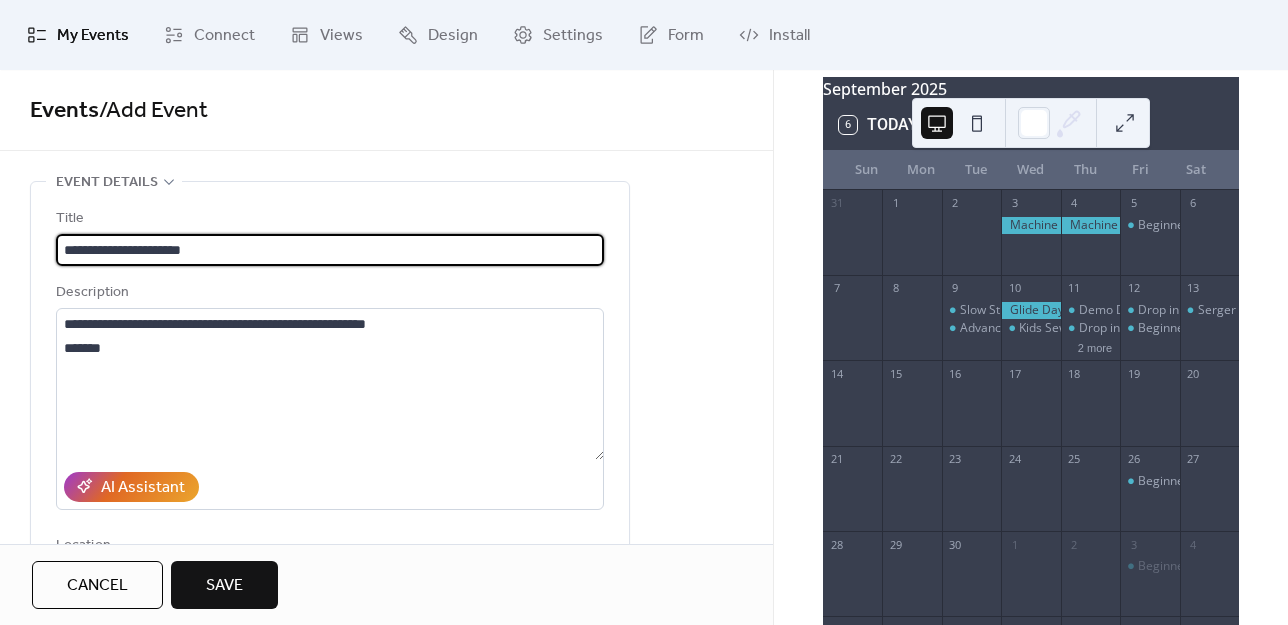 type on "**********" 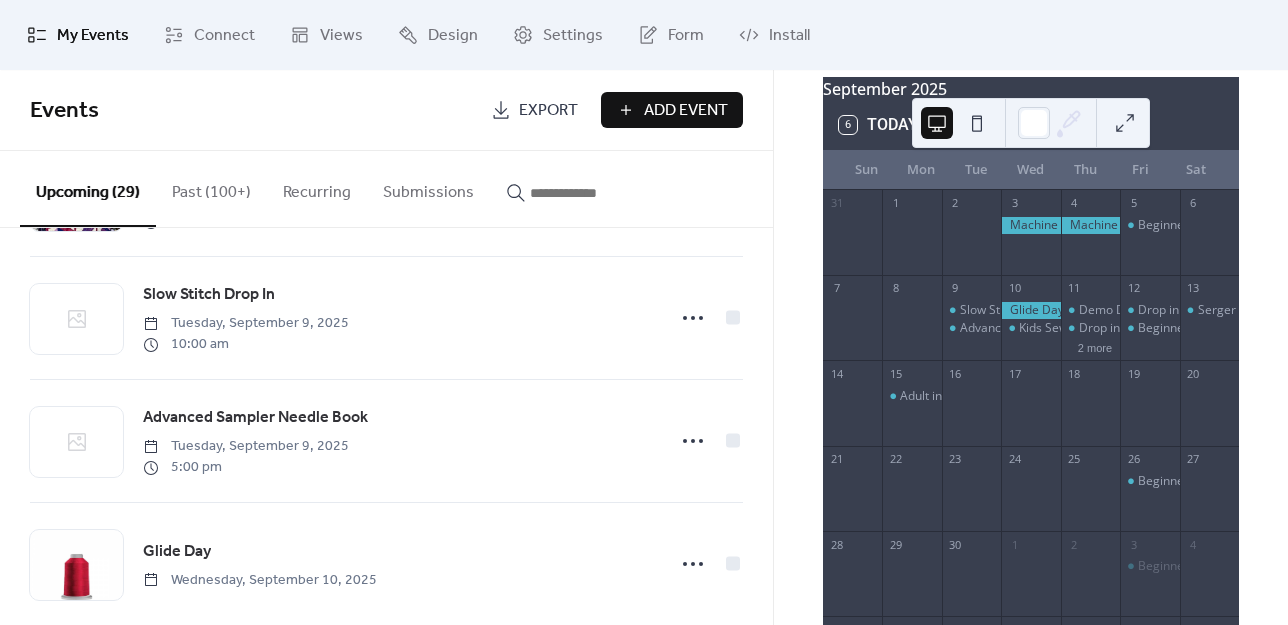 scroll, scrollTop: 1700, scrollLeft: 0, axis: vertical 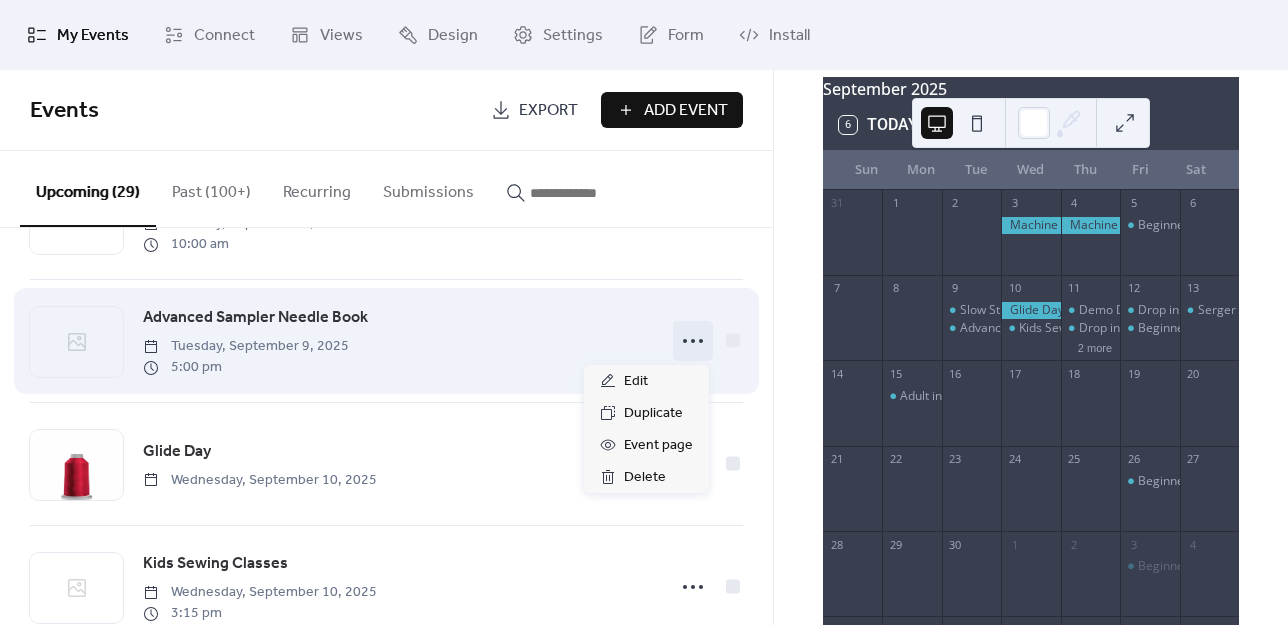 click 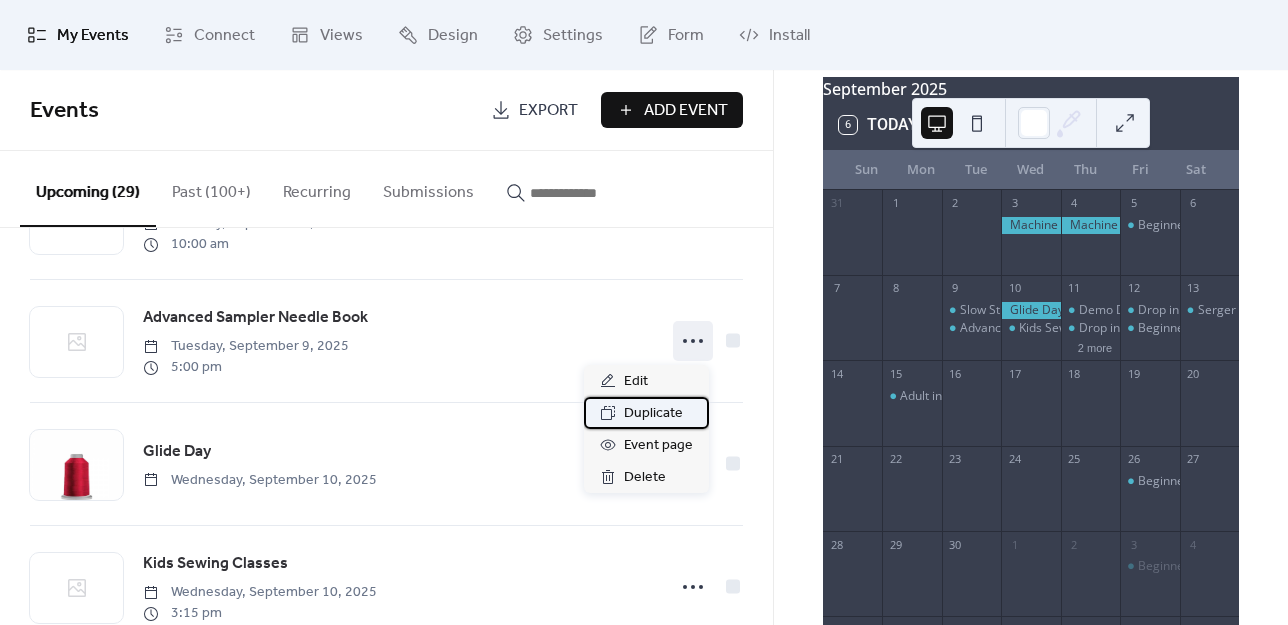 click on "Duplicate" at bounding box center [653, 414] 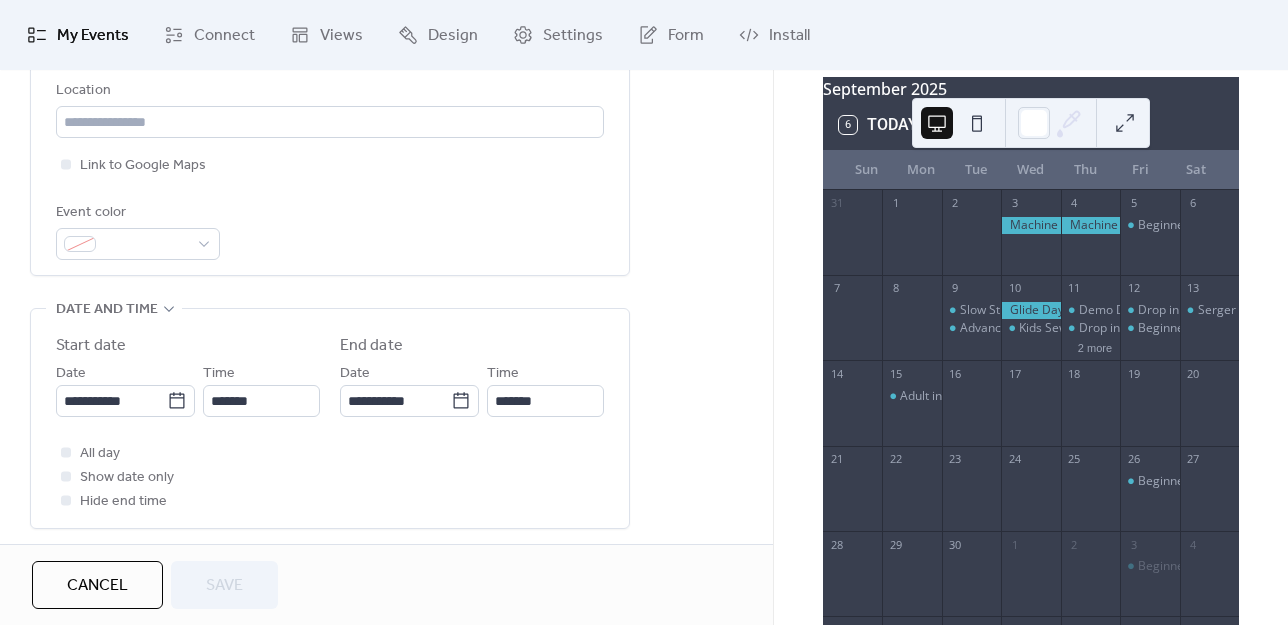 scroll, scrollTop: 500, scrollLeft: 0, axis: vertical 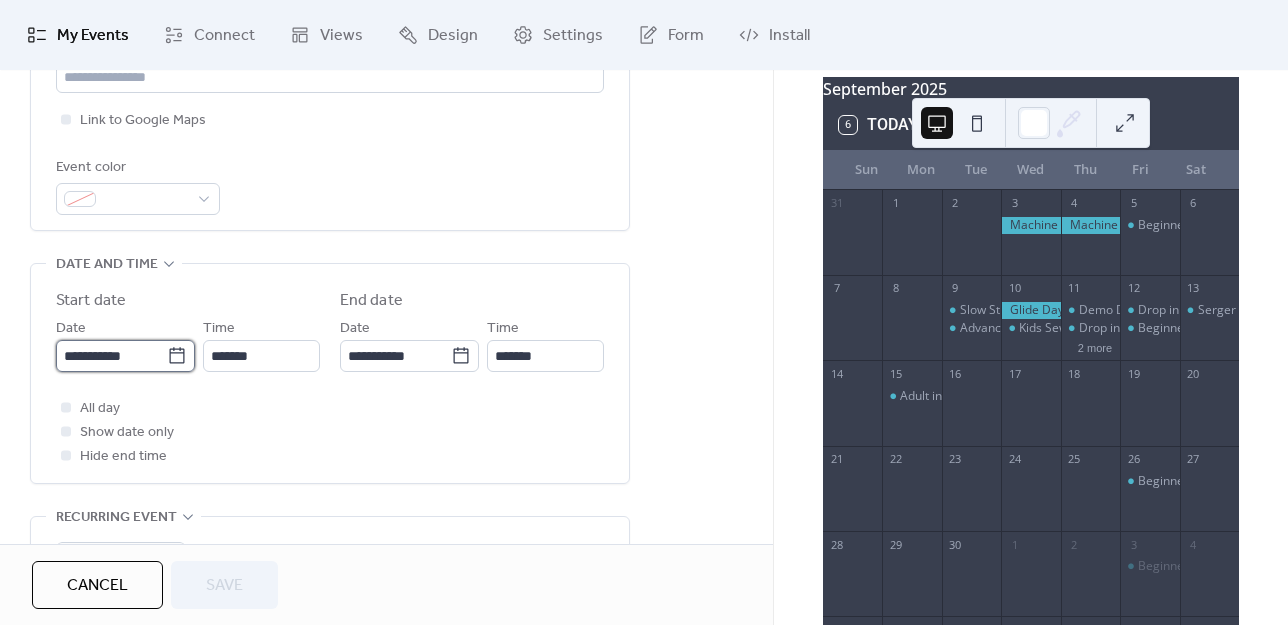 click on "**********" at bounding box center (111, 356) 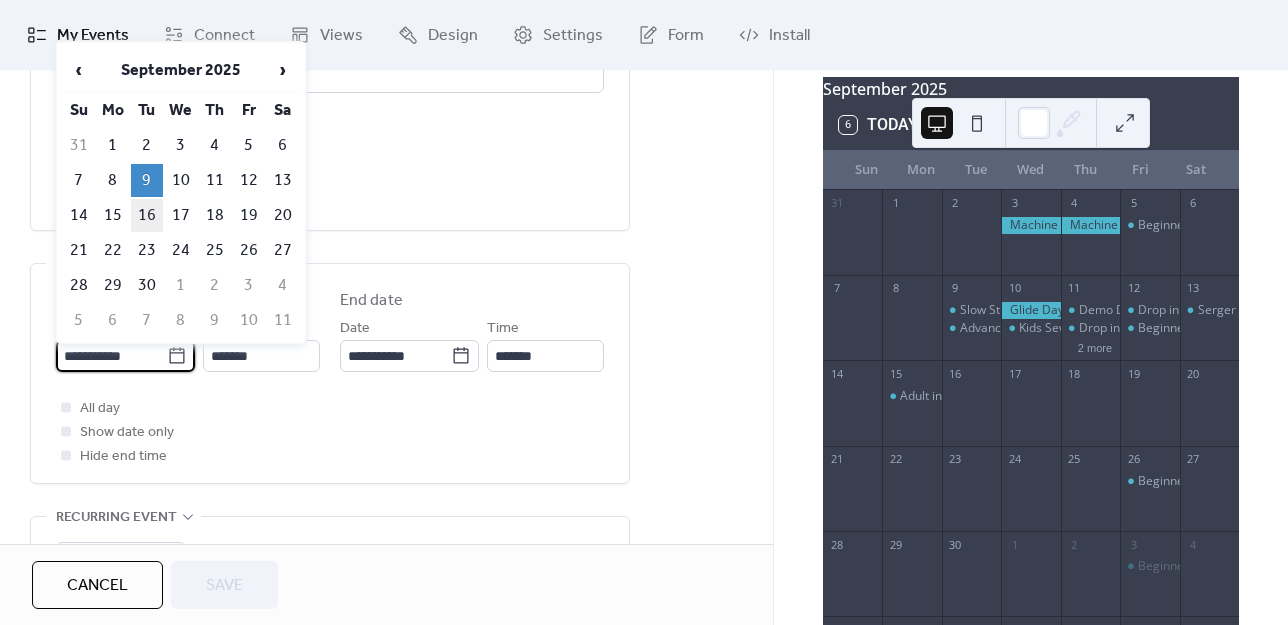 click on "16" at bounding box center [147, 215] 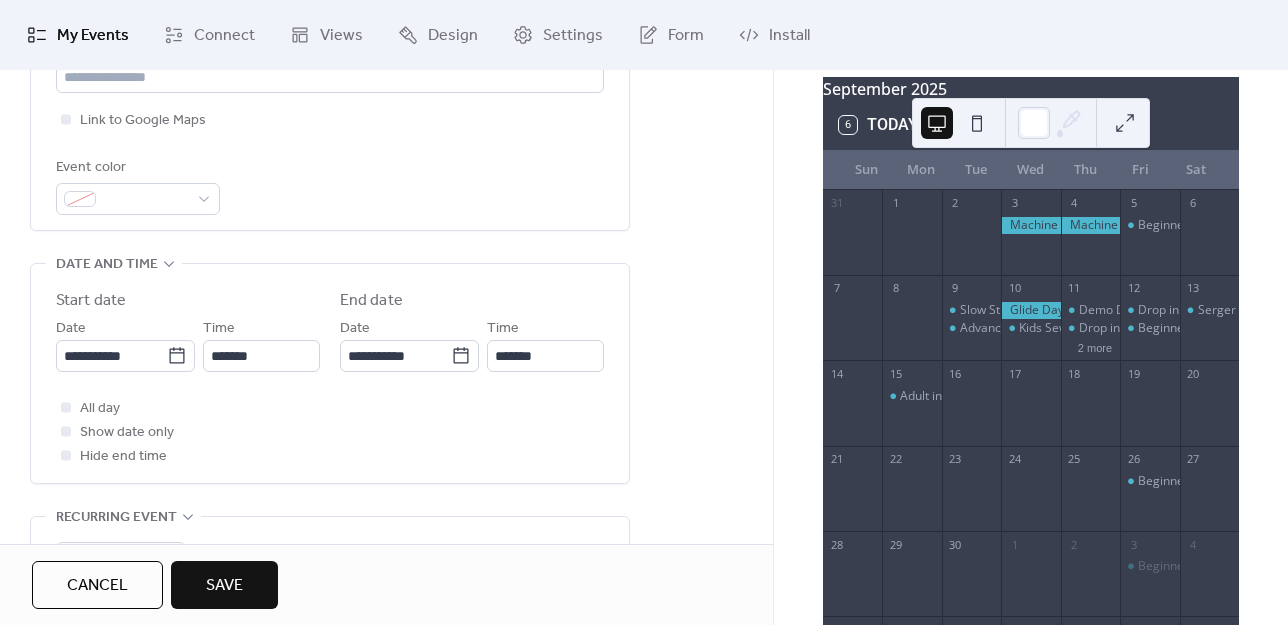 click on "Save" at bounding box center (224, 585) 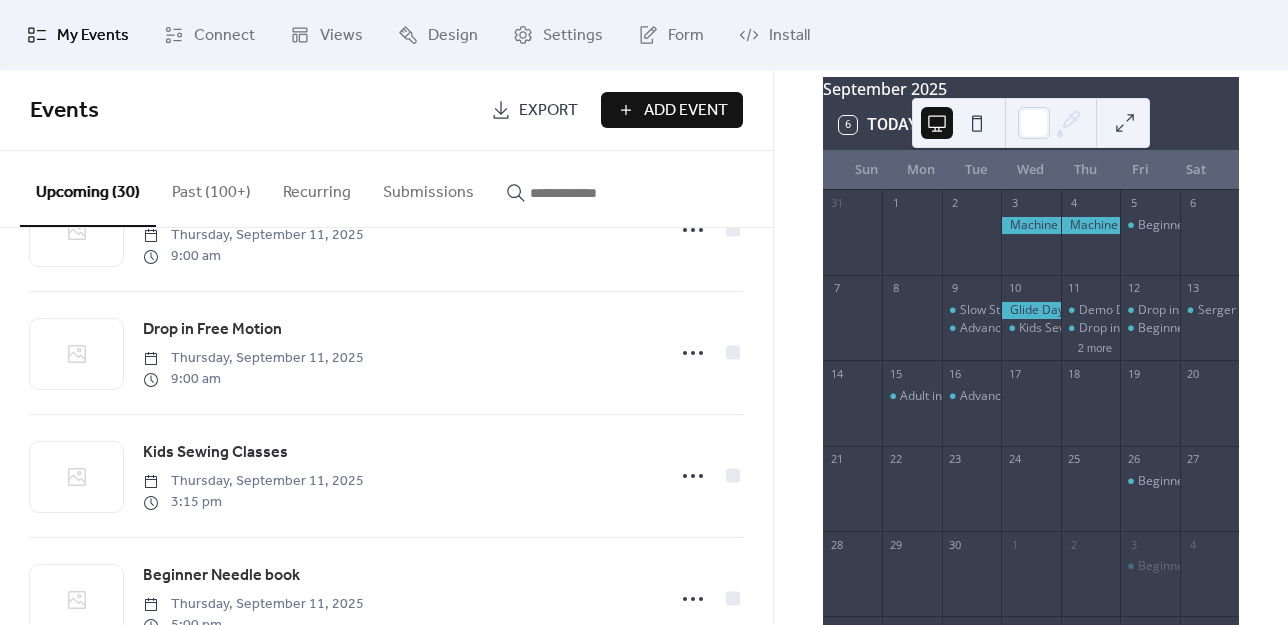 scroll, scrollTop: 2154, scrollLeft: 0, axis: vertical 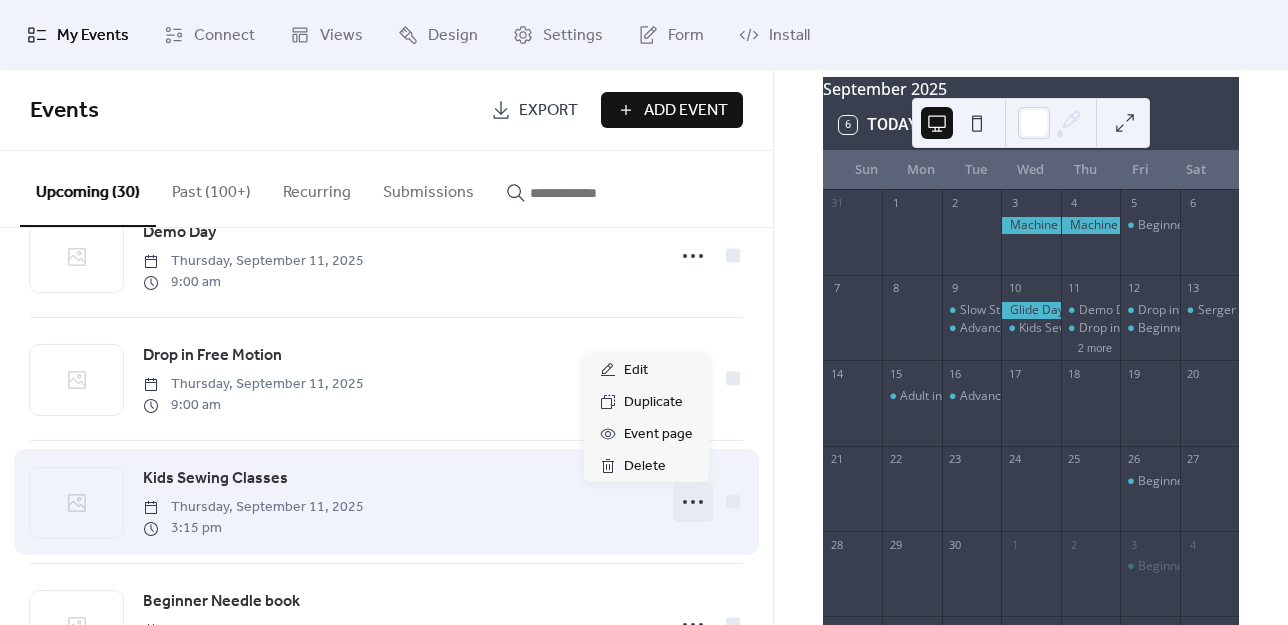 click 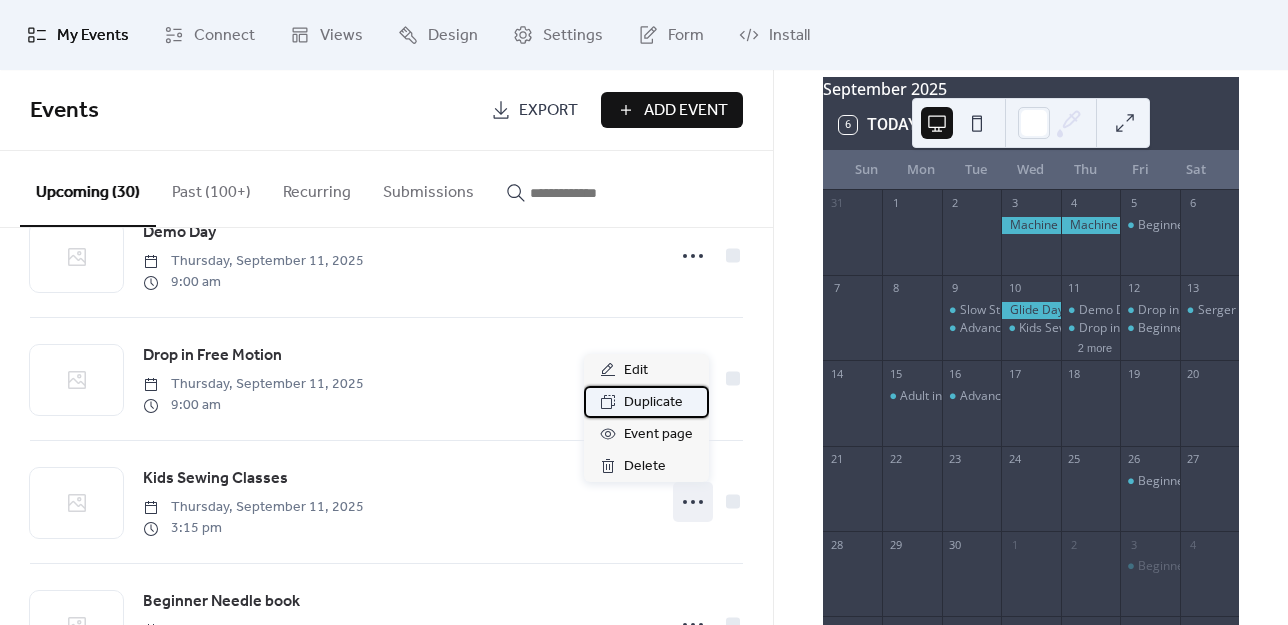click on "Duplicate" at bounding box center [653, 403] 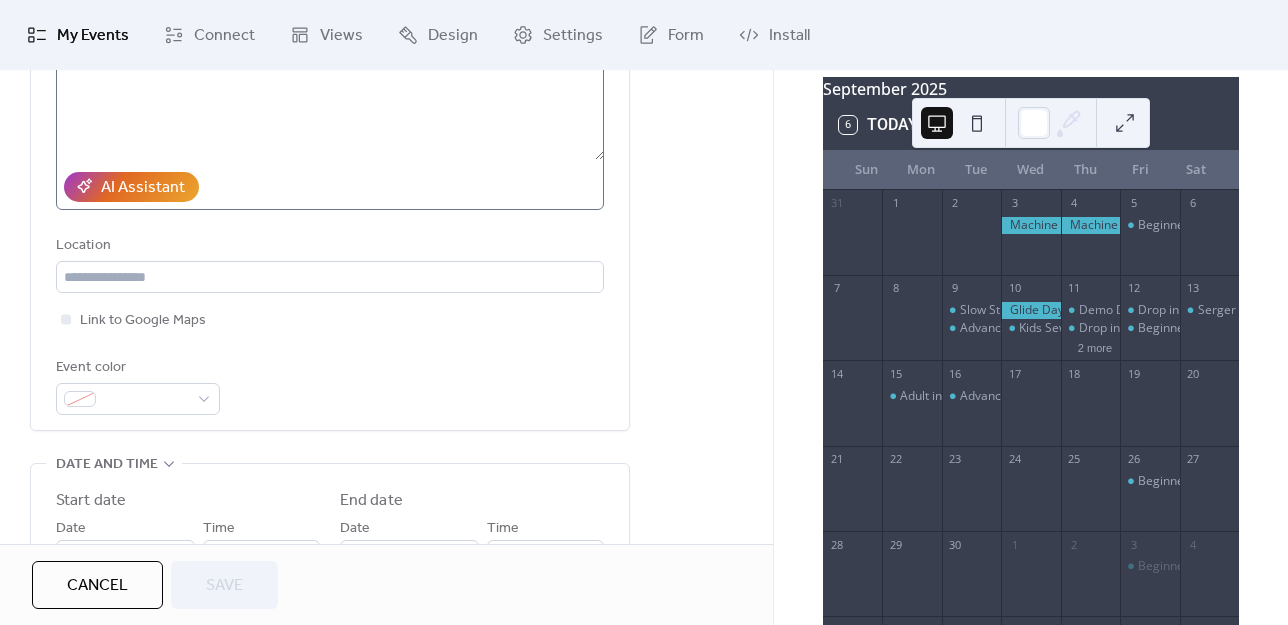 scroll, scrollTop: 500, scrollLeft: 0, axis: vertical 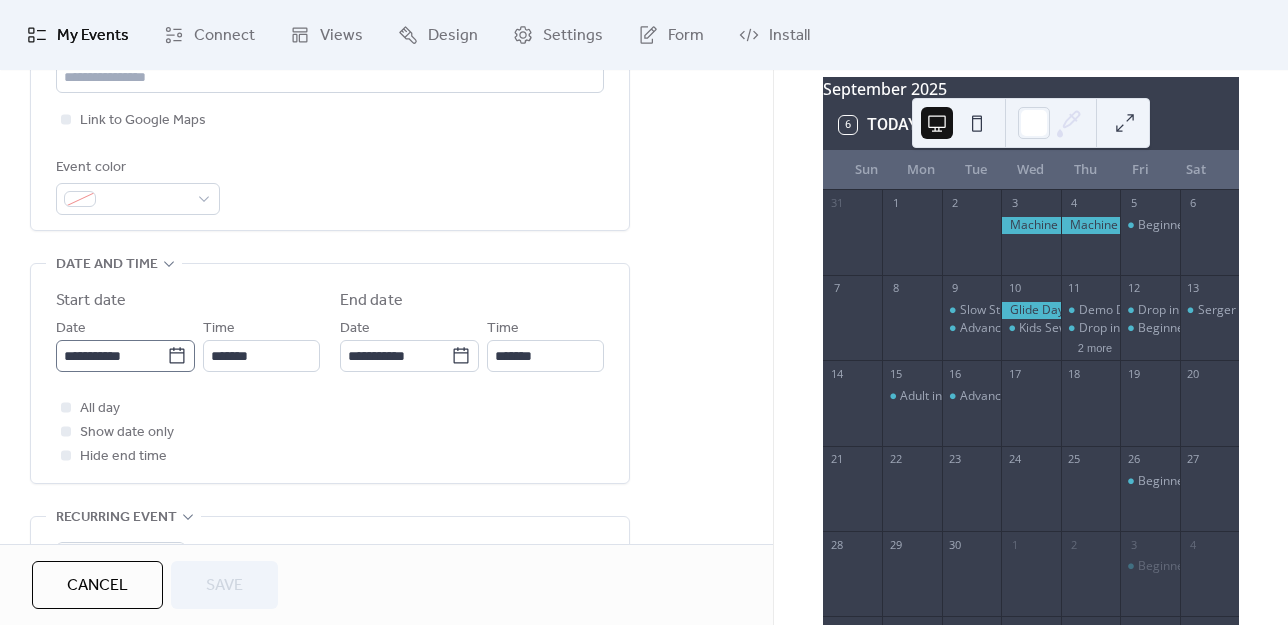 click 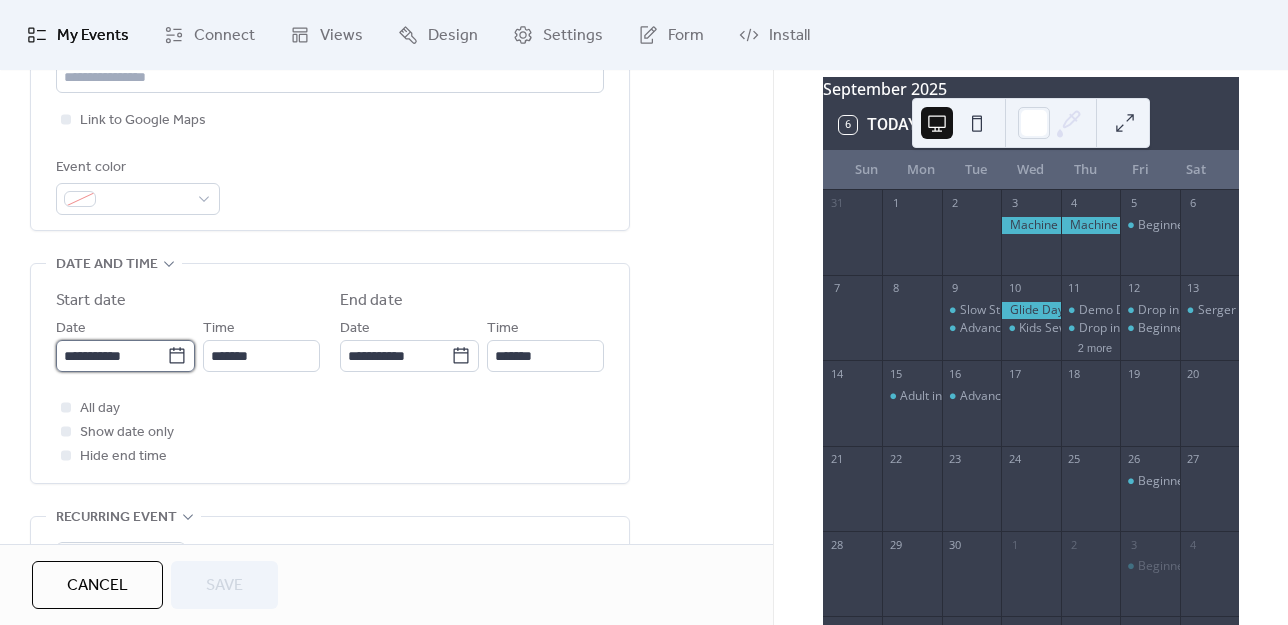 click on "**********" at bounding box center (111, 356) 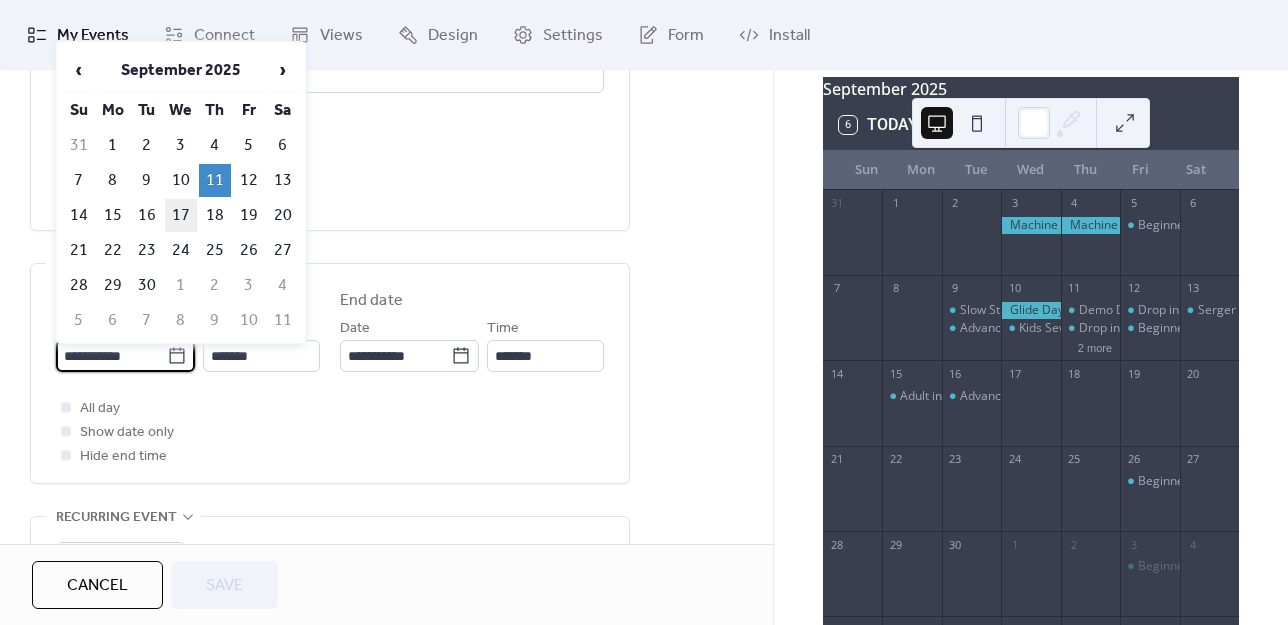 click on "17" at bounding box center [181, 215] 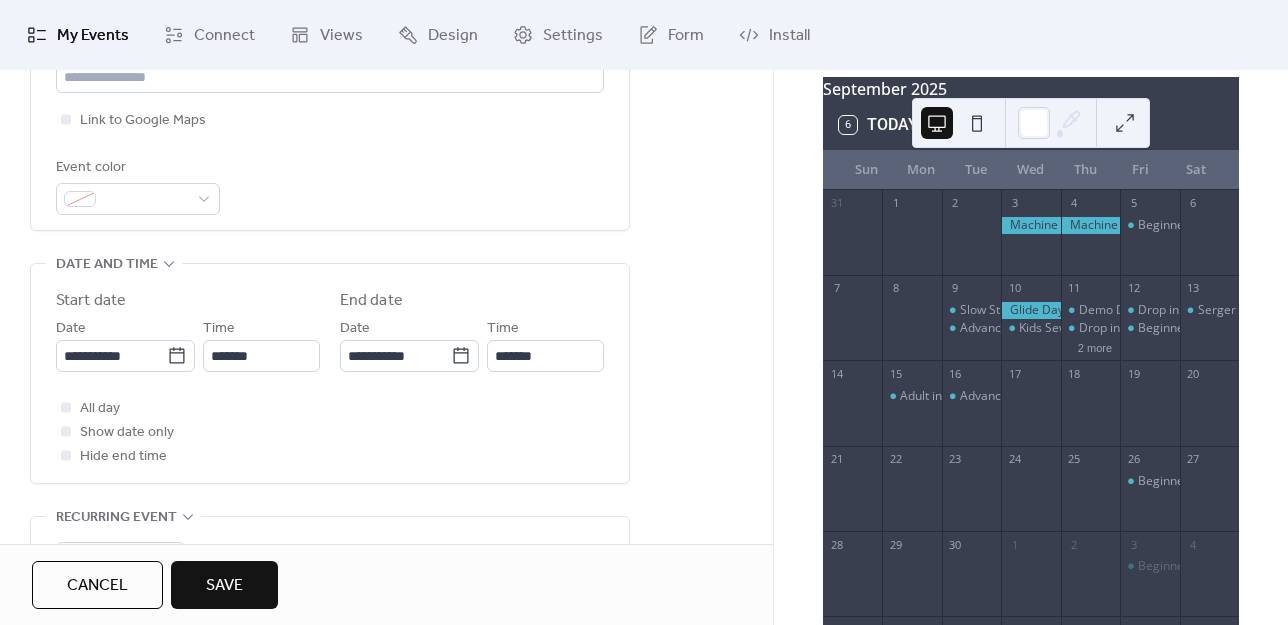 click on "Save" at bounding box center (224, 586) 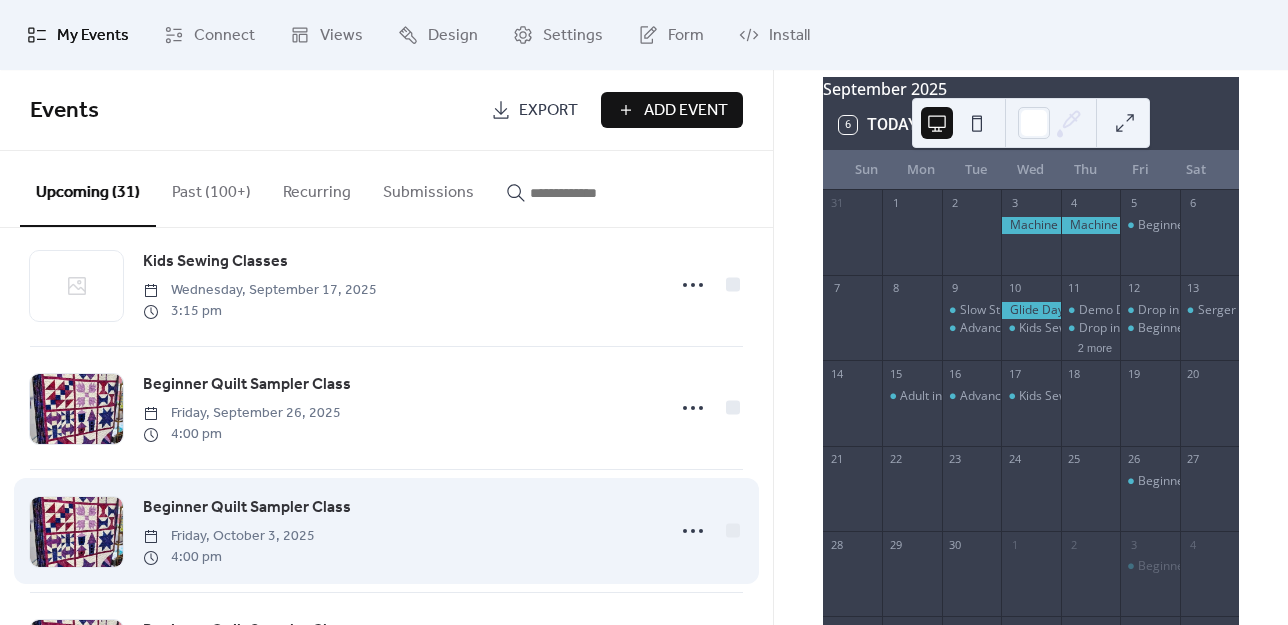 scroll, scrollTop: 3154, scrollLeft: 0, axis: vertical 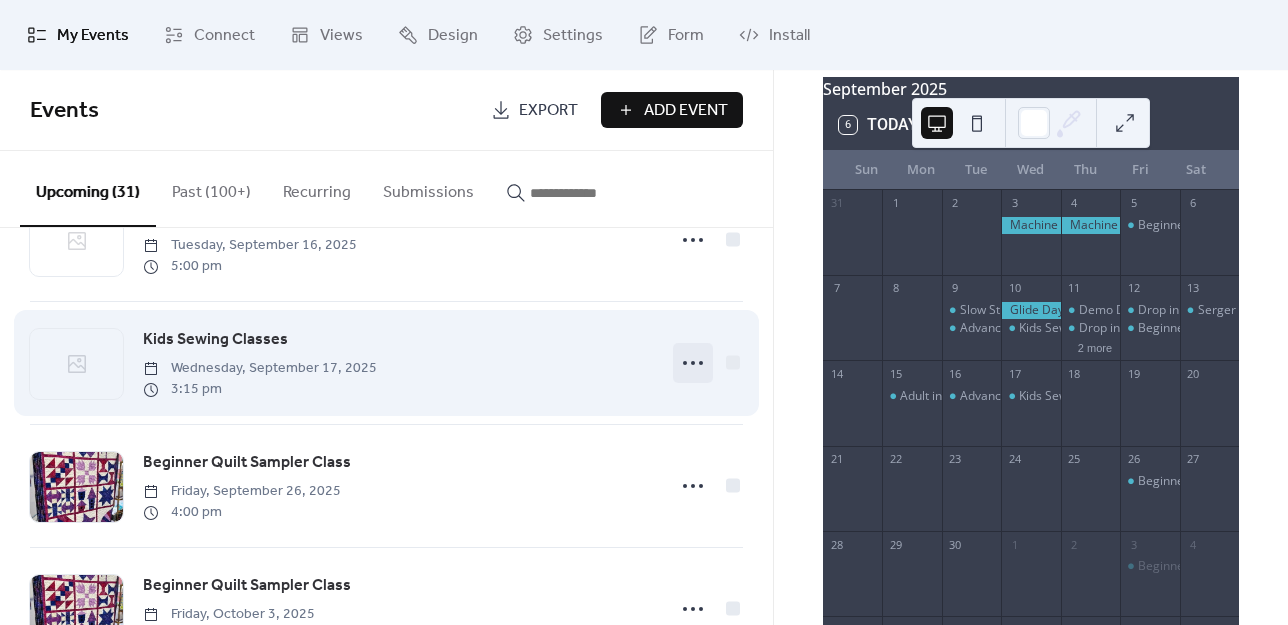 click 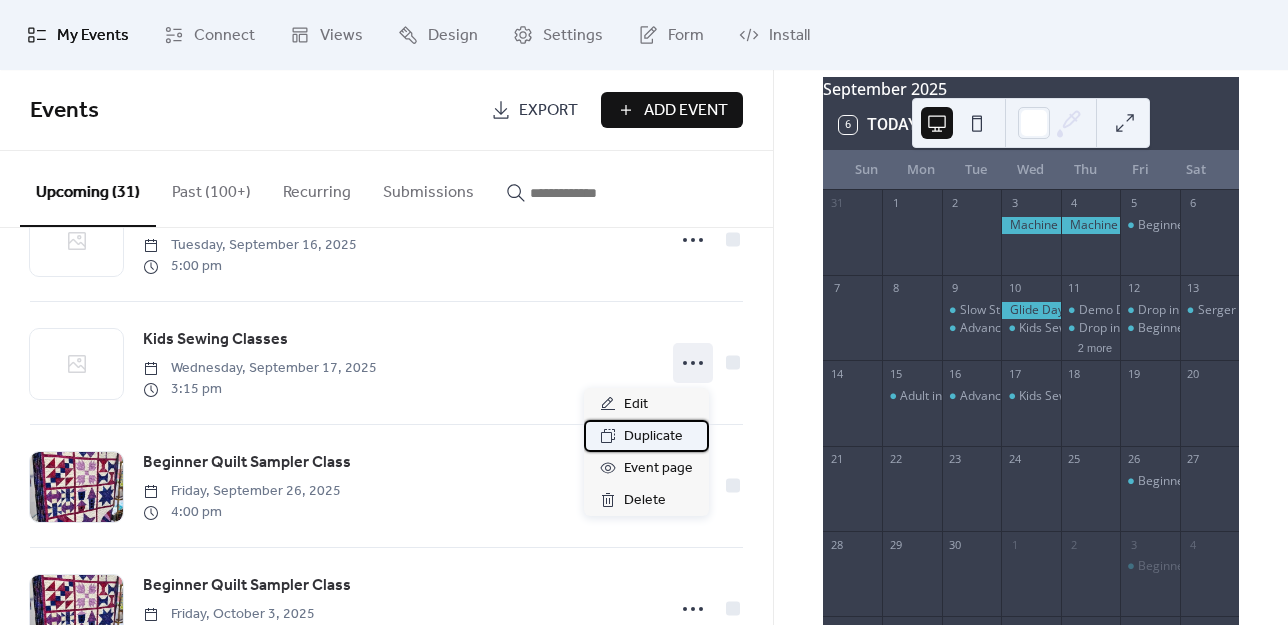 click on "Duplicate" at bounding box center (653, 437) 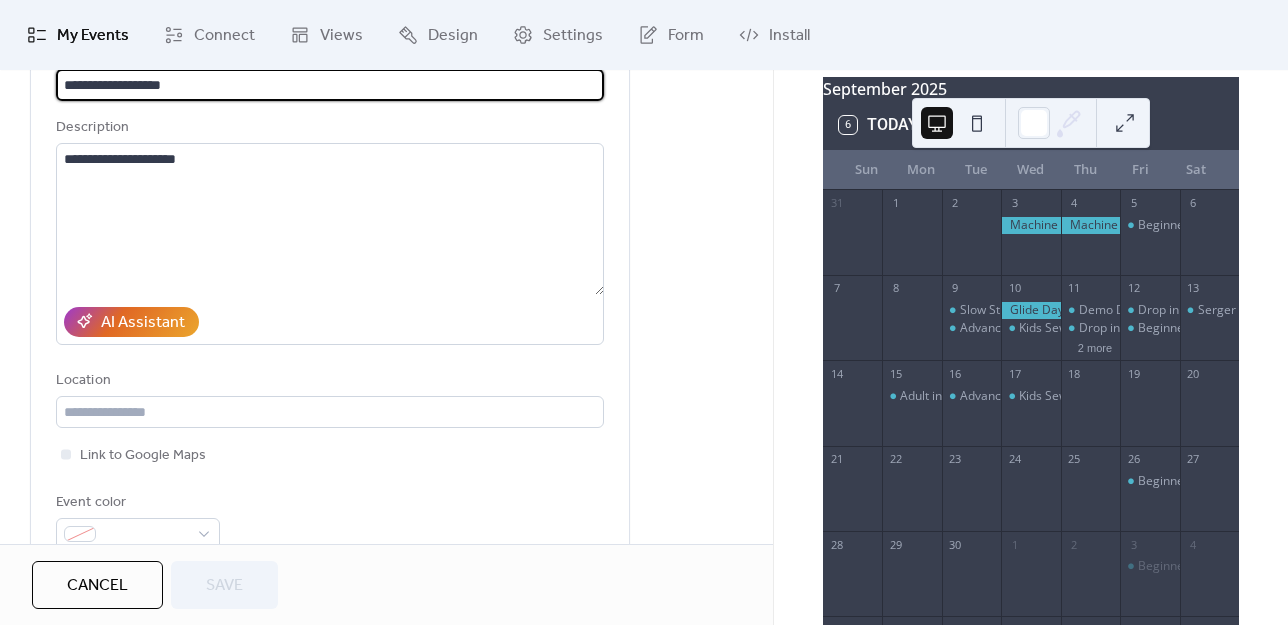 scroll, scrollTop: 400, scrollLeft: 0, axis: vertical 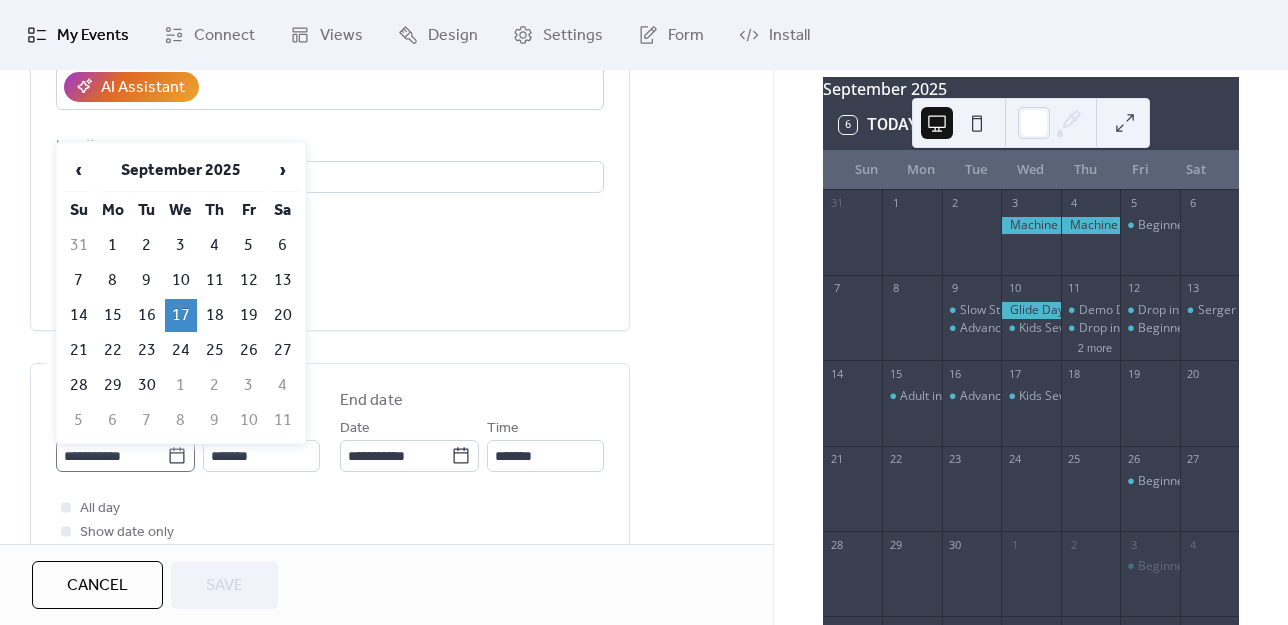 click 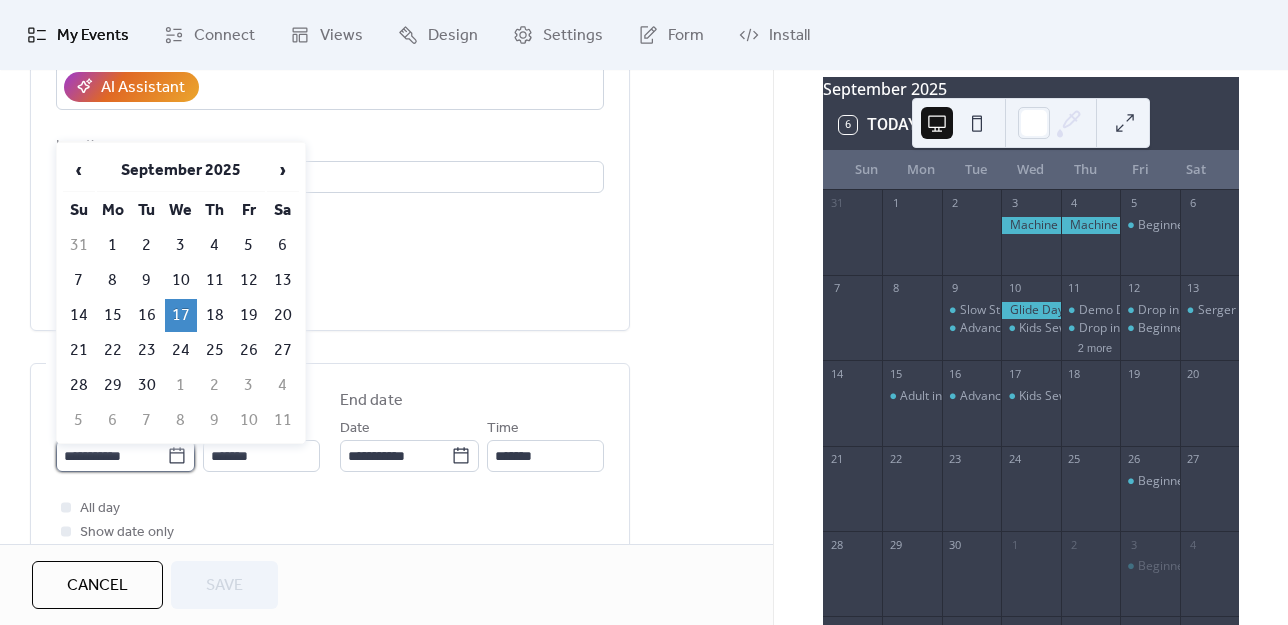 click on "**********" at bounding box center [111, 456] 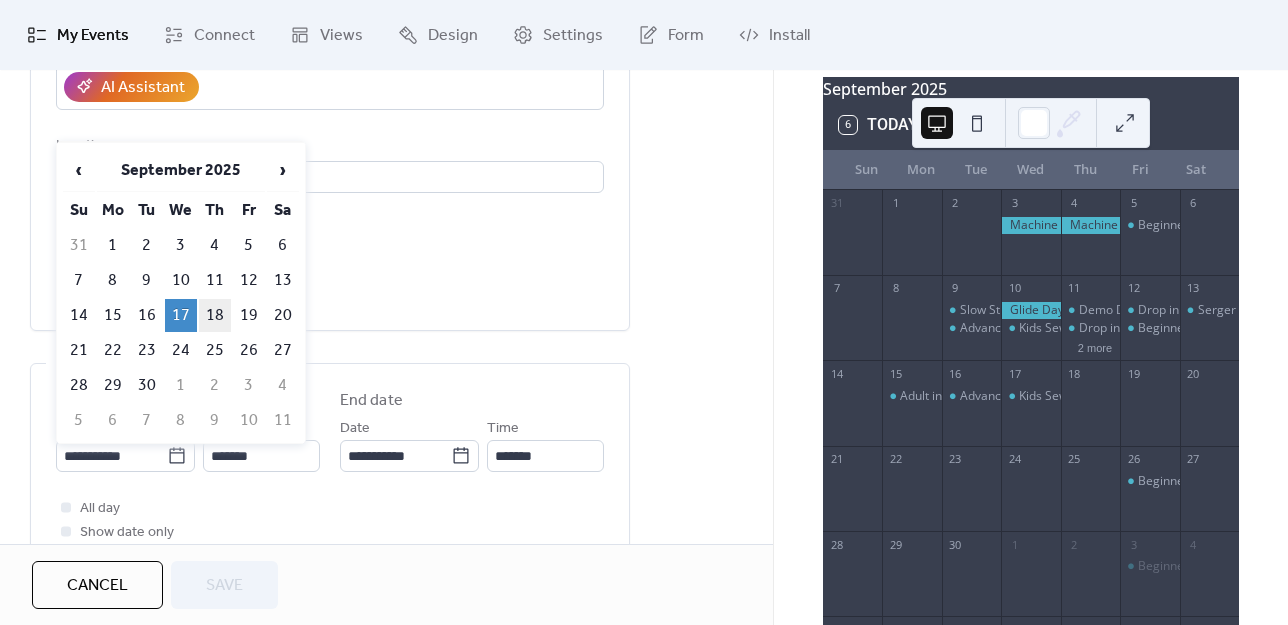 click on "18" at bounding box center [215, 315] 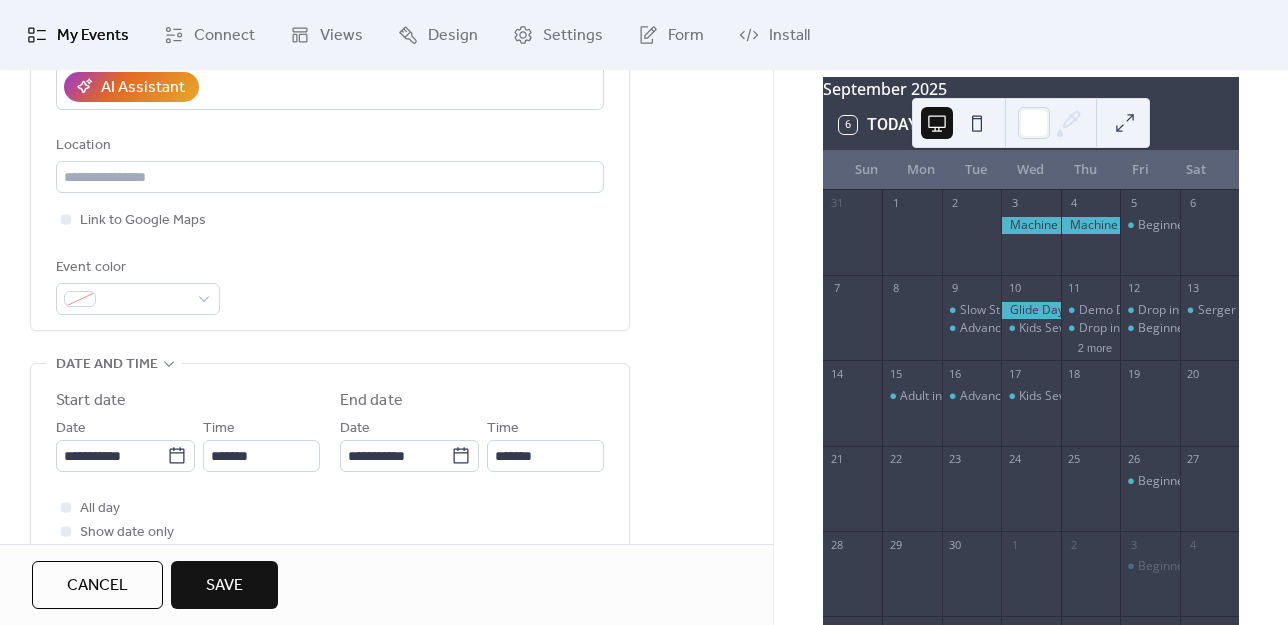 click on "Save" at bounding box center (224, 586) 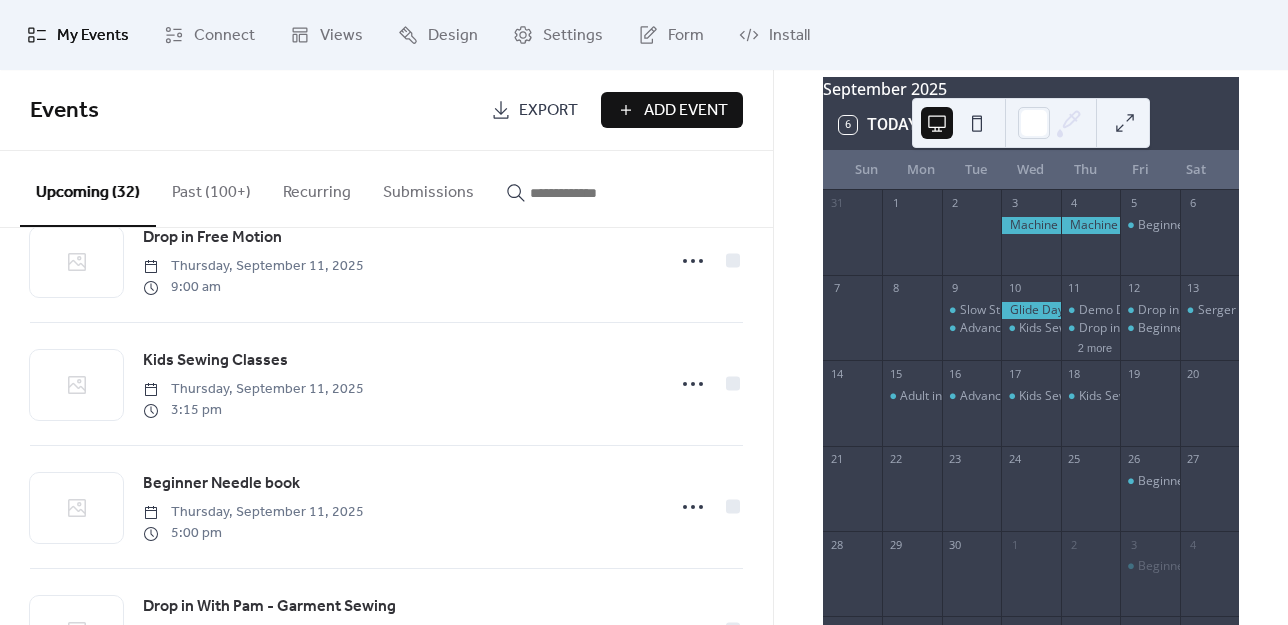 scroll, scrollTop: 2300, scrollLeft: 0, axis: vertical 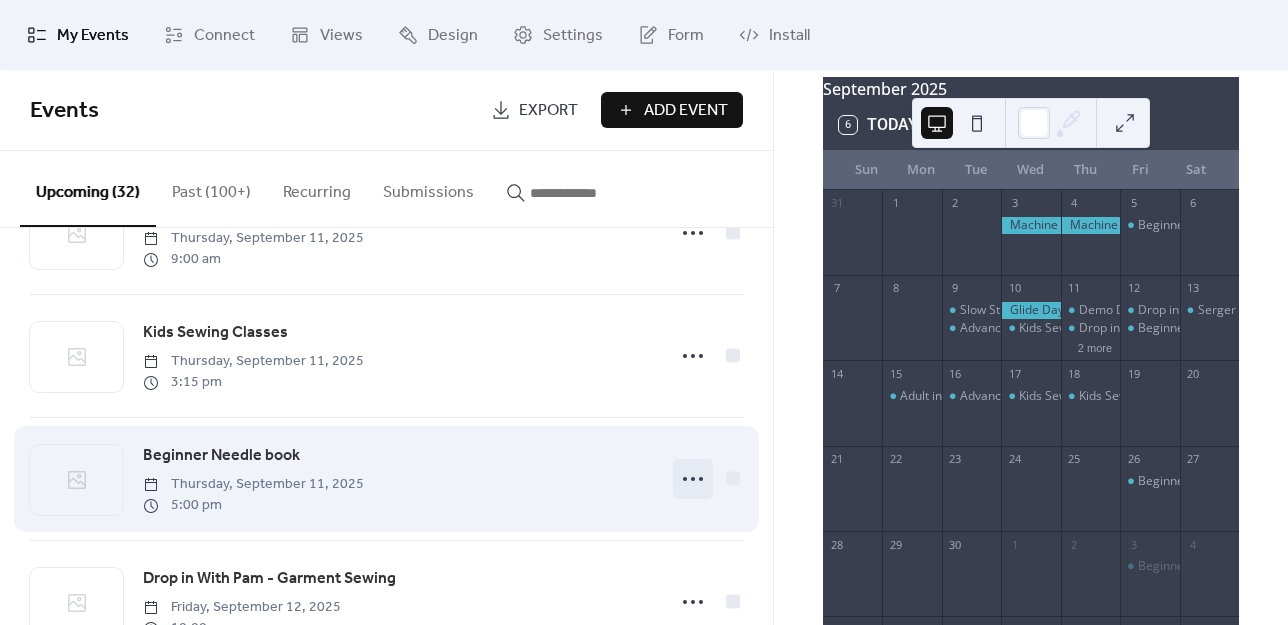 click 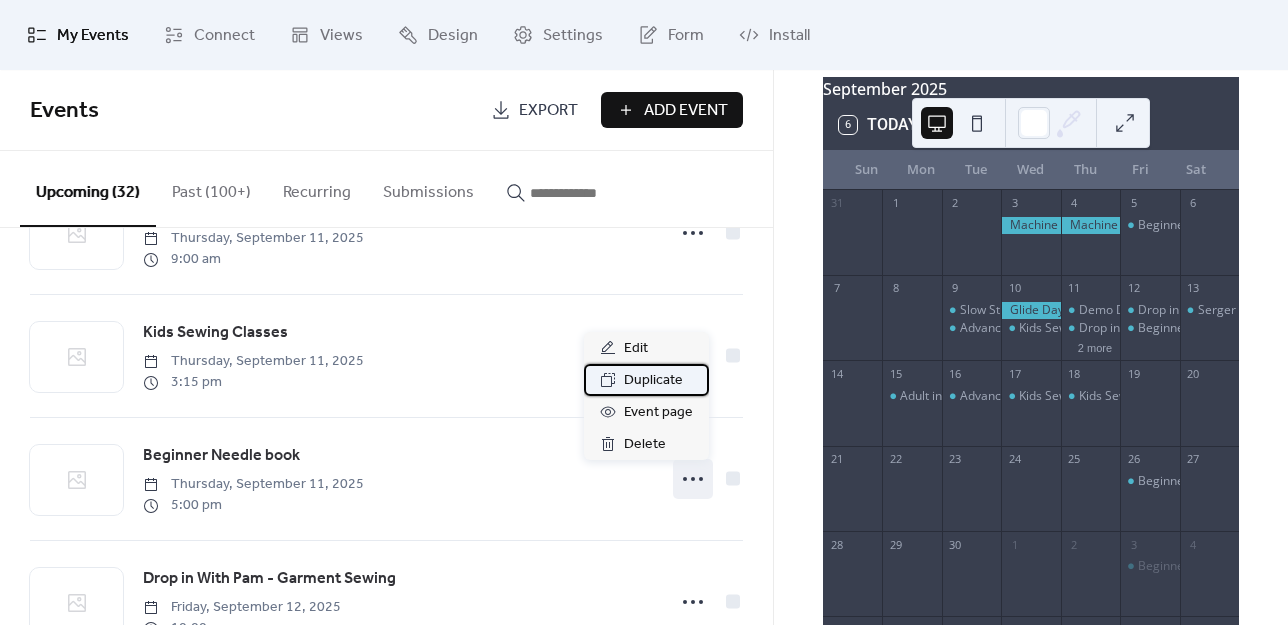 click on "Duplicate" at bounding box center (653, 381) 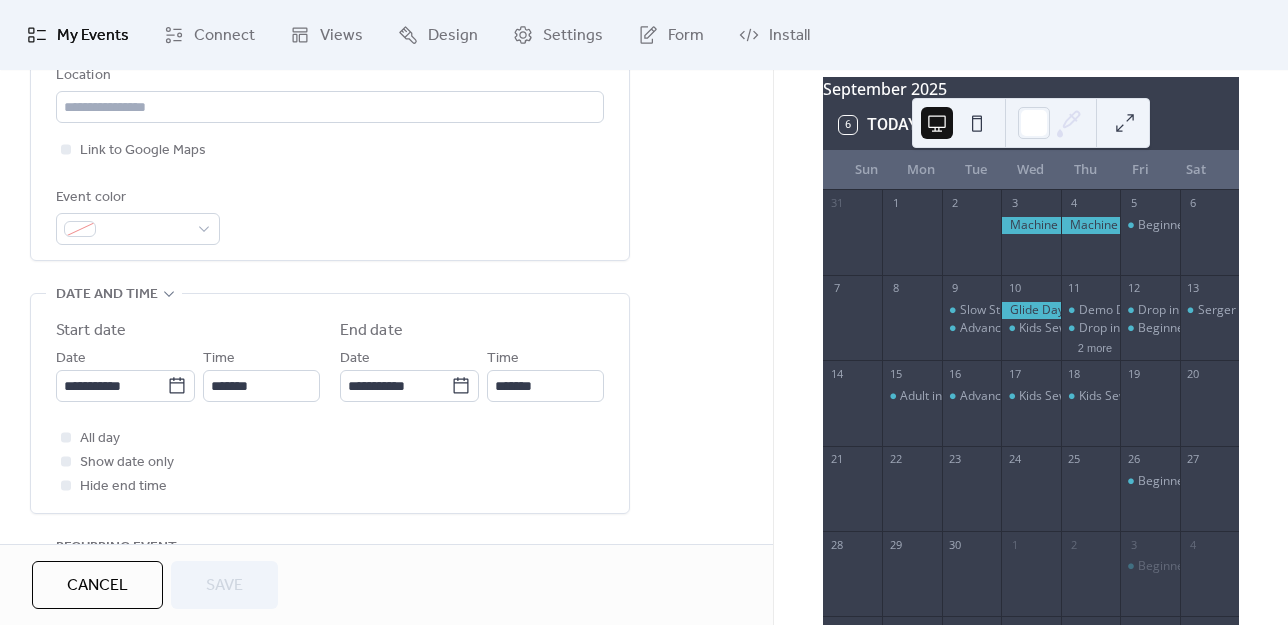 scroll, scrollTop: 600, scrollLeft: 0, axis: vertical 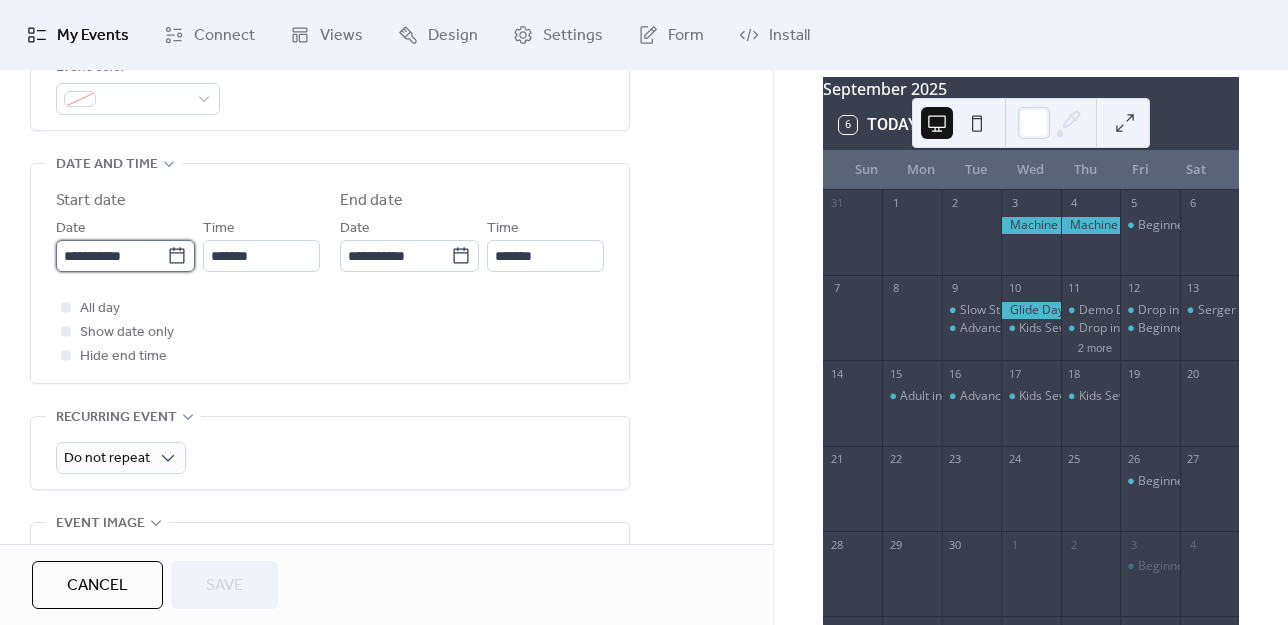 click on "**********" at bounding box center (111, 256) 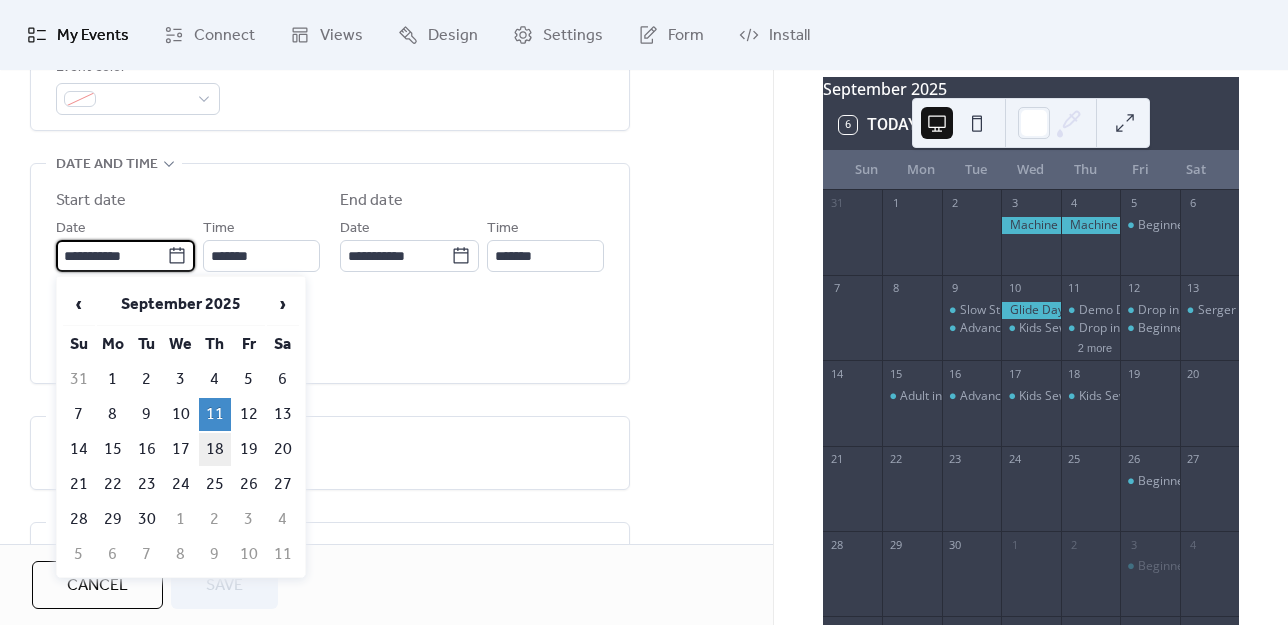 click on "18" at bounding box center [215, 449] 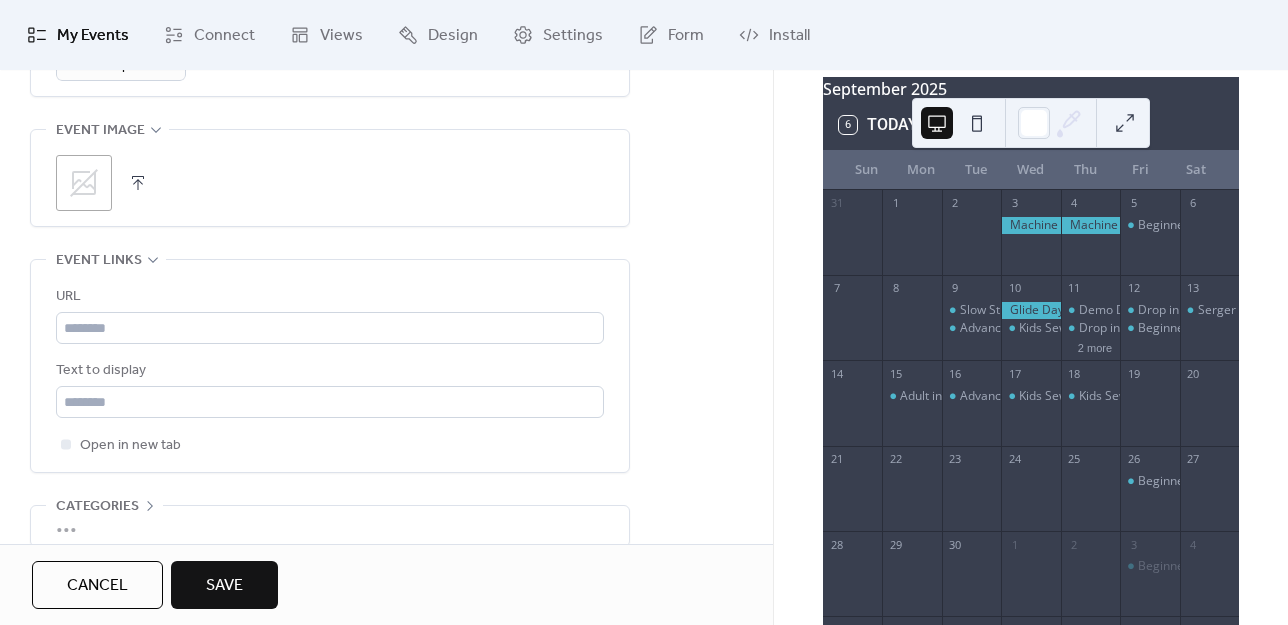 scroll, scrollTop: 1090, scrollLeft: 0, axis: vertical 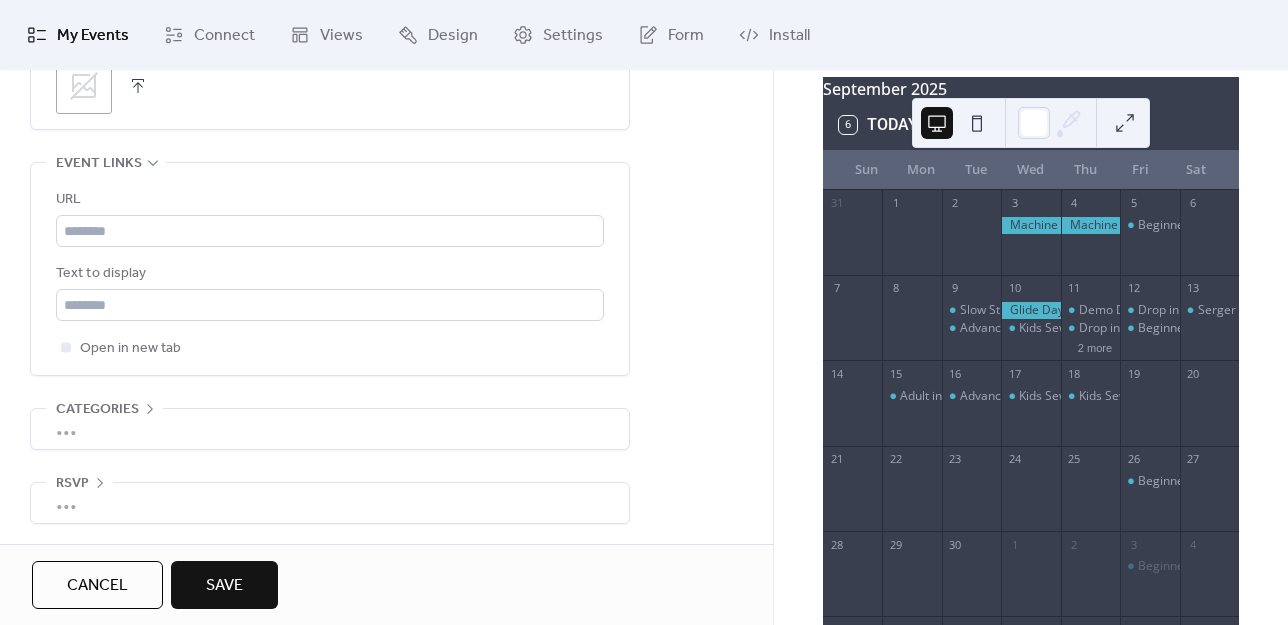 click on "Save" at bounding box center [224, 585] 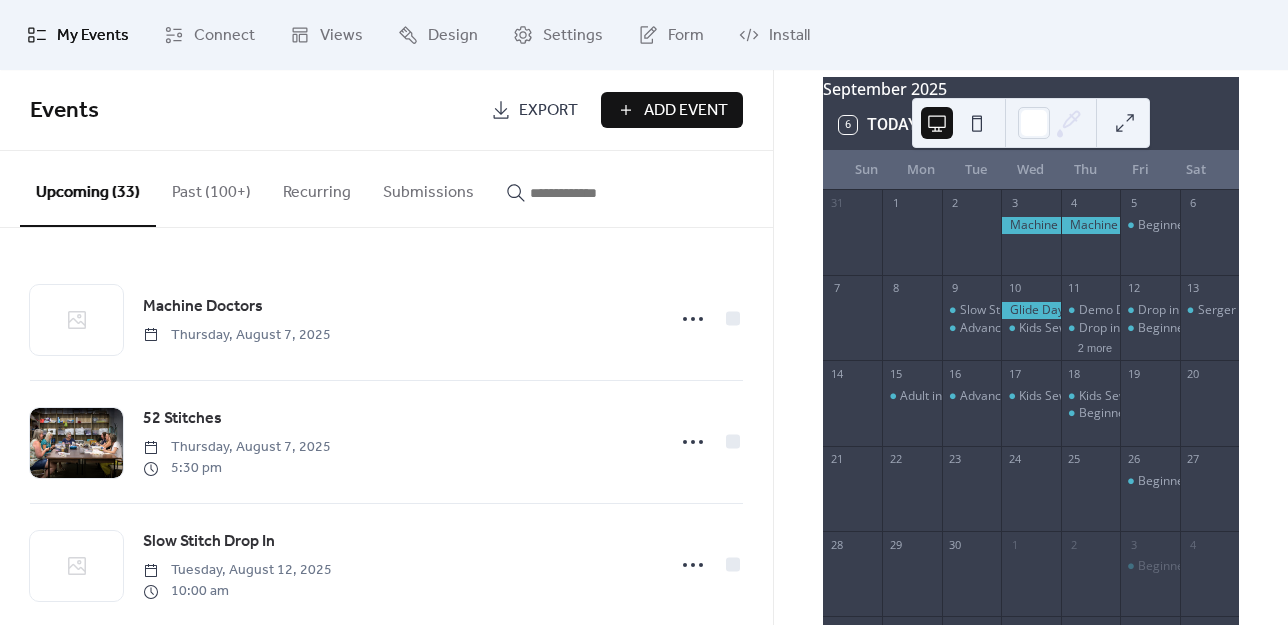 click on "Add Event" at bounding box center (686, 111) 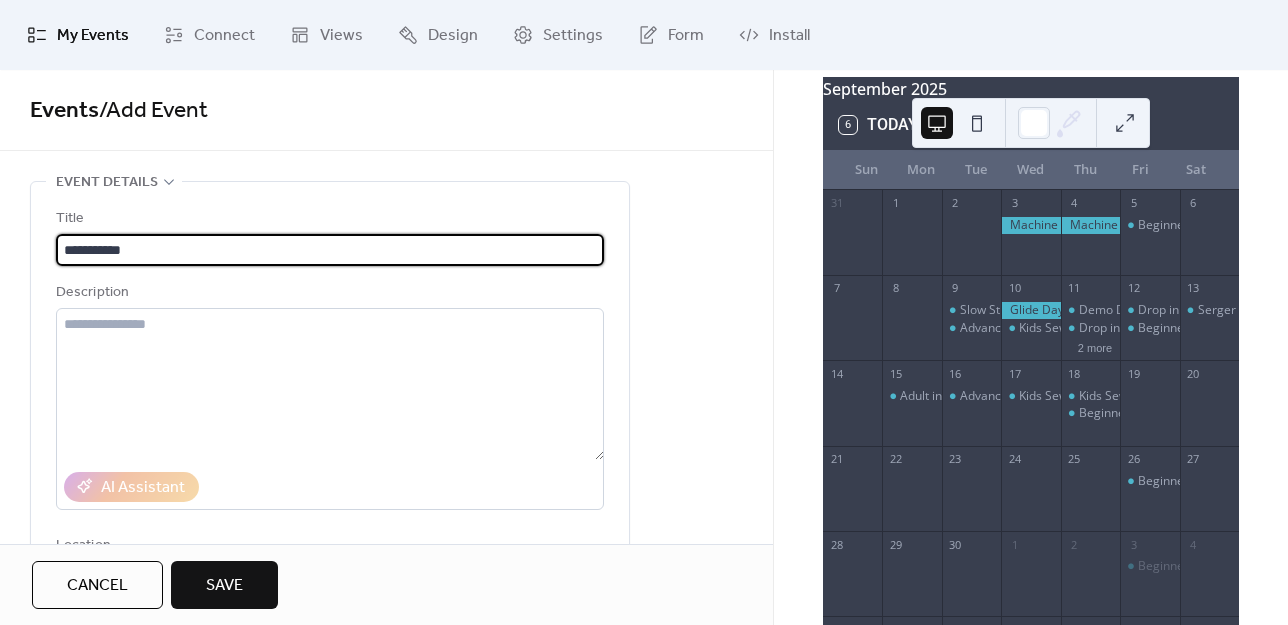 type on "**********" 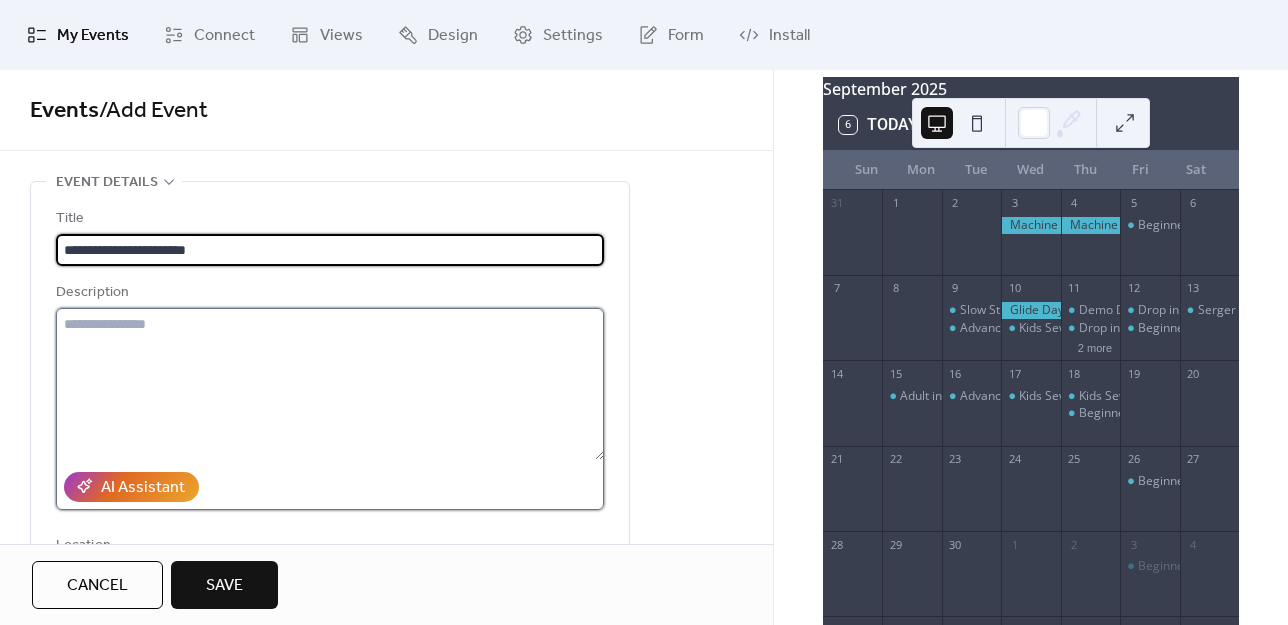 click at bounding box center [330, 384] 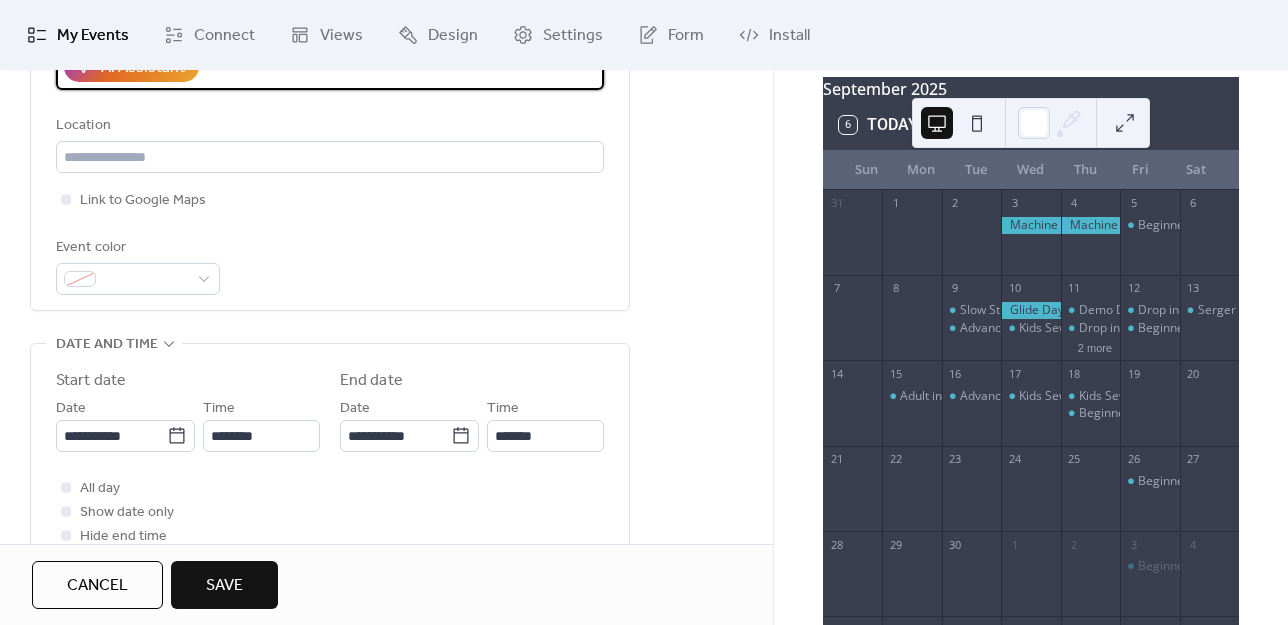 scroll, scrollTop: 500, scrollLeft: 0, axis: vertical 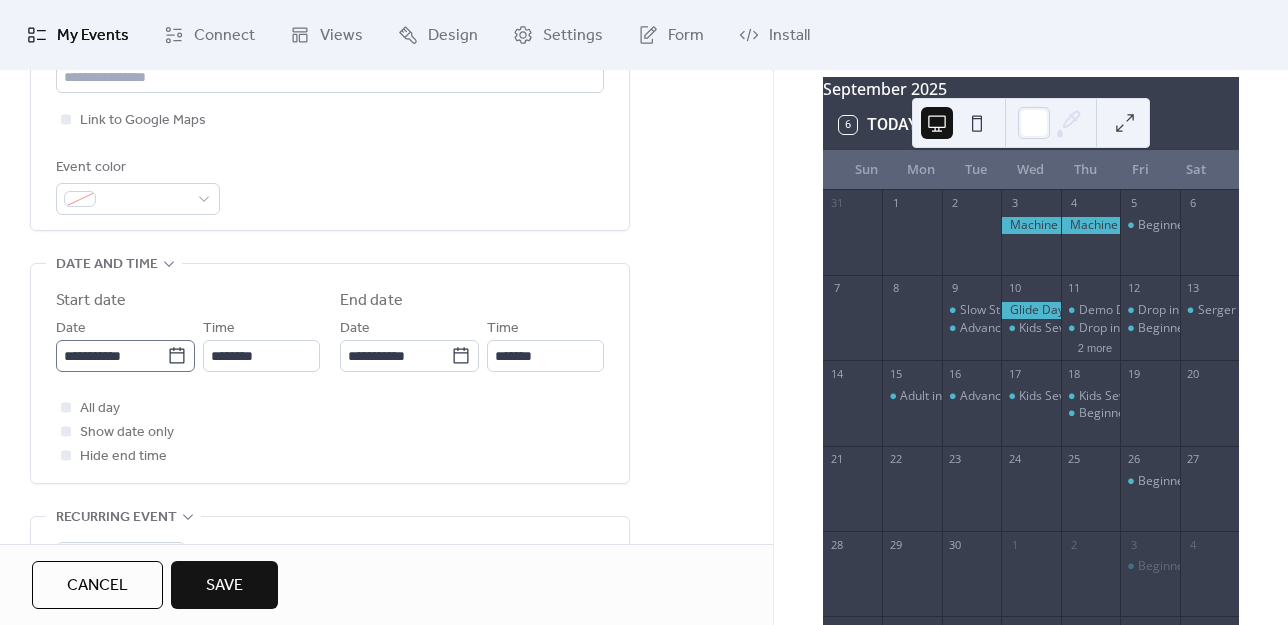 type on "**********" 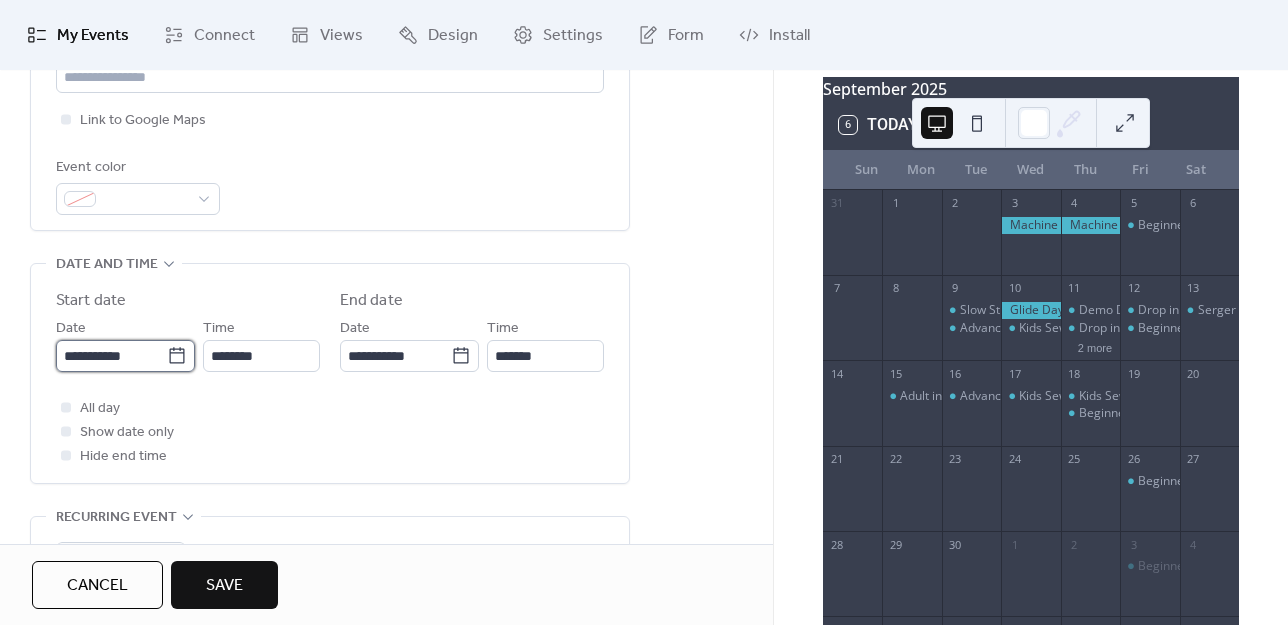 click on "**********" at bounding box center (111, 356) 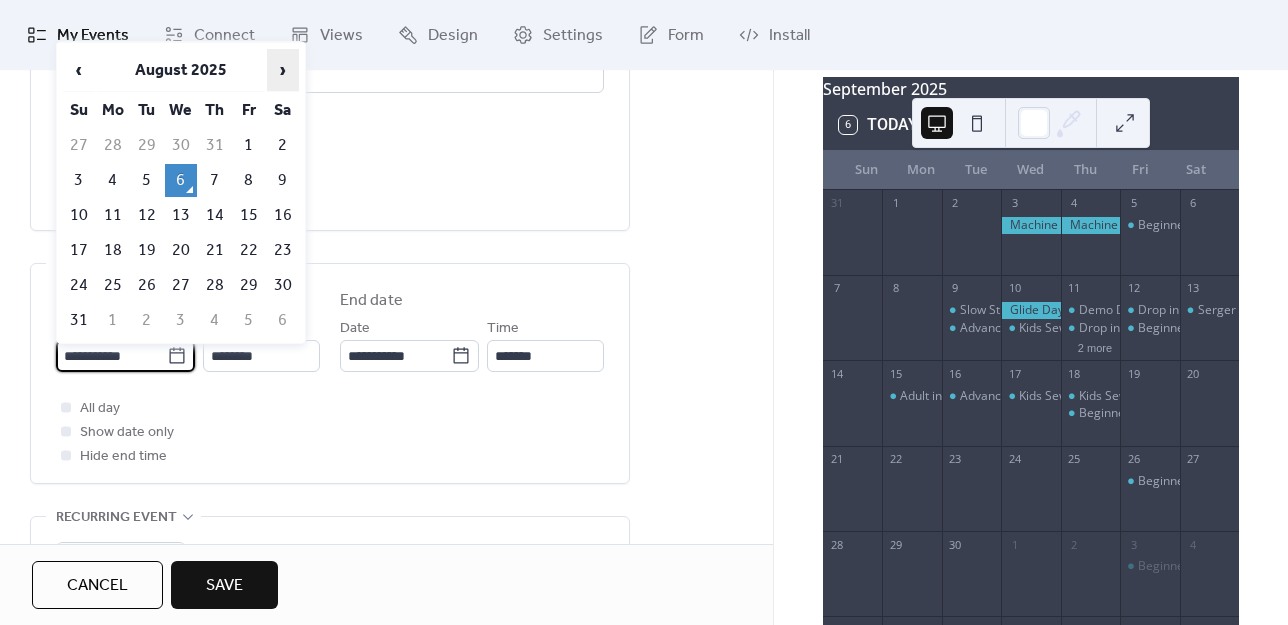 click on "›" at bounding box center (283, 70) 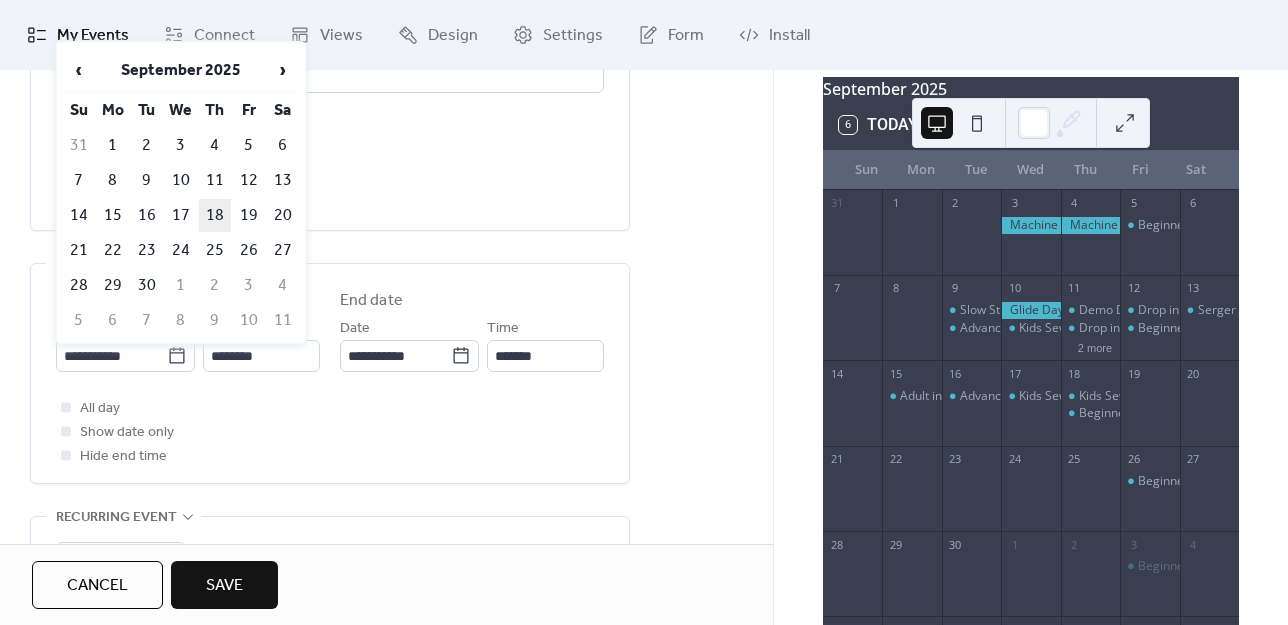 click on "18" at bounding box center [215, 215] 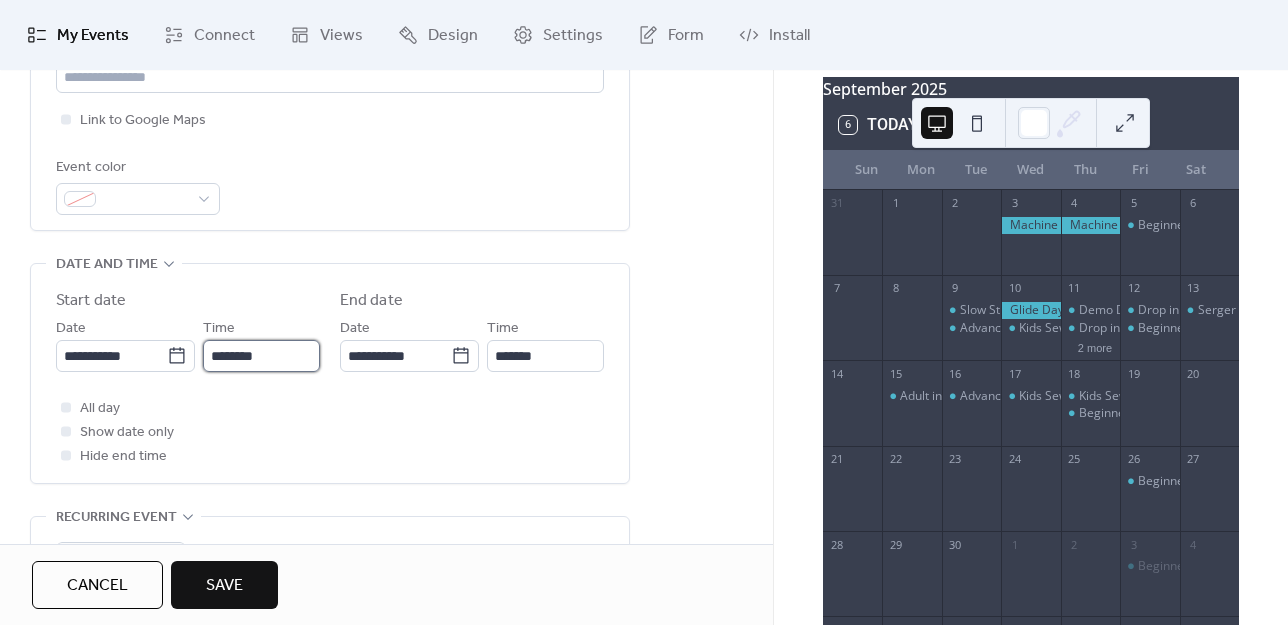 click on "********" at bounding box center [261, 356] 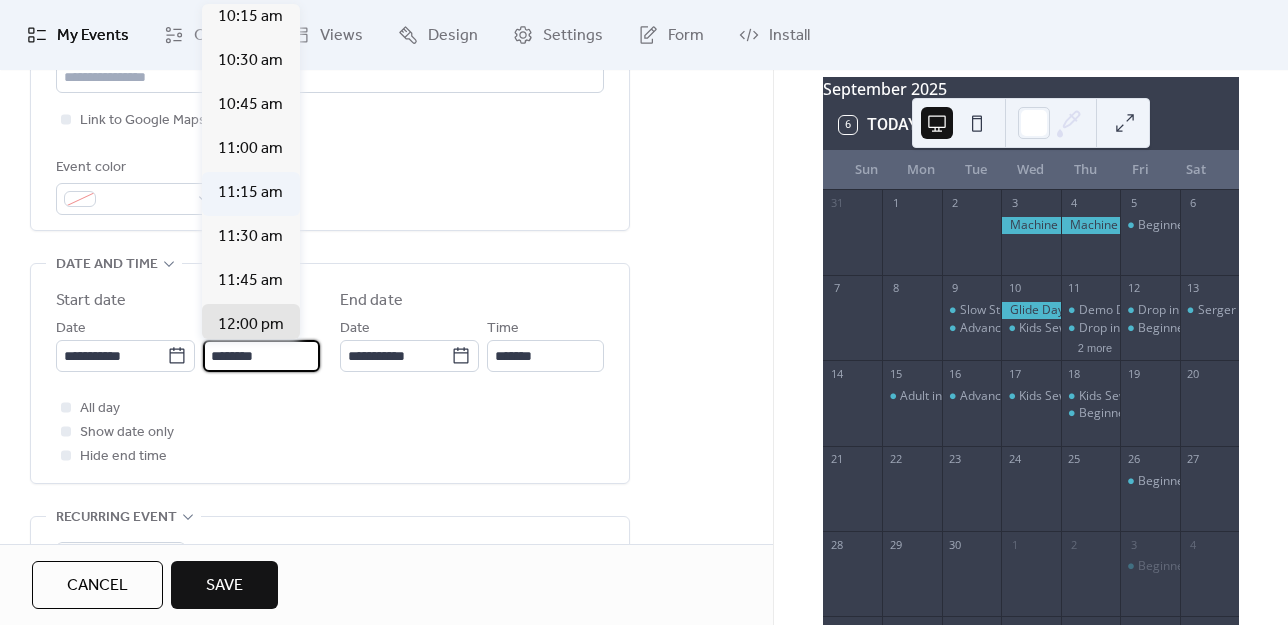 scroll, scrollTop: 1612, scrollLeft: 0, axis: vertical 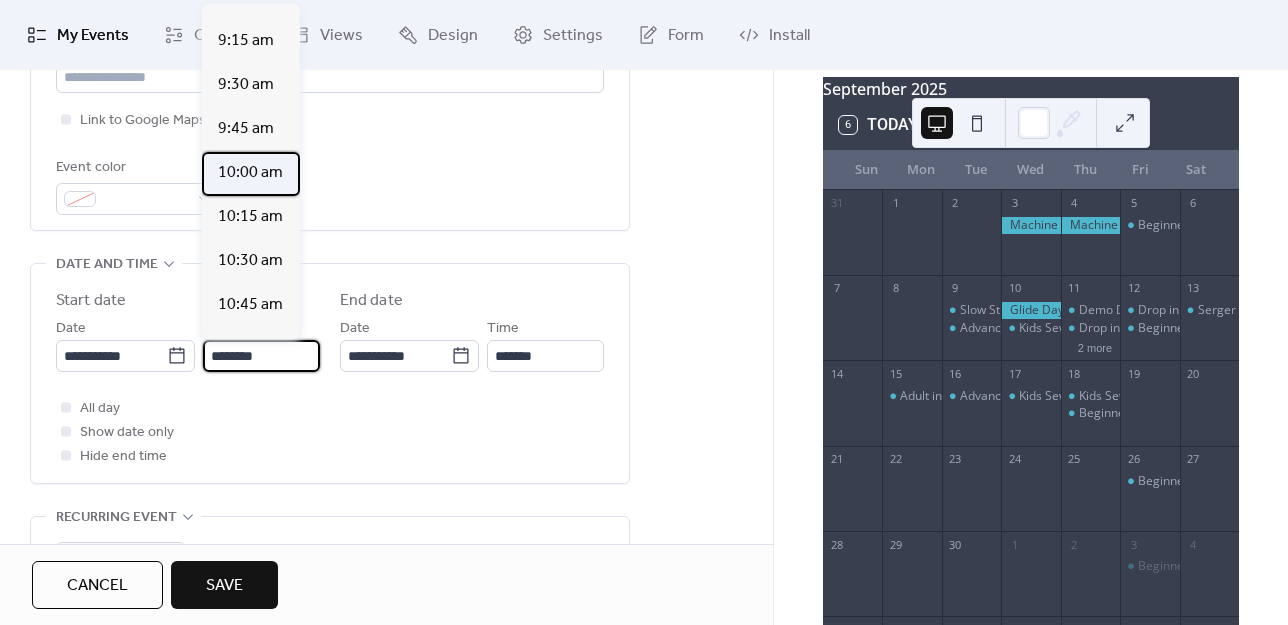 click on "10:00 am" at bounding box center (250, 173) 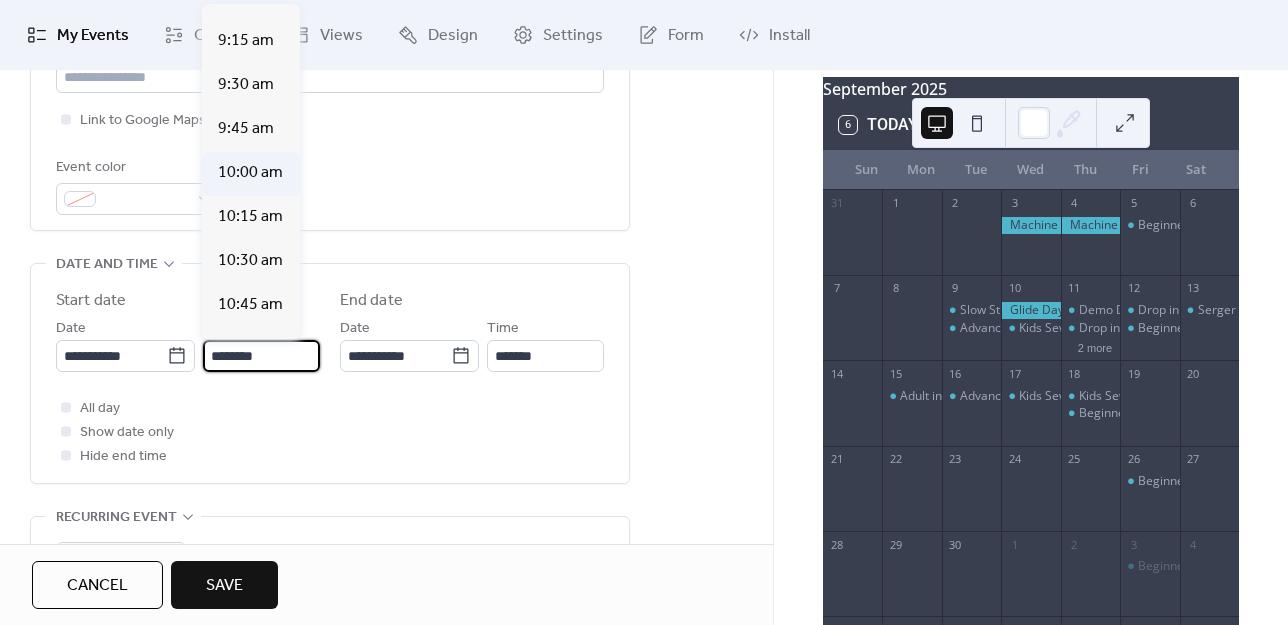 type on "********" 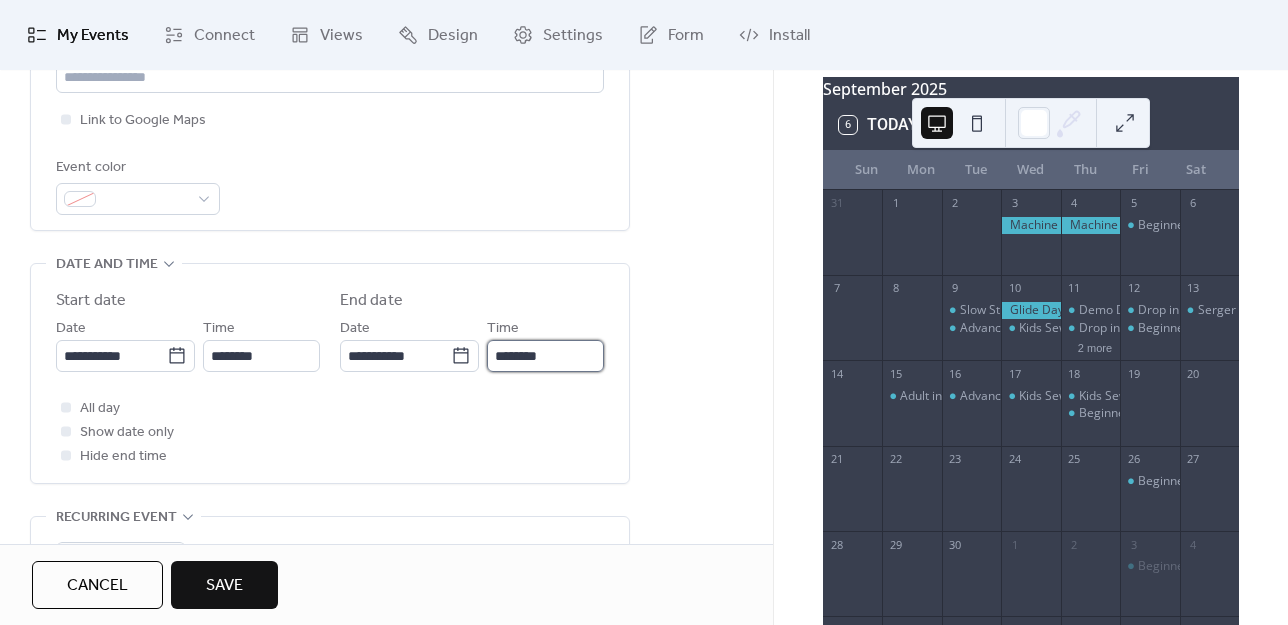click on "********" at bounding box center [545, 356] 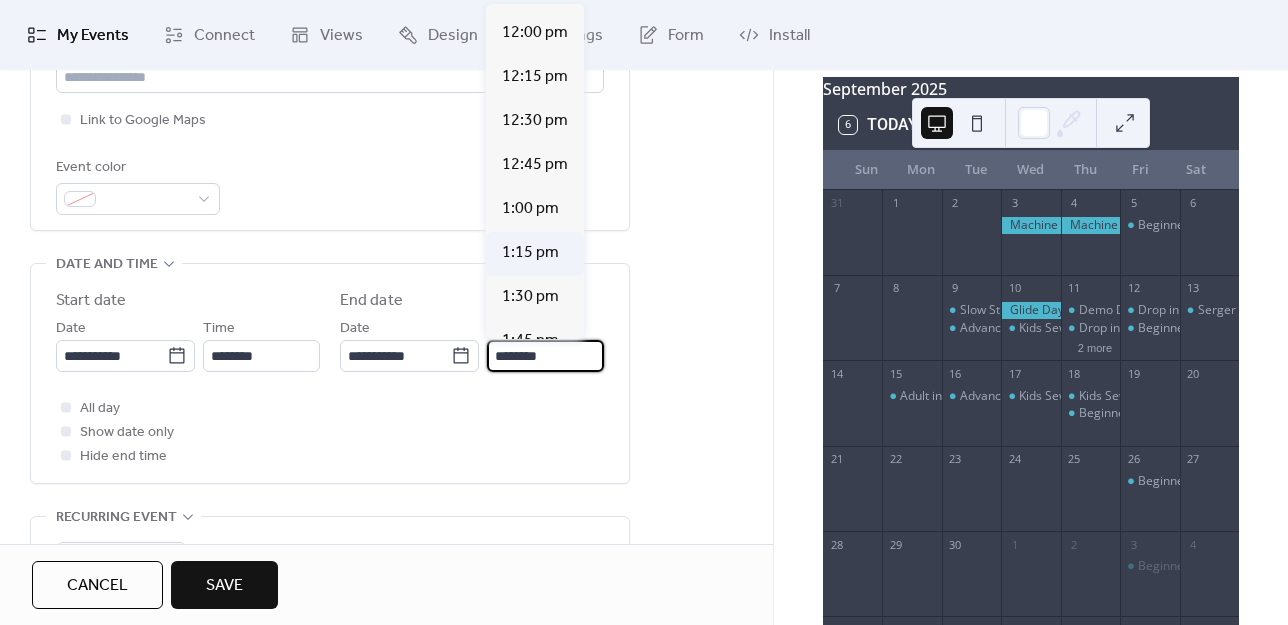 scroll, scrollTop: 400, scrollLeft: 0, axis: vertical 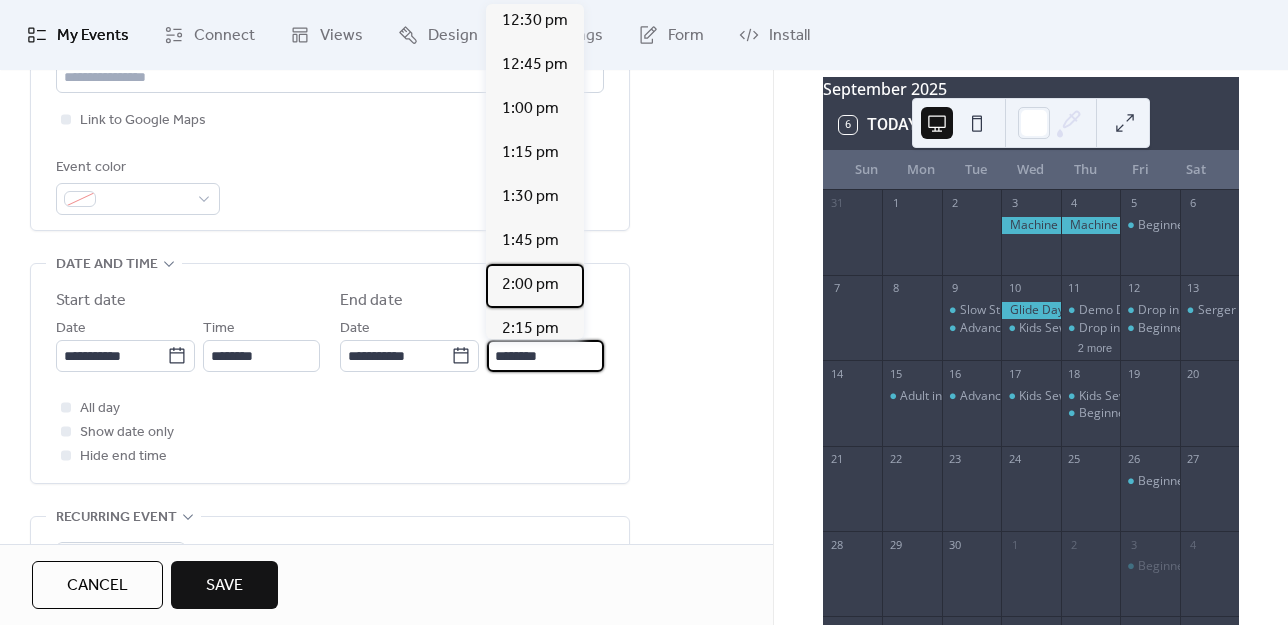 click on "2:00 pm" at bounding box center (530, 285) 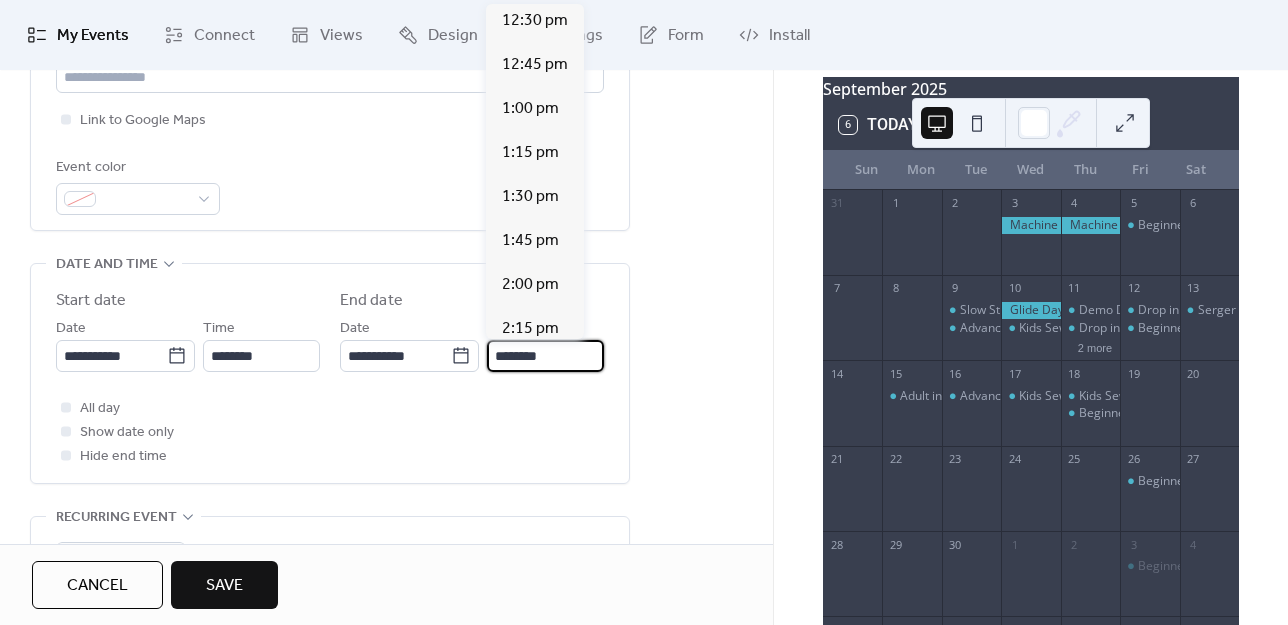 type on "*******" 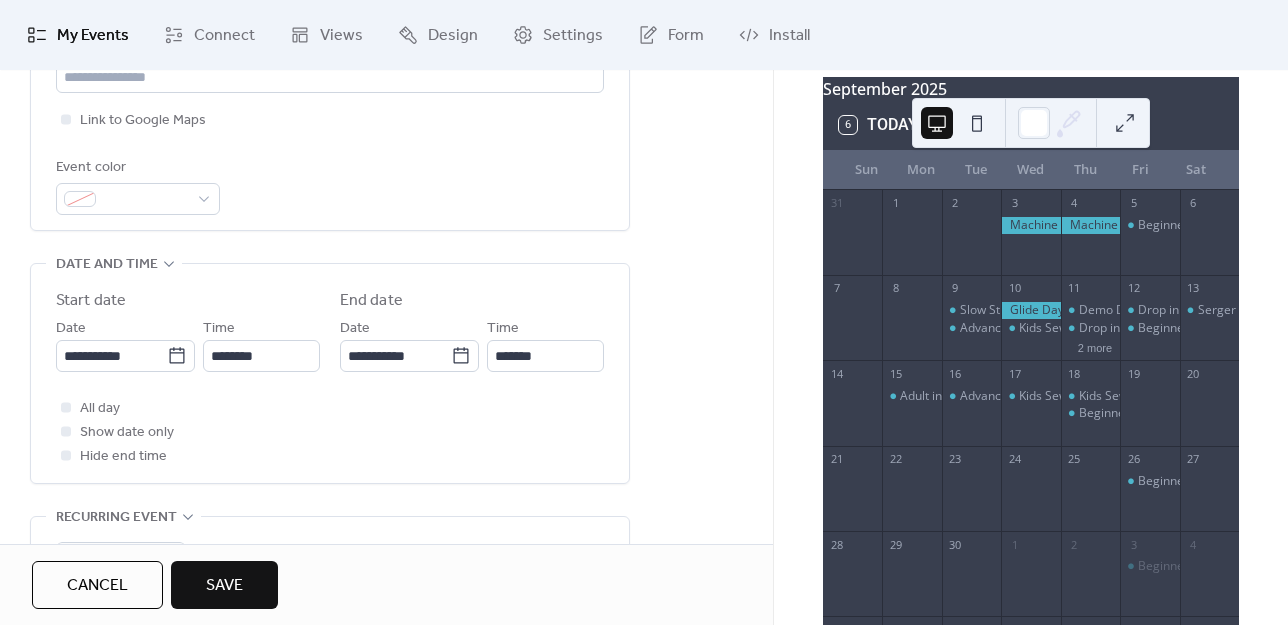 click on "**********" at bounding box center [386, 408] 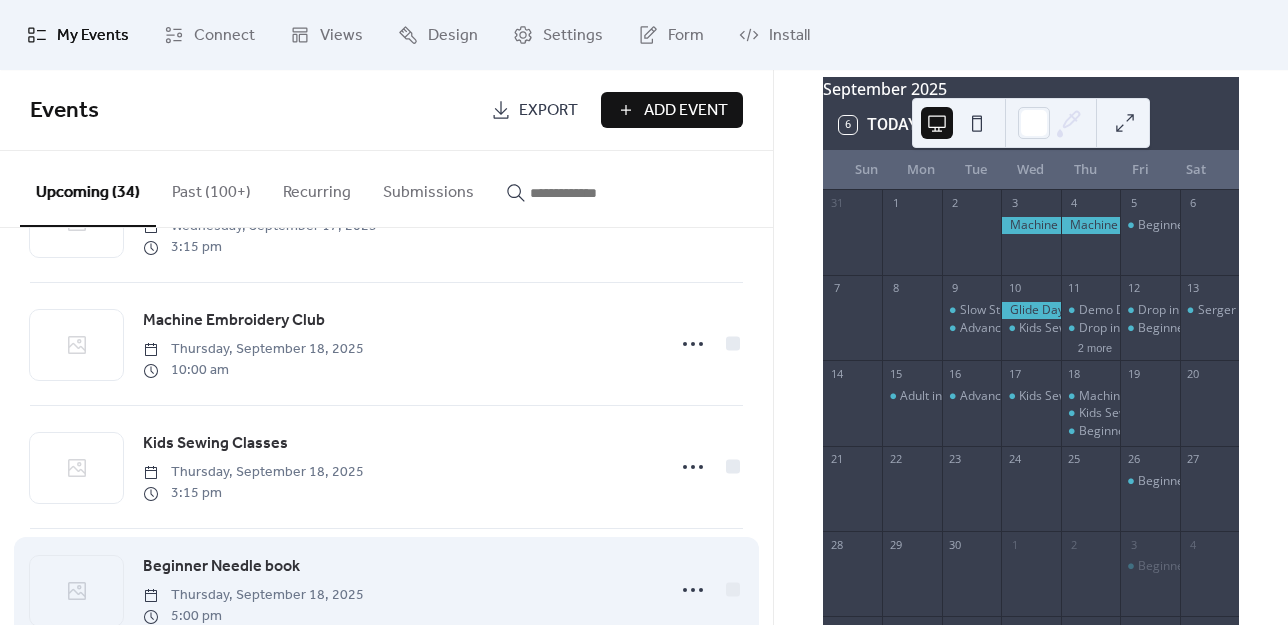 scroll, scrollTop: 3247, scrollLeft: 0, axis: vertical 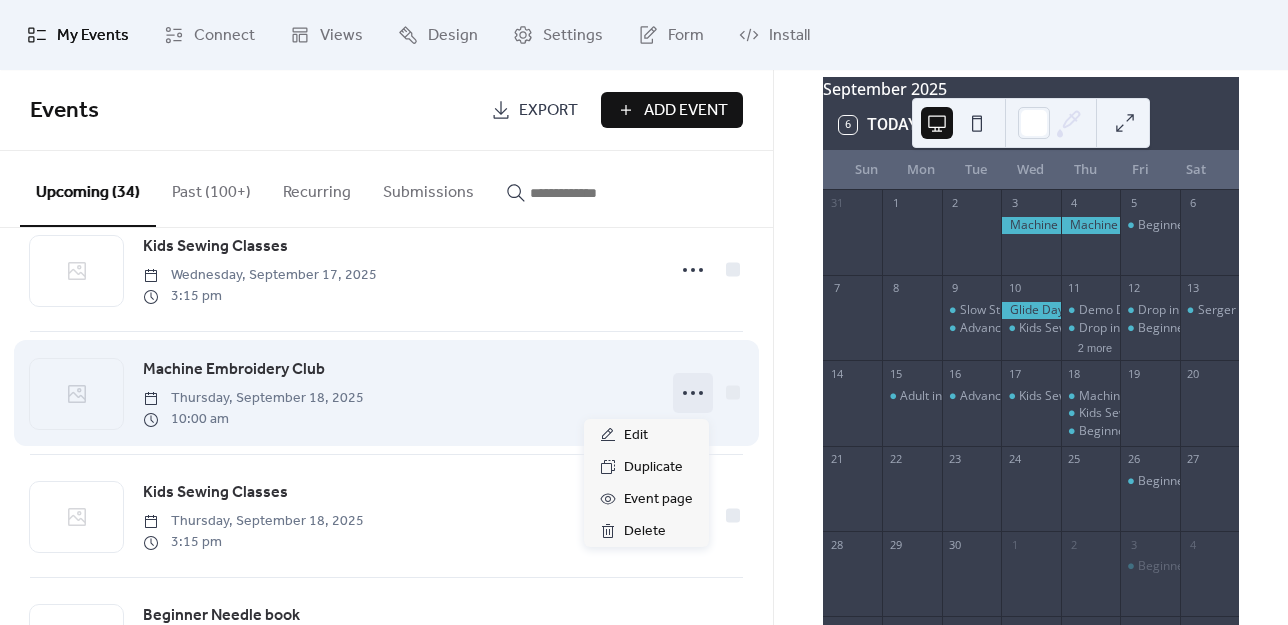 click 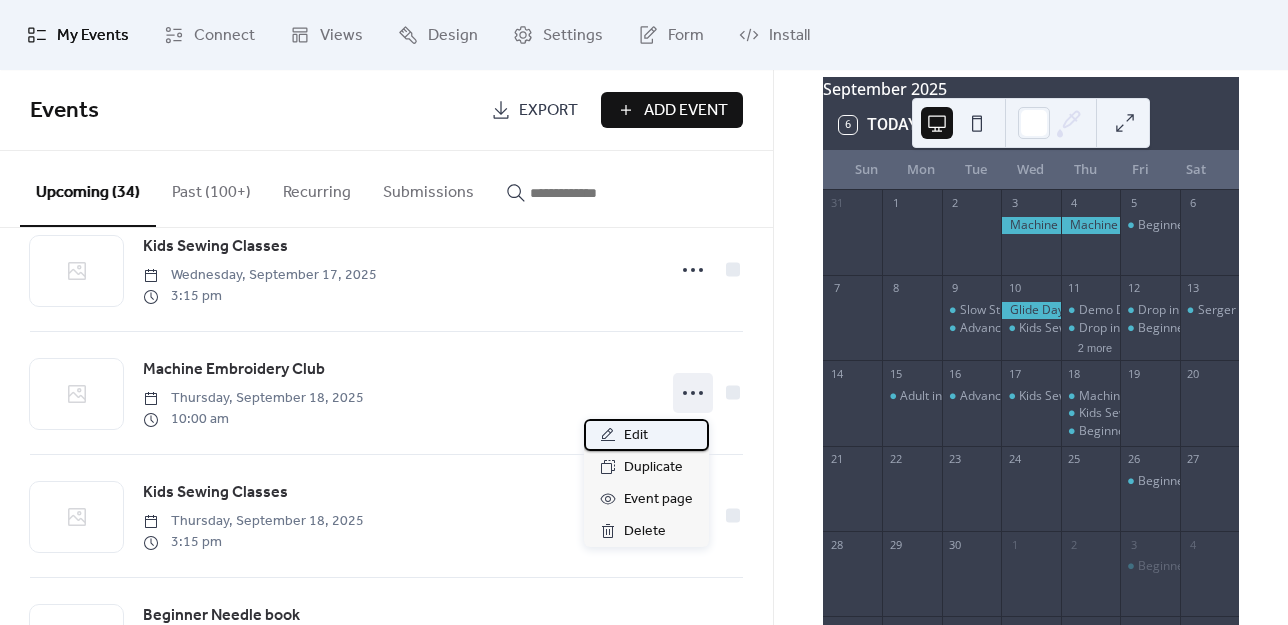 click on "Edit" at bounding box center (636, 436) 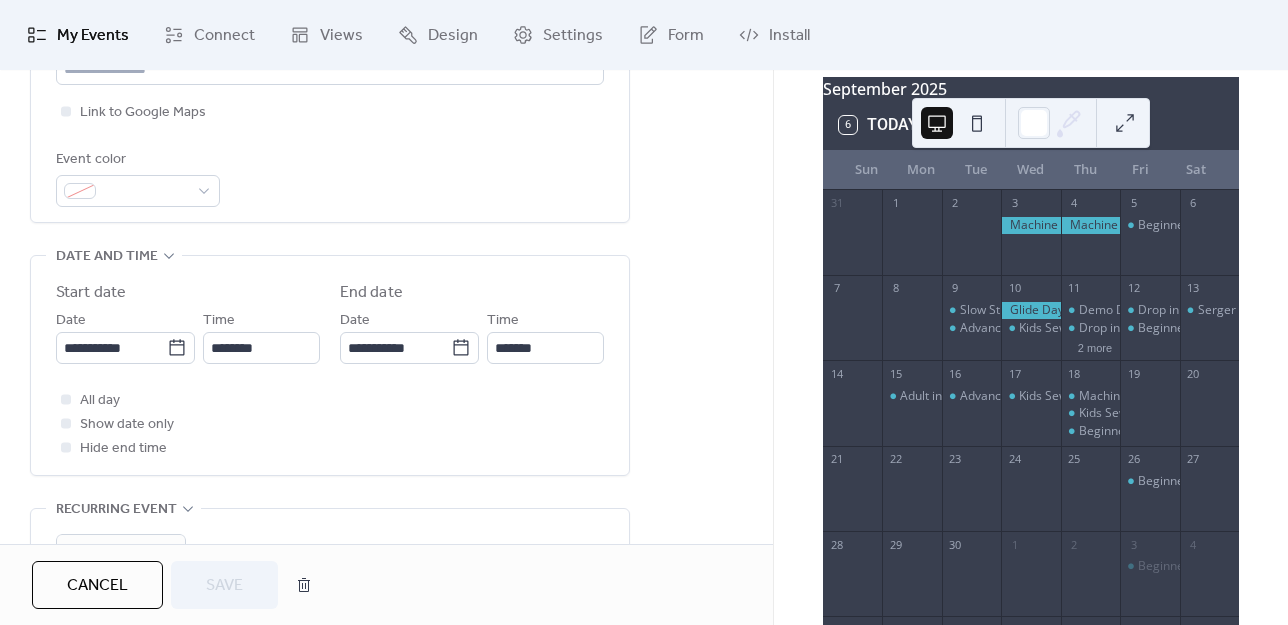 scroll, scrollTop: 600, scrollLeft: 0, axis: vertical 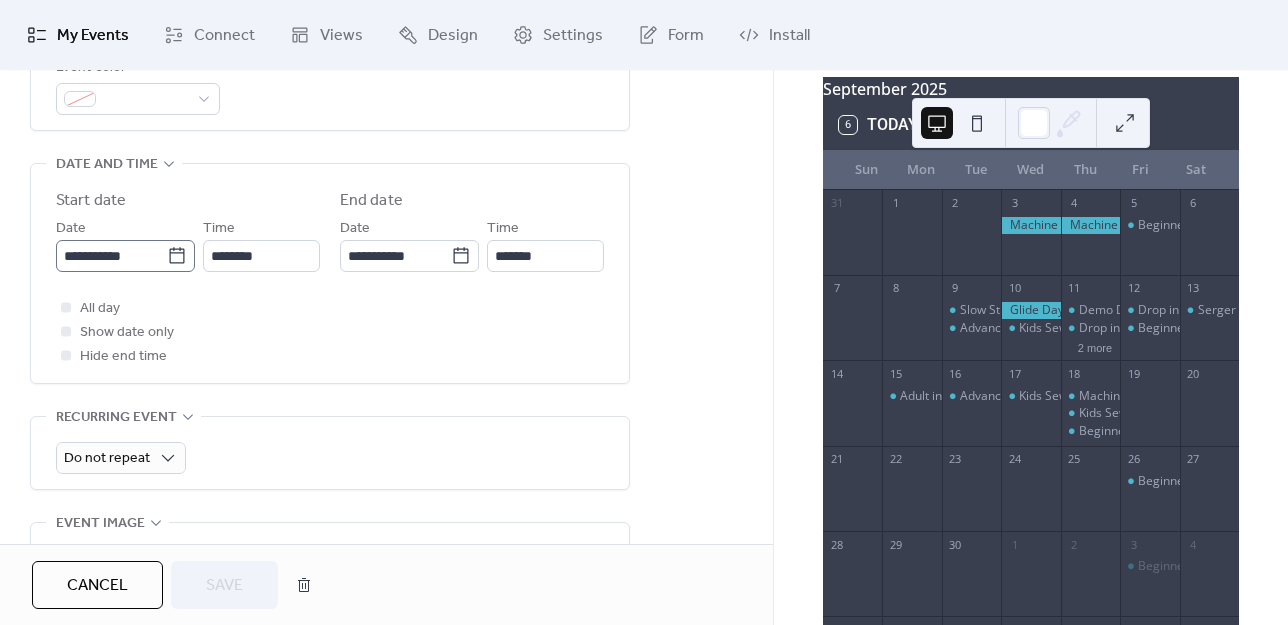 click 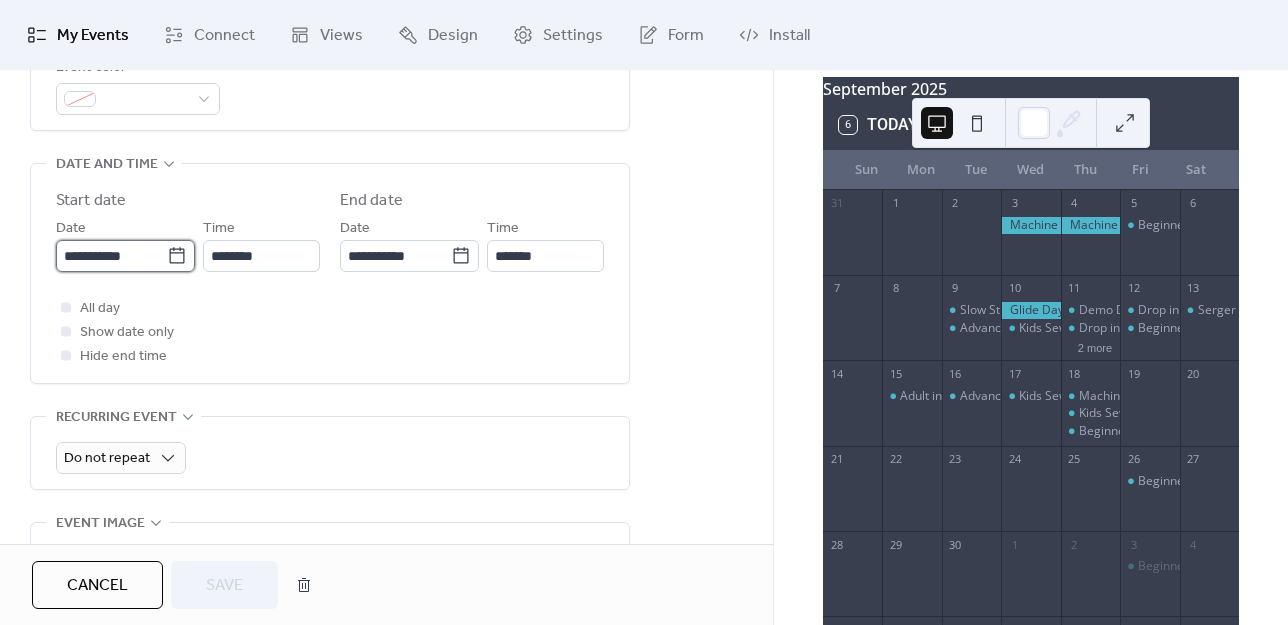 click on "**********" at bounding box center (111, 256) 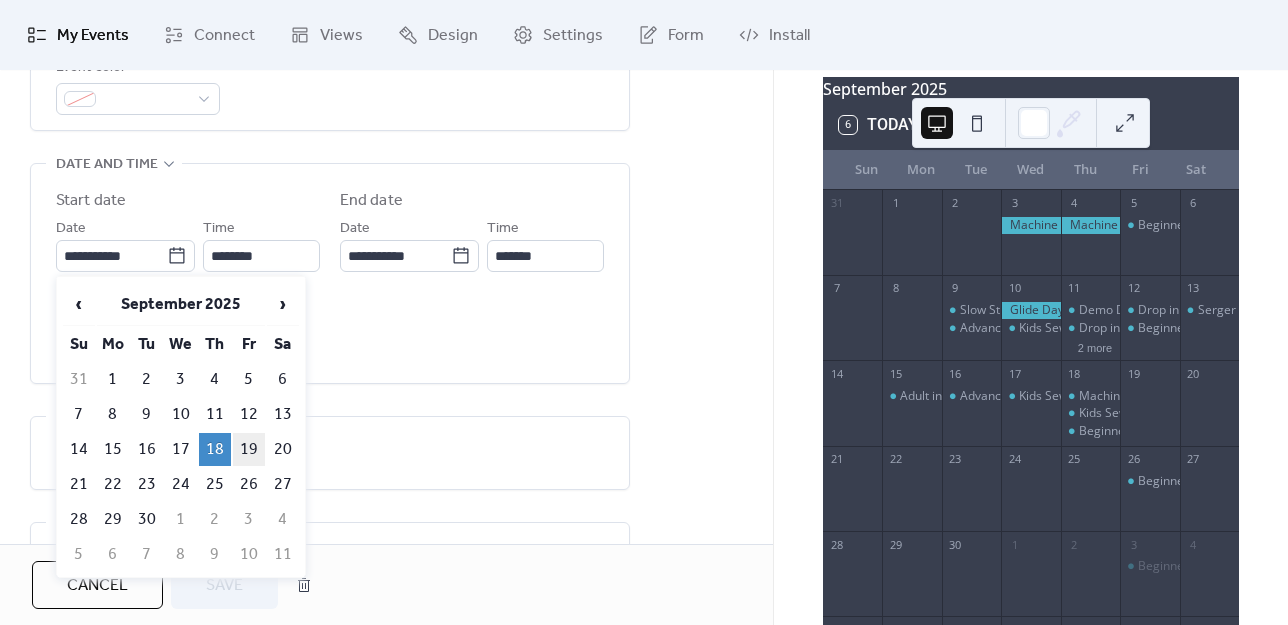 click on "19" at bounding box center (249, 449) 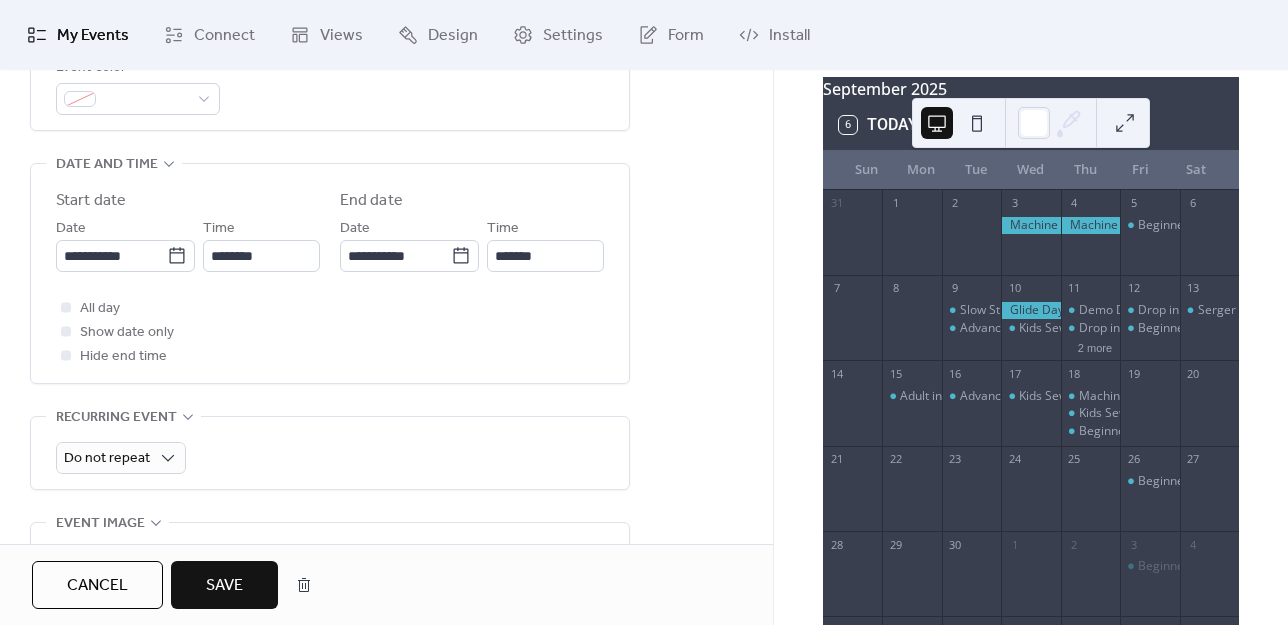click on "Save" at bounding box center [224, 586] 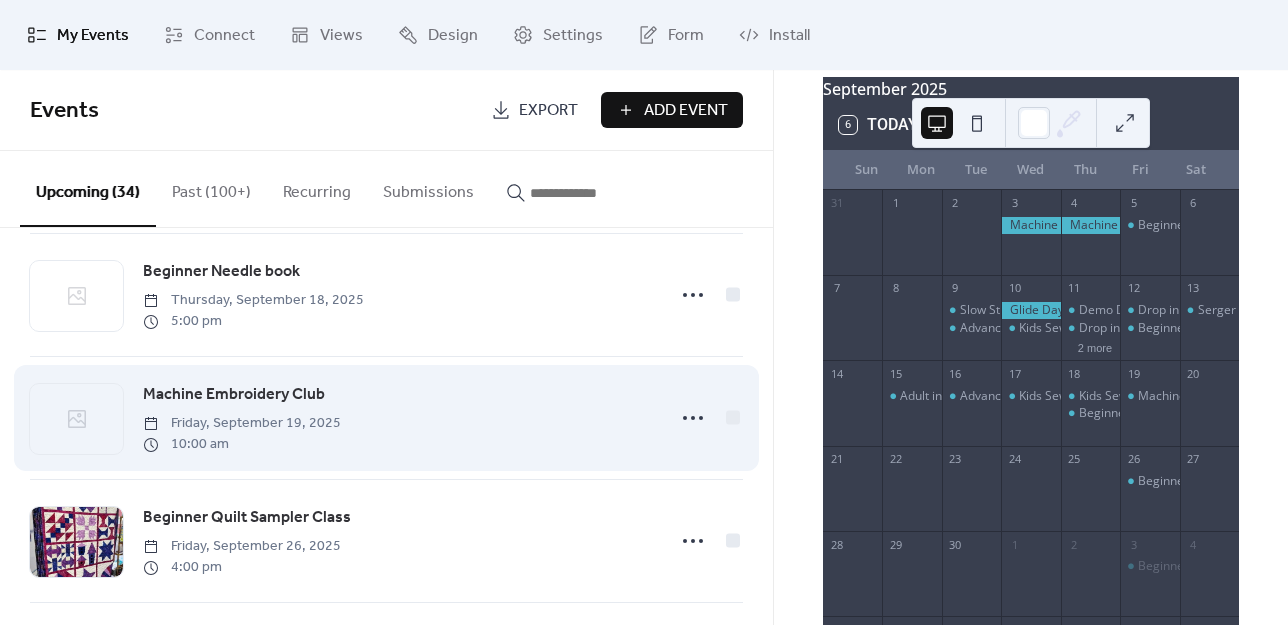 scroll, scrollTop: 3447, scrollLeft: 0, axis: vertical 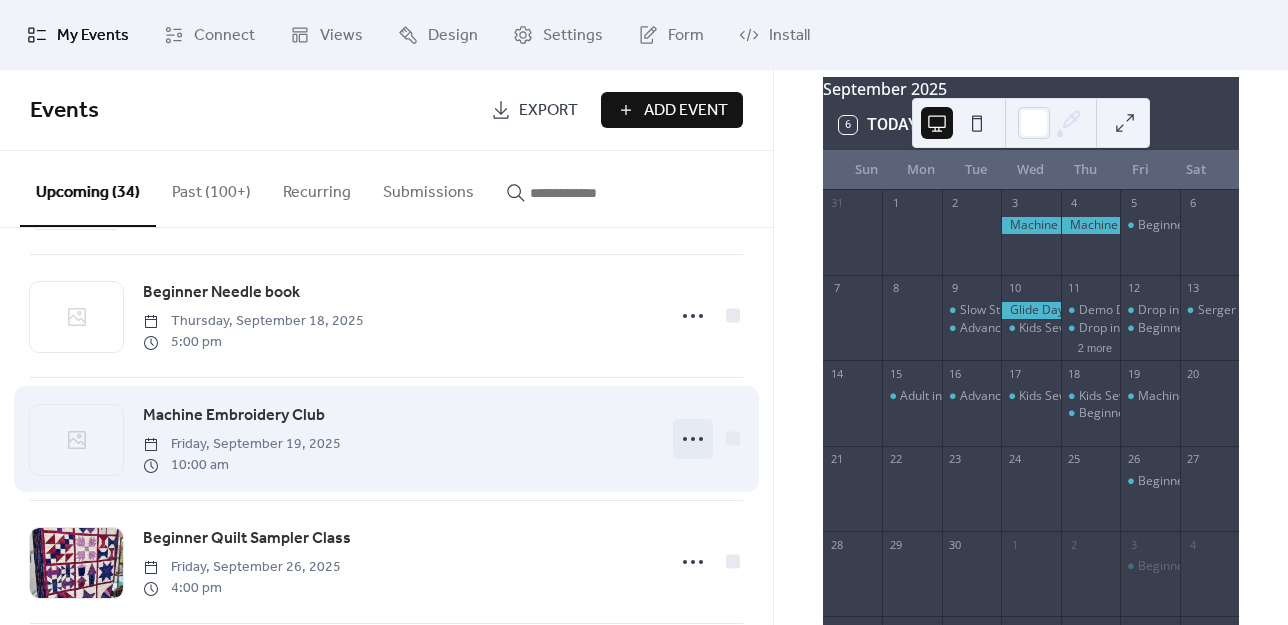 click 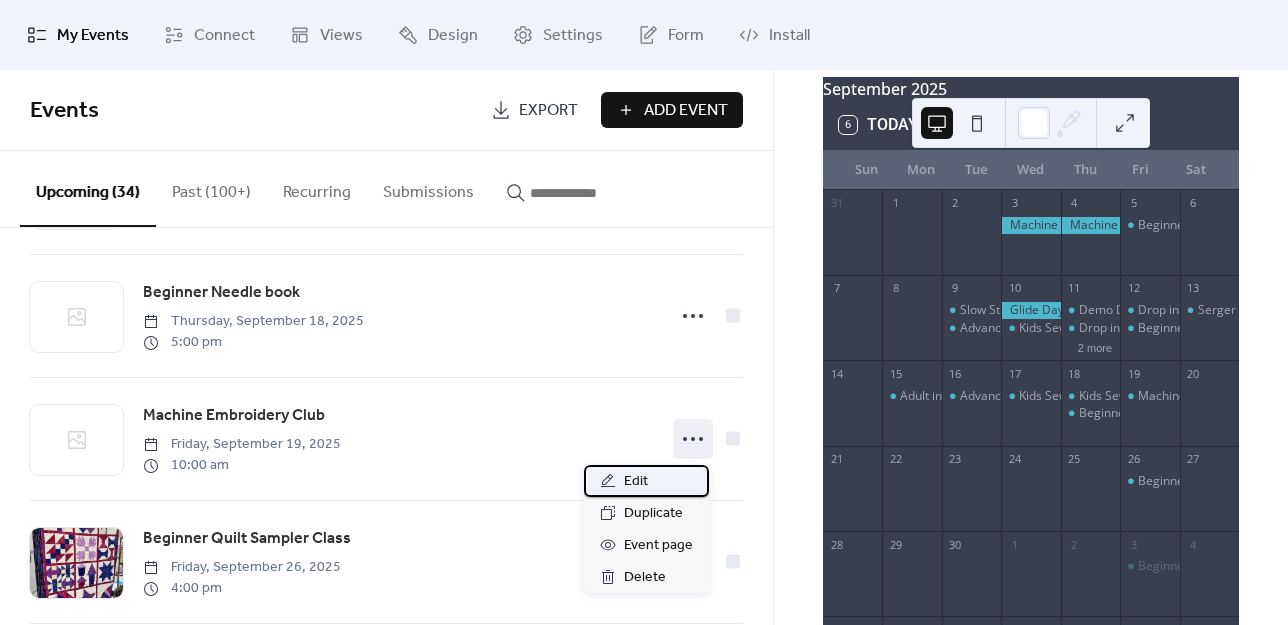 click on "Edit" at bounding box center (636, 482) 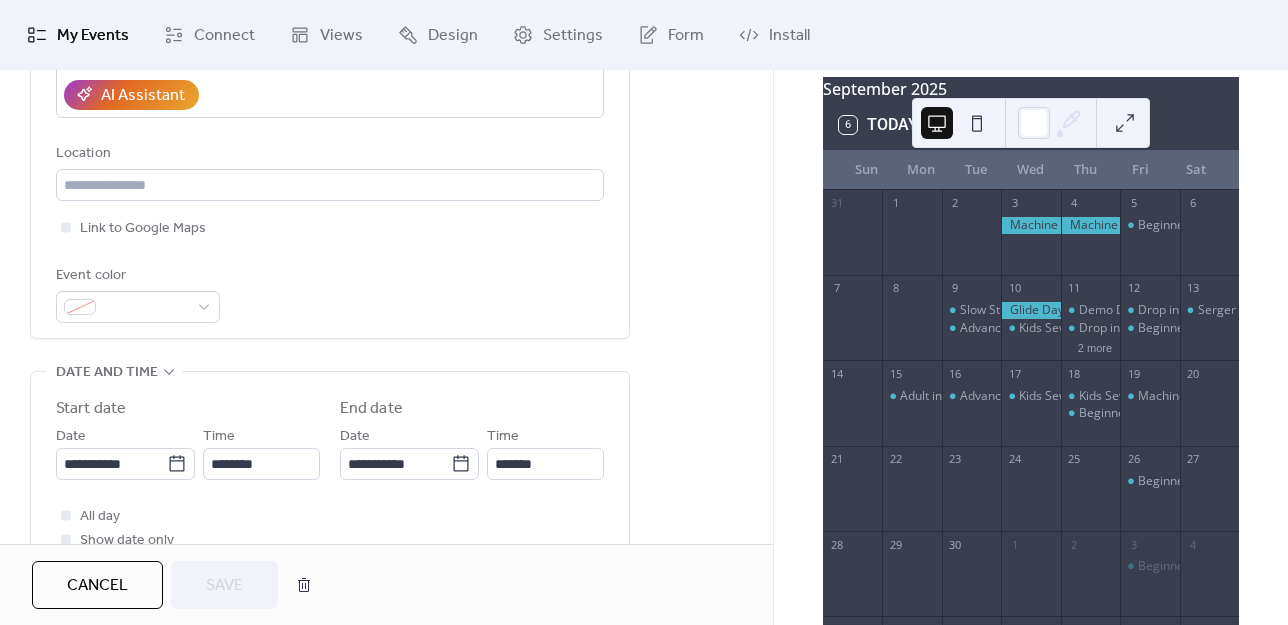 scroll, scrollTop: 400, scrollLeft: 0, axis: vertical 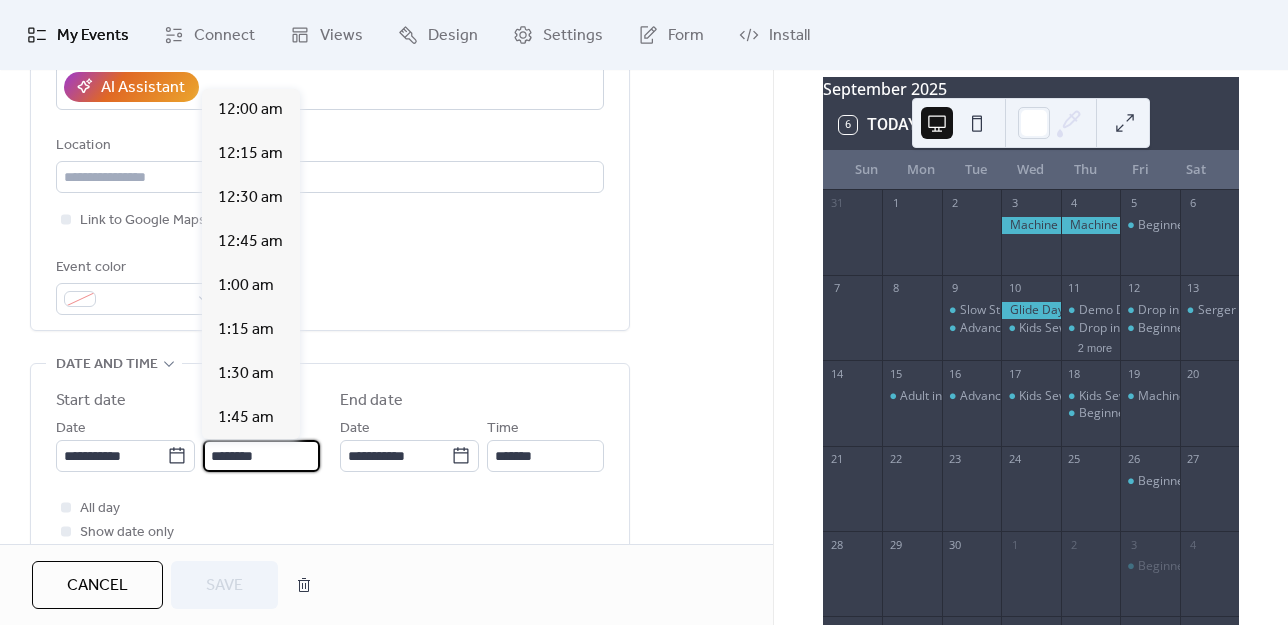 click on "********" at bounding box center (261, 456) 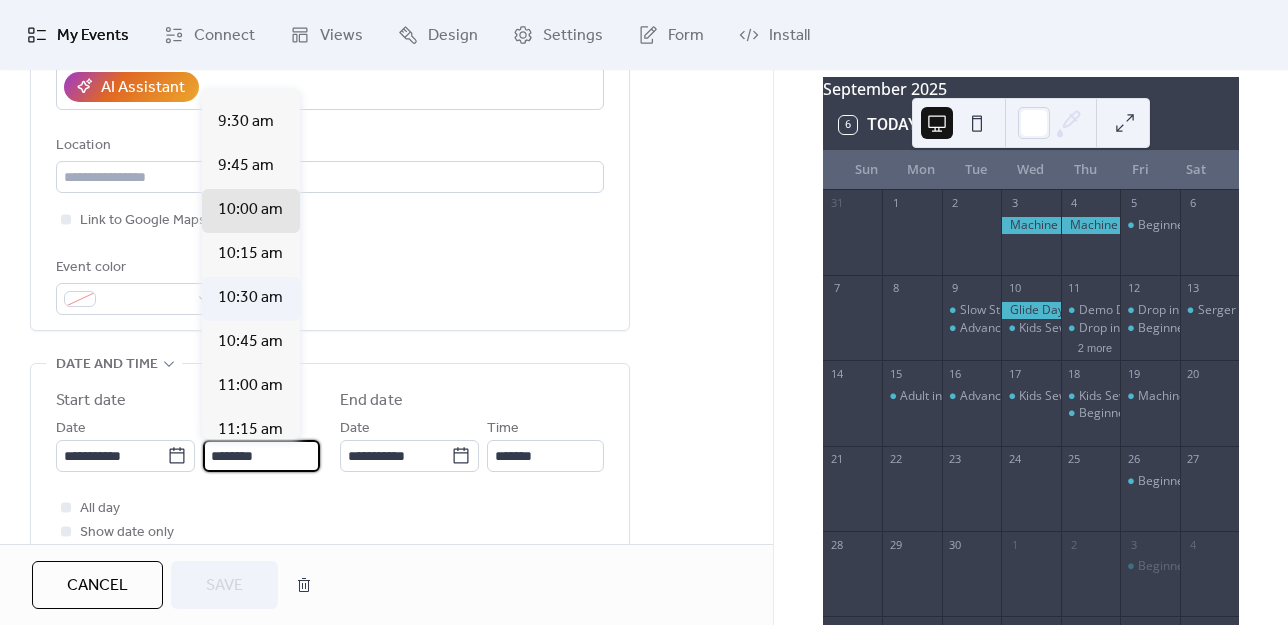 scroll, scrollTop: 1560, scrollLeft: 0, axis: vertical 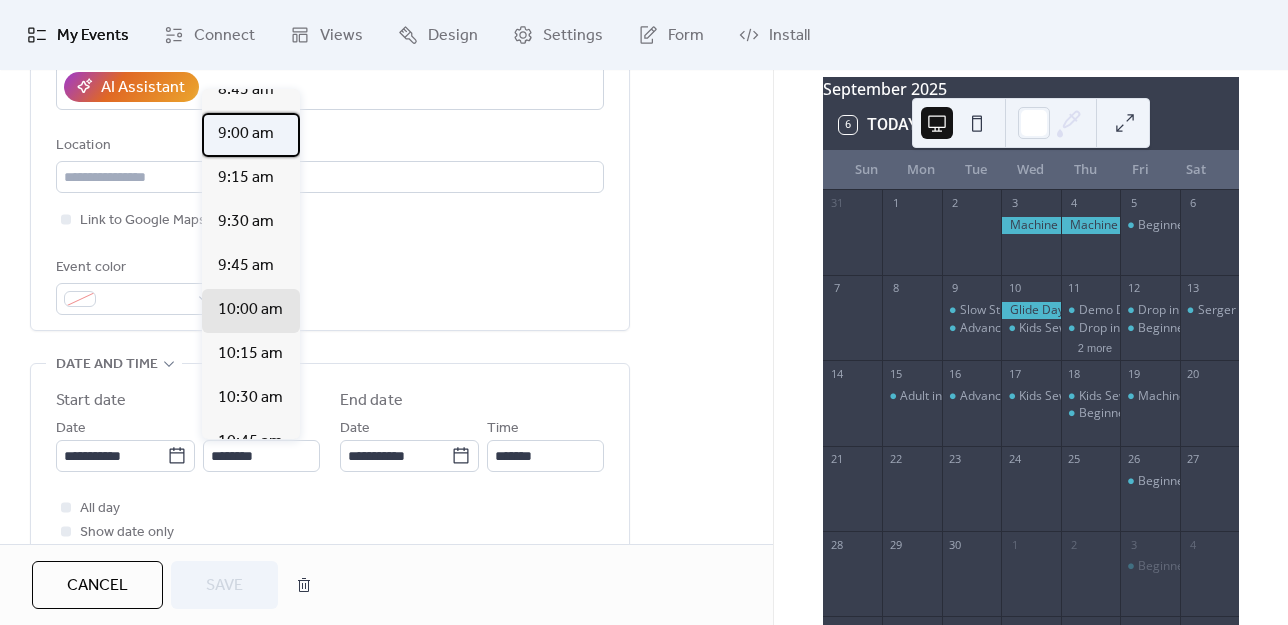 click on "9:00 am" at bounding box center [246, 134] 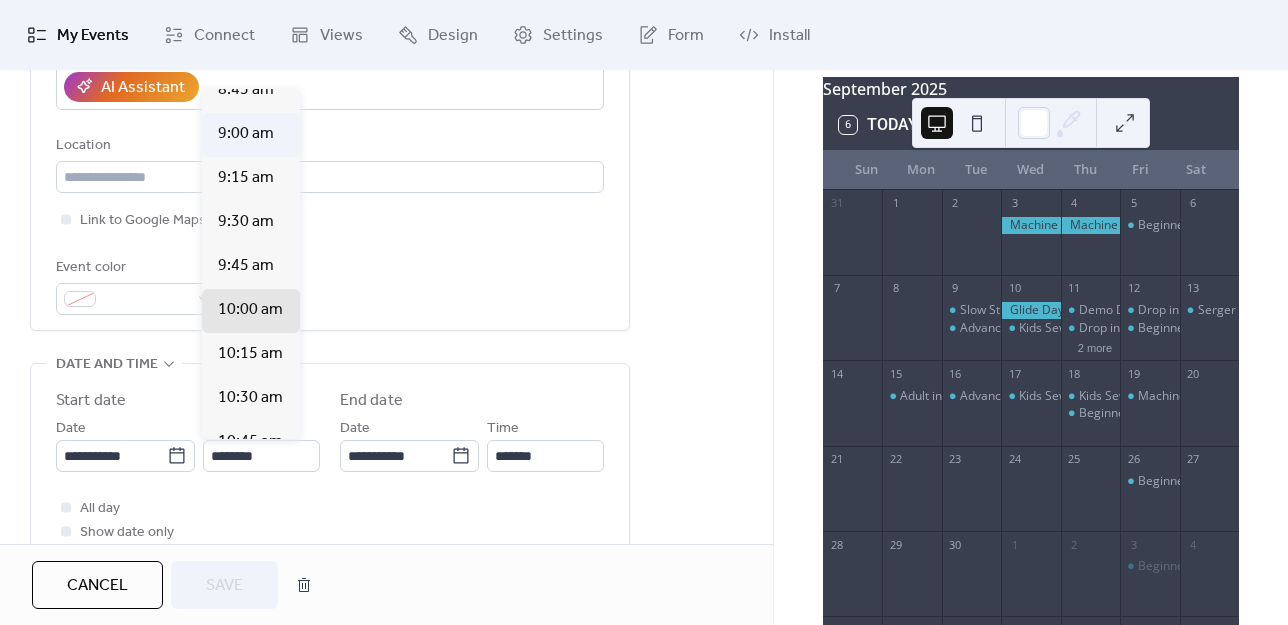 type on "*******" 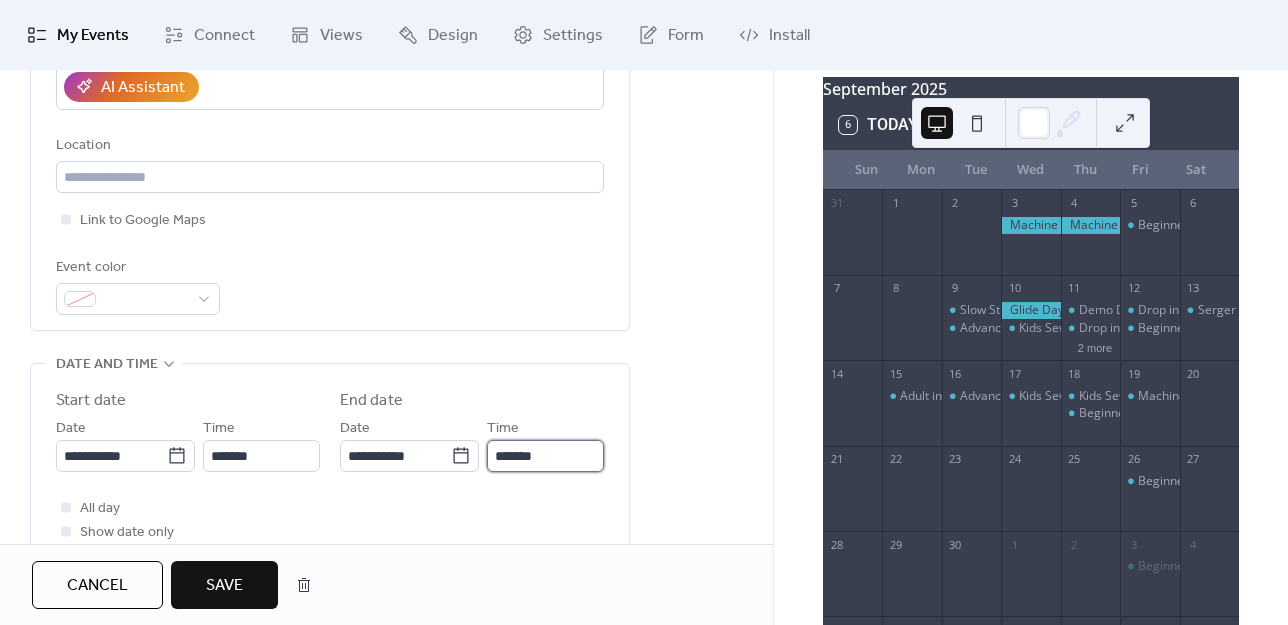 click on "*******" at bounding box center (545, 456) 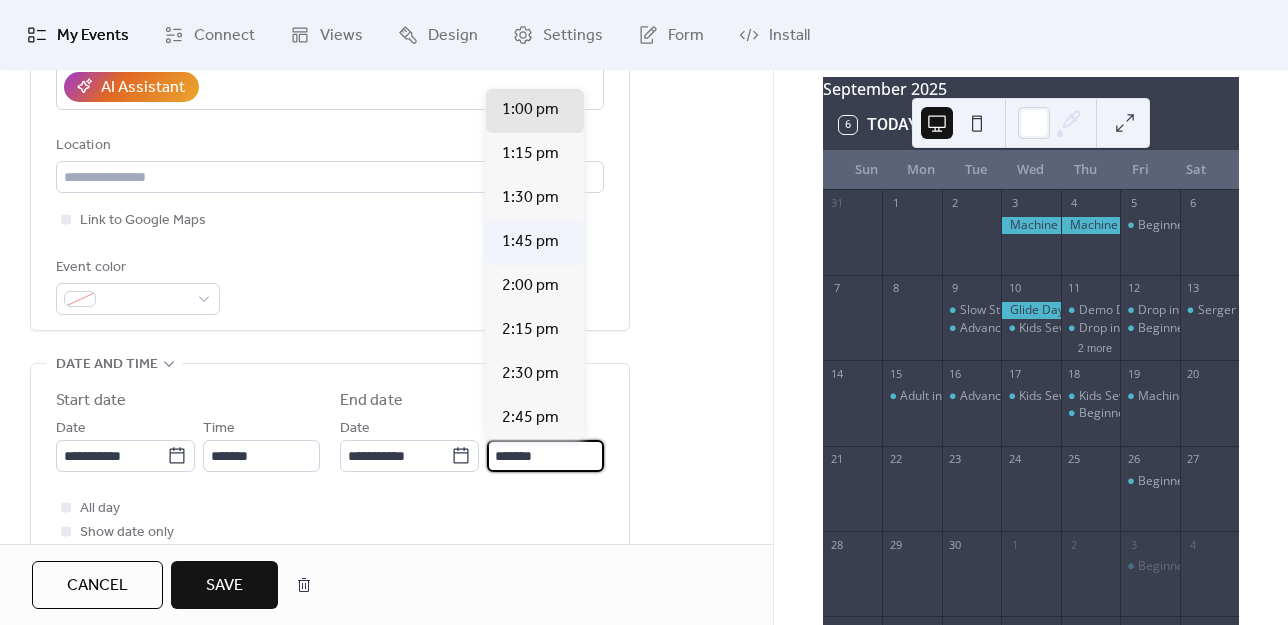 scroll, scrollTop: 560, scrollLeft: 0, axis: vertical 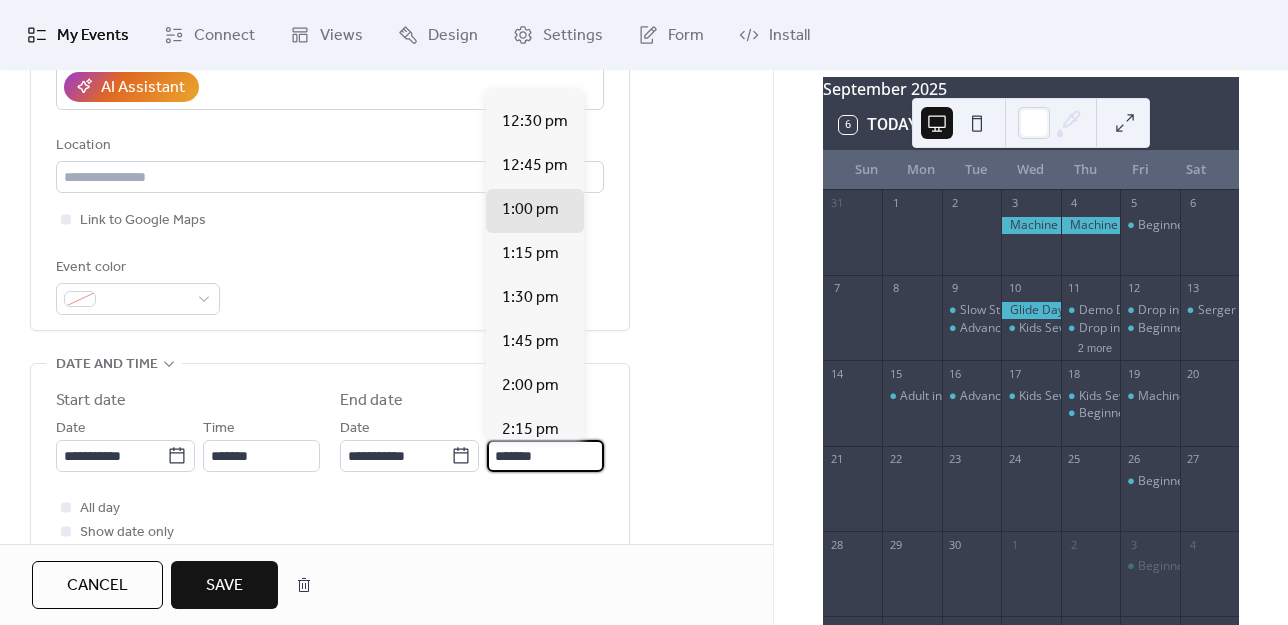 click on "Save" at bounding box center [224, 585] 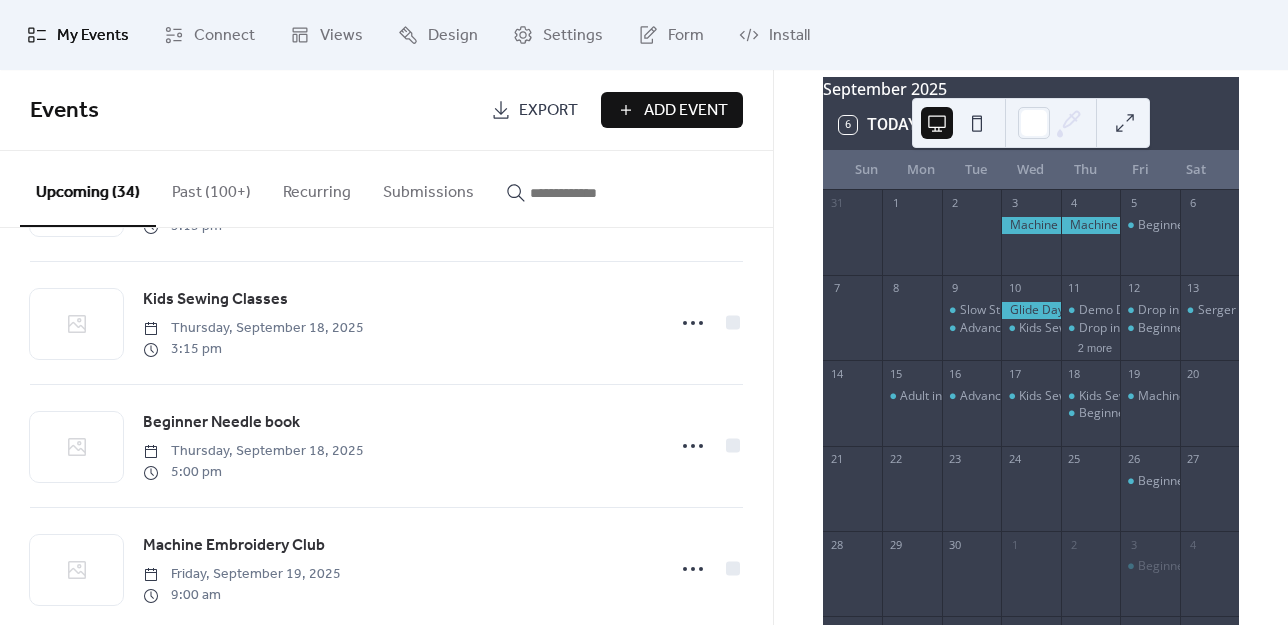 scroll, scrollTop: 3154, scrollLeft: 0, axis: vertical 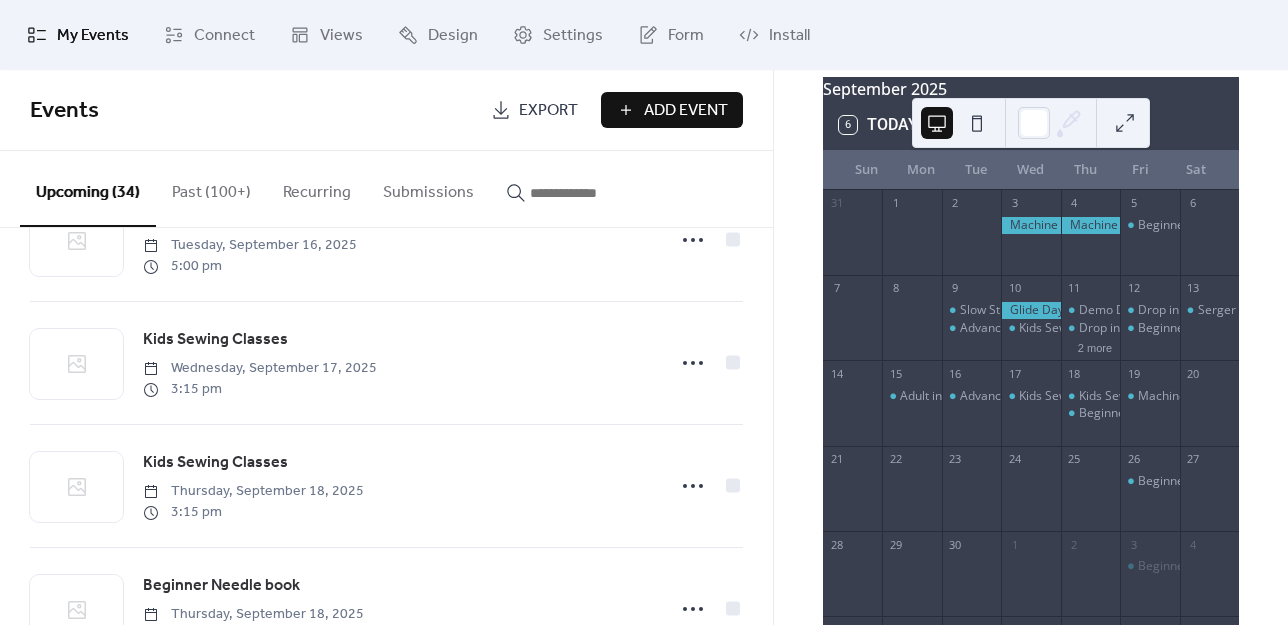 click on "Add Event" at bounding box center (686, 111) 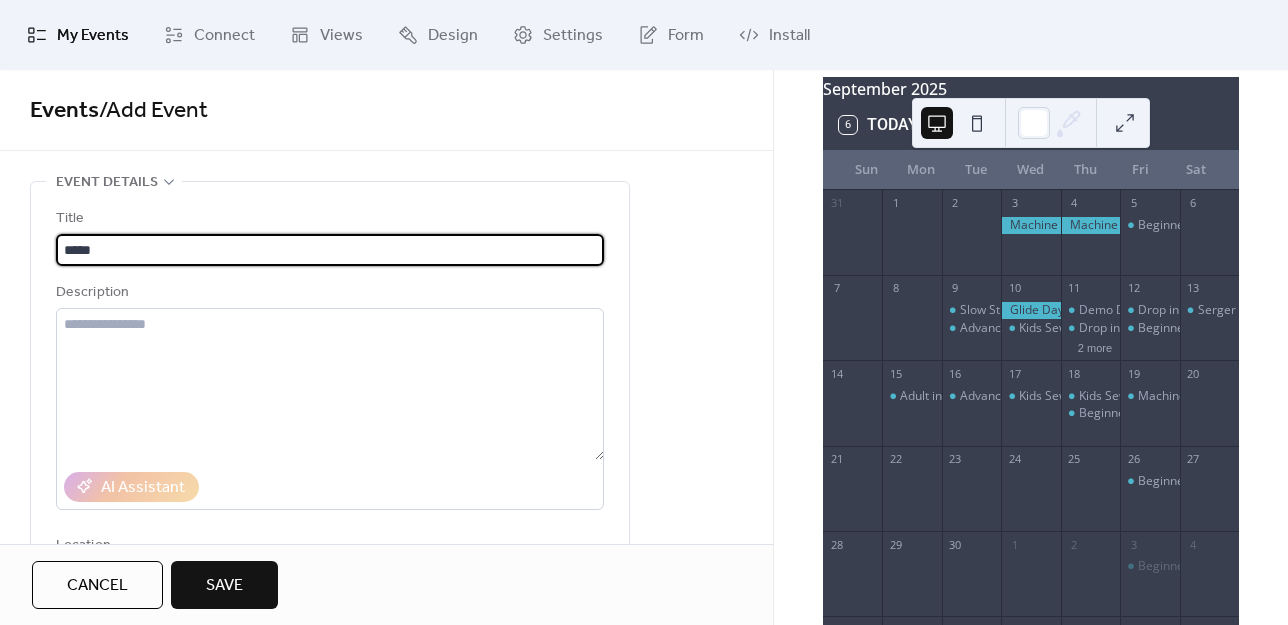 type on "**********" 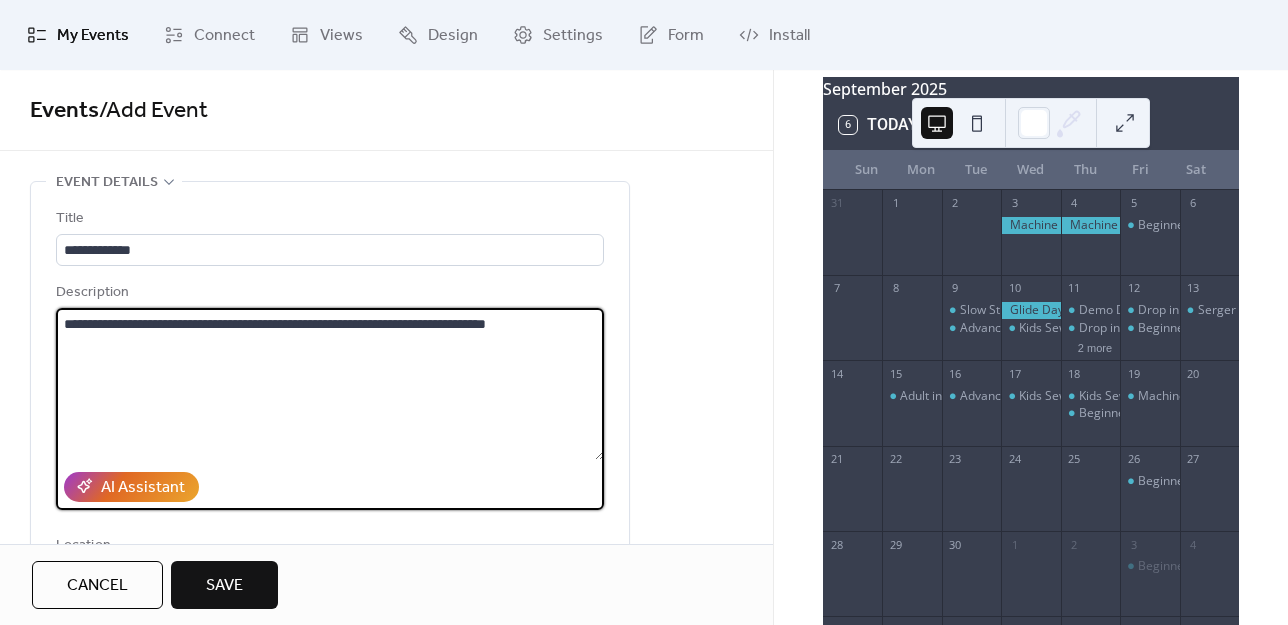drag, startPoint x: 566, startPoint y: 323, endPoint x: 509, endPoint y: 324, distance: 57.00877 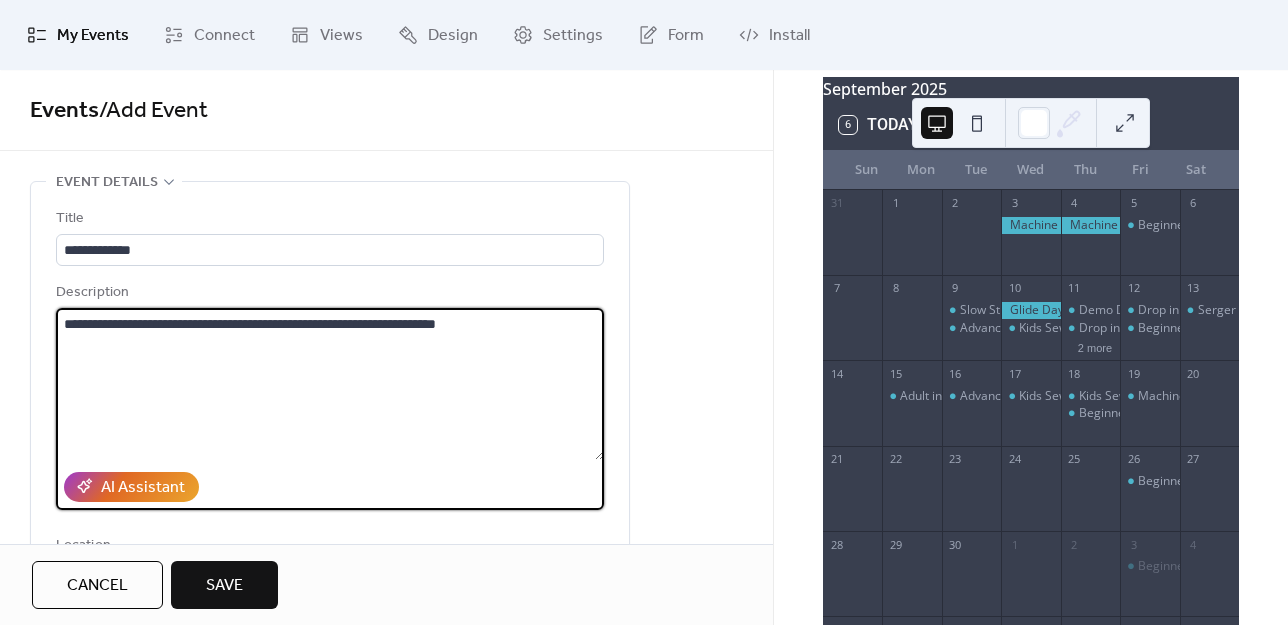 click on "**********" at bounding box center [330, 384] 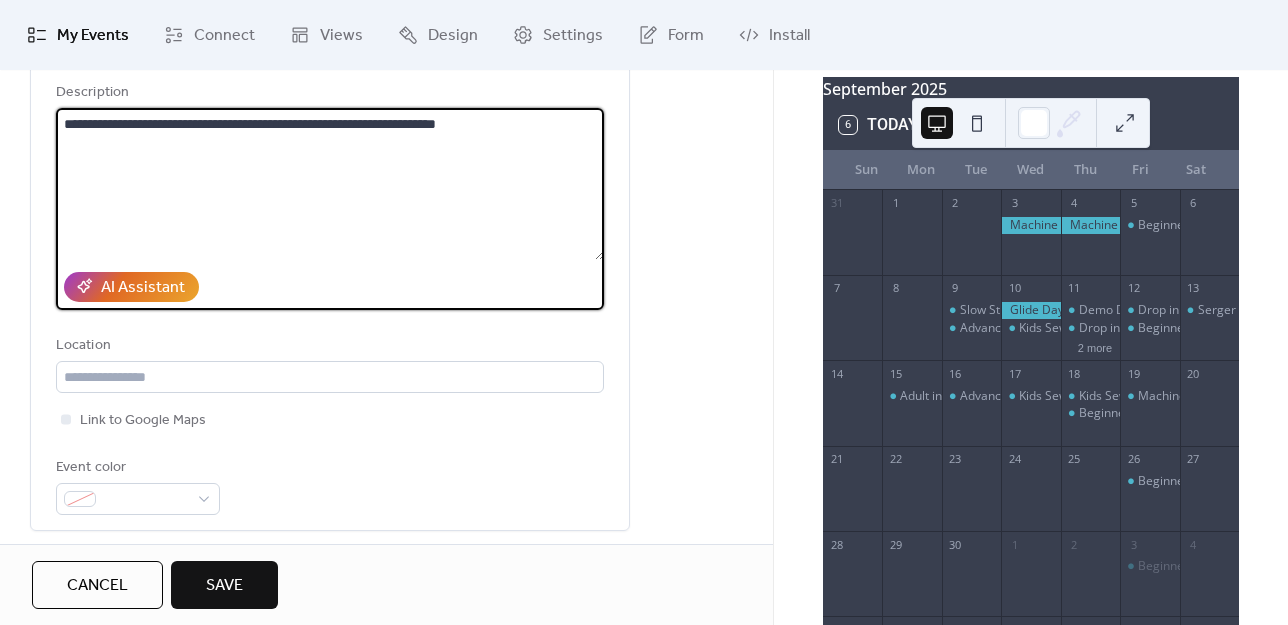 scroll, scrollTop: 500, scrollLeft: 0, axis: vertical 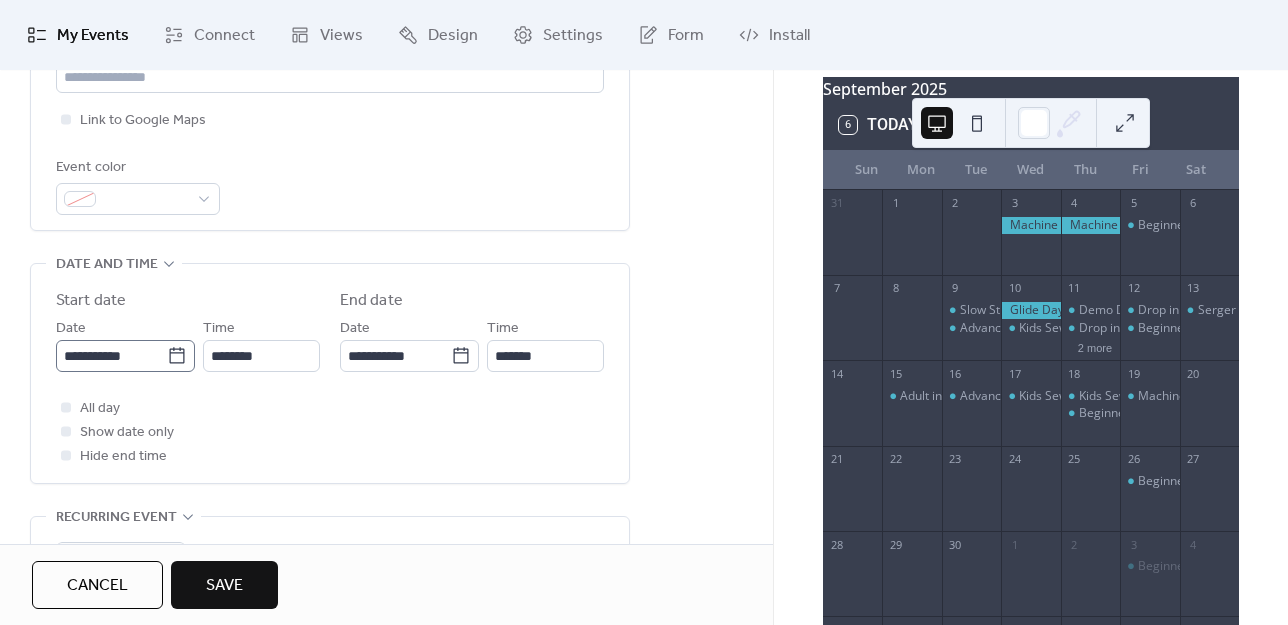 type on "**********" 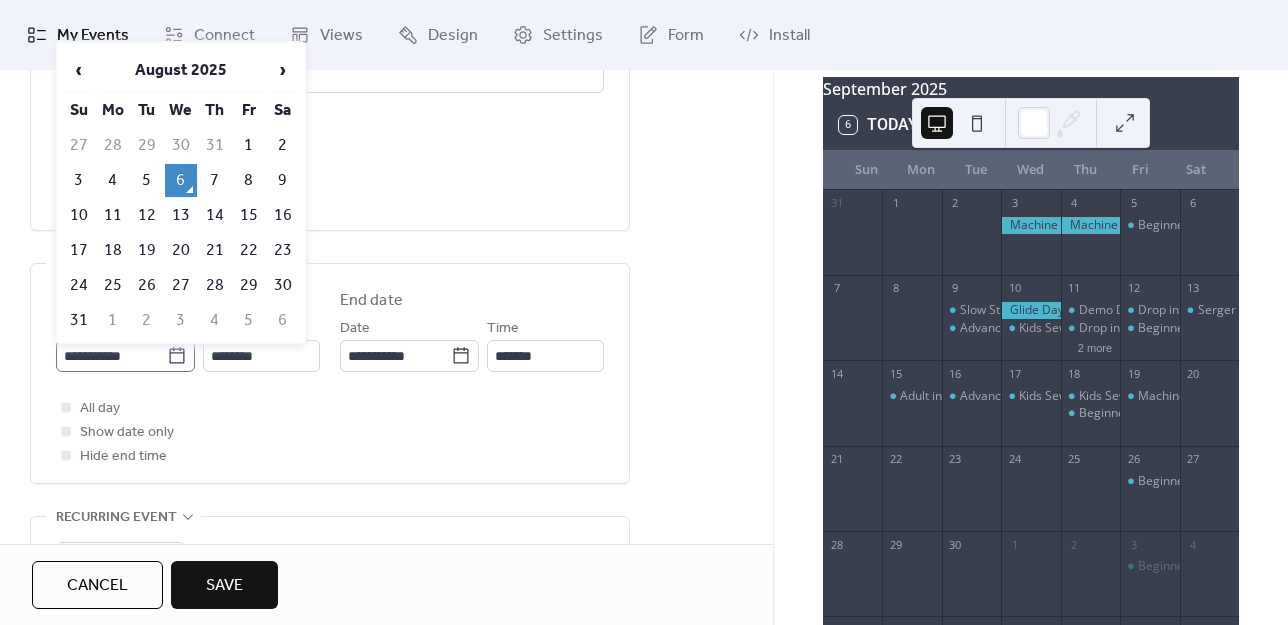 click 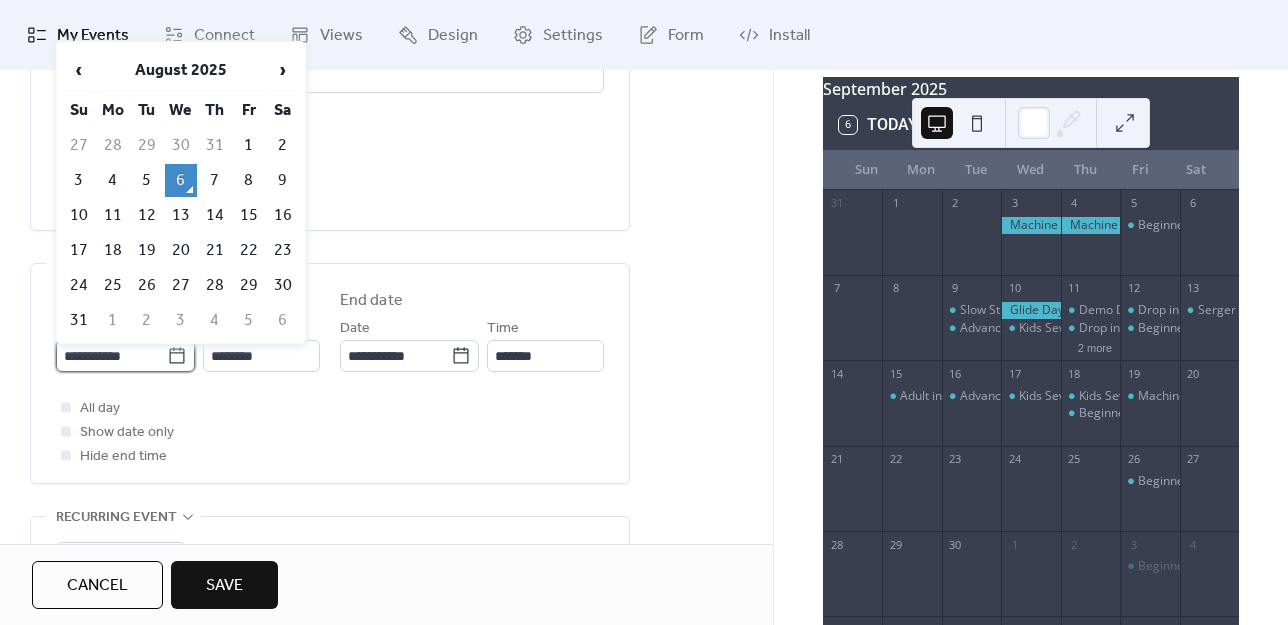 click on "**********" at bounding box center (111, 356) 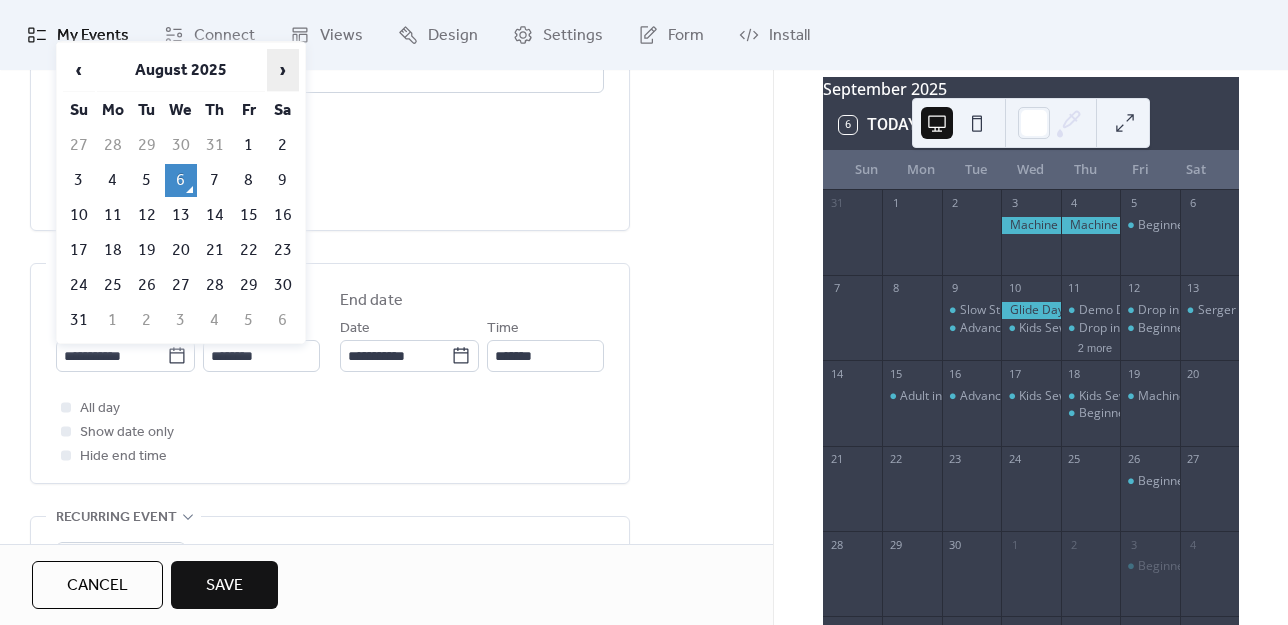 click on "›" at bounding box center [283, 70] 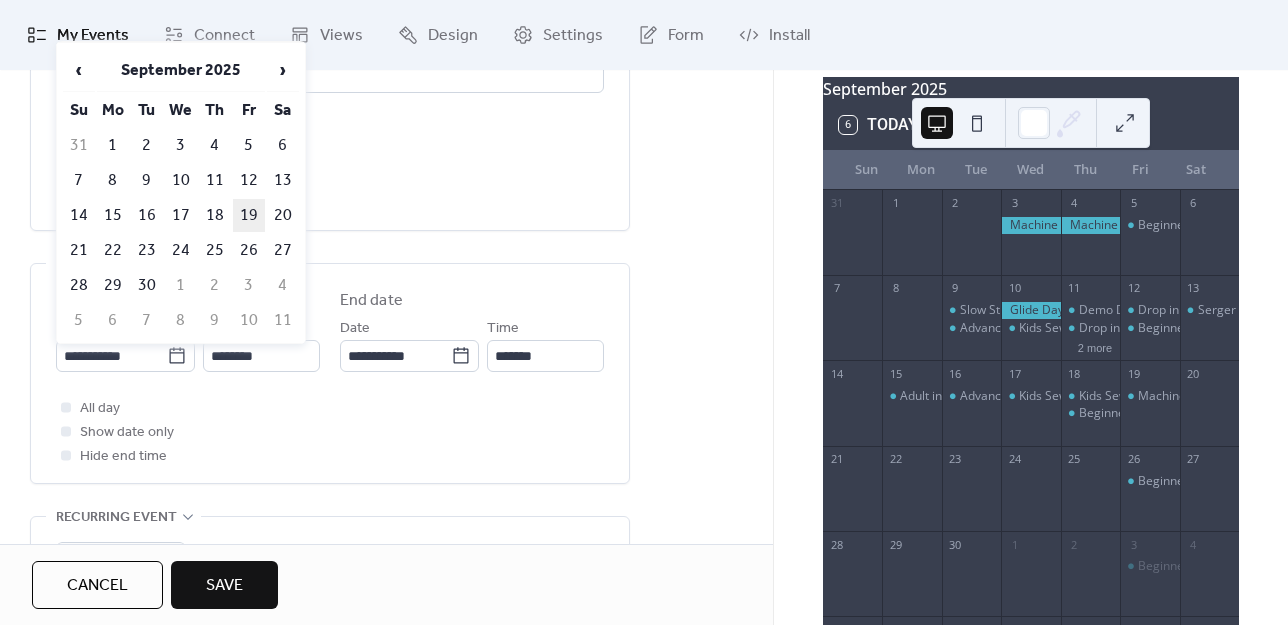 click on "19" at bounding box center [249, 215] 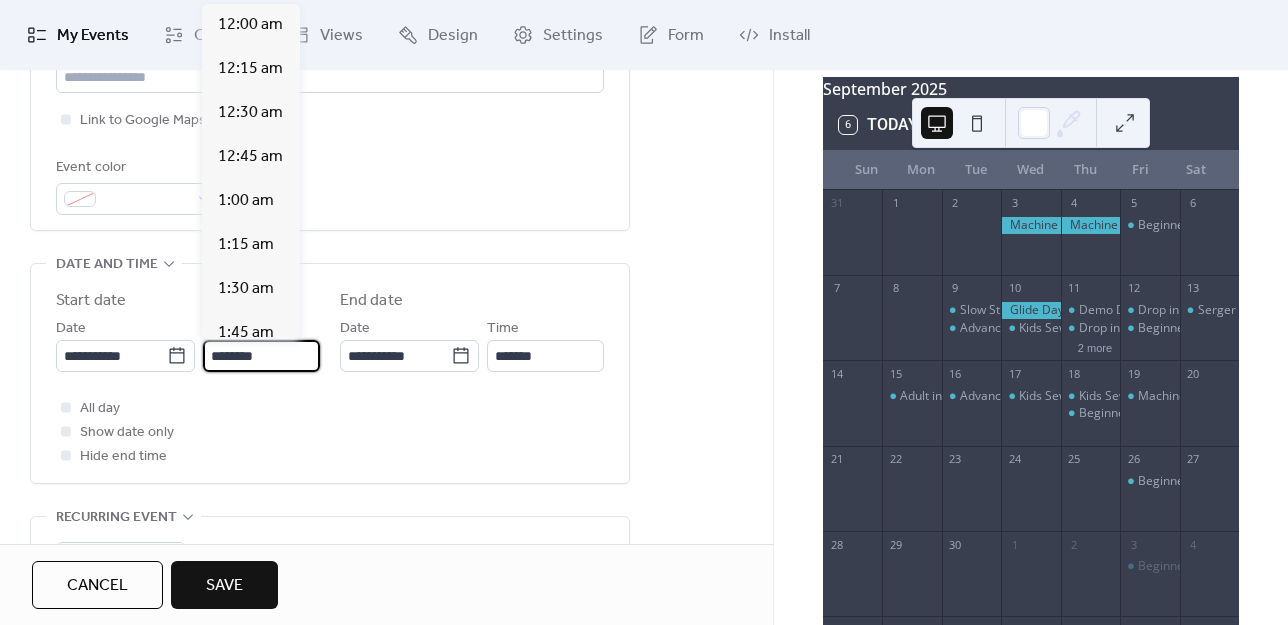 click on "********" at bounding box center [261, 356] 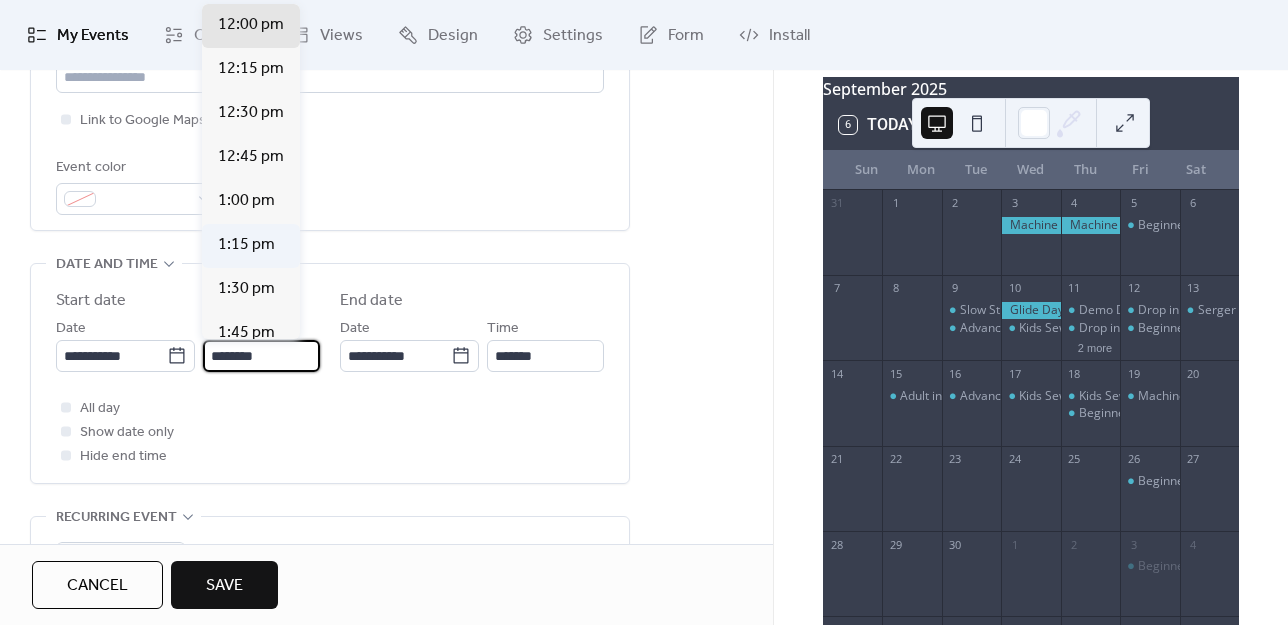 scroll, scrollTop: 2212, scrollLeft: 0, axis: vertical 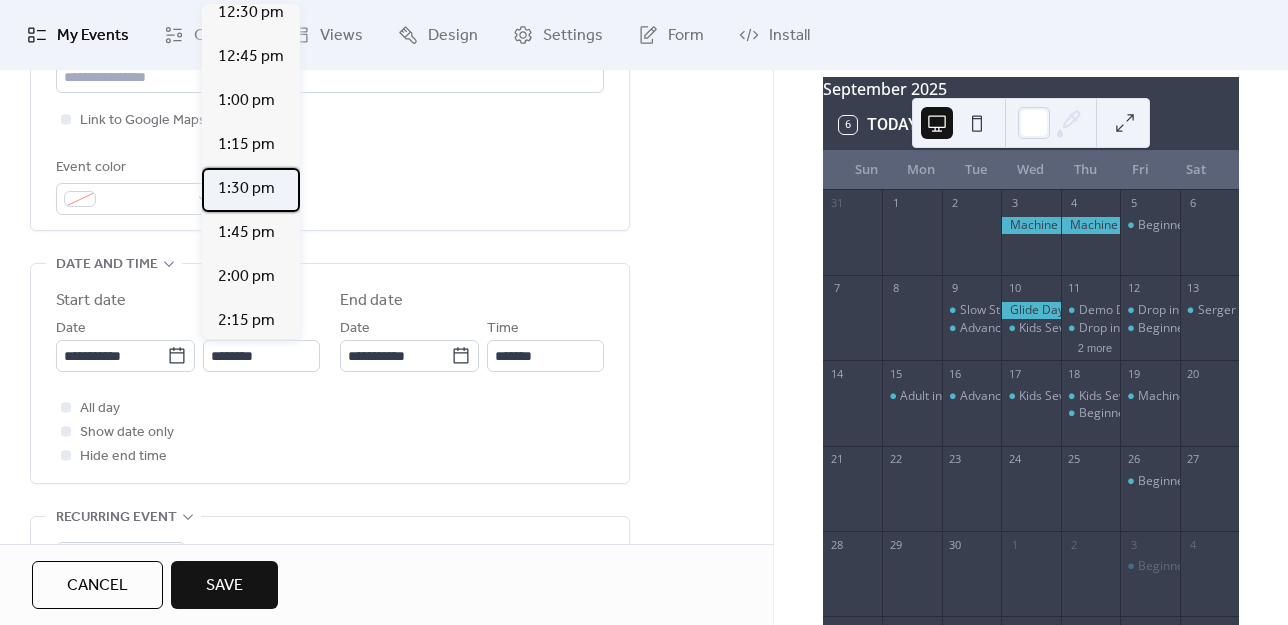 click on "1:30 pm" at bounding box center [246, 189] 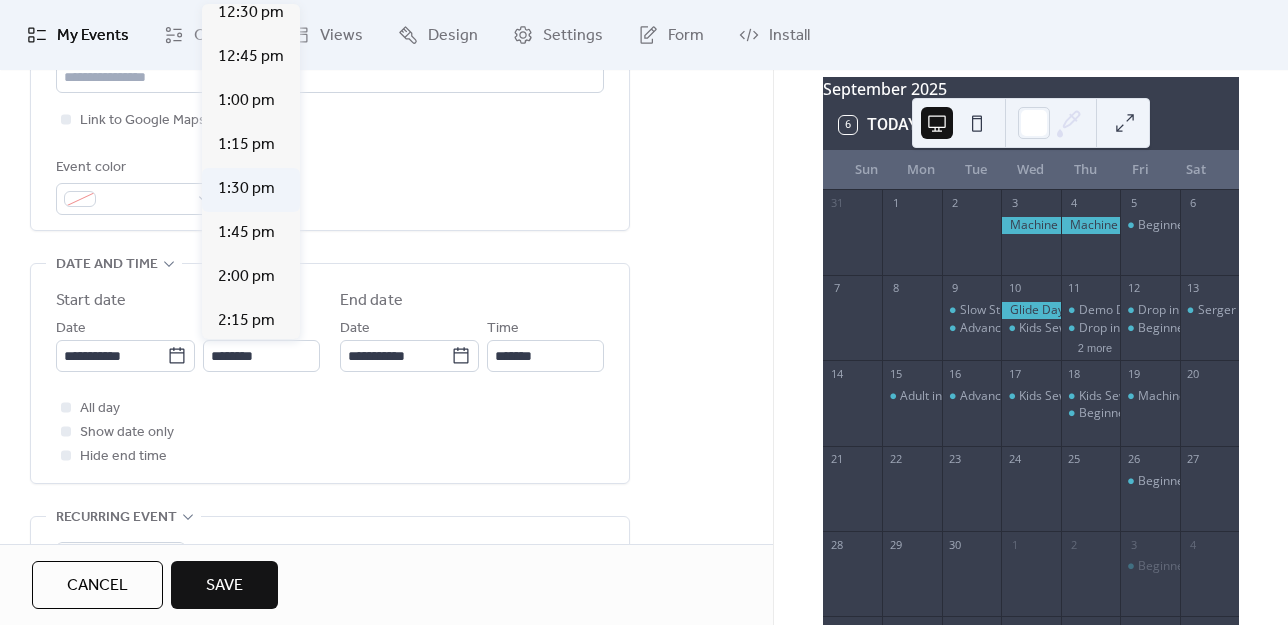 type on "*******" 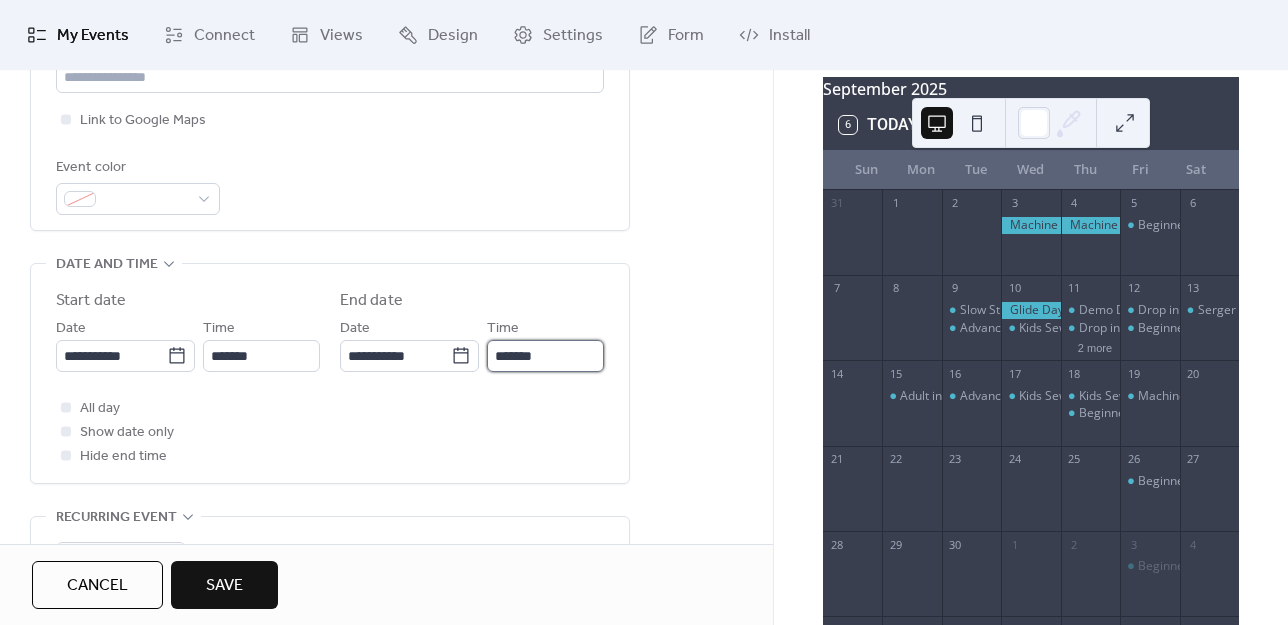 click on "*******" at bounding box center [545, 356] 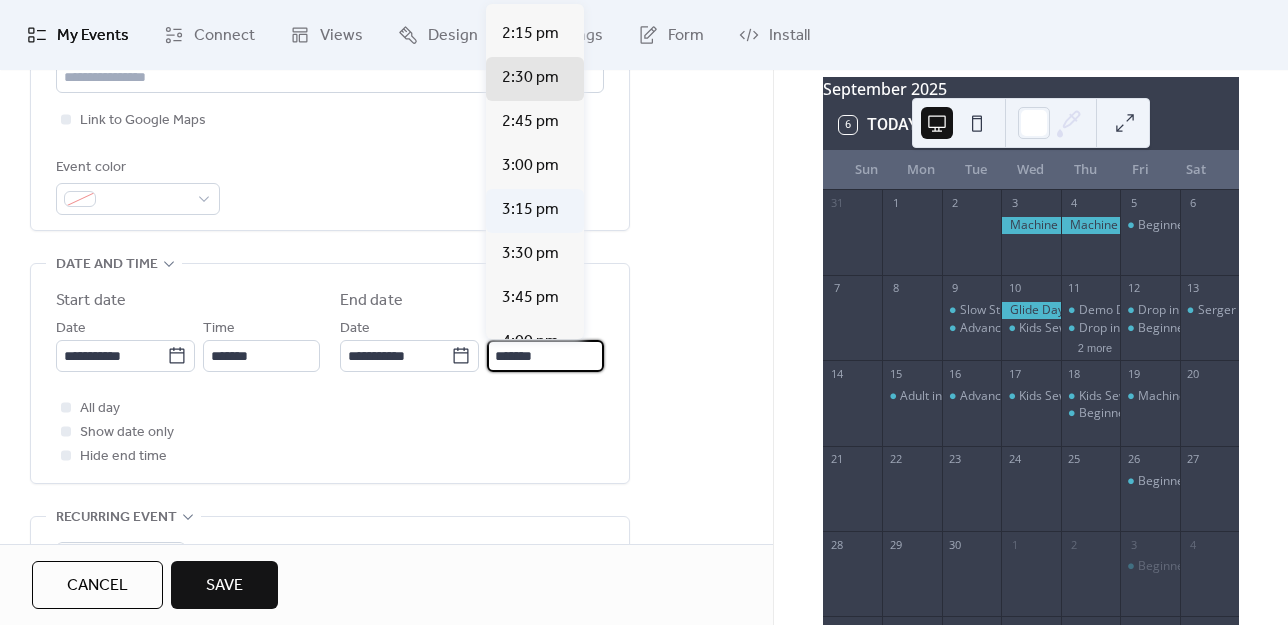 scroll, scrollTop: 100, scrollLeft: 0, axis: vertical 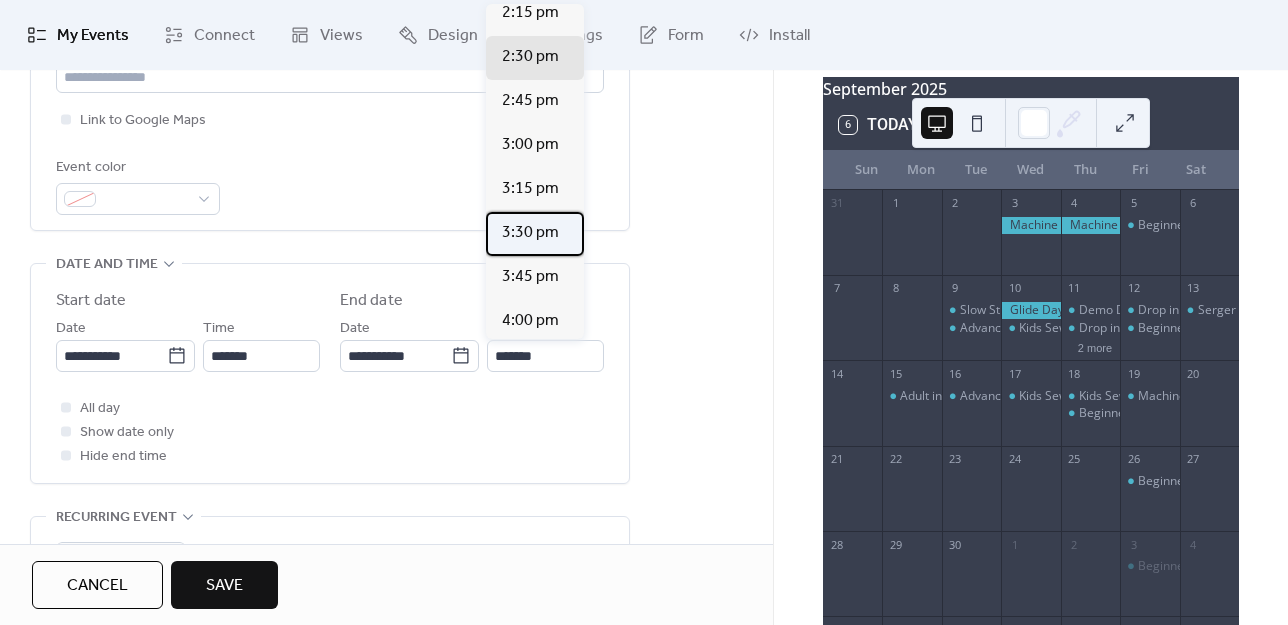 click on "3:30 pm" at bounding box center (530, 233) 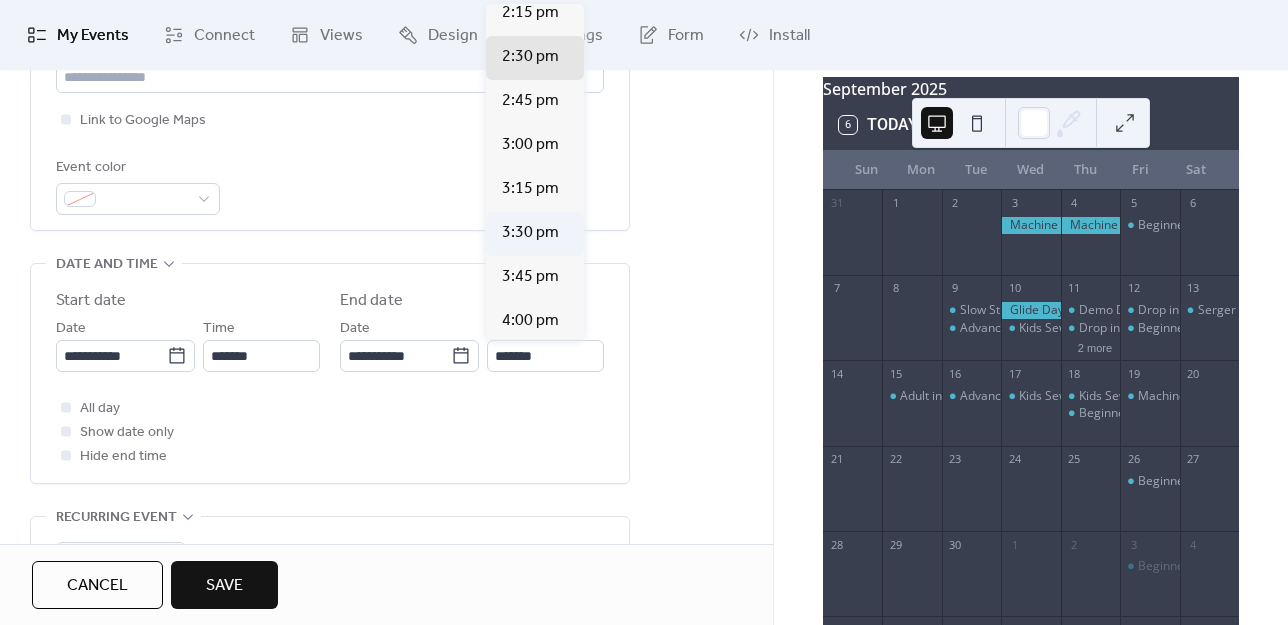 type on "*******" 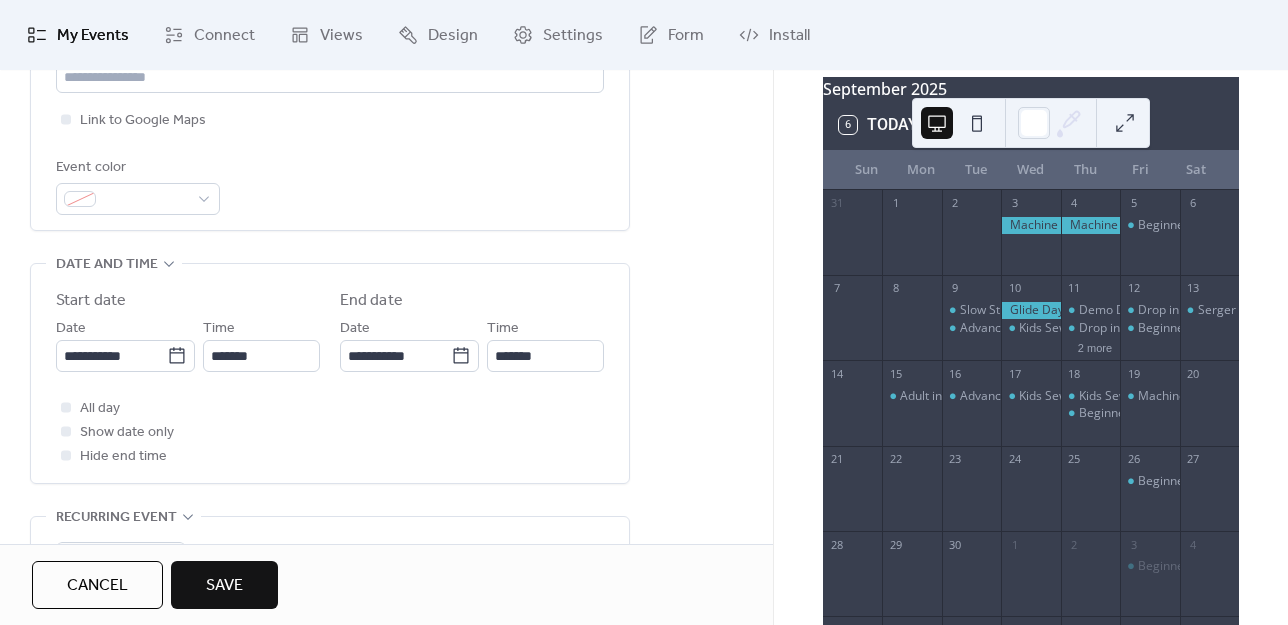 click on "**********" at bounding box center [386, 408] 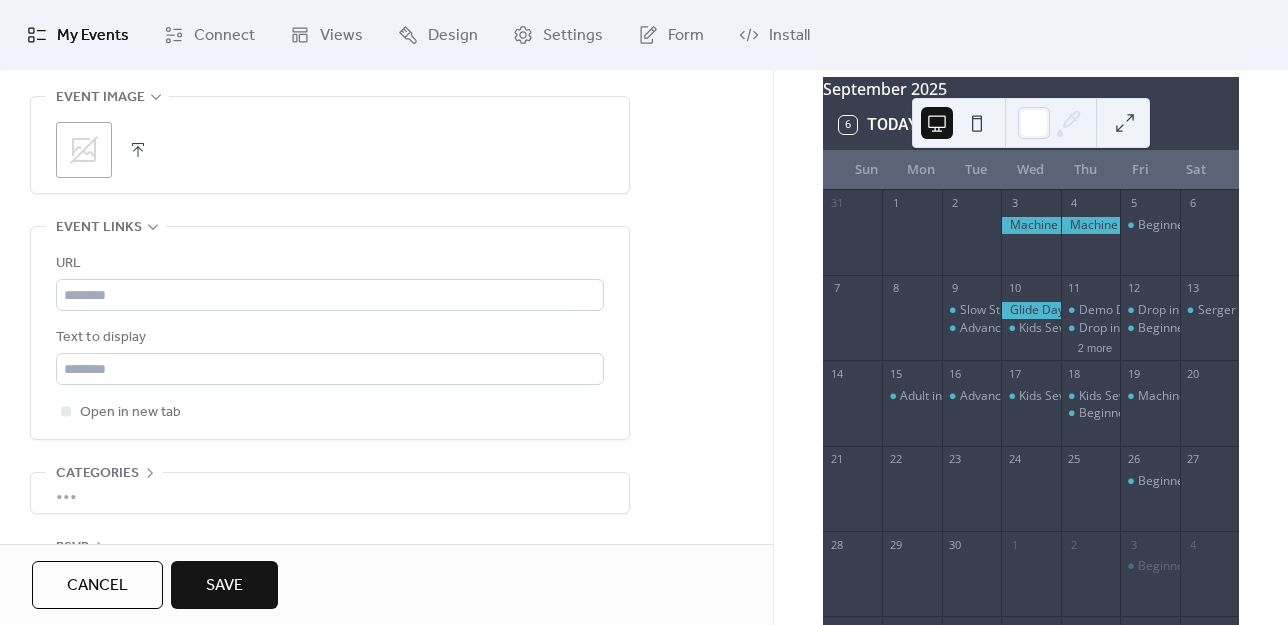 scroll, scrollTop: 1090, scrollLeft: 0, axis: vertical 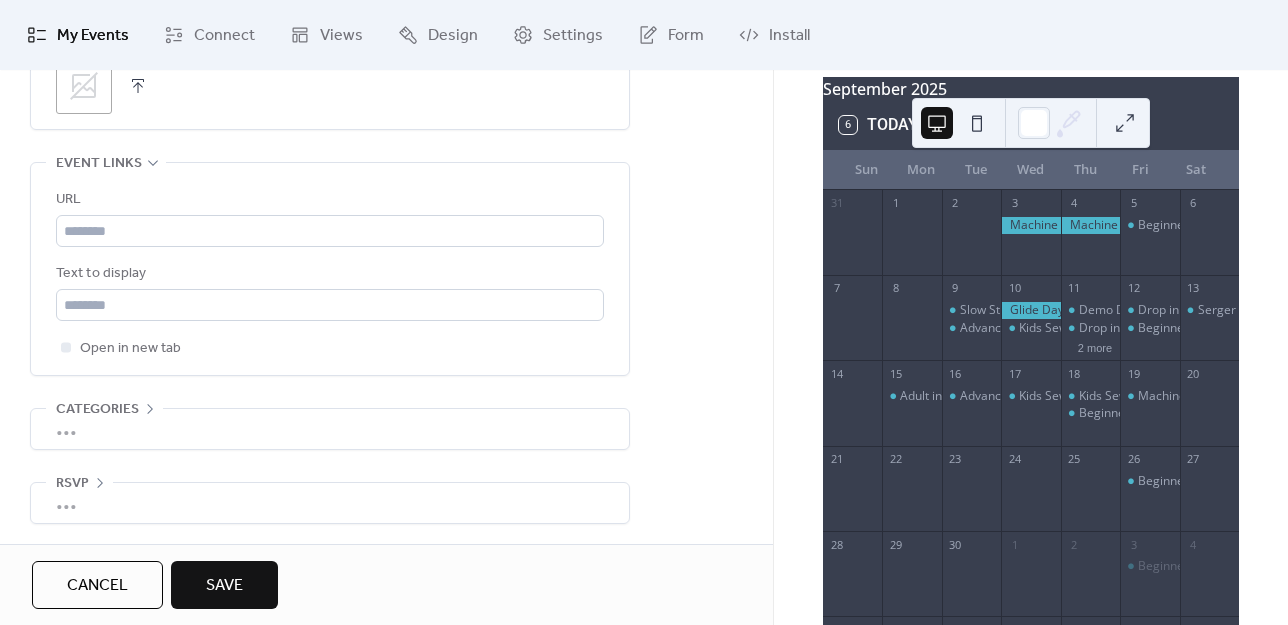click on "Save" at bounding box center (224, 585) 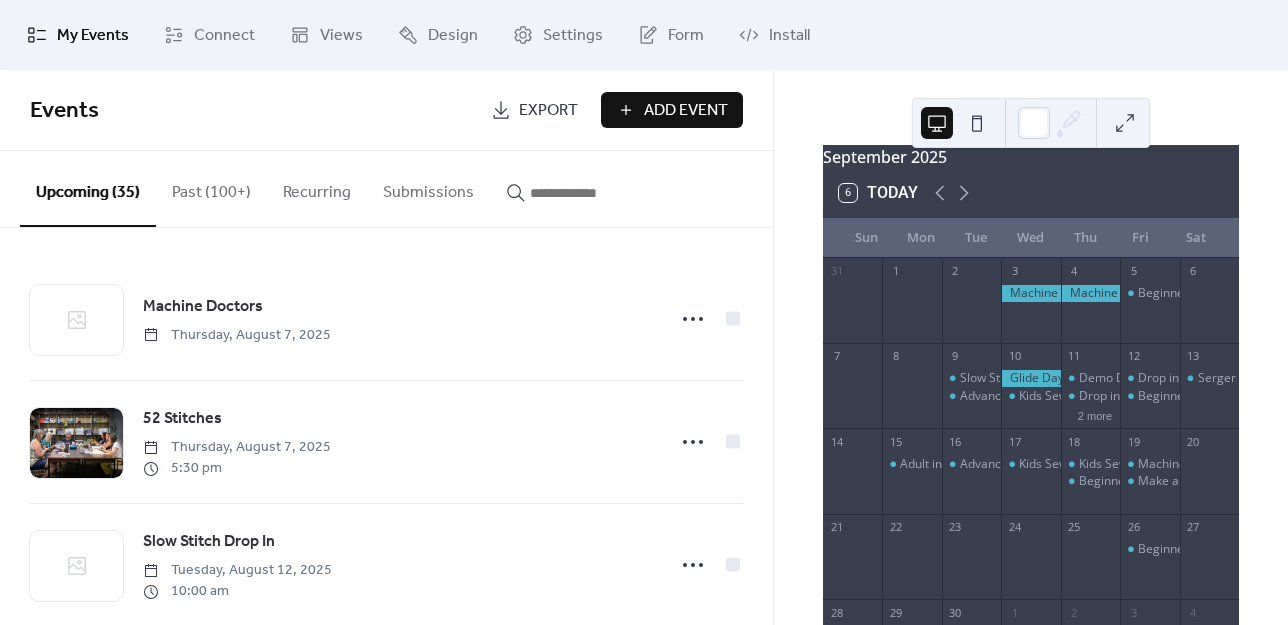 scroll, scrollTop: 0, scrollLeft: 0, axis: both 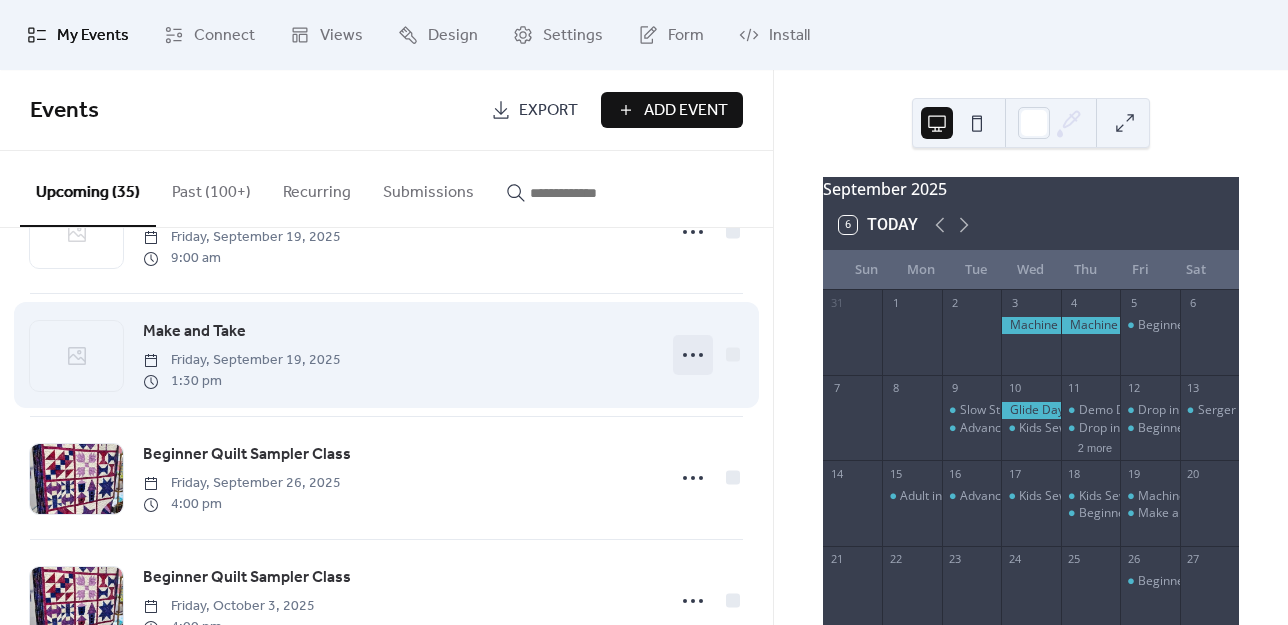 click 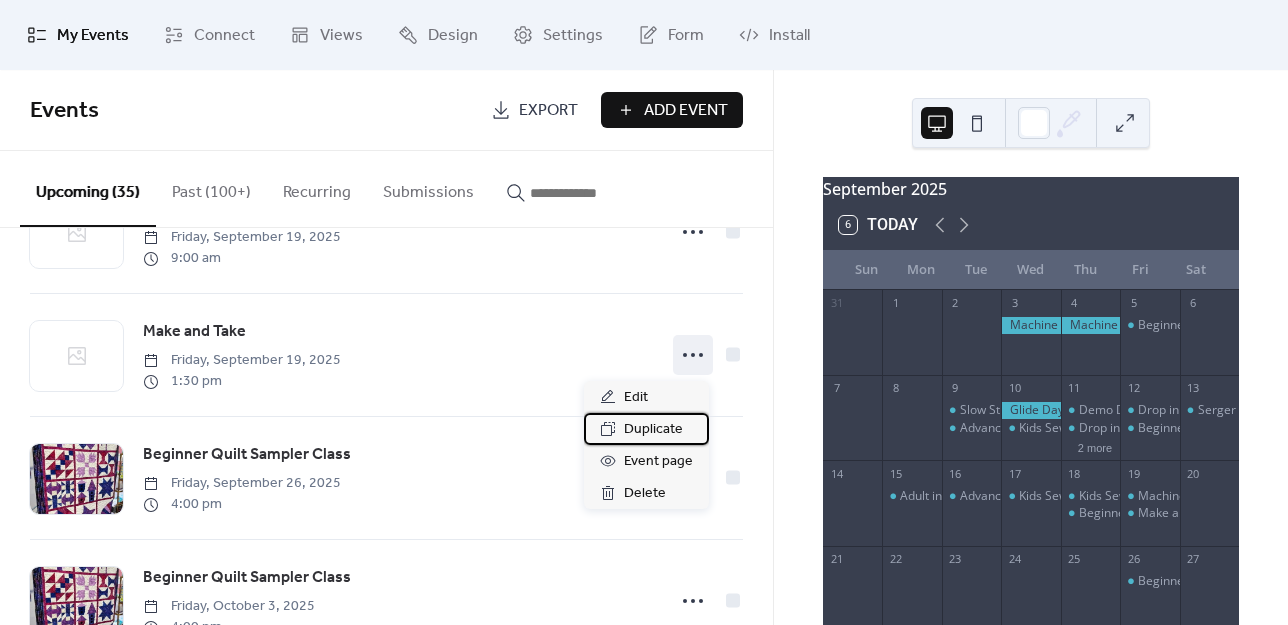 click on "Duplicate" at bounding box center [653, 430] 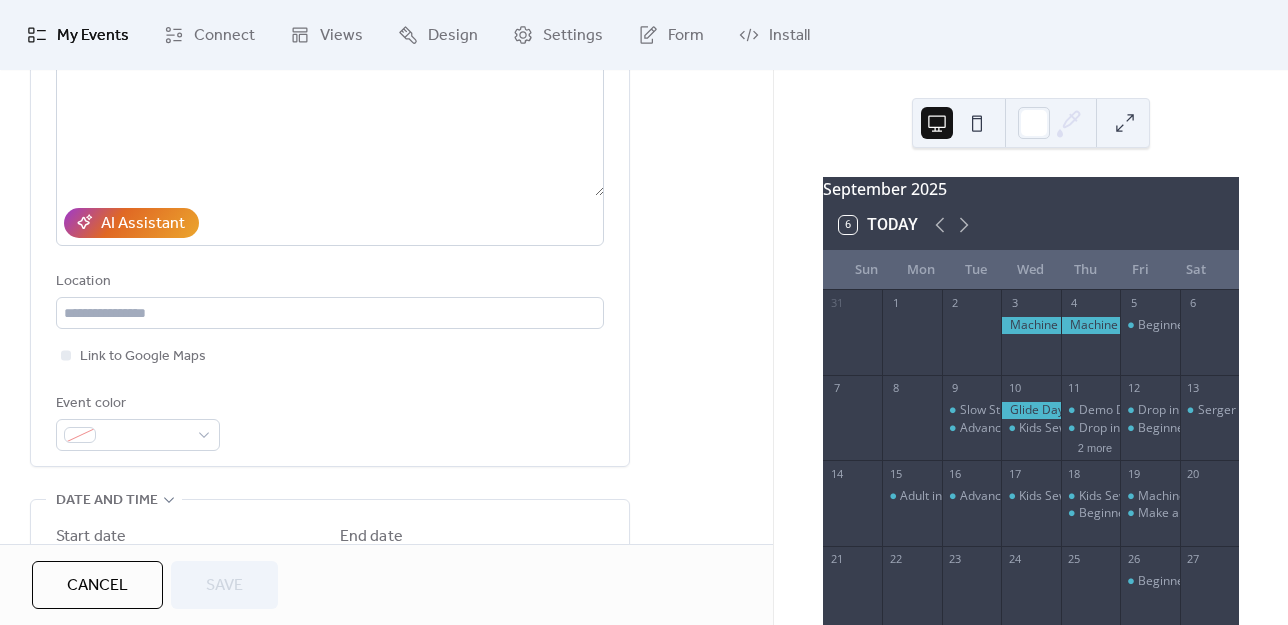 scroll, scrollTop: 600, scrollLeft: 0, axis: vertical 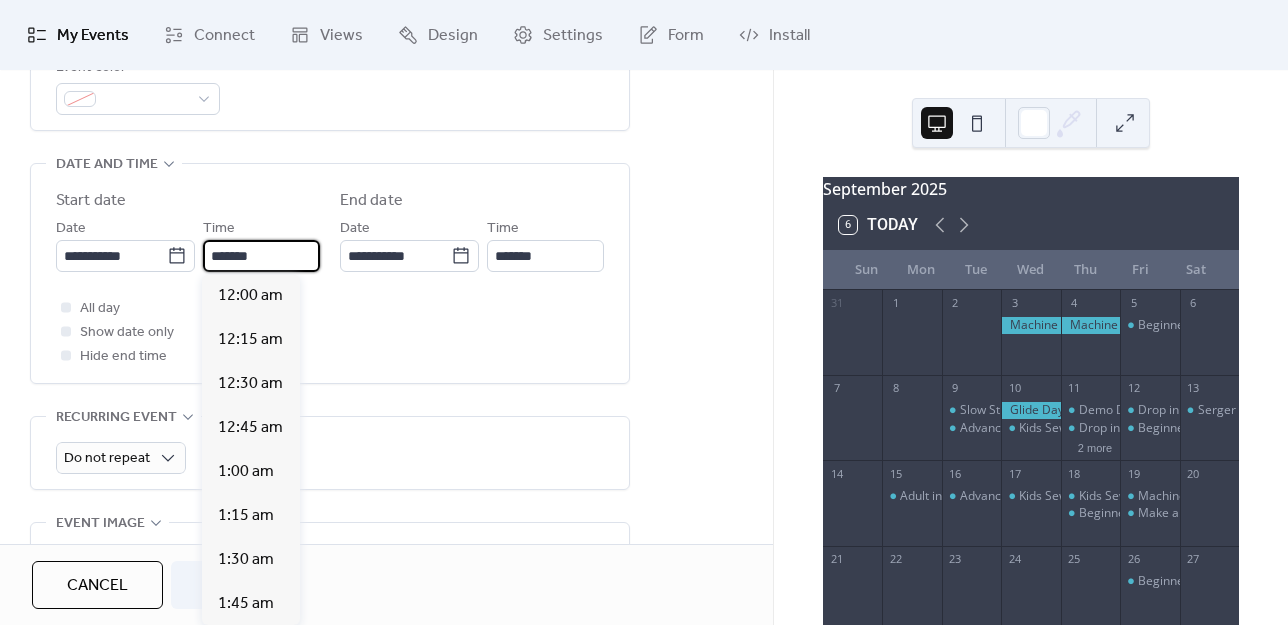 click on "*******" at bounding box center (261, 256) 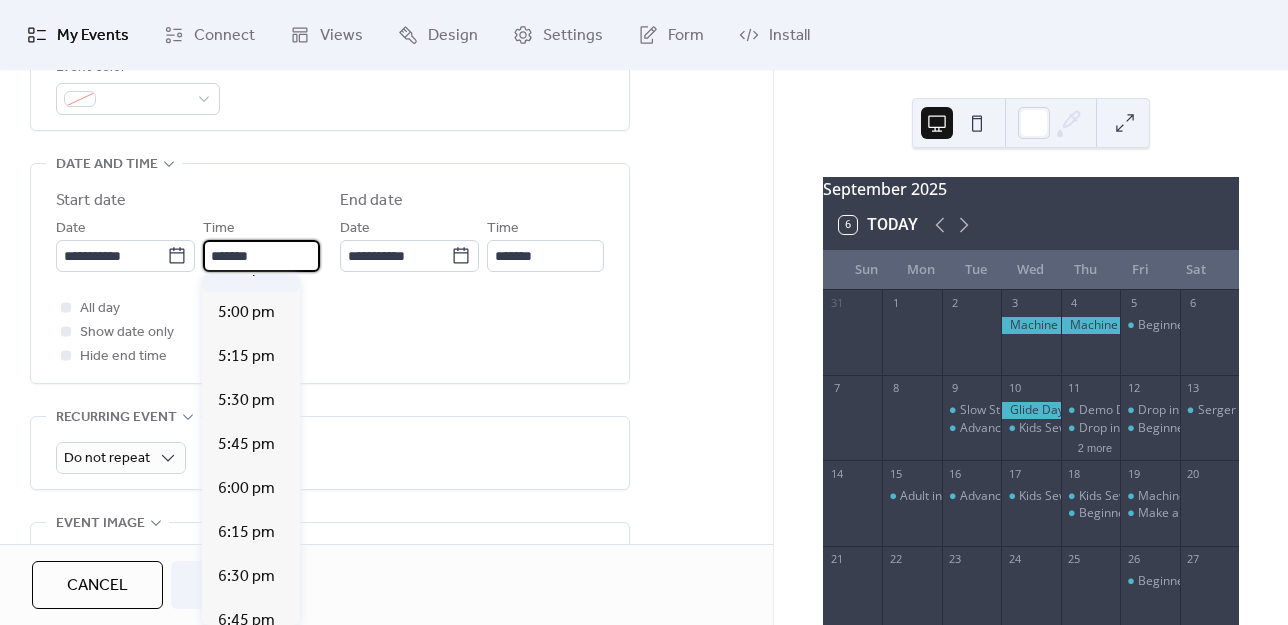scroll, scrollTop: 2976, scrollLeft: 0, axis: vertical 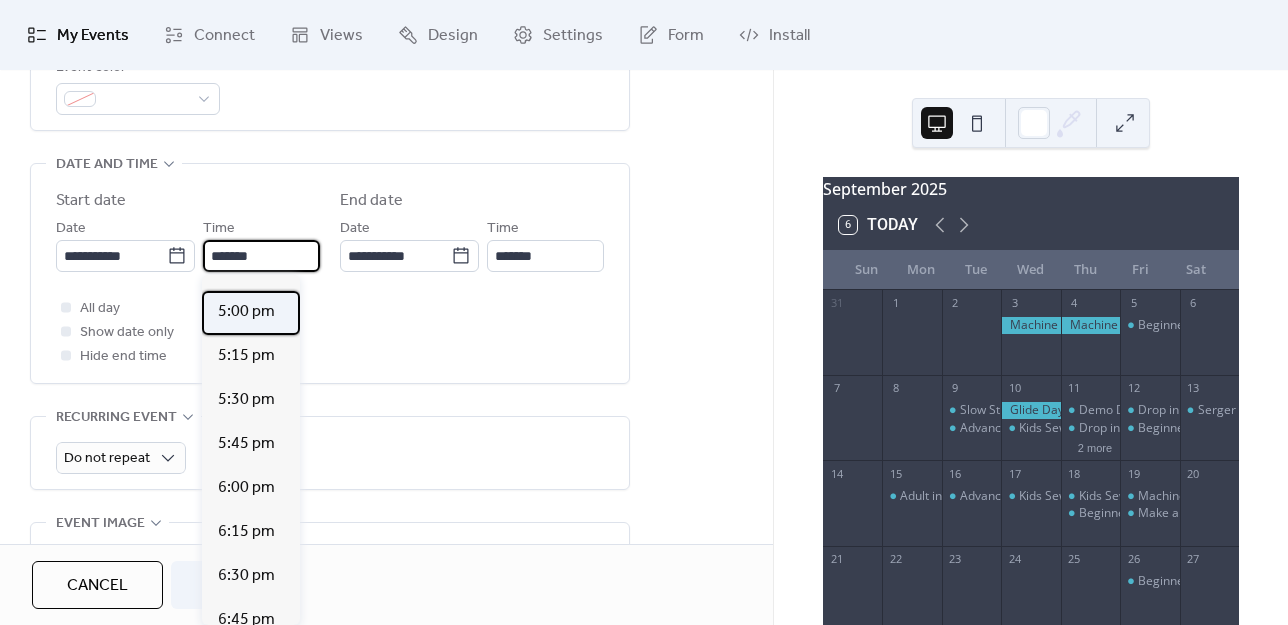 click on "5:00 pm" at bounding box center (246, 312) 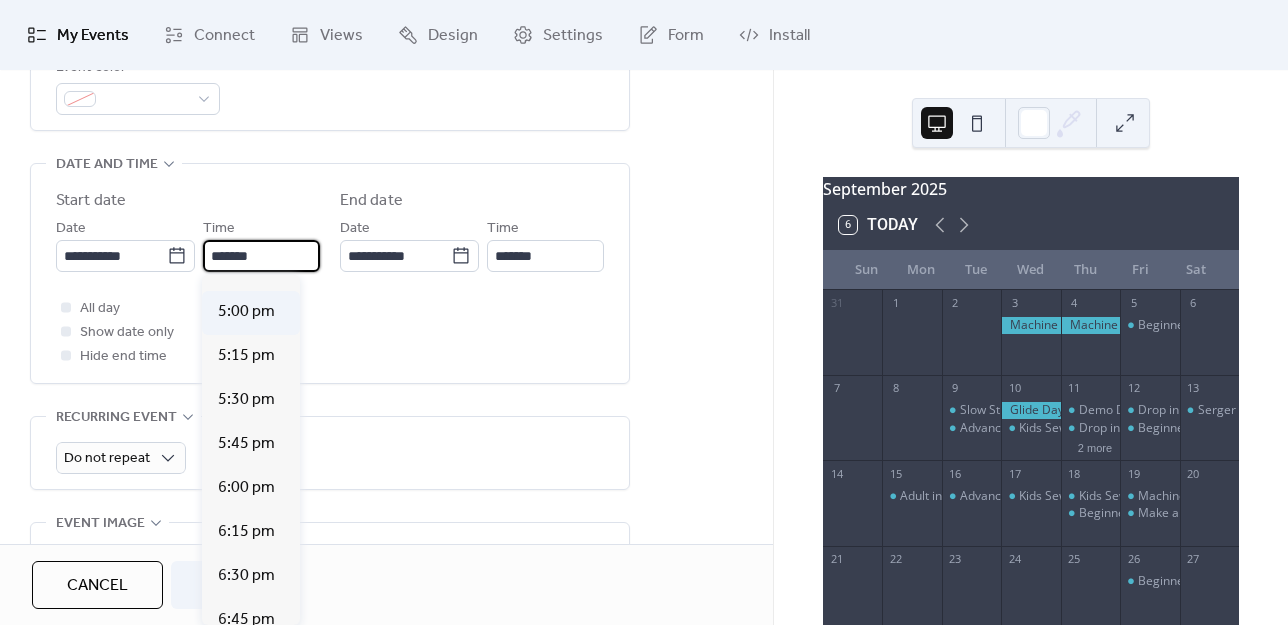 type on "*******" 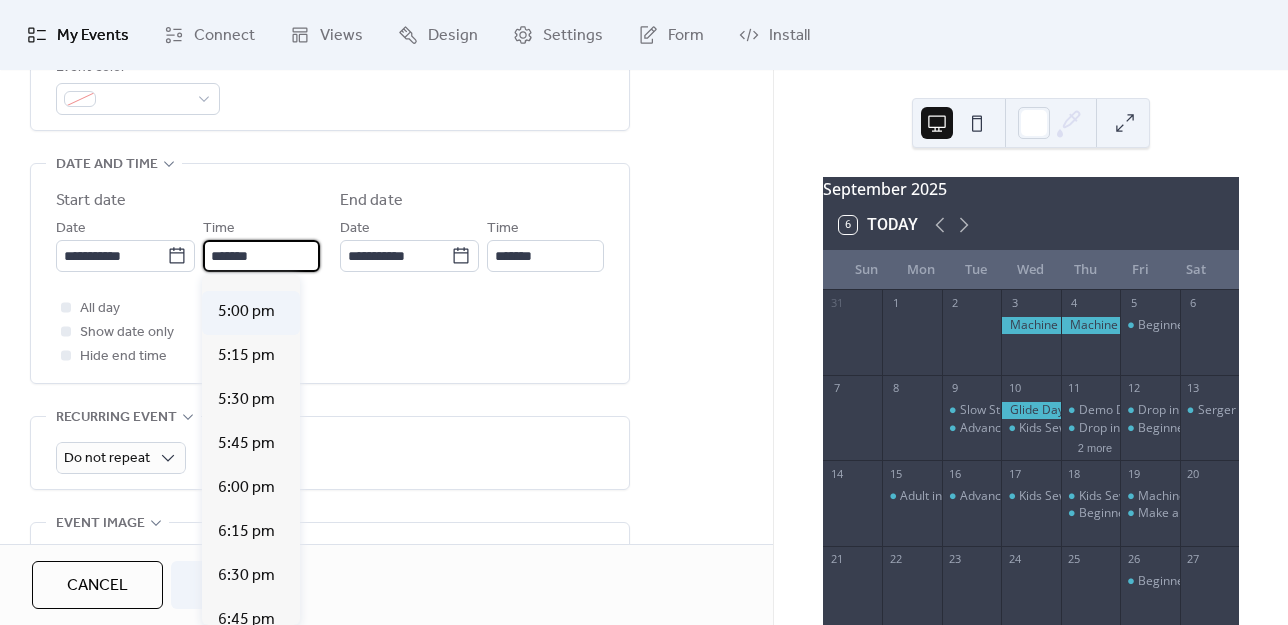 type on "*******" 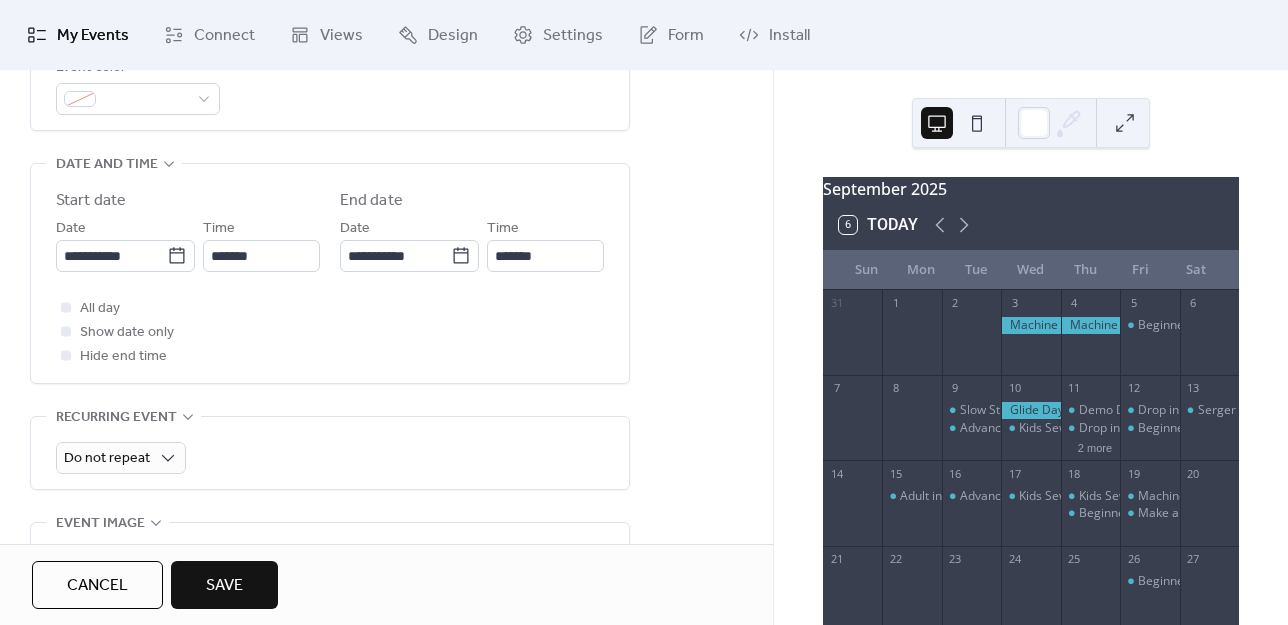 click on "Save" at bounding box center (224, 586) 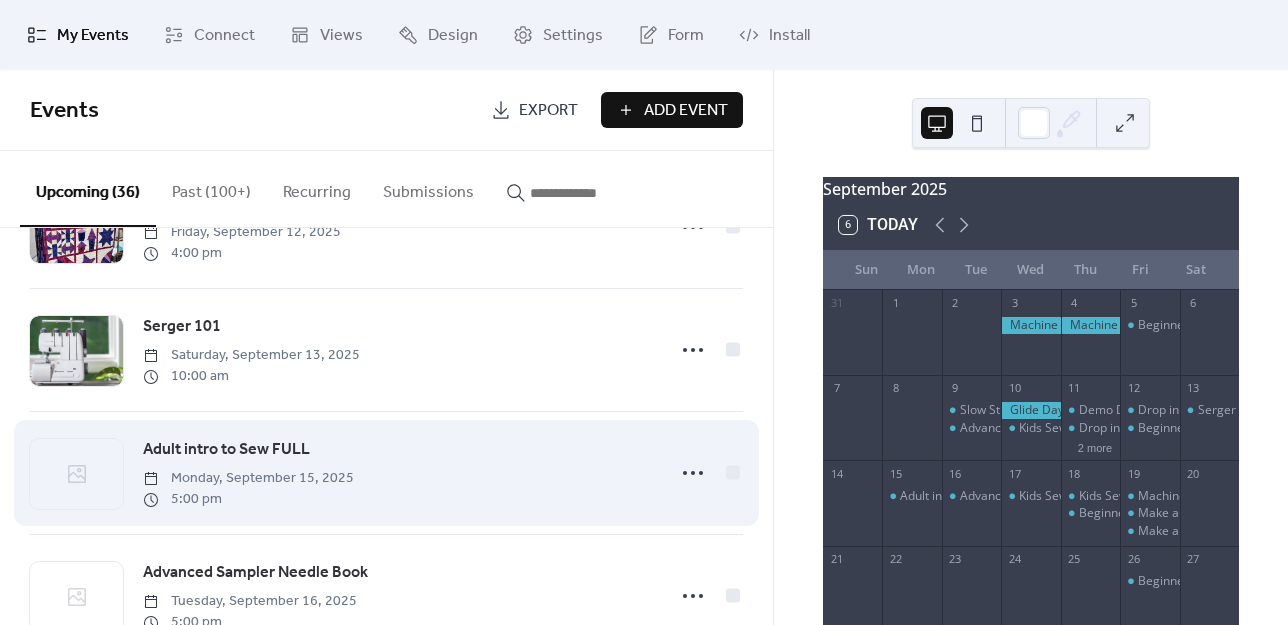 scroll, scrollTop: 2800, scrollLeft: 0, axis: vertical 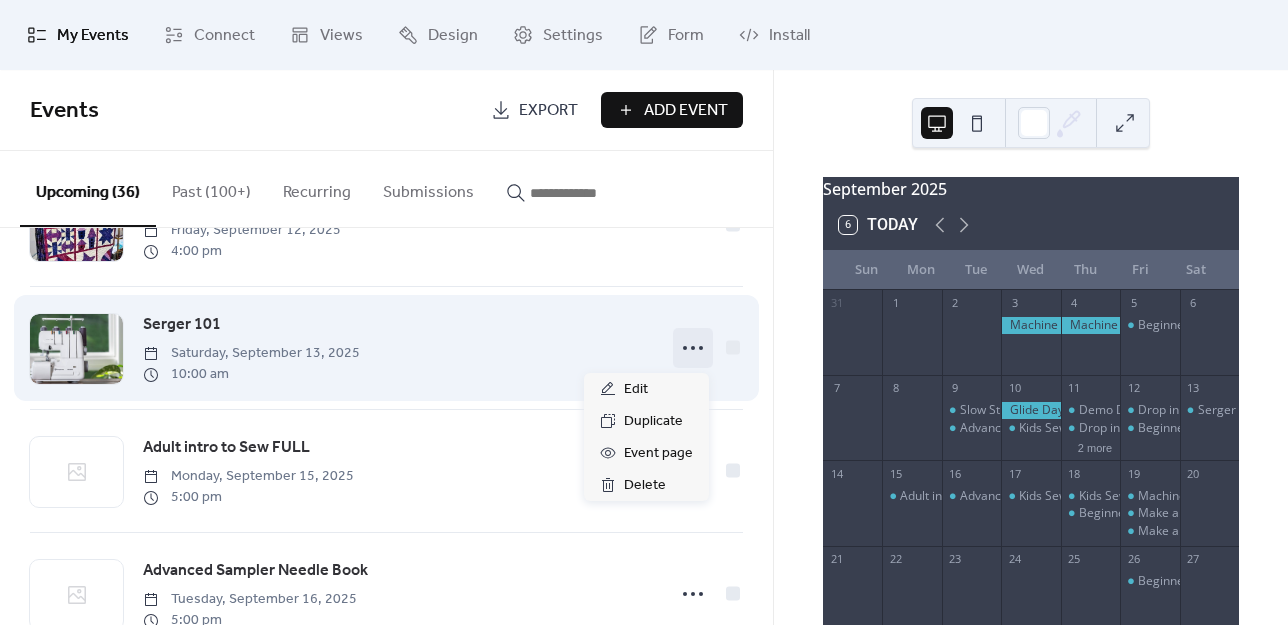 click 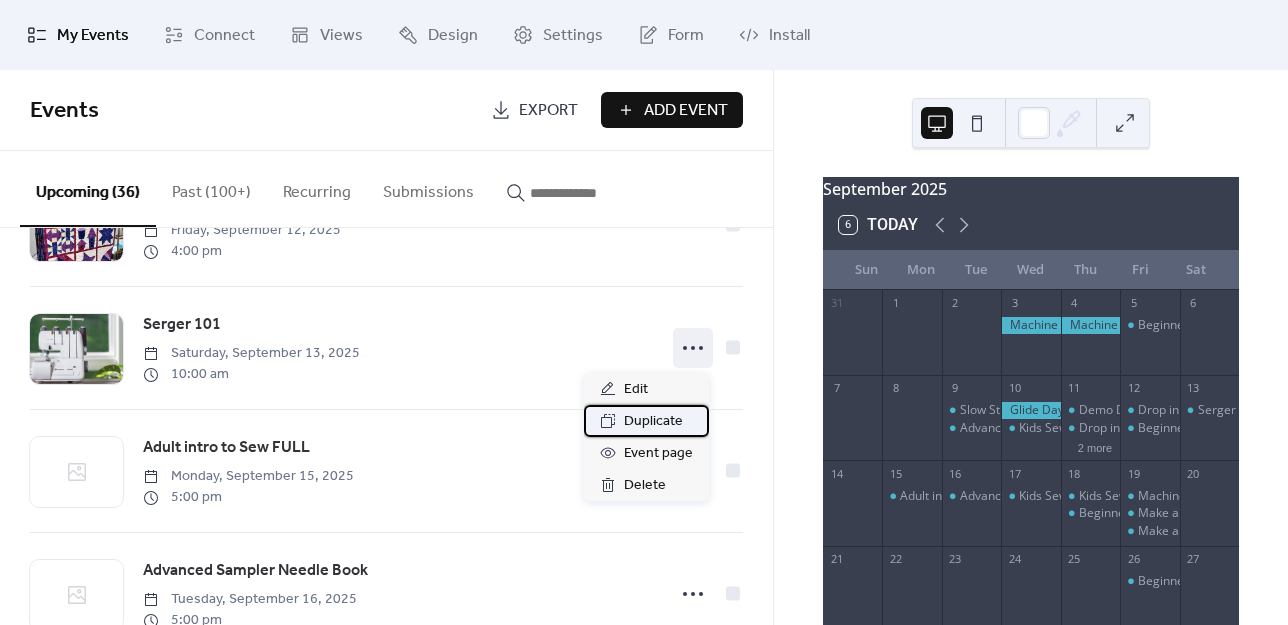 click on "Duplicate" at bounding box center (653, 422) 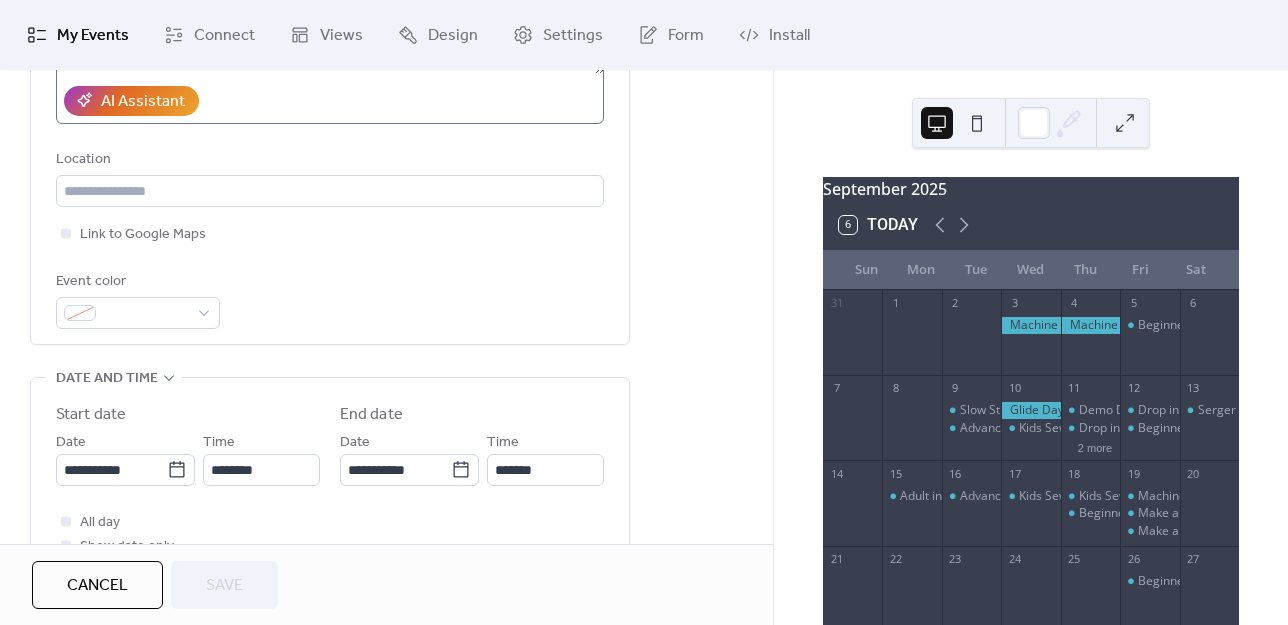 scroll, scrollTop: 400, scrollLeft: 0, axis: vertical 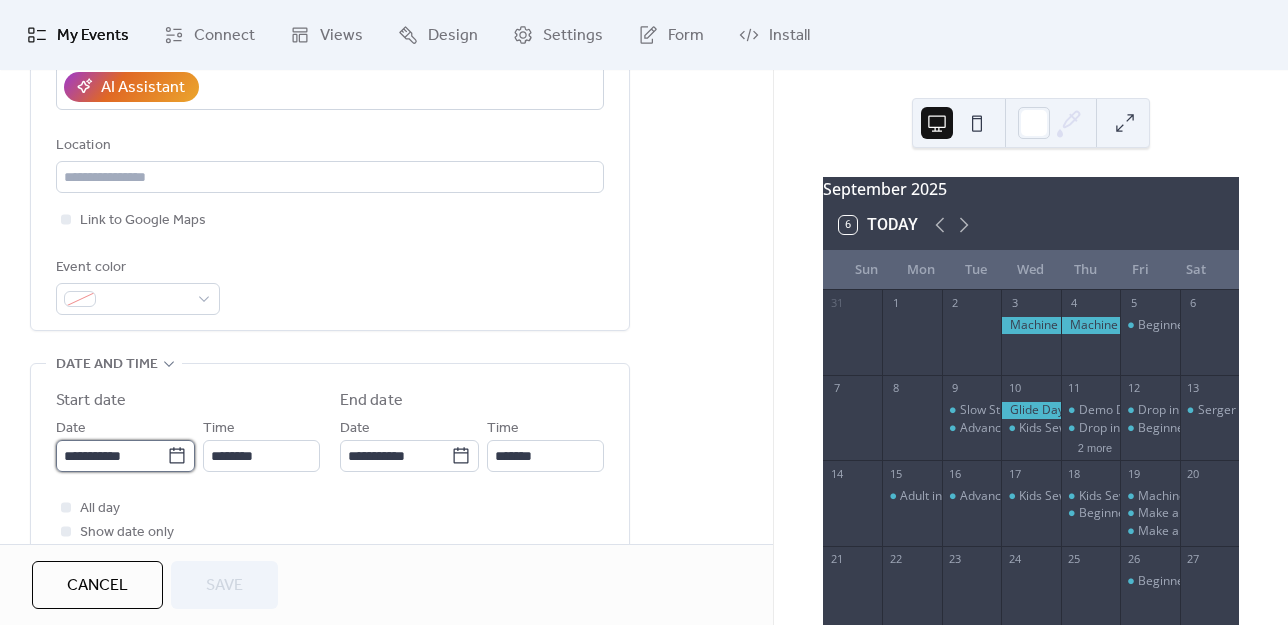 click on "**********" at bounding box center (111, 456) 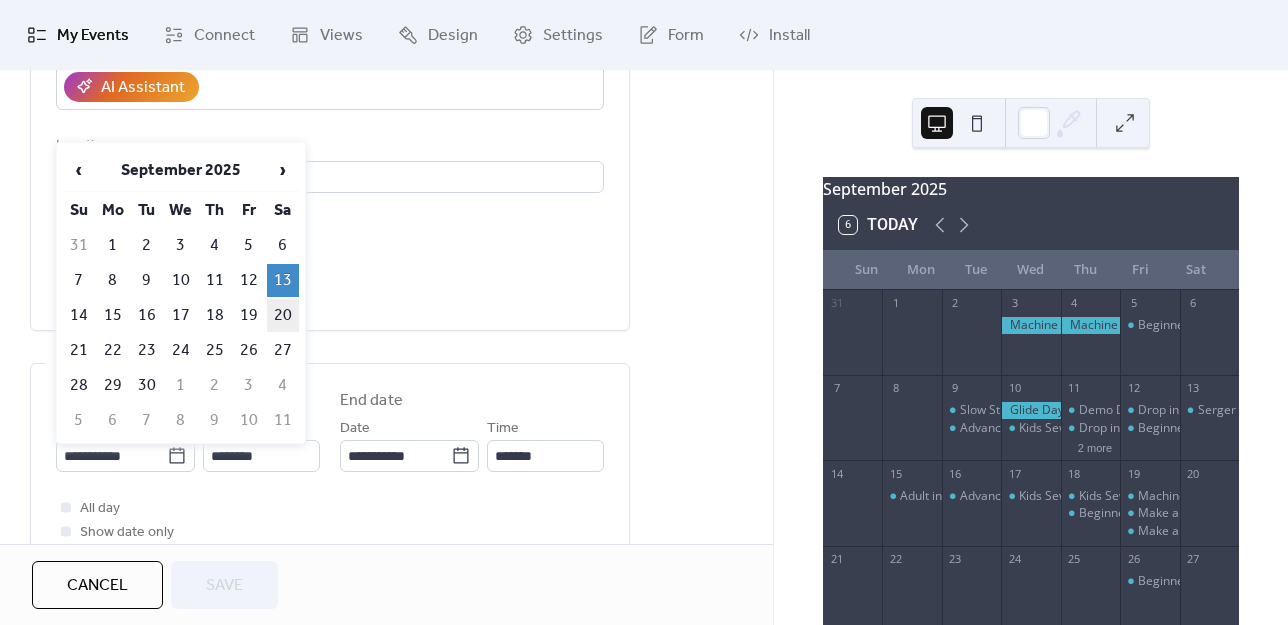 click on "20" at bounding box center [283, 315] 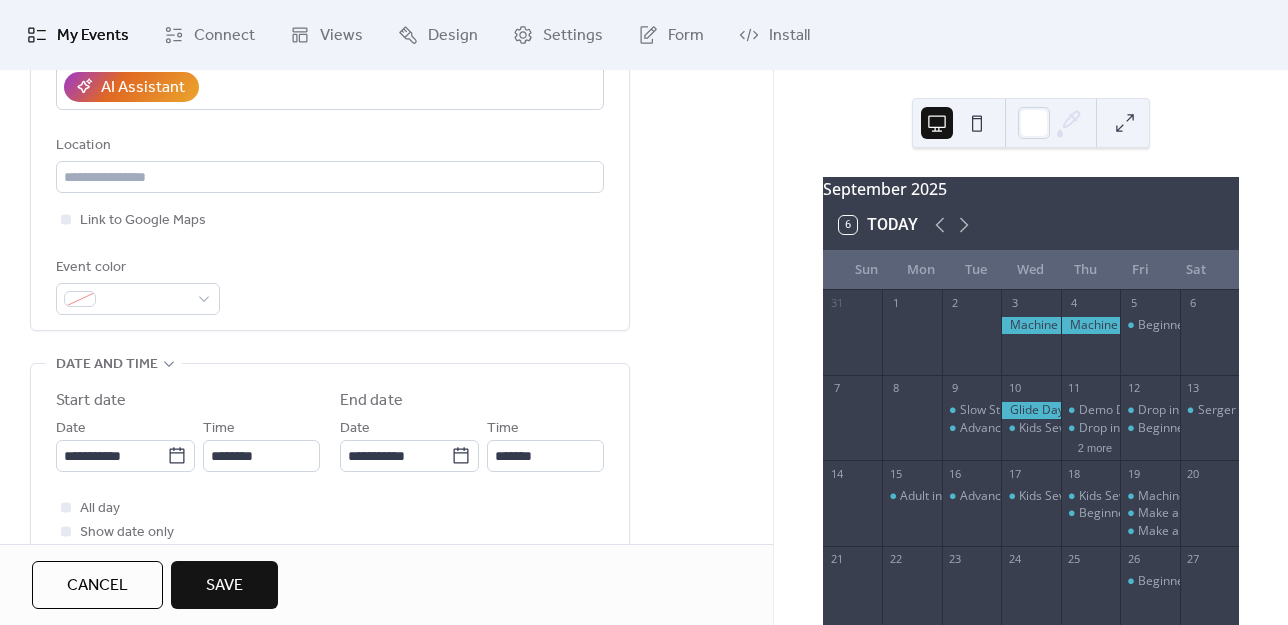 click on "Save" at bounding box center [224, 586] 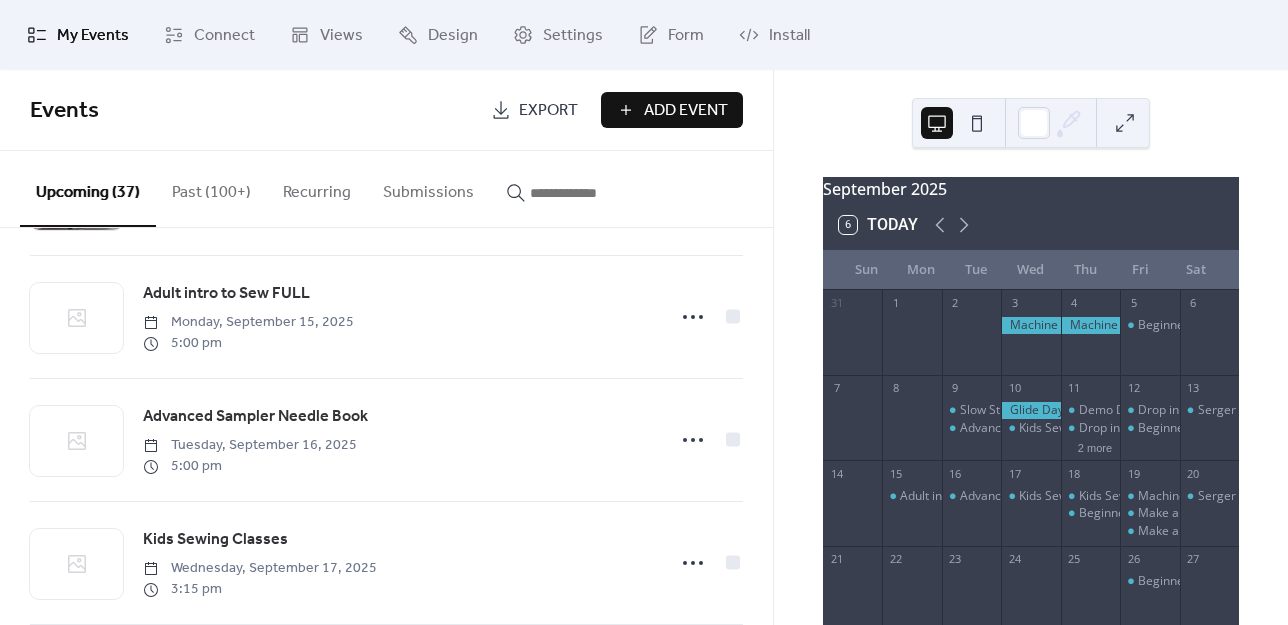 scroll, scrollTop: 2854, scrollLeft: 0, axis: vertical 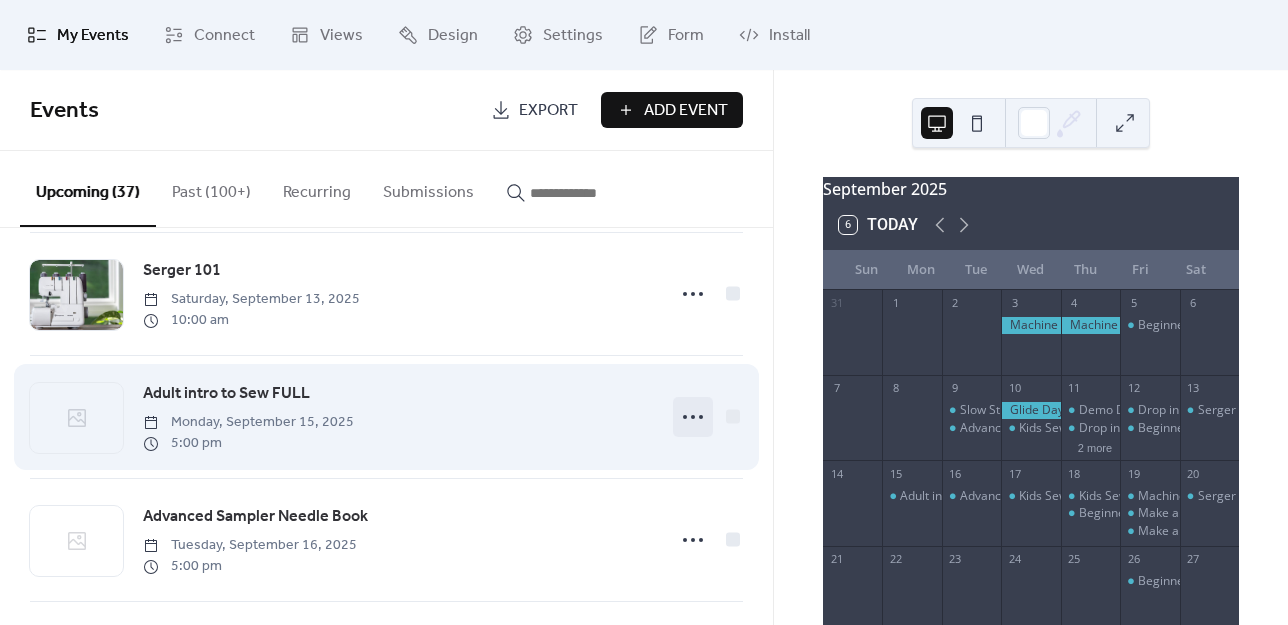click 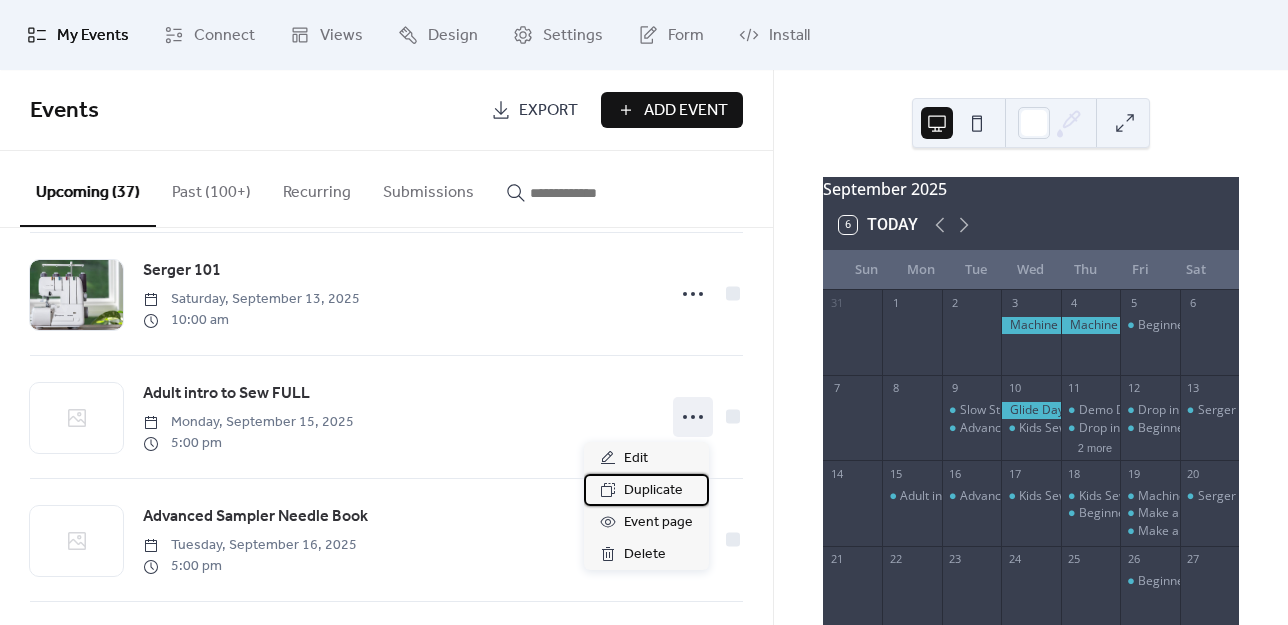 click on "Duplicate" at bounding box center (653, 491) 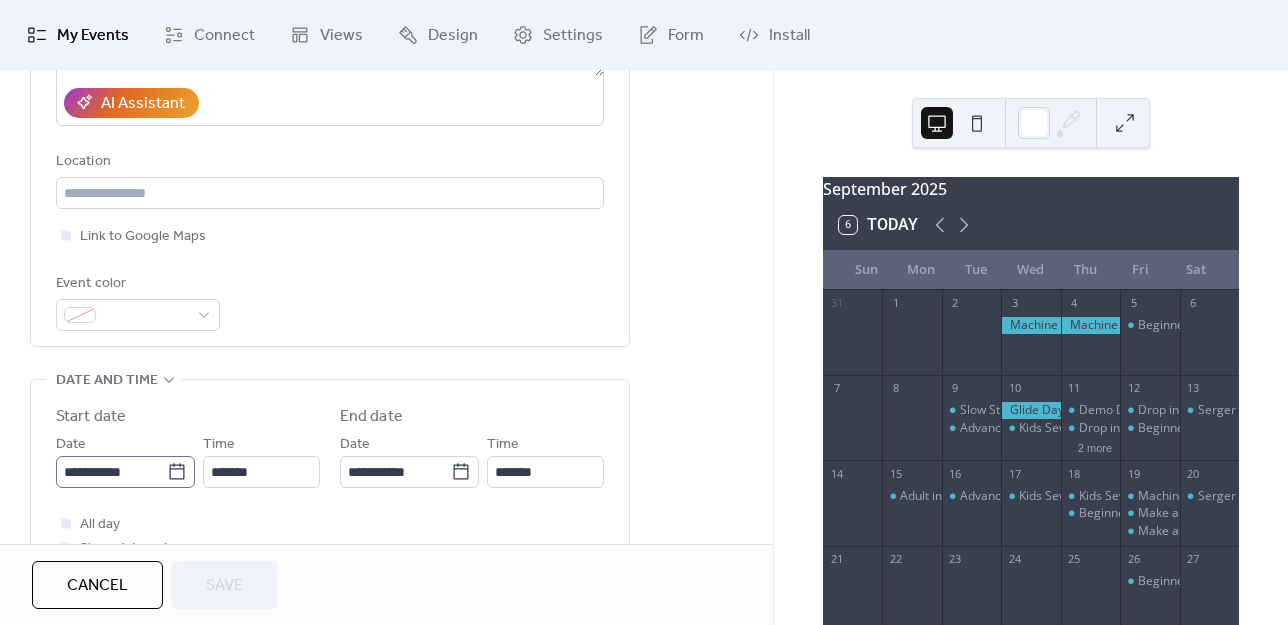scroll, scrollTop: 400, scrollLeft: 0, axis: vertical 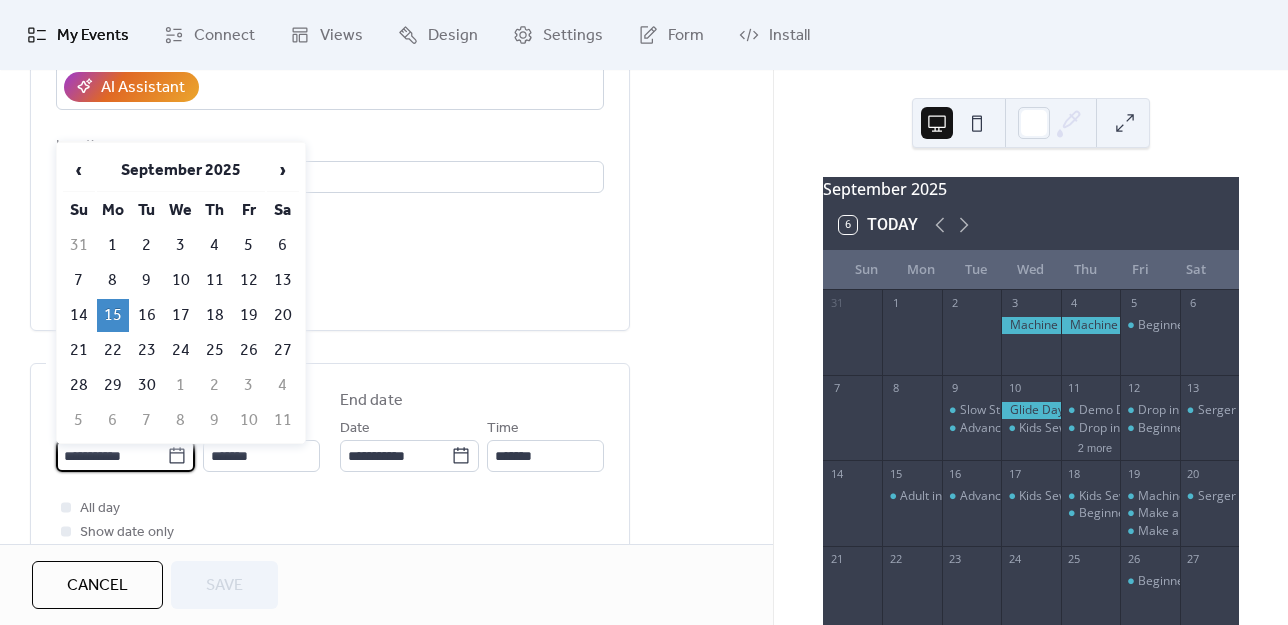 click on "**********" at bounding box center [111, 456] 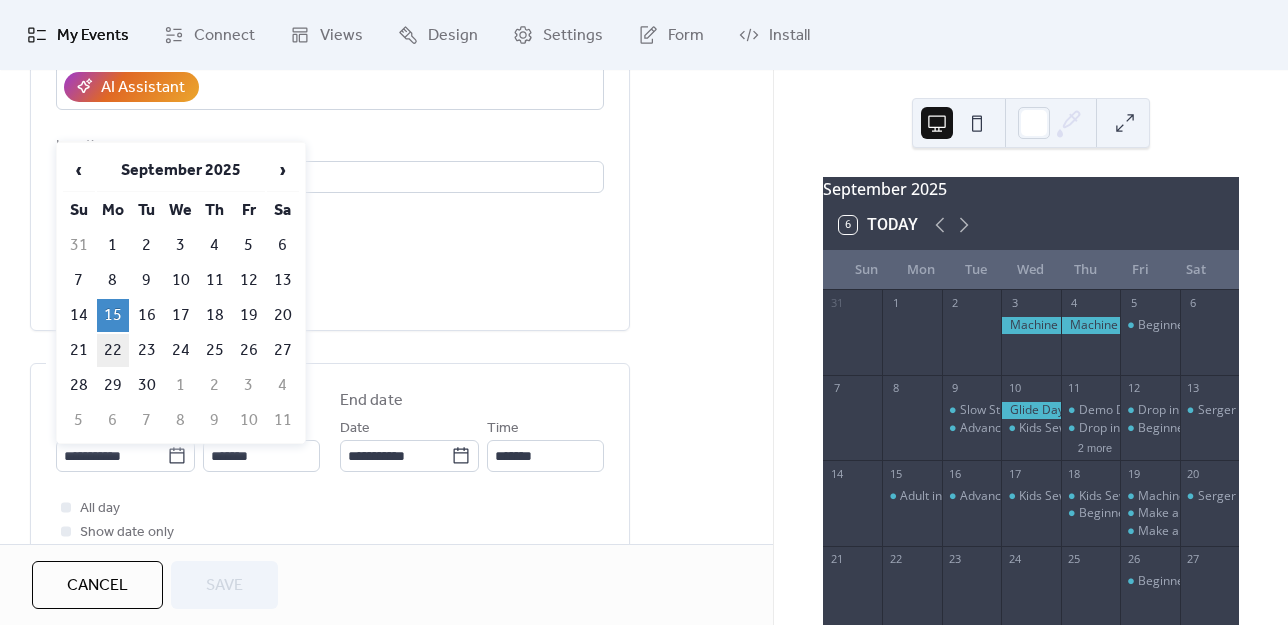 click on "22" at bounding box center (113, 350) 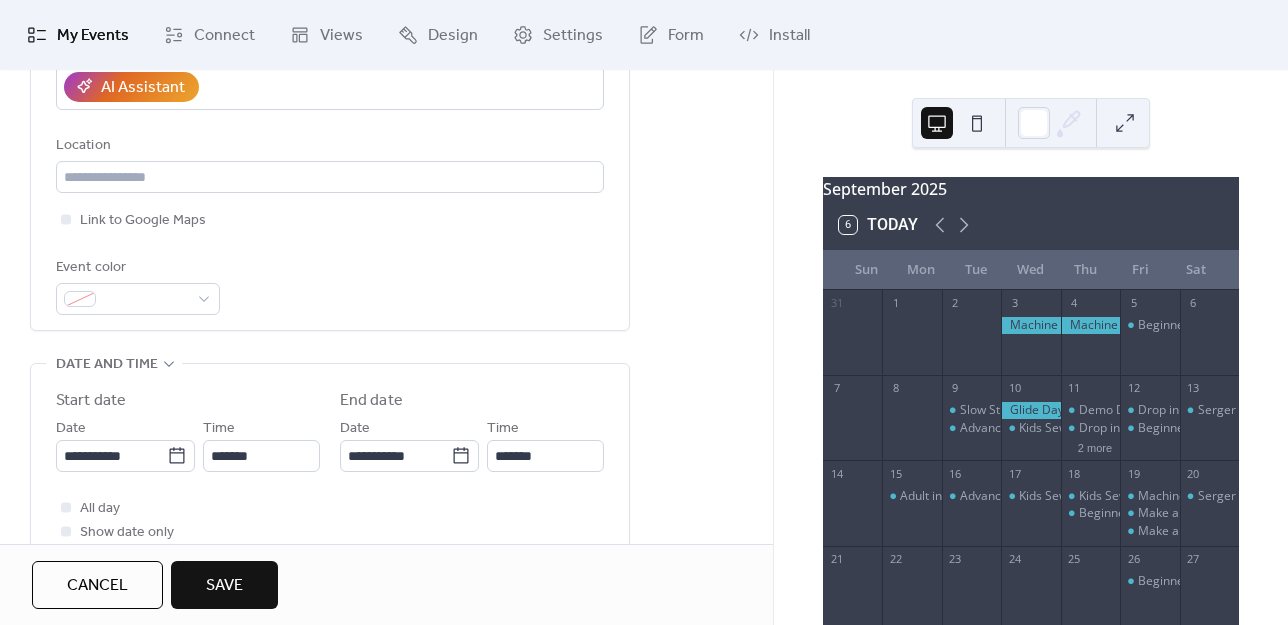 click on "Save" at bounding box center [224, 586] 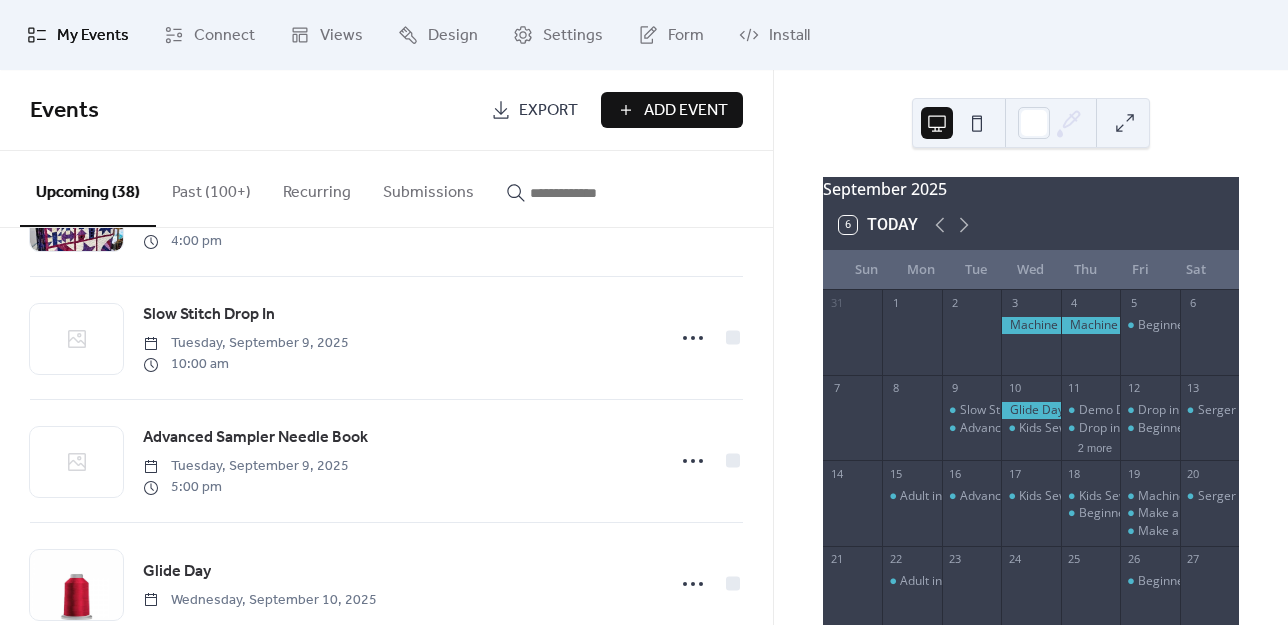 scroll, scrollTop: 1554, scrollLeft: 0, axis: vertical 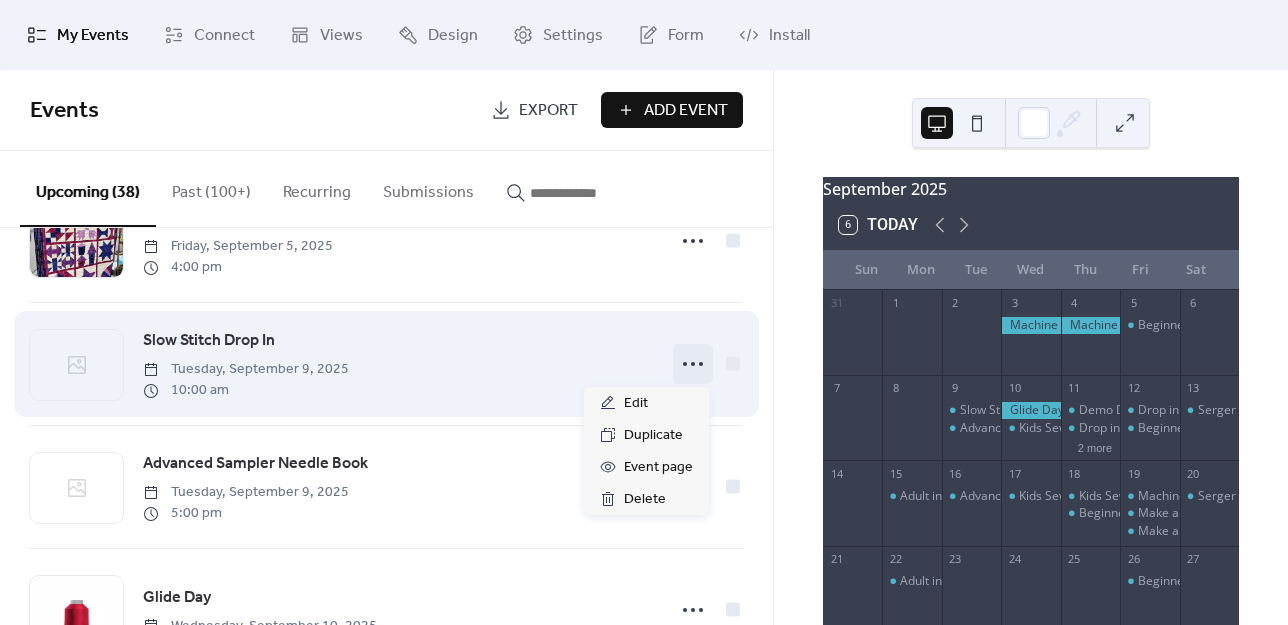 click 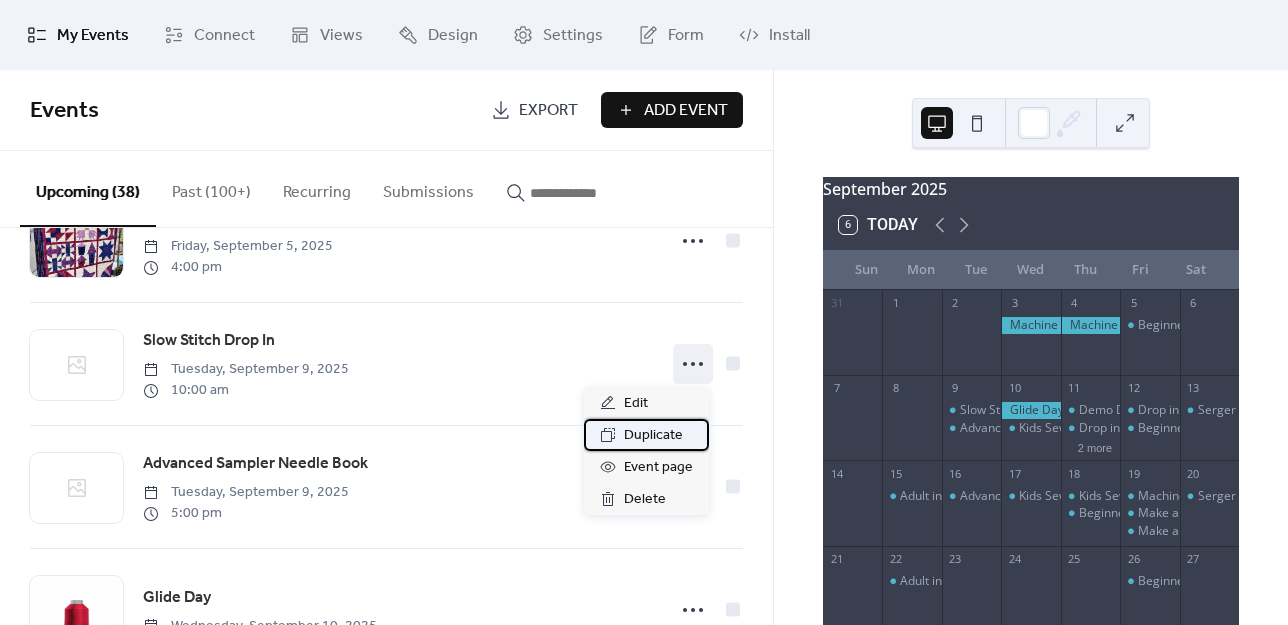 click on "Duplicate" at bounding box center (653, 436) 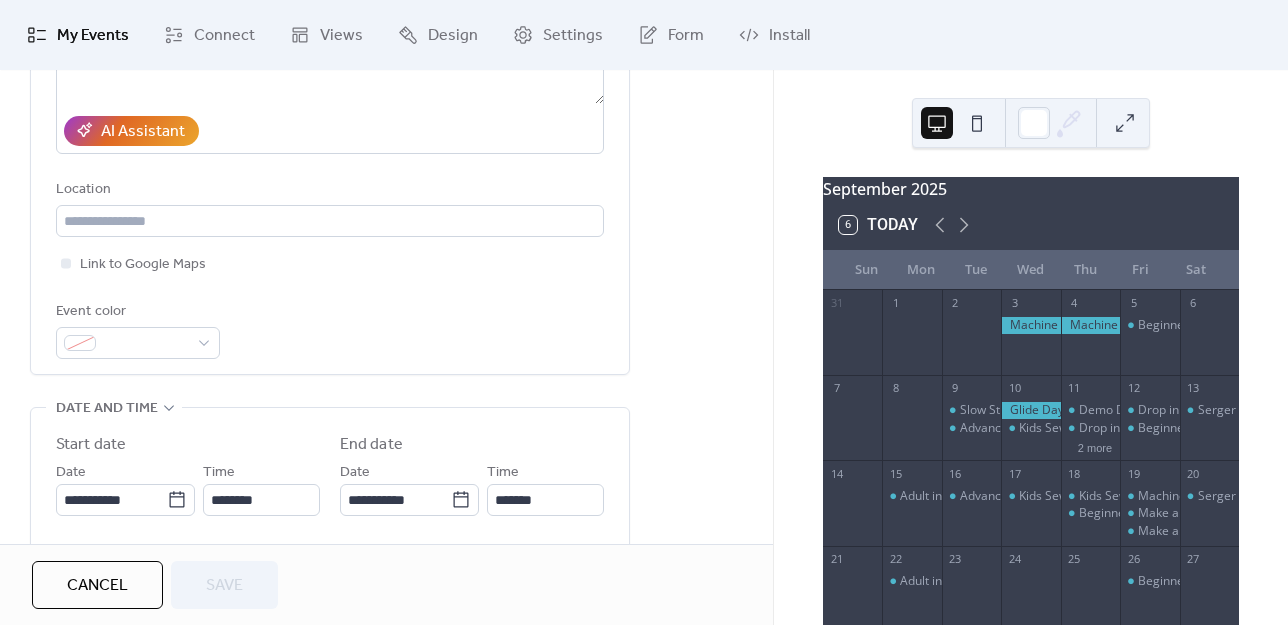 scroll, scrollTop: 400, scrollLeft: 0, axis: vertical 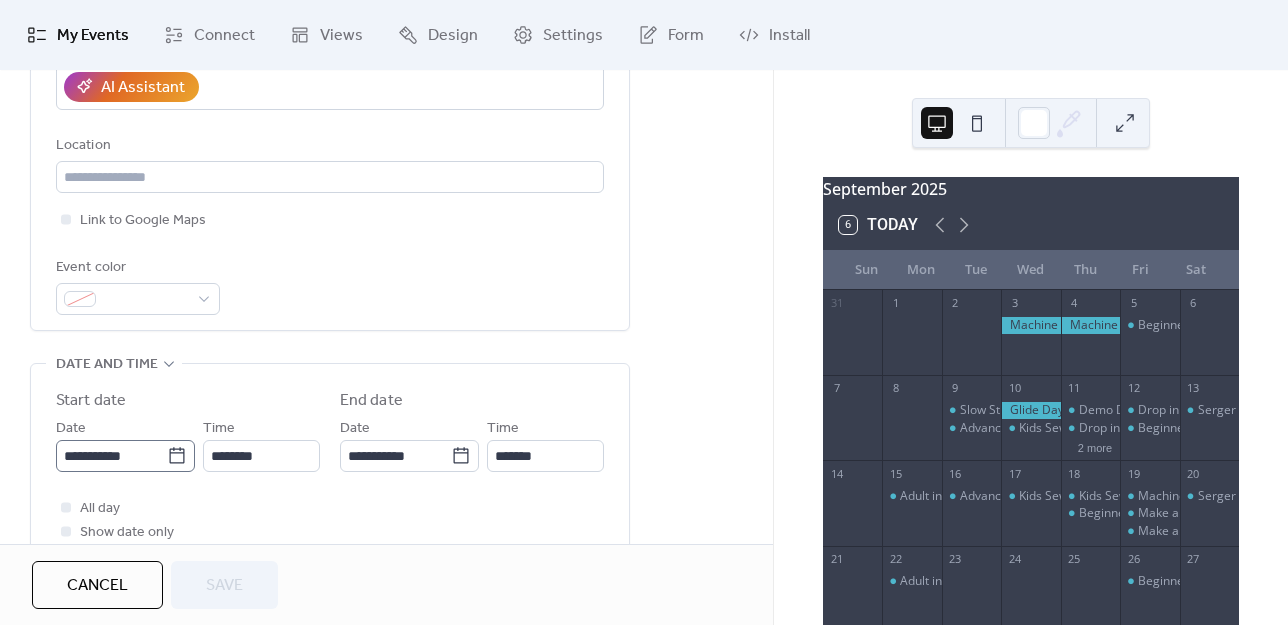 click 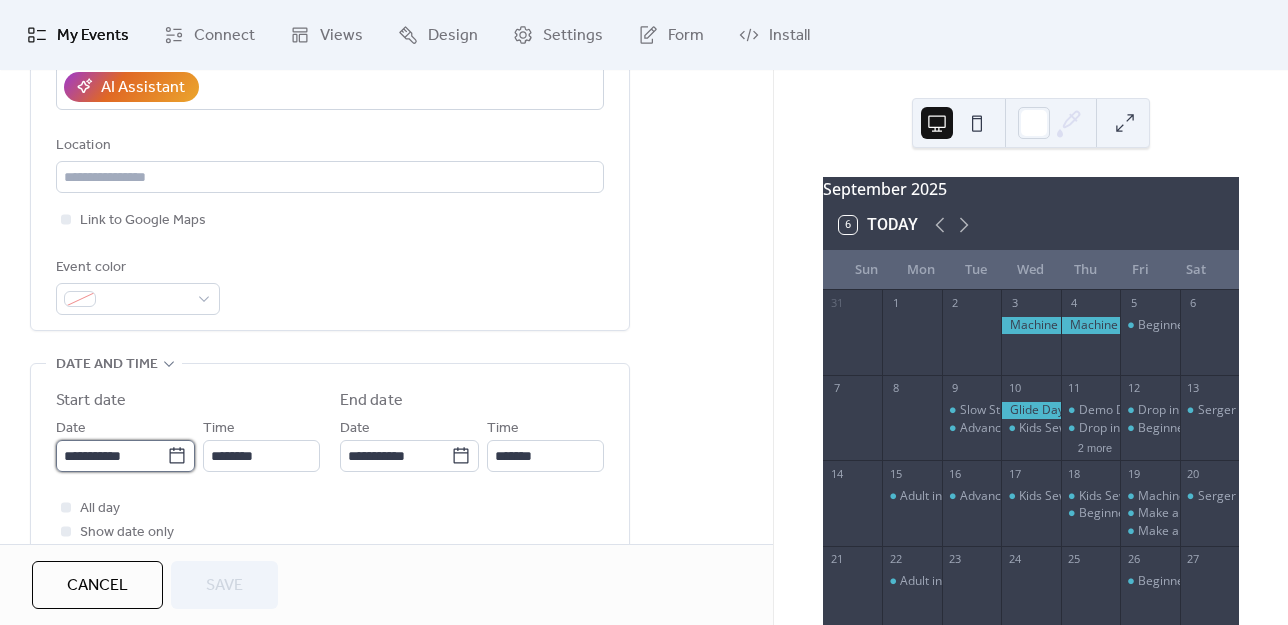 click on "**********" at bounding box center [111, 456] 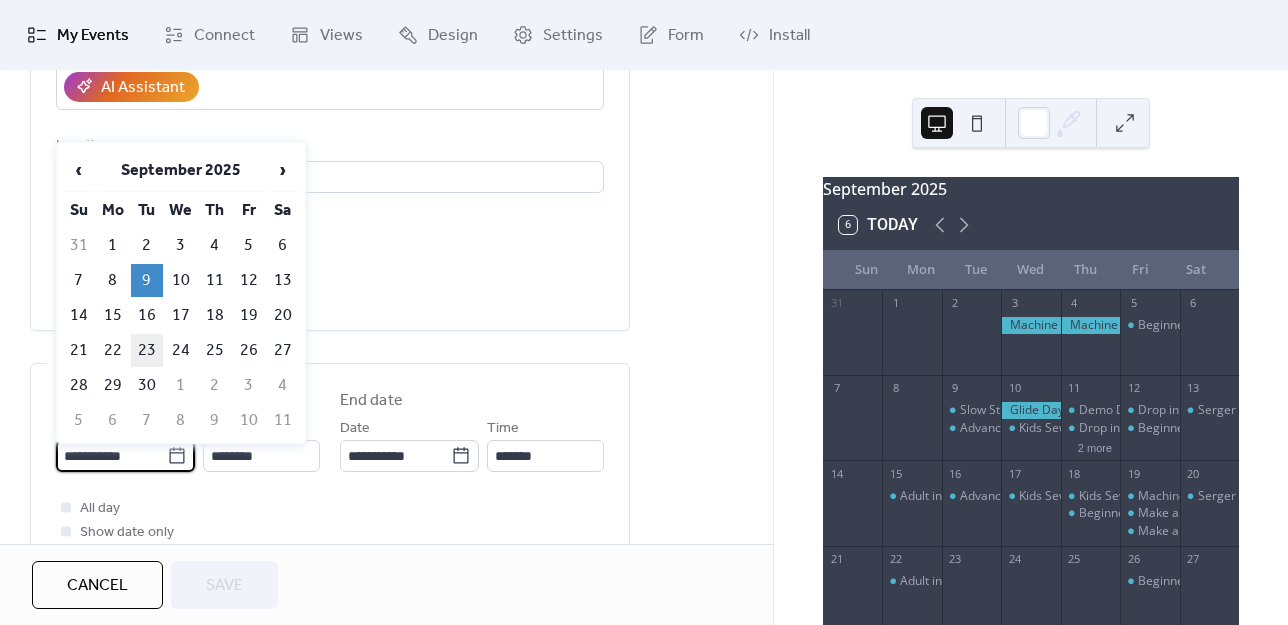 click on "23" at bounding box center (147, 350) 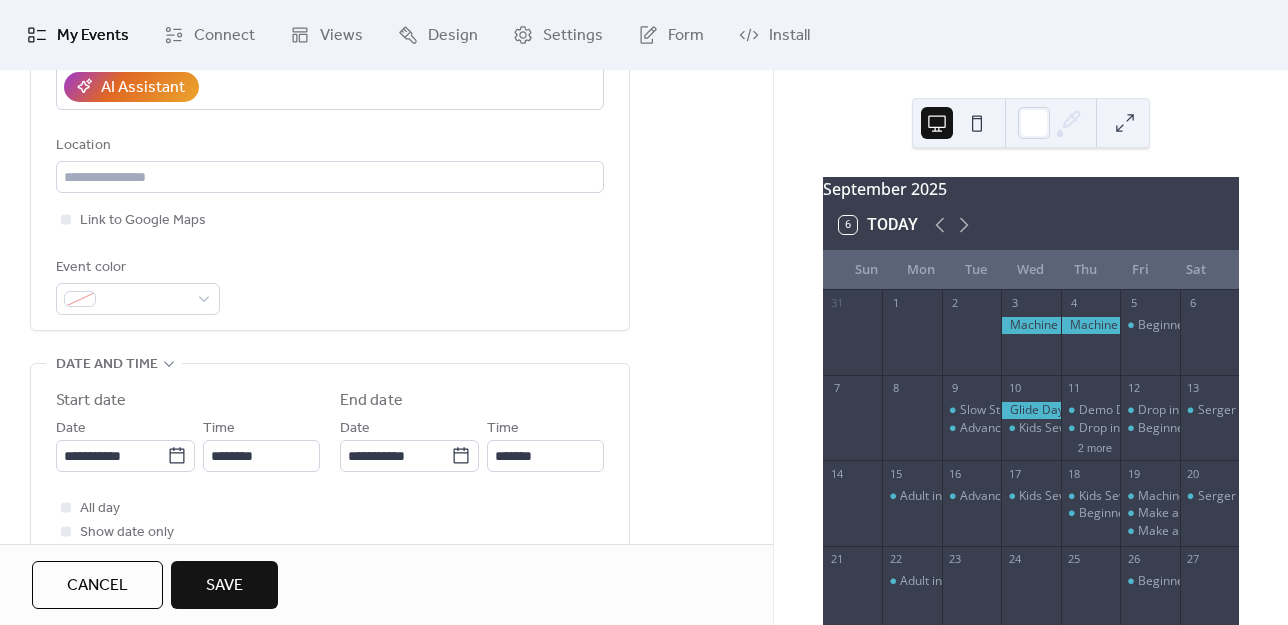 click on "Save" at bounding box center (224, 585) 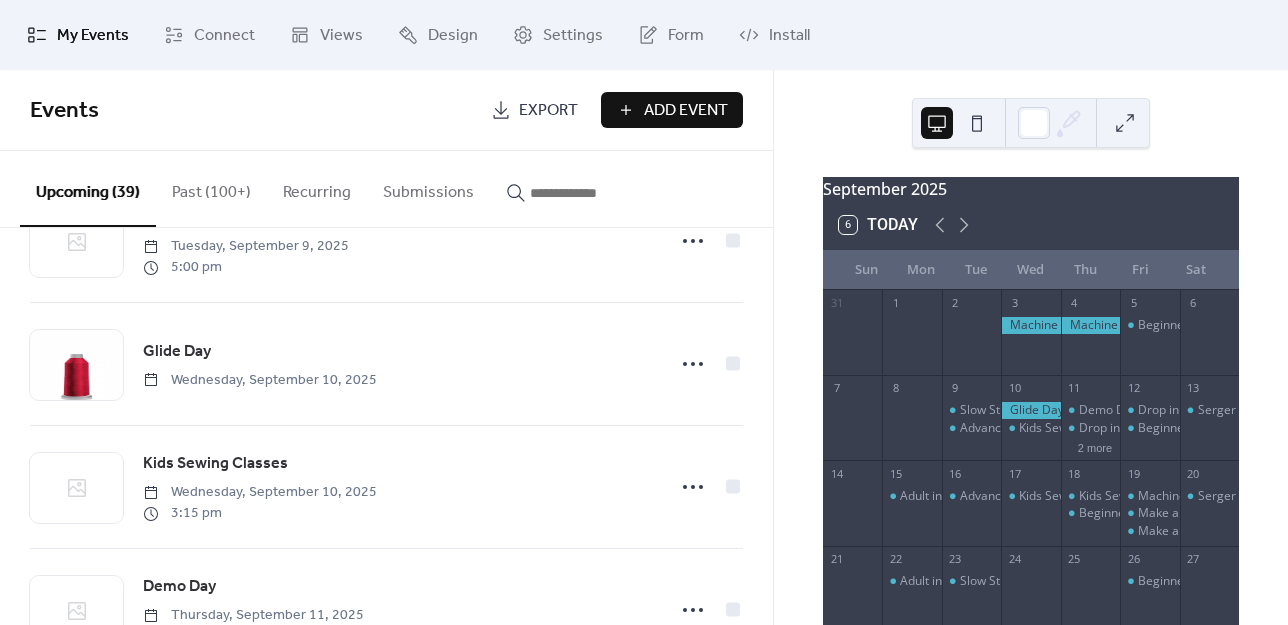 scroll, scrollTop: 1700, scrollLeft: 0, axis: vertical 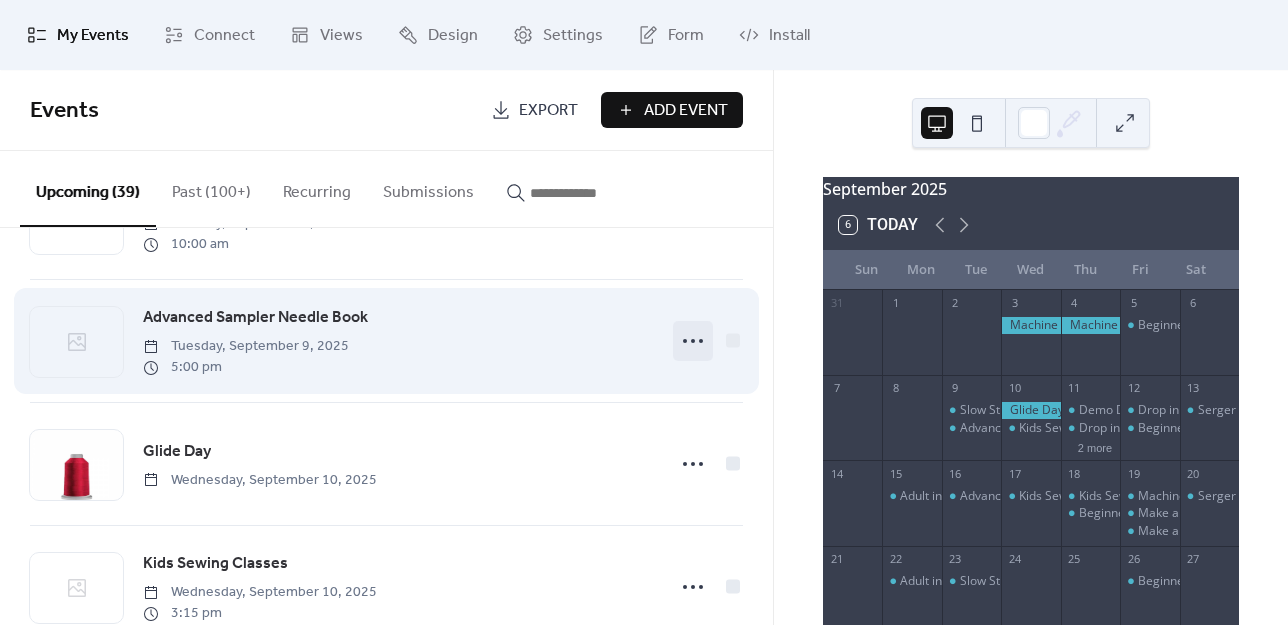 click 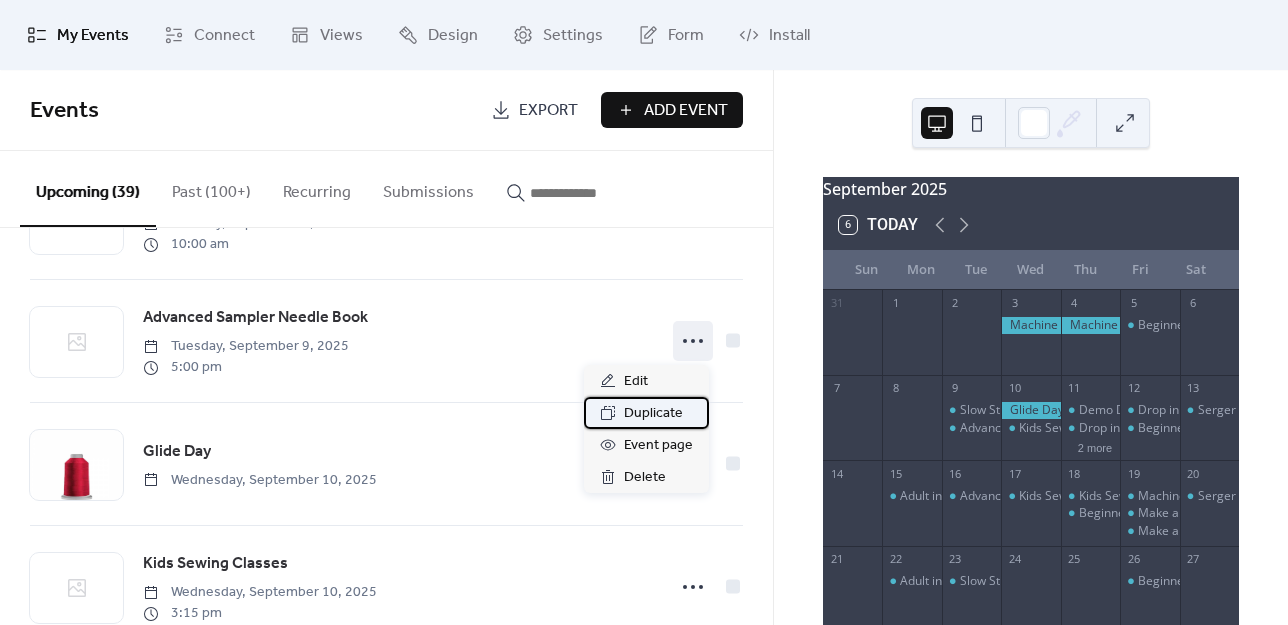 click on "Duplicate" at bounding box center [646, 413] 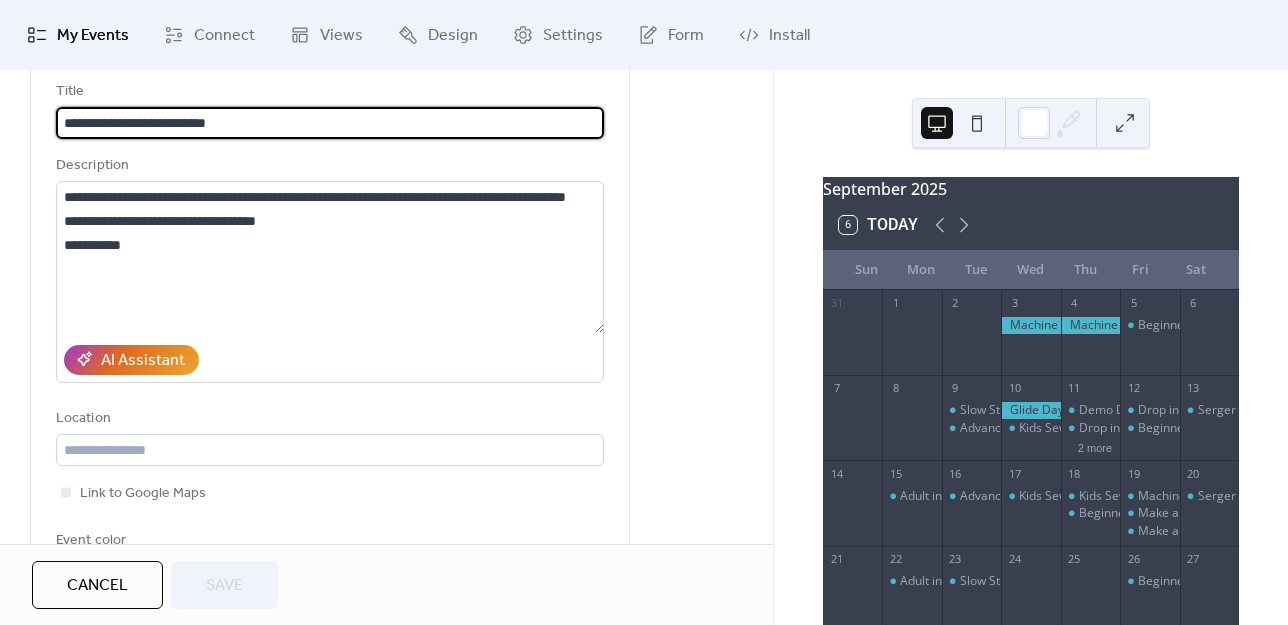 scroll, scrollTop: 400, scrollLeft: 0, axis: vertical 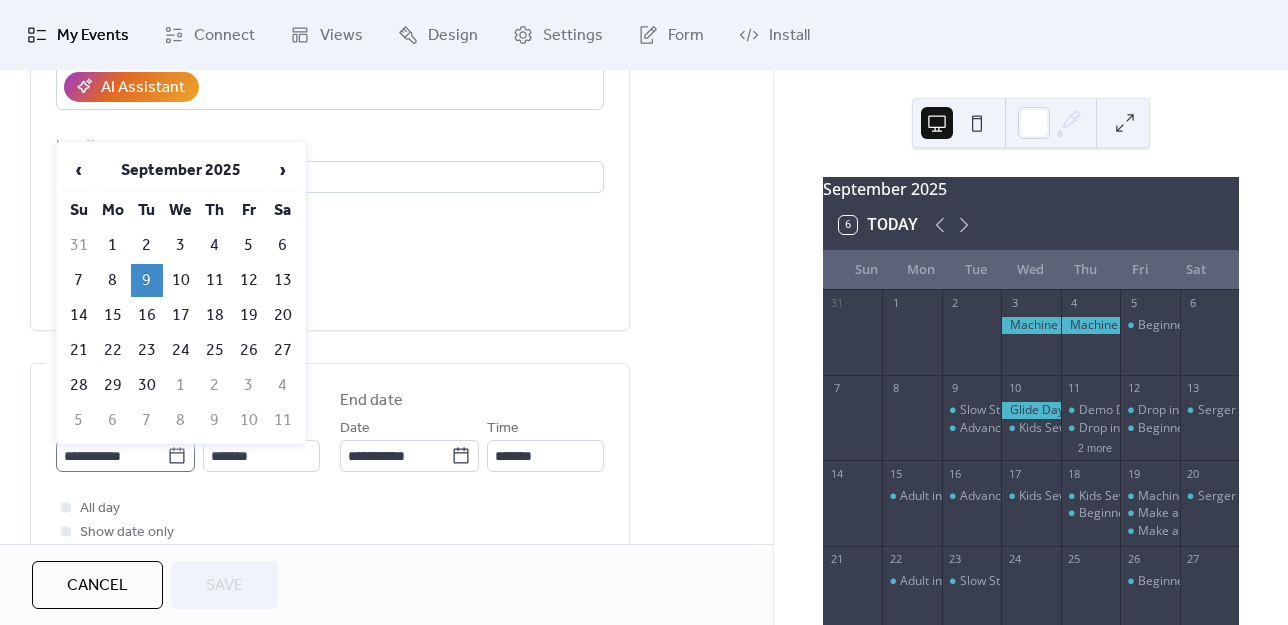 click 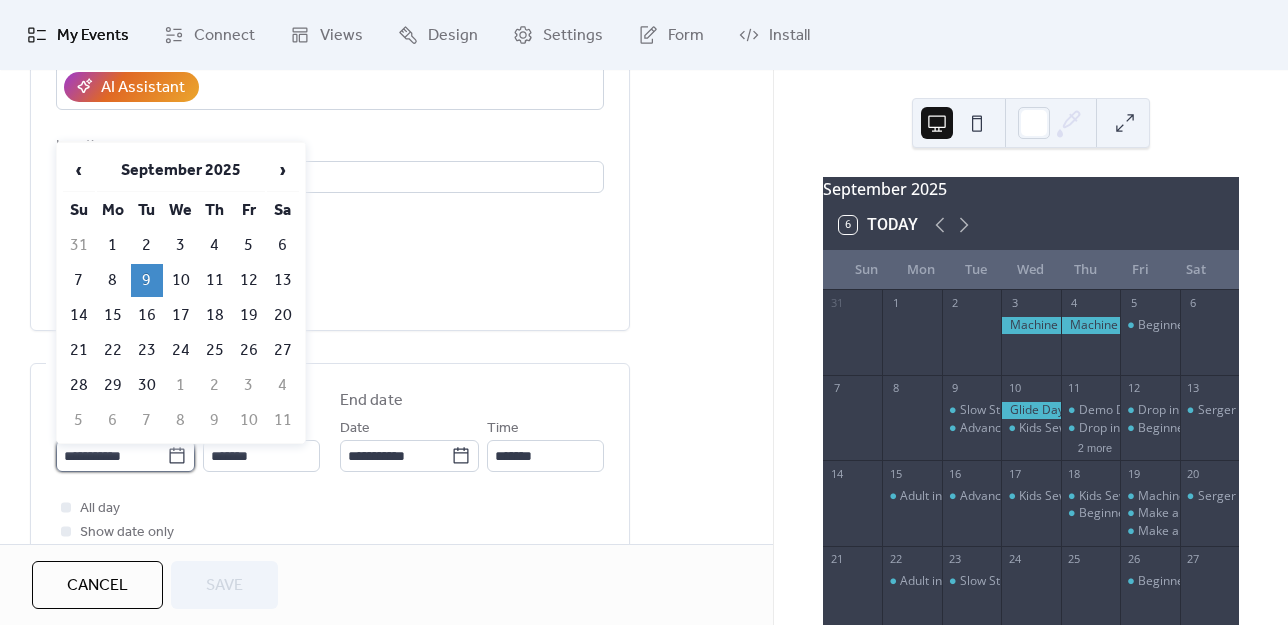 click on "**********" at bounding box center [111, 456] 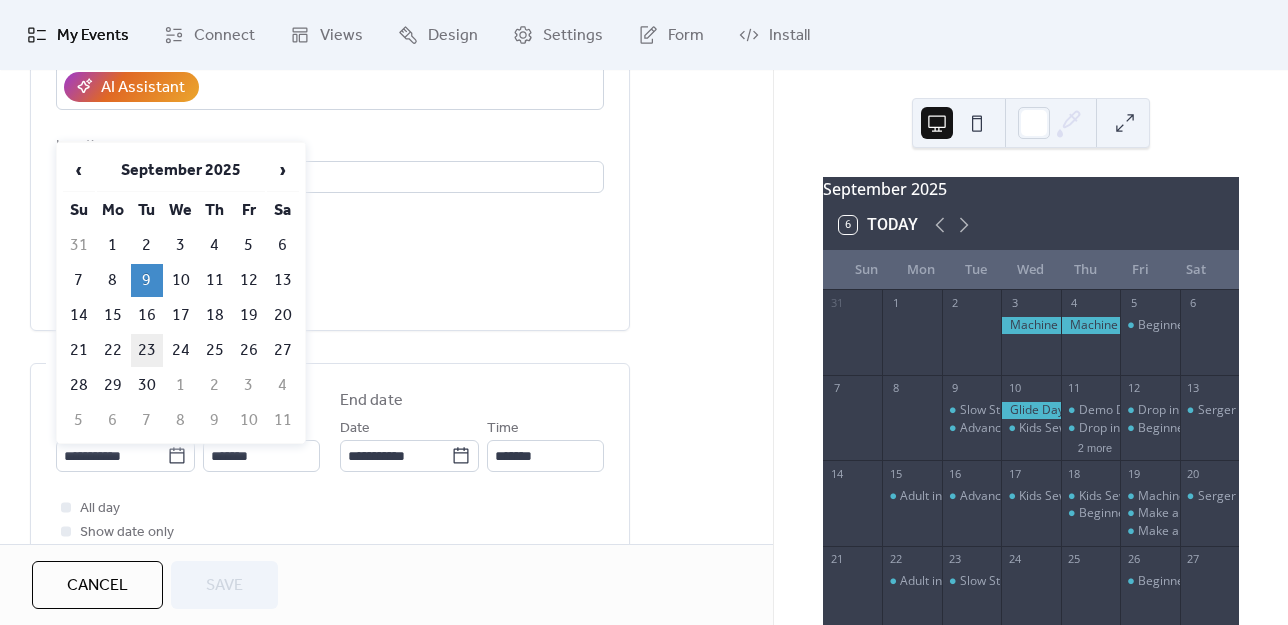 click on "23" at bounding box center [147, 350] 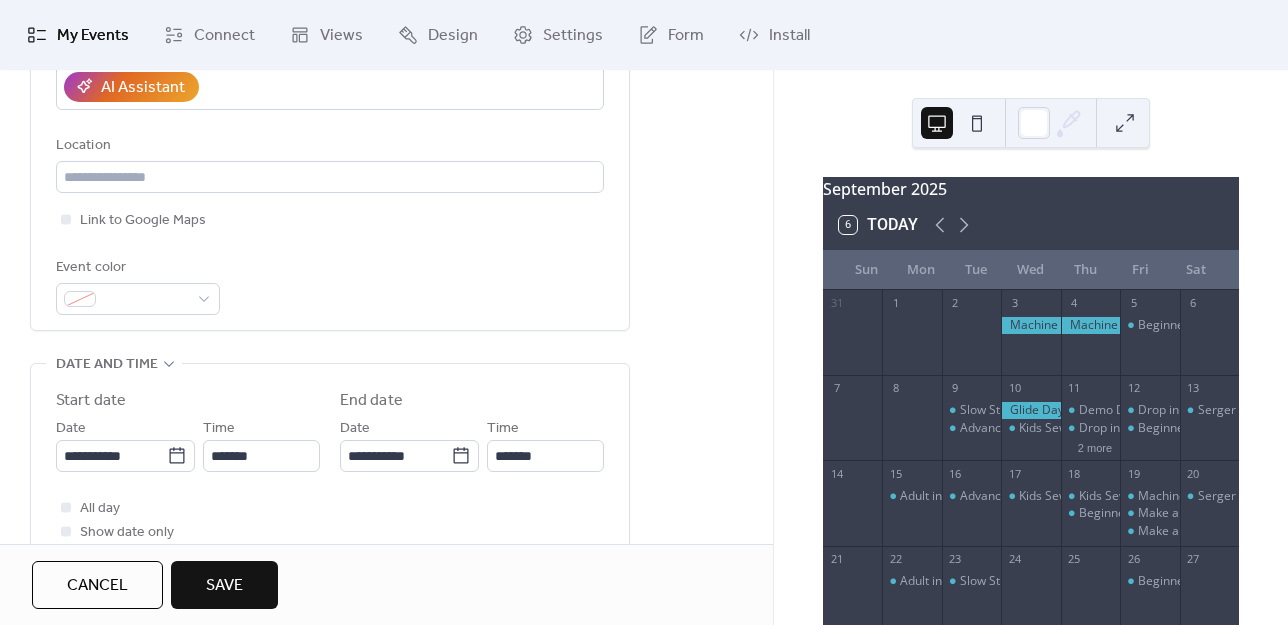 click on "Save" at bounding box center [224, 585] 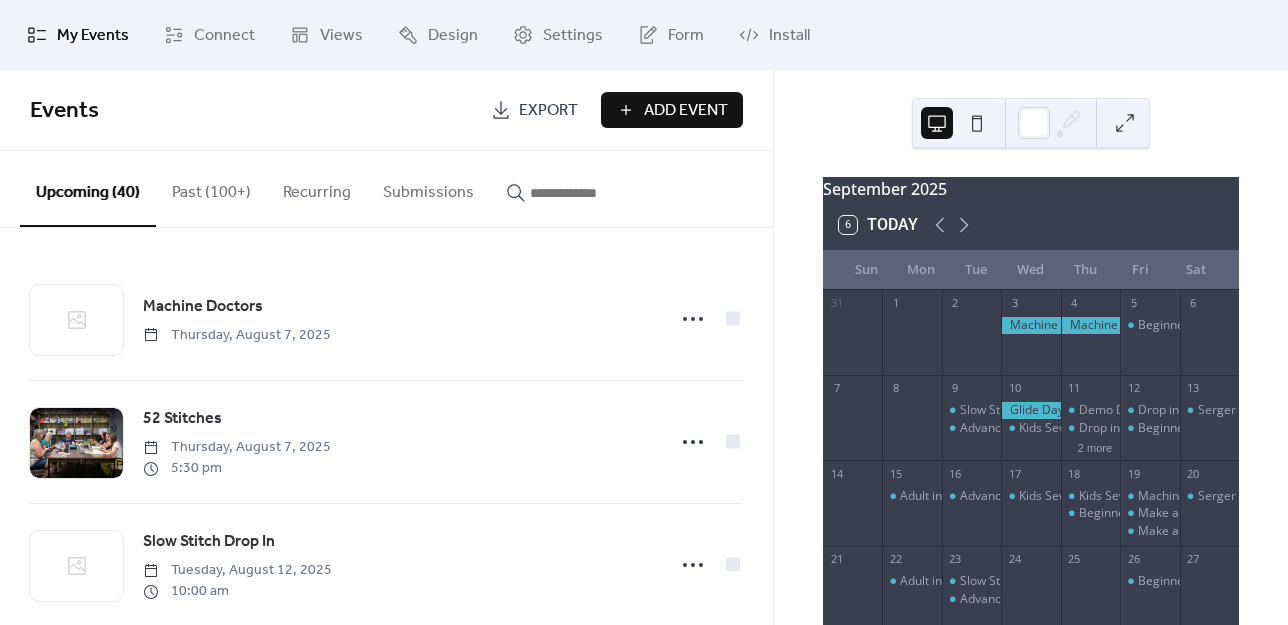 scroll, scrollTop: 100, scrollLeft: 0, axis: vertical 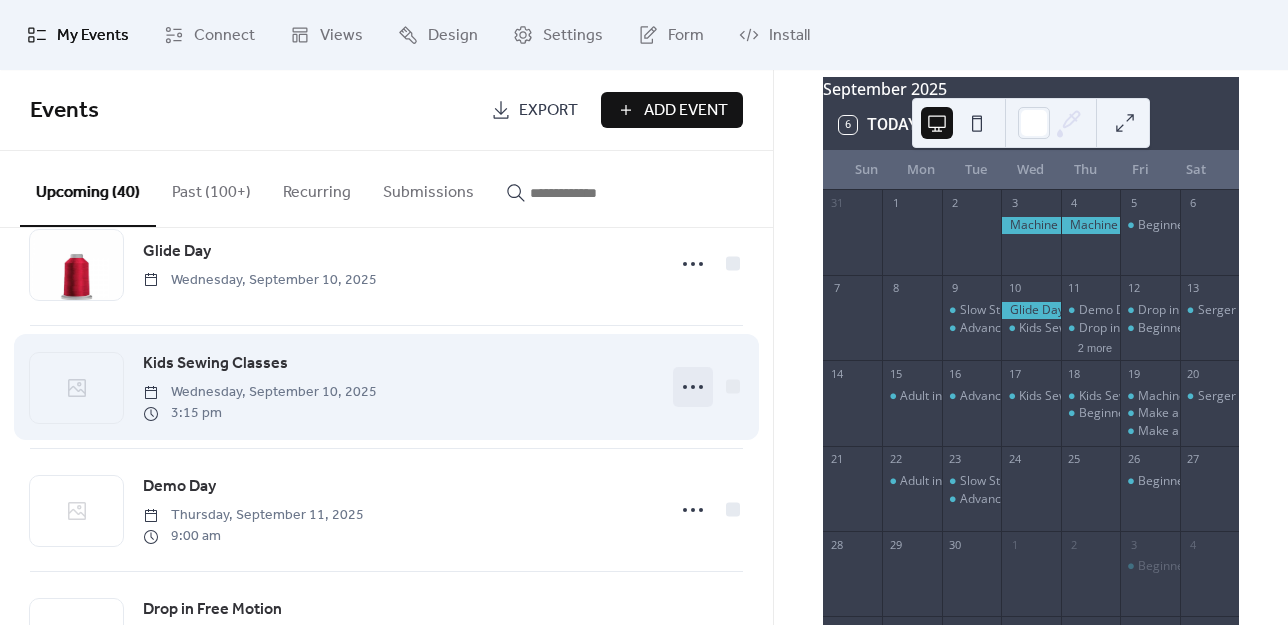 click 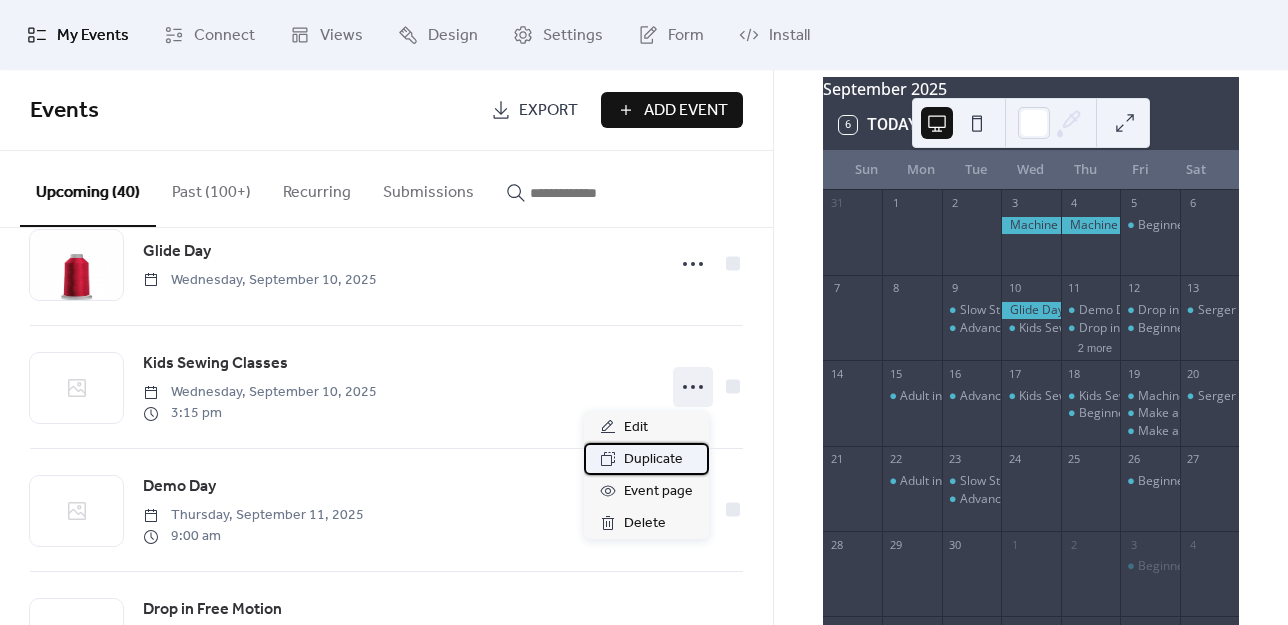 click on "Duplicate" at bounding box center (653, 460) 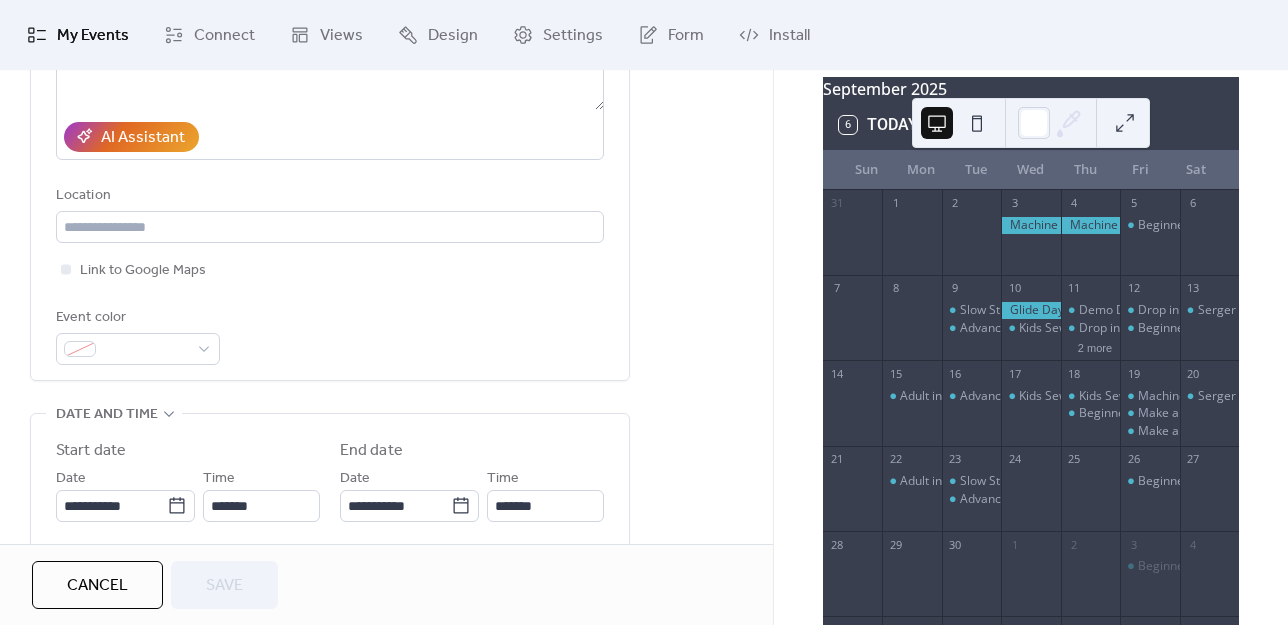scroll, scrollTop: 400, scrollLeft: 0, axis: vertical 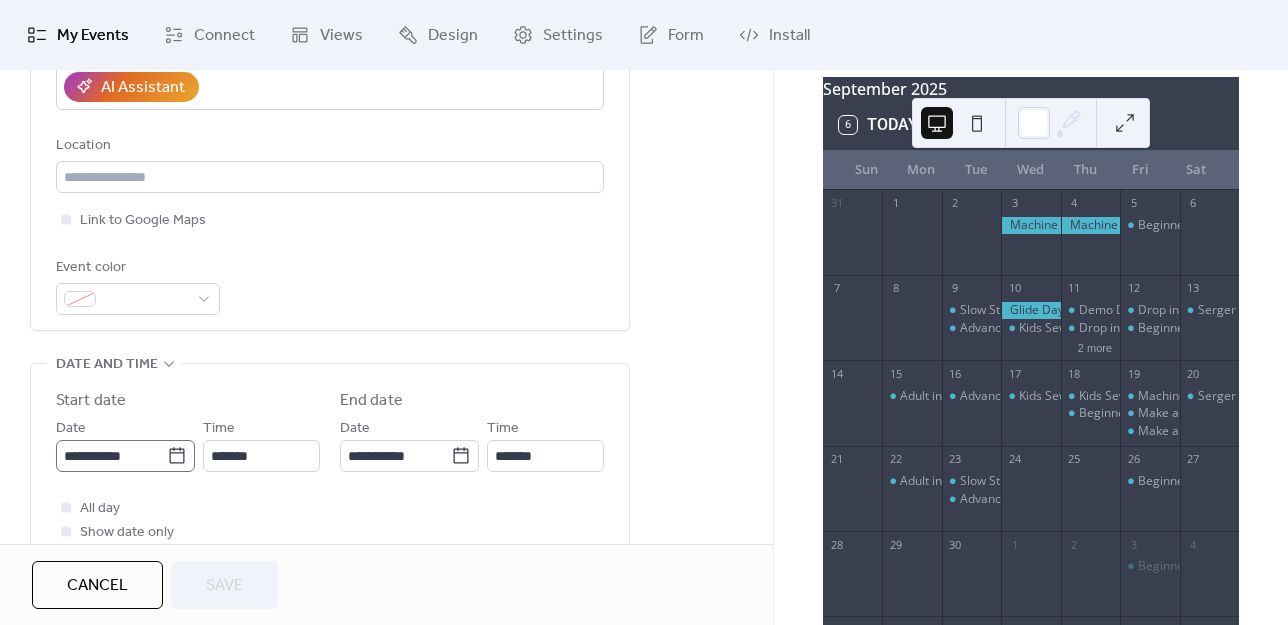 click 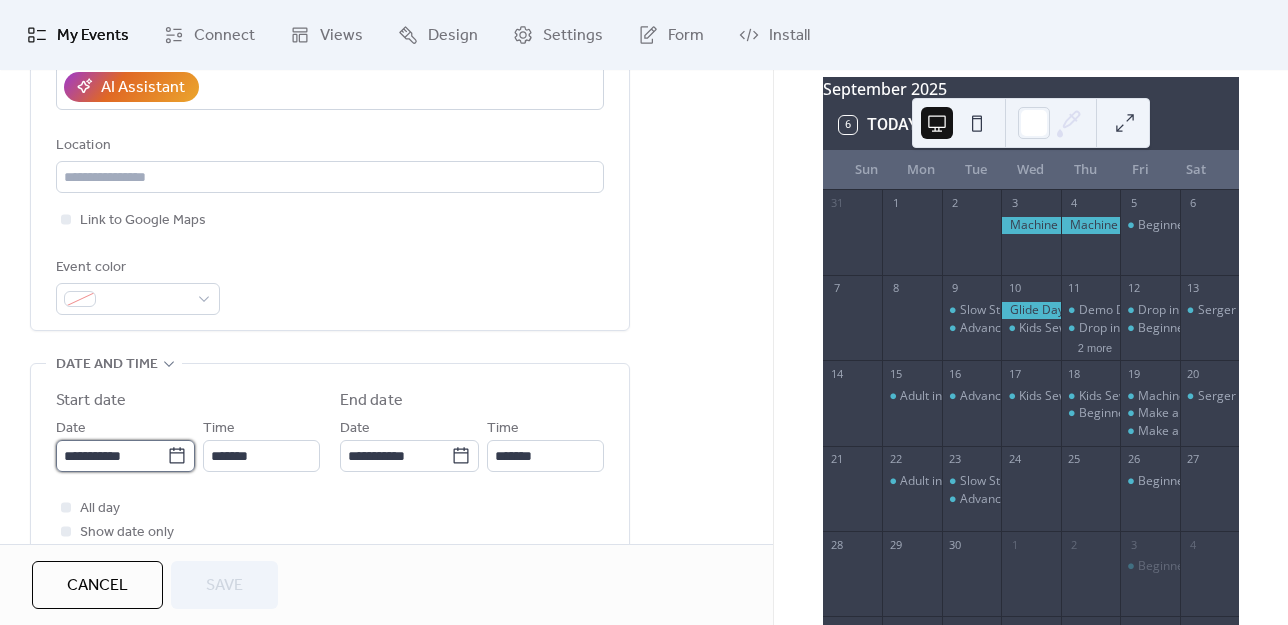 click on "**********" at bounding box center [111, 456] 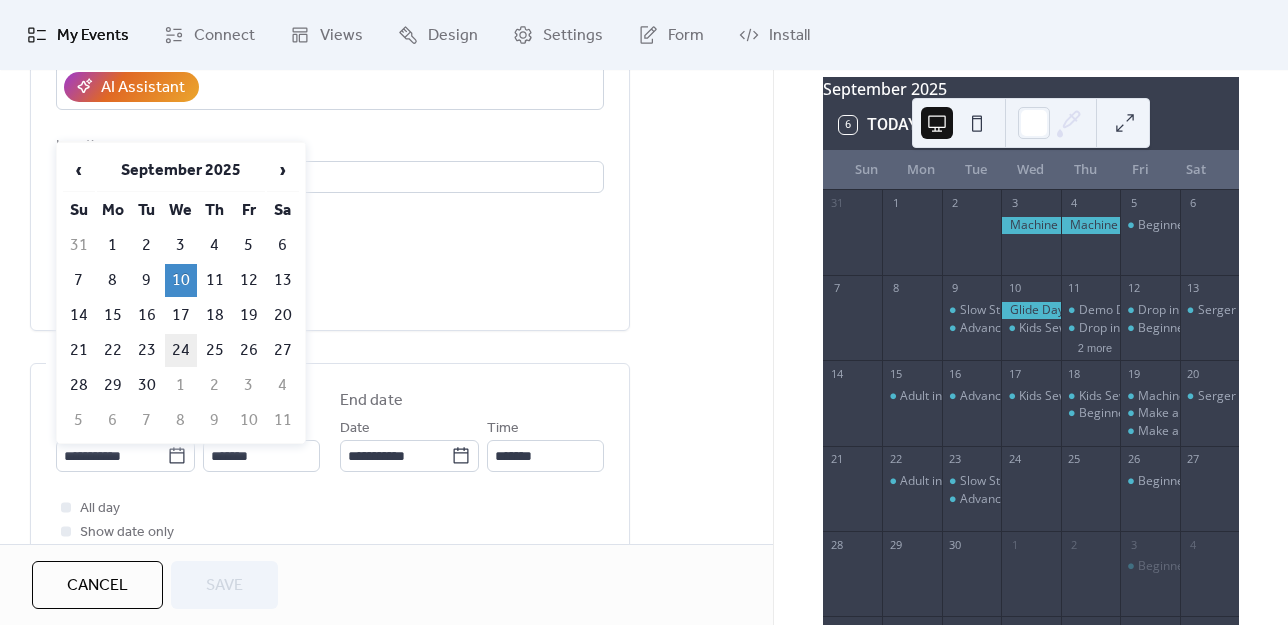 click on "24" at bounding box center (181, 350) 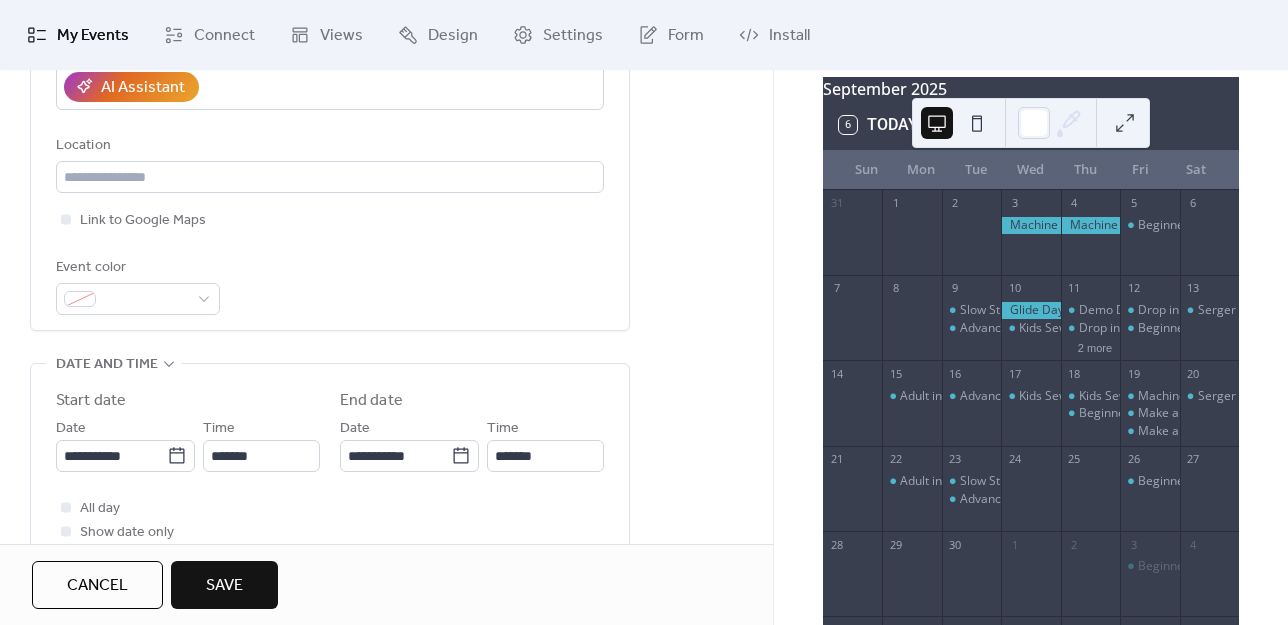 click on "Save" at bounding box center [224, 585] 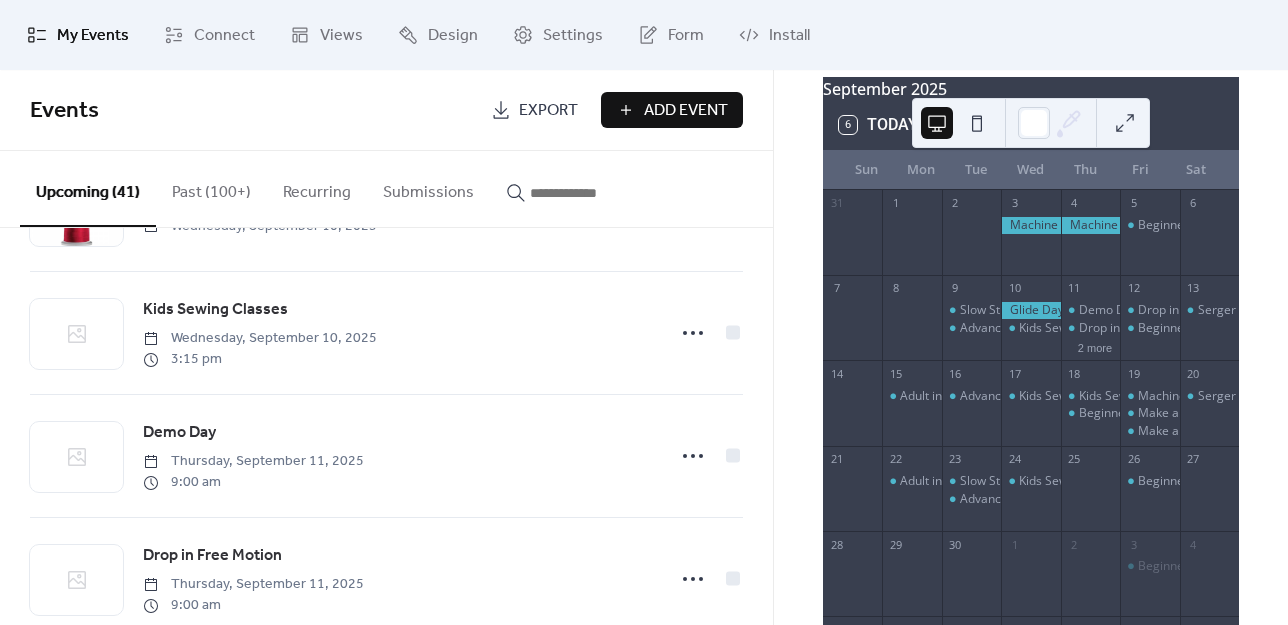 scroll, scrollTop: 2054, scrollLeft: 0, axis: vertical 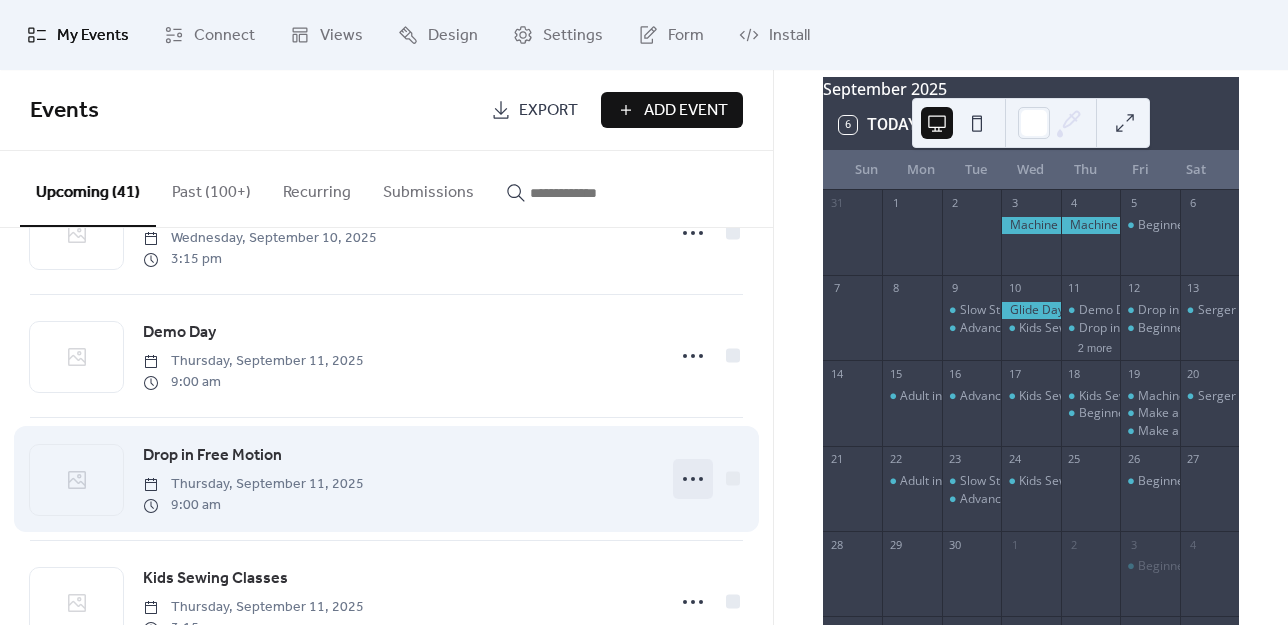 click 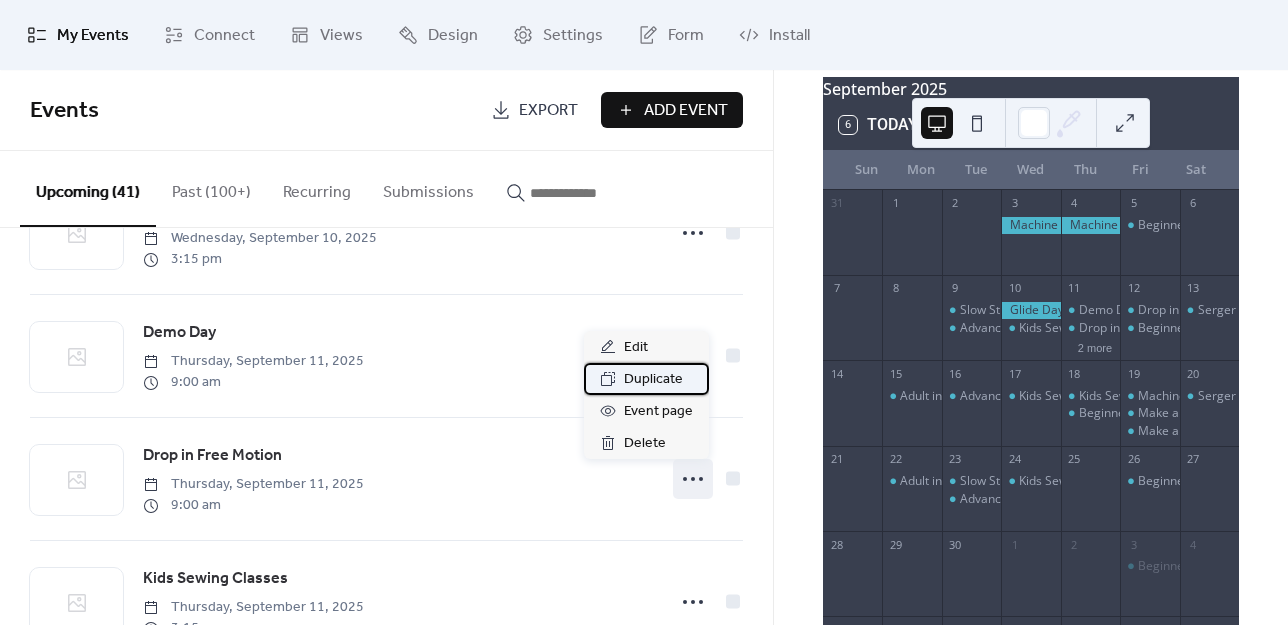 click on "Duplicate" at bounding box center [653, 380] 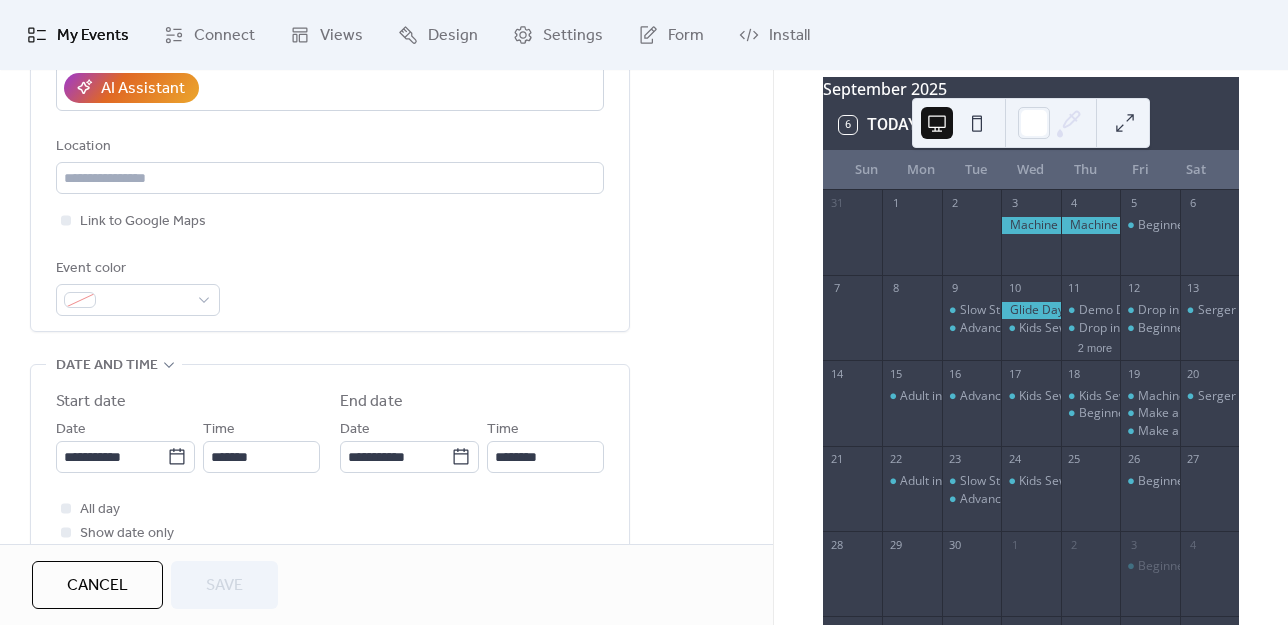 scroll, scrollTop: 400, scrollLeft: 0, axis: vertical 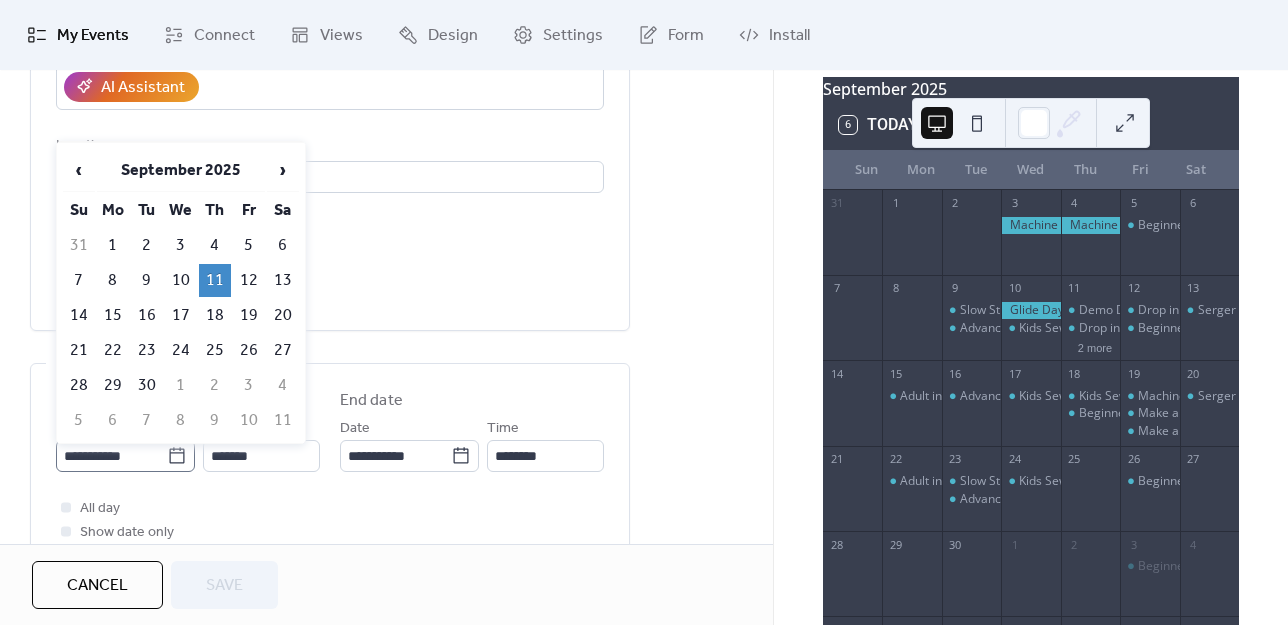 click 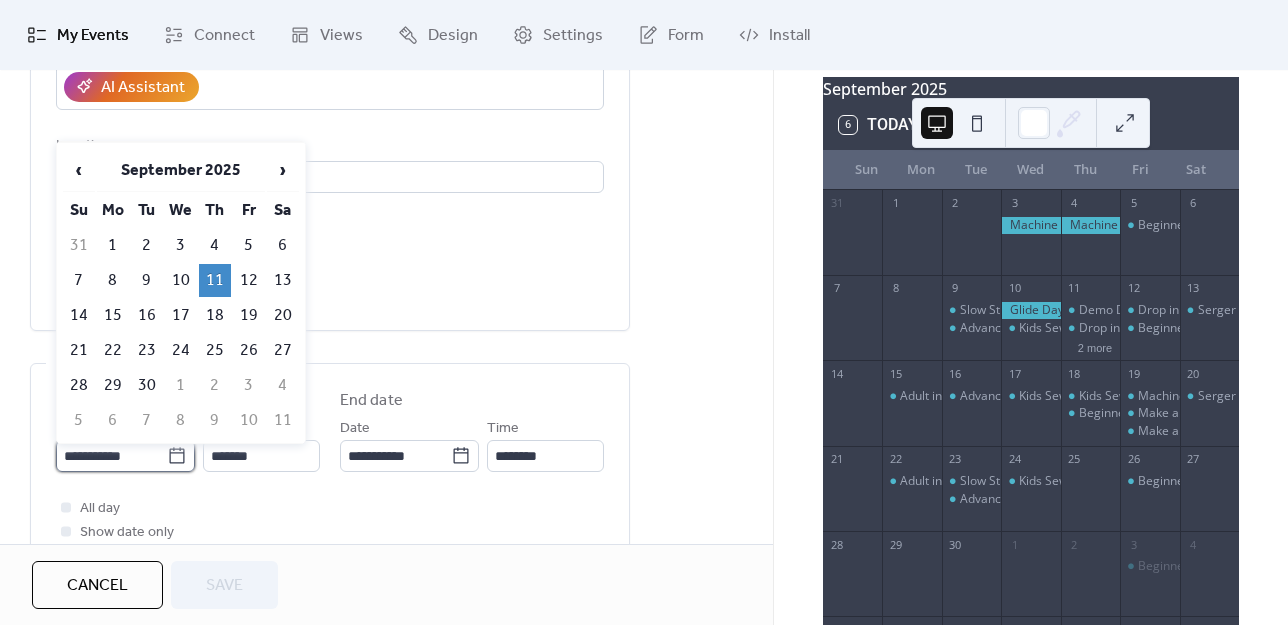 click on "**********" at bounding box center [111, 456] 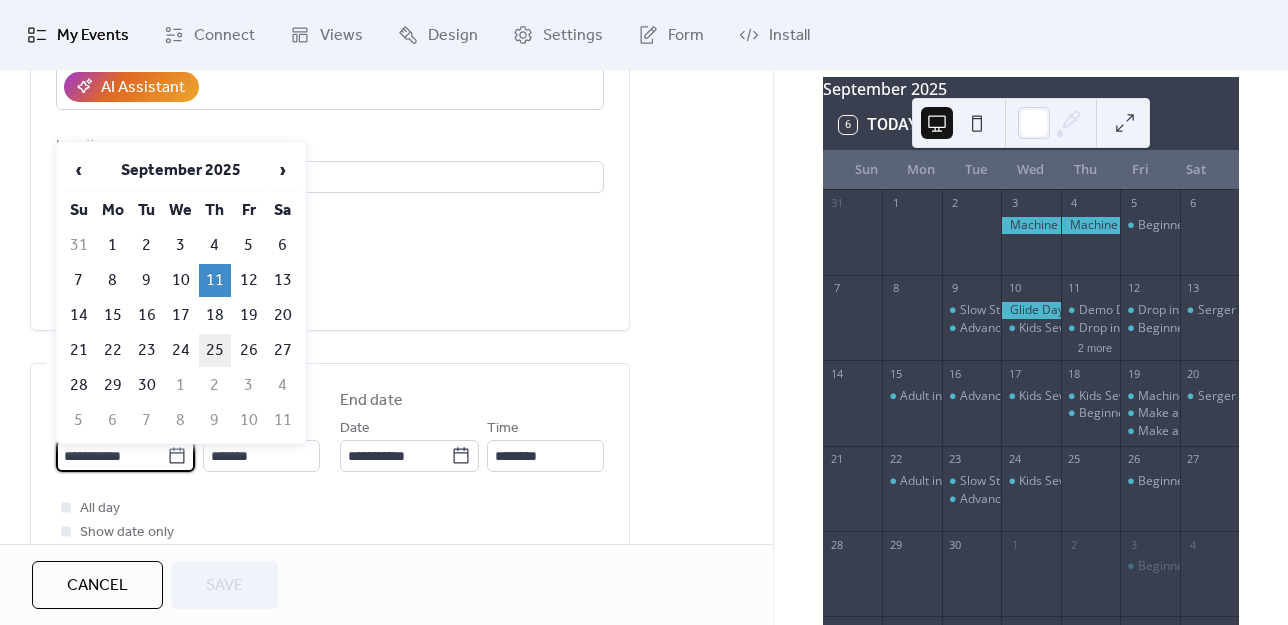 click on "25" at bounding box center [215, 350] 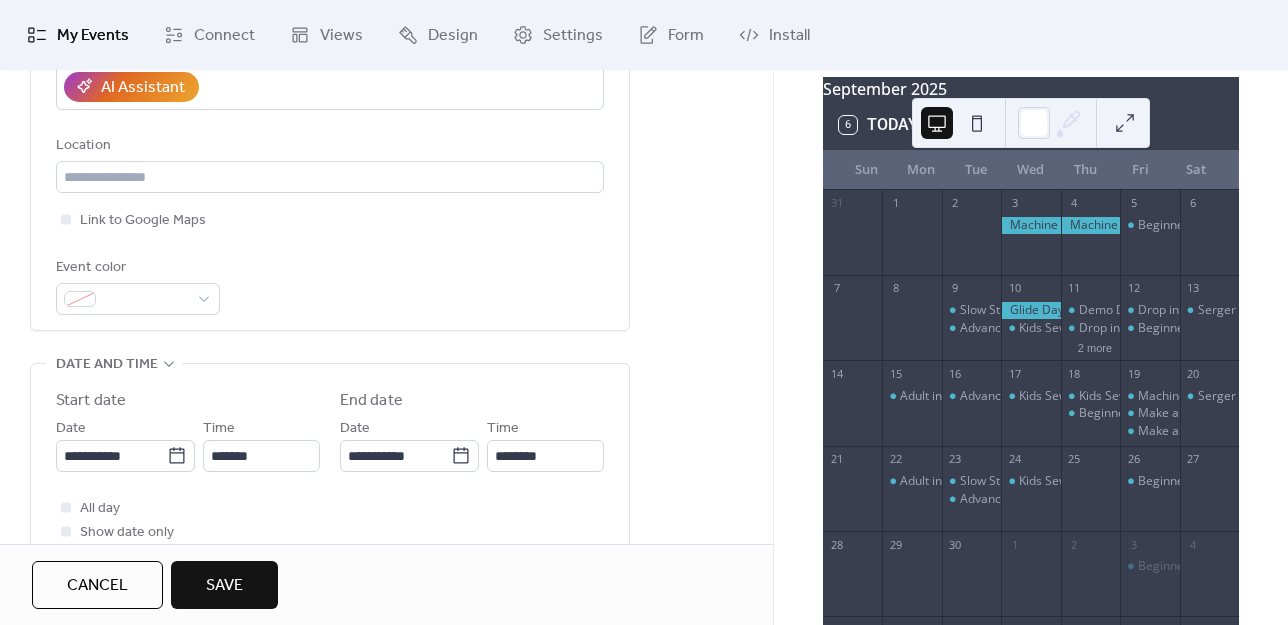 click on "Save" at bounding box center (224, 586) 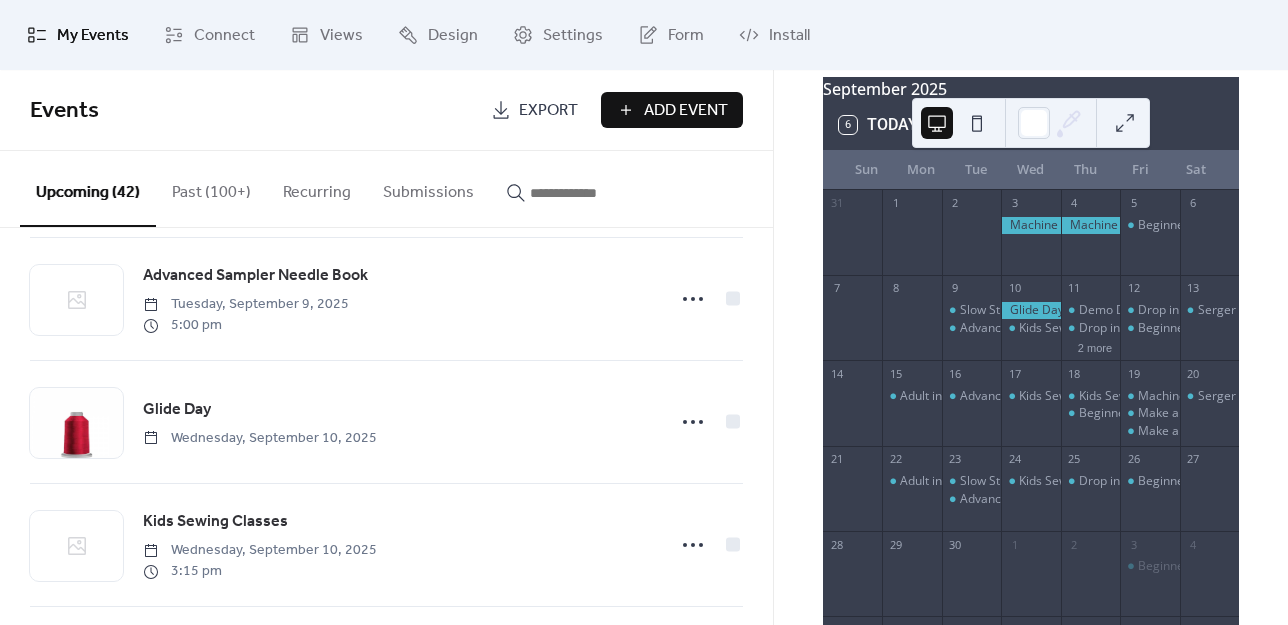 scroll, scrollTop: 2000, scrollLeft: 0, axis: vertical 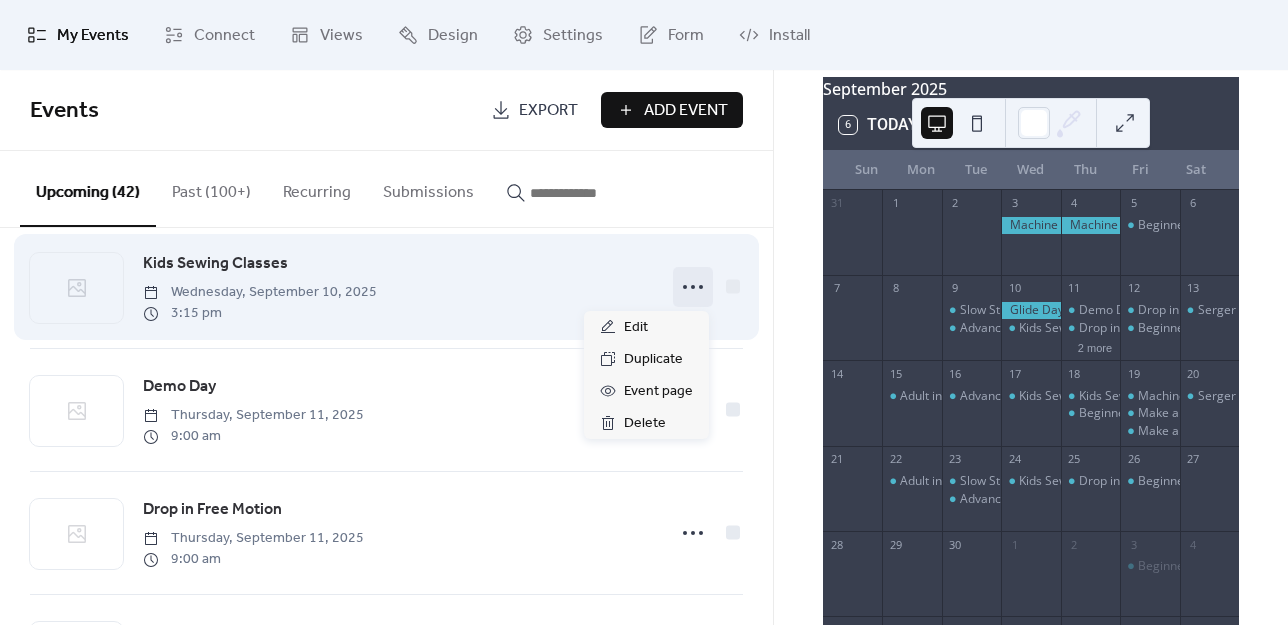 click 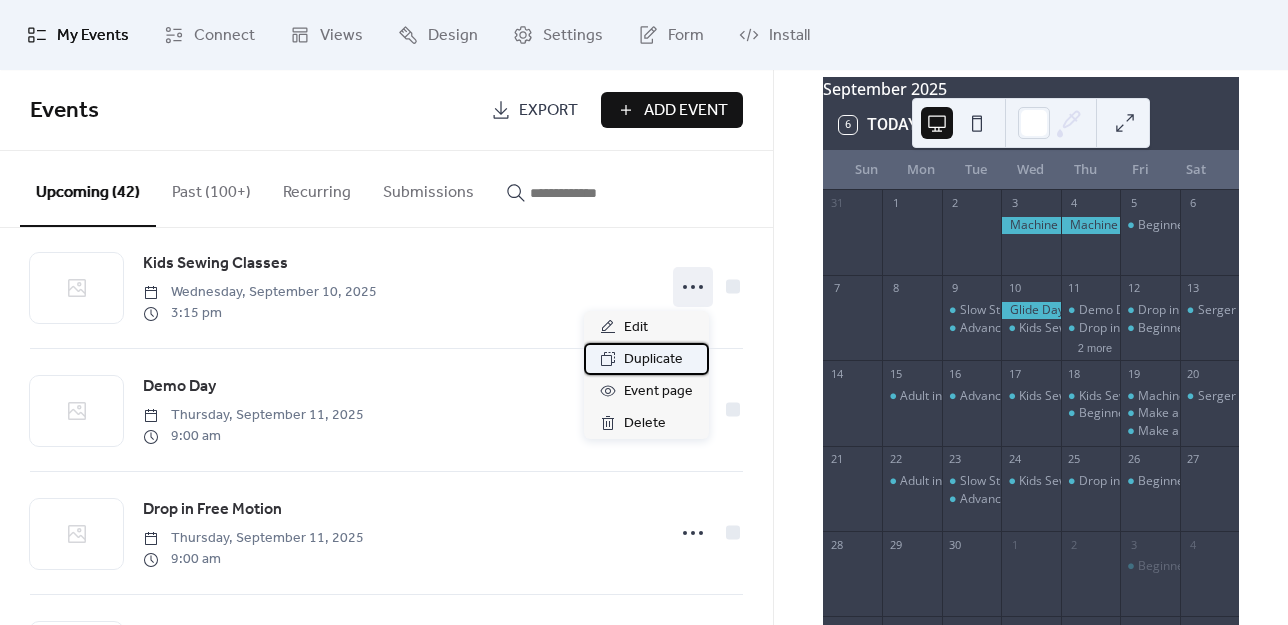 click on "Duplicate" at bounding box center [653, 360] 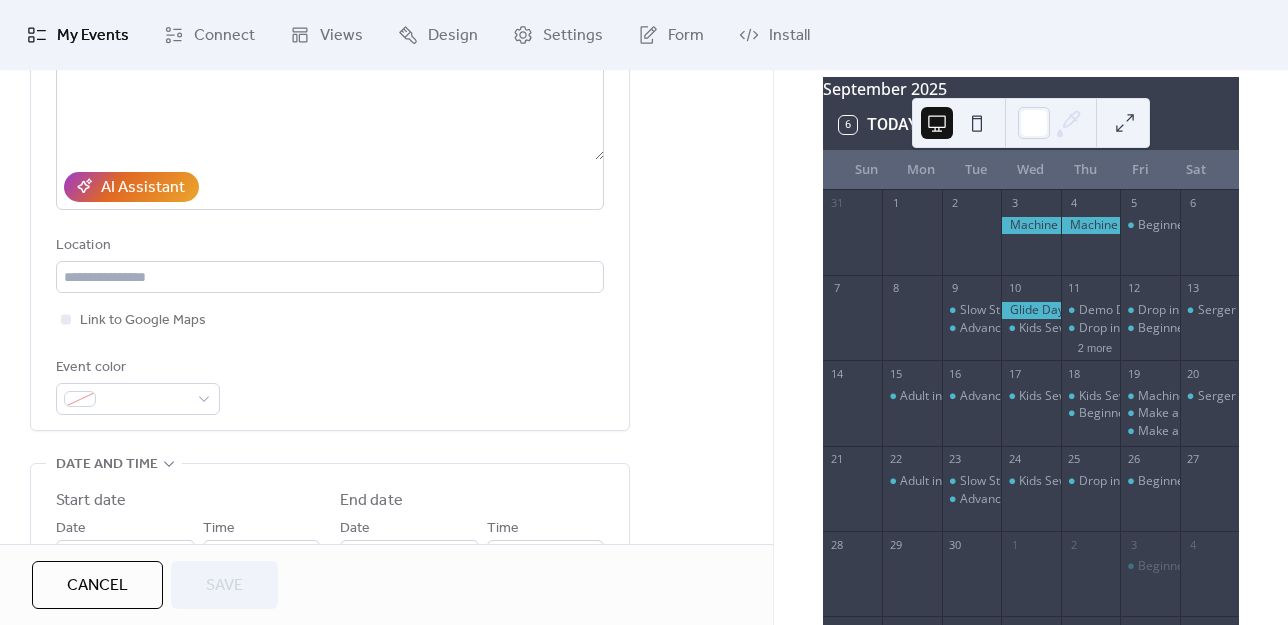 scroll, scrollTop: 500, scrollLeft: 0, axis: vertical 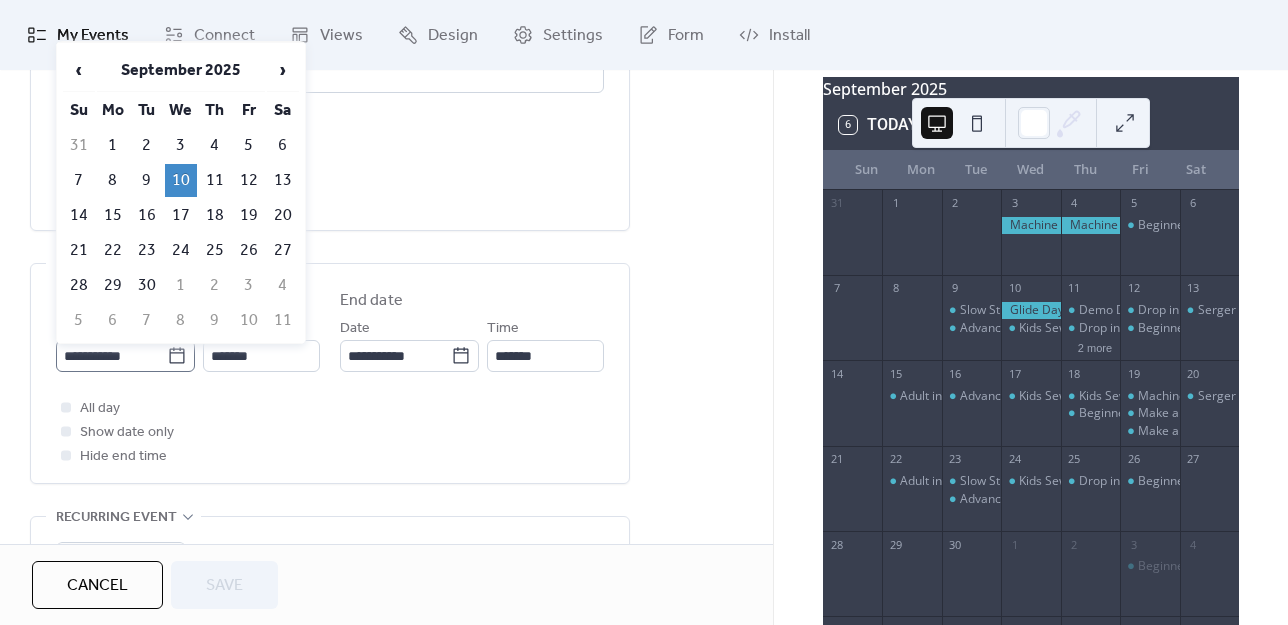 click 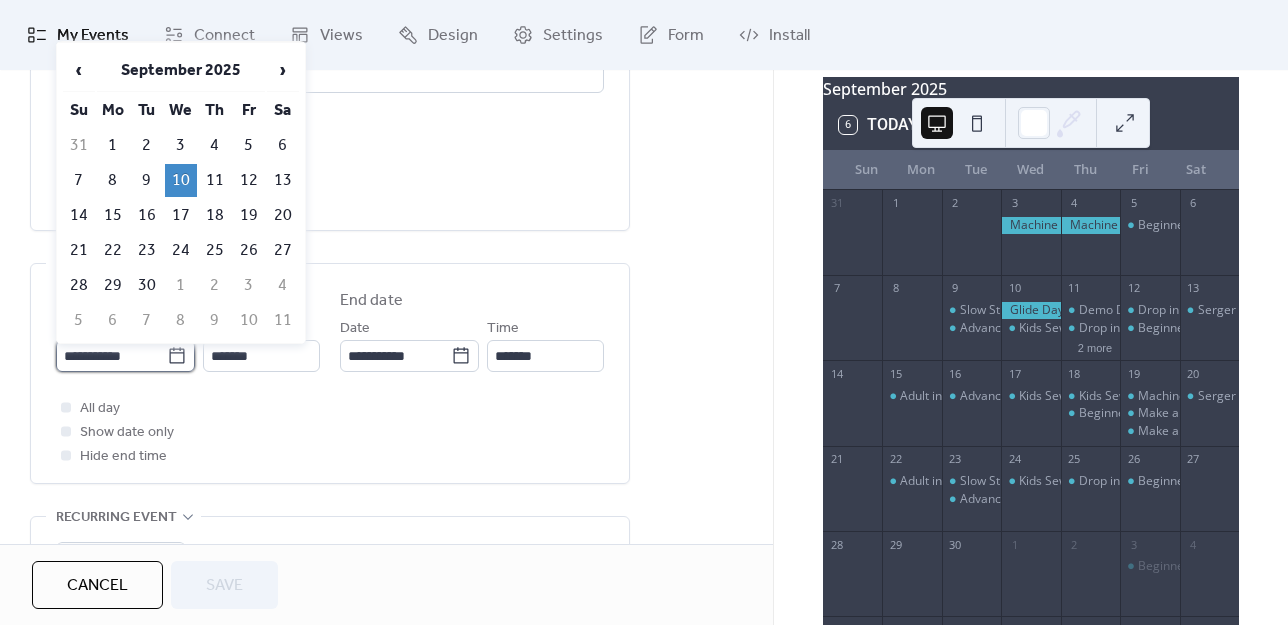click on "**********" at bounding box center (111, 356) 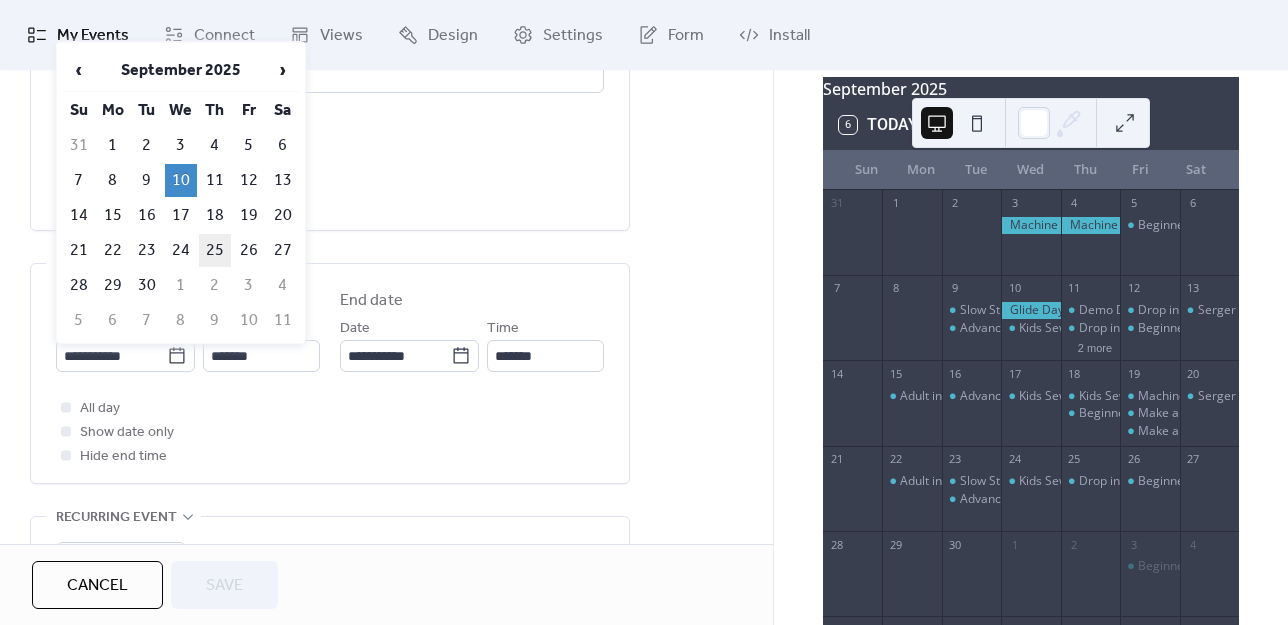 click on "25" at bounding box center [215, 250] 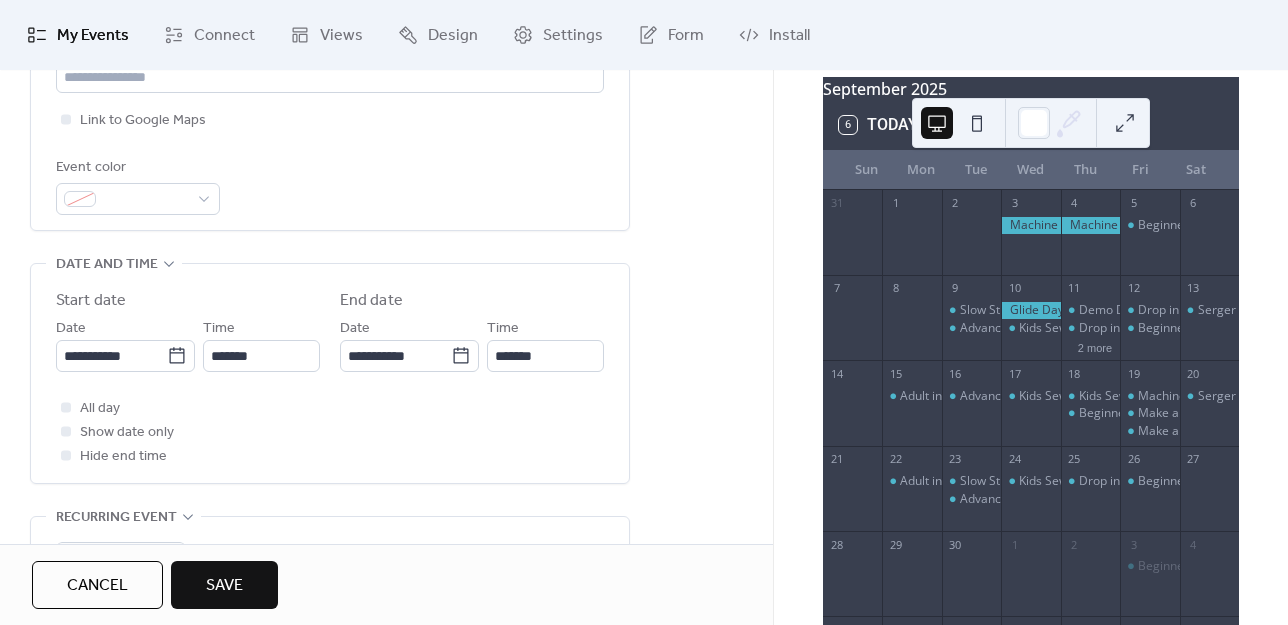 click on "Save" at bounding box center (224, 586) 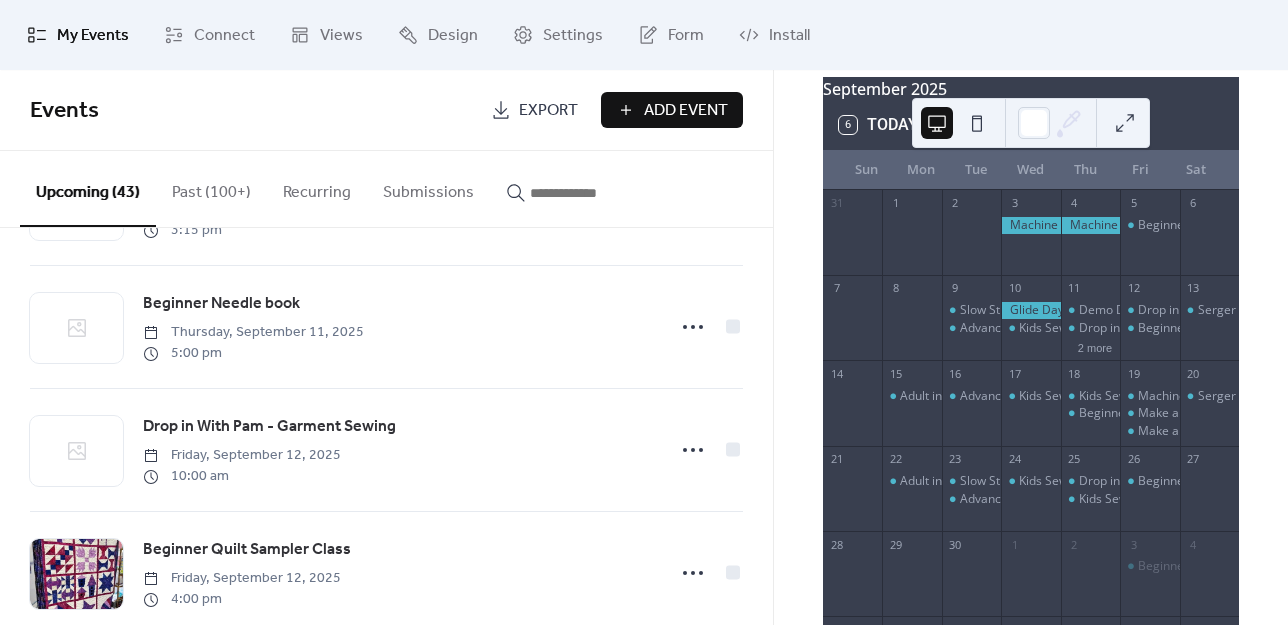 scroll, scrollTop: 2500, scrollLeft: 0, axis: vertical 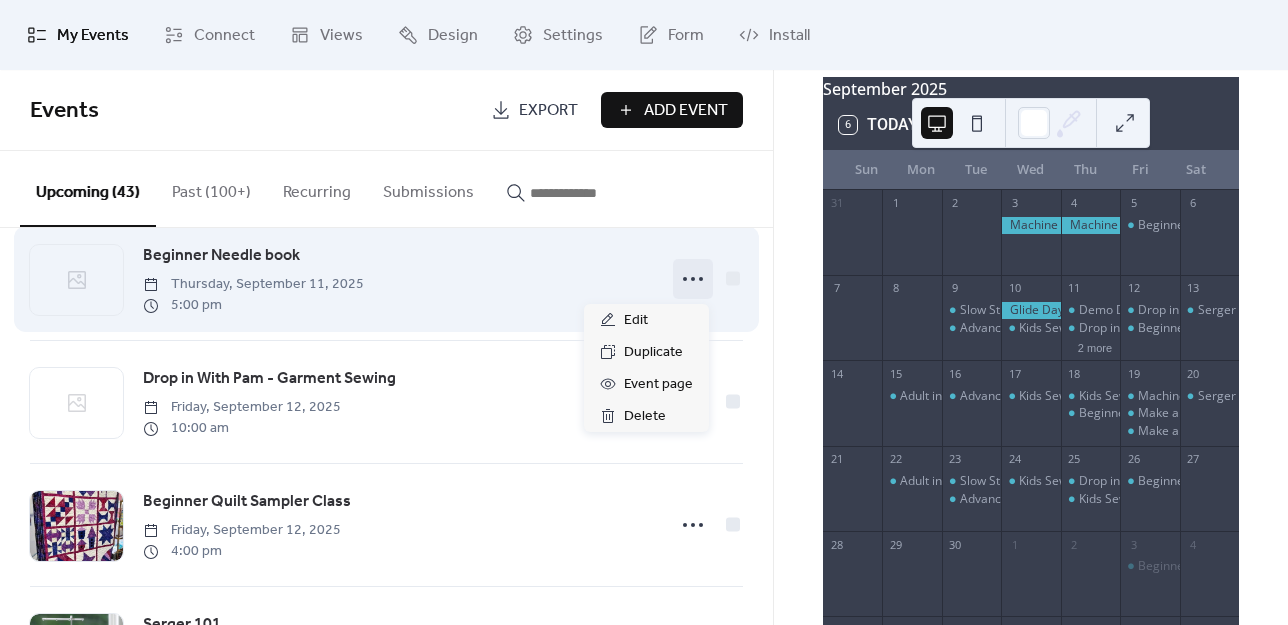 click 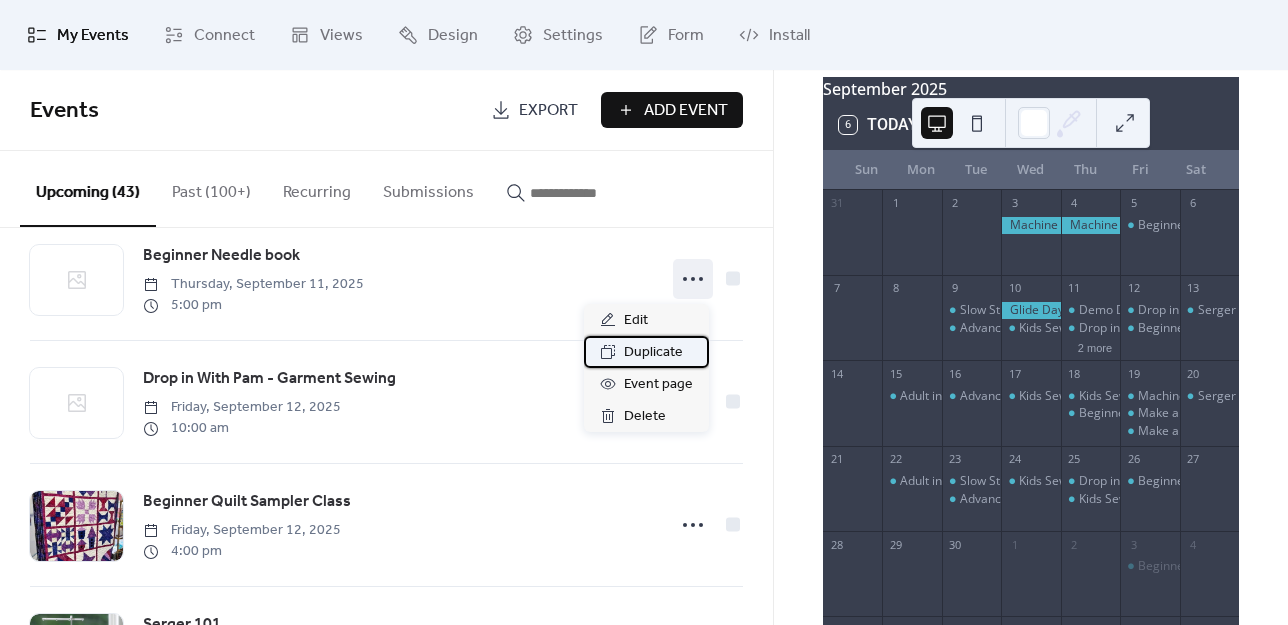 click on "Duplicate" at bounding box center (653, 353) 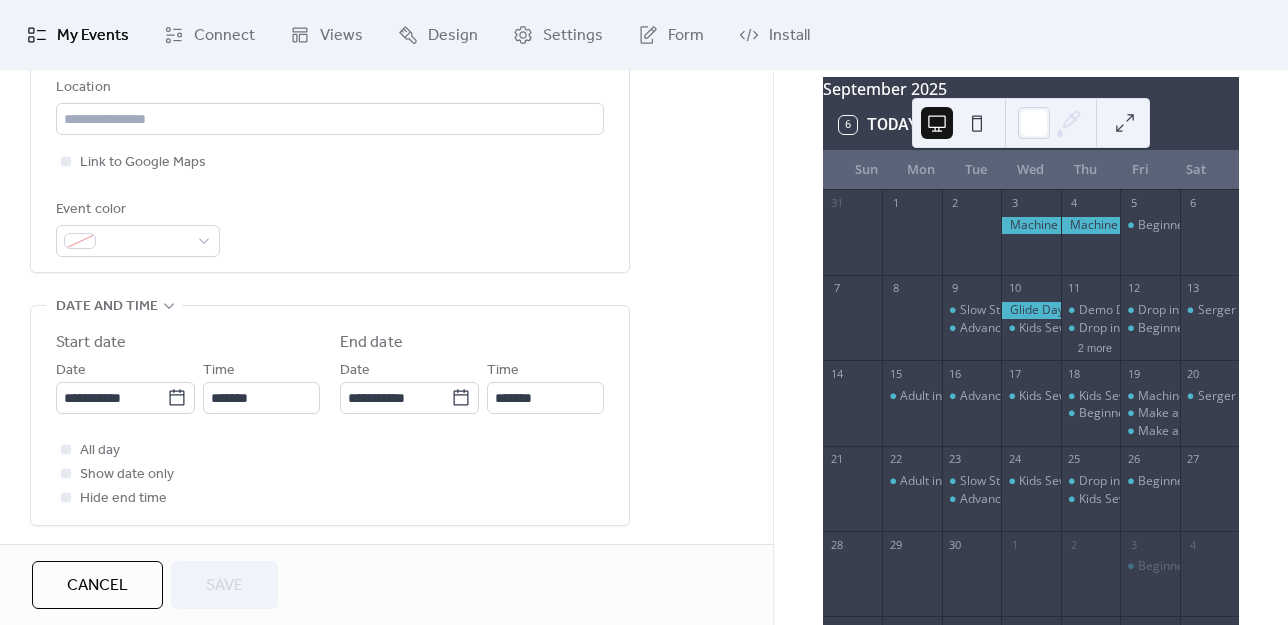 scroll, scrollTop: 500, scrollLeft: 0, axis: vertical 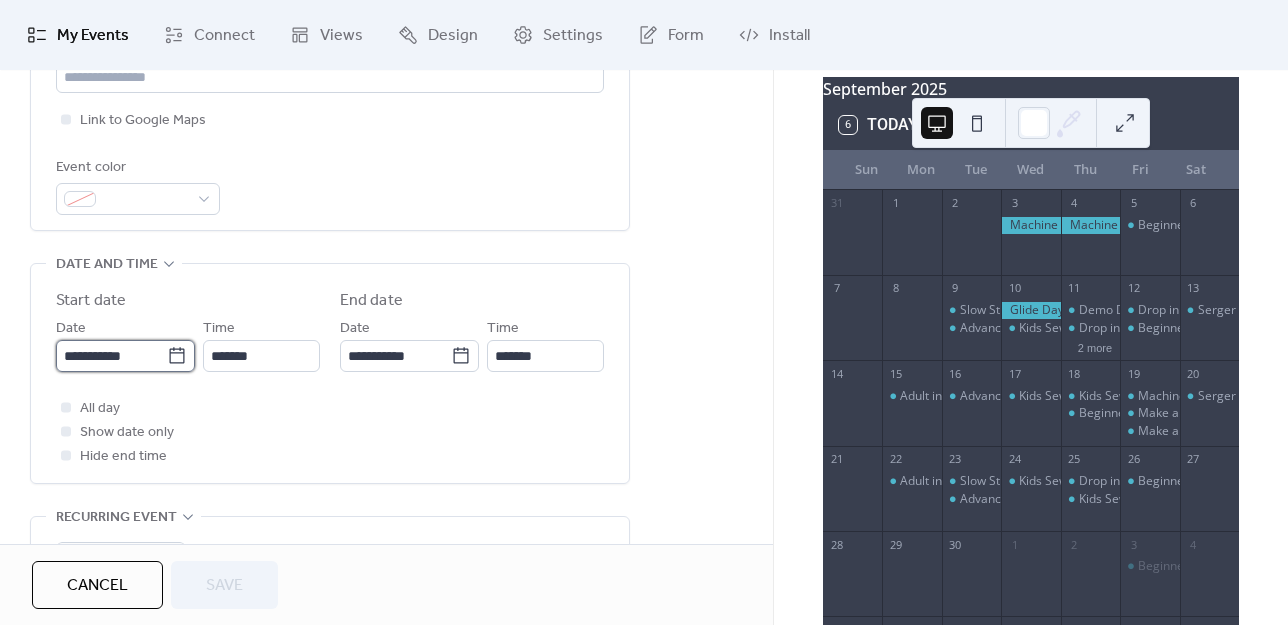 click on "**********" at bounding box center (111, 356) 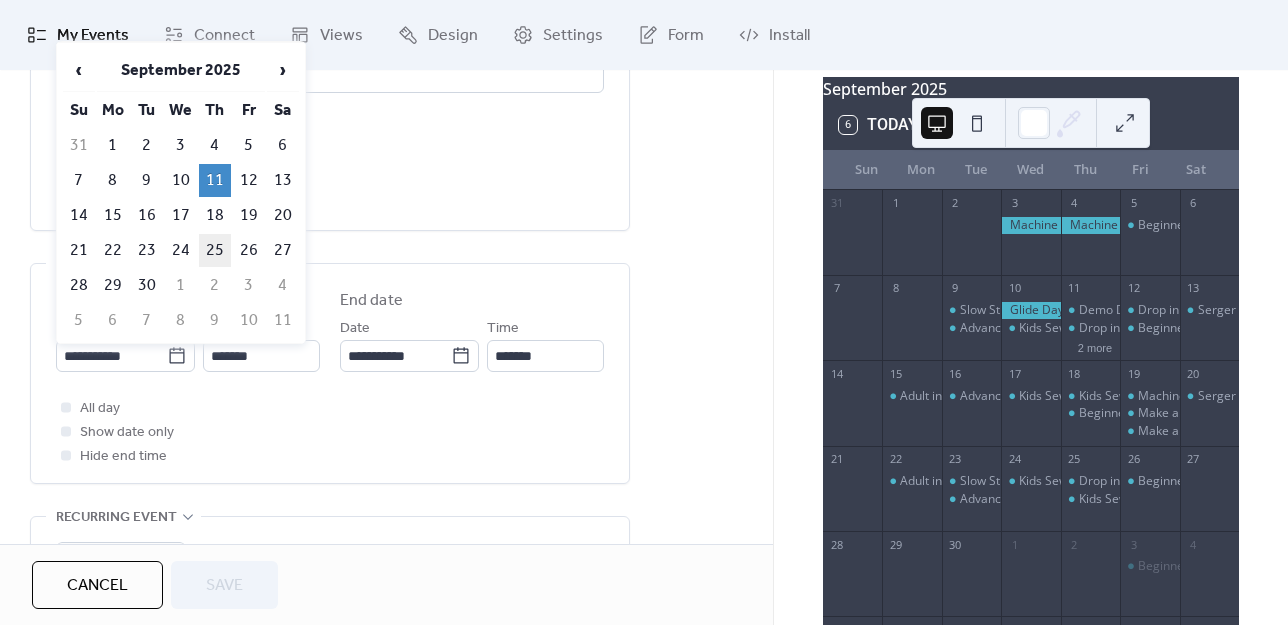 click on "25" at bounding box center (215, 250) 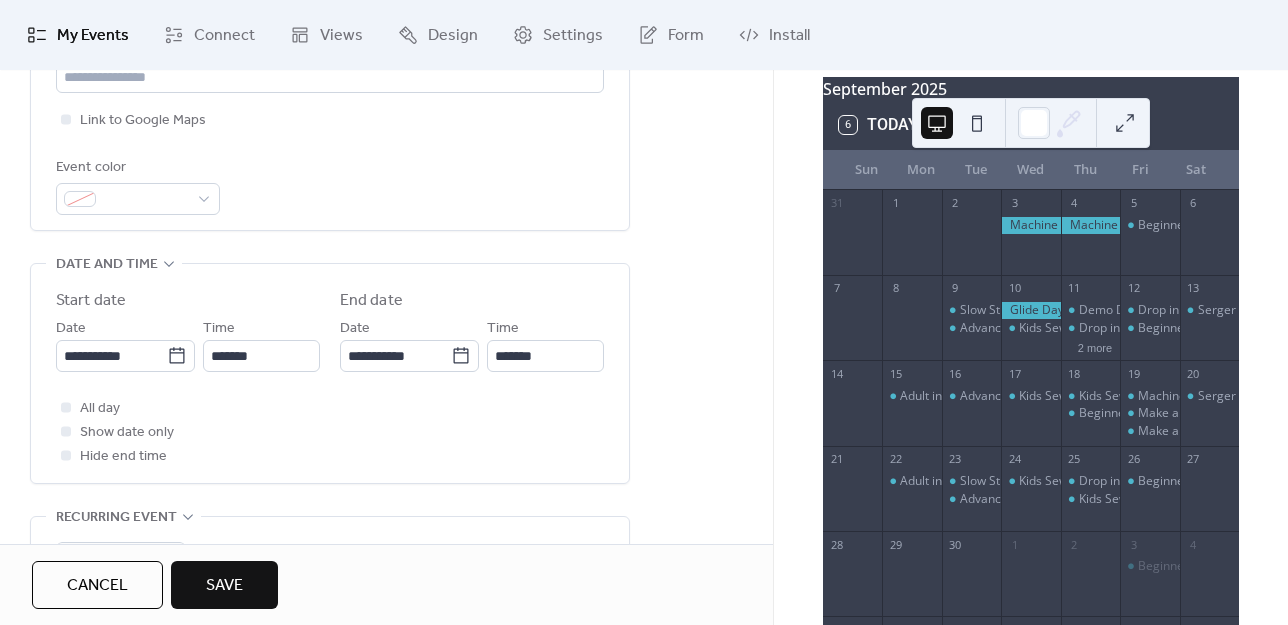 click on "Save" at bounding box center [224, 586] 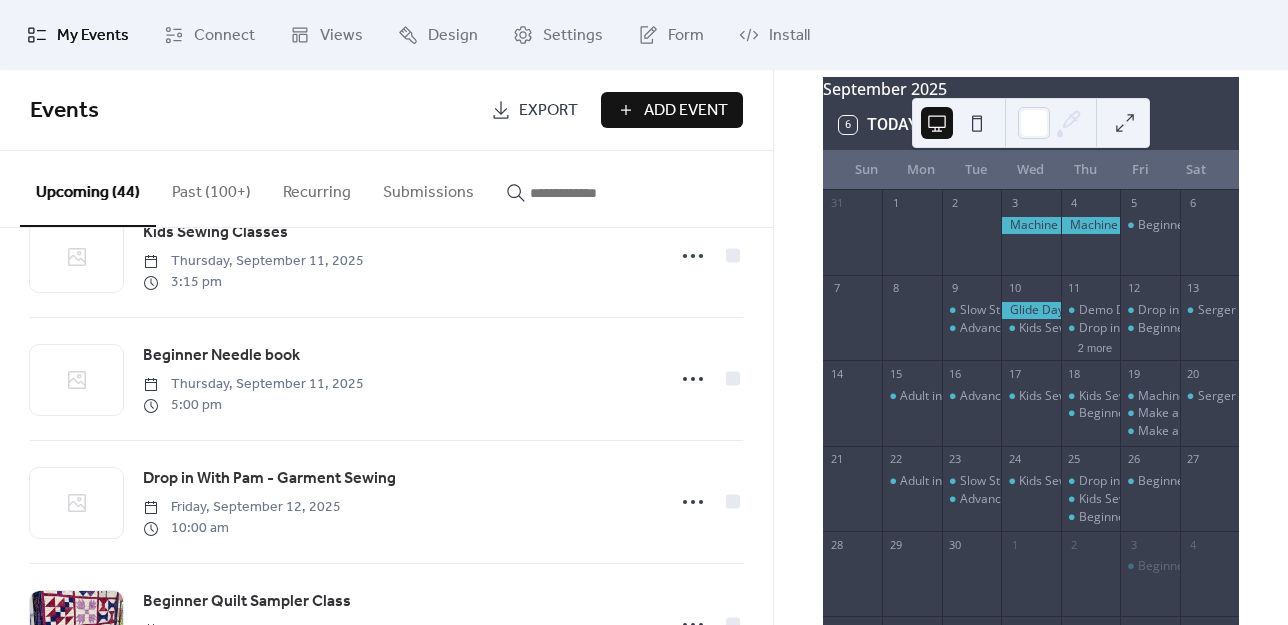 scroll, scrollTop: 2500, scrollLeft: 0, axis: vertical 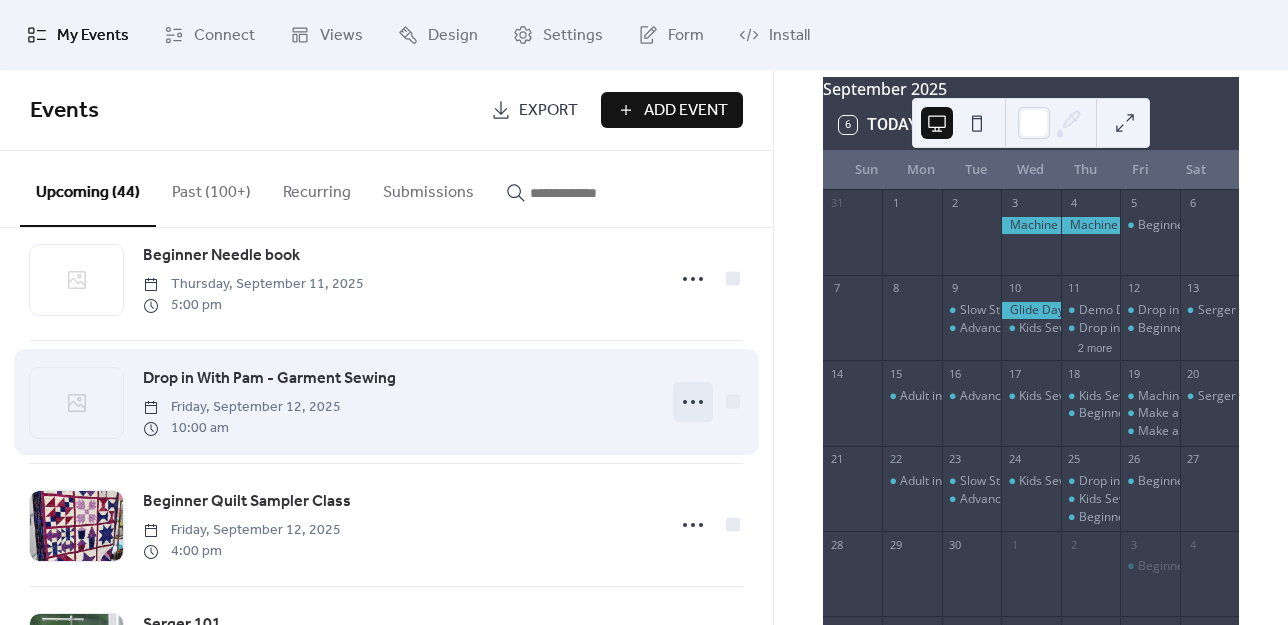 click 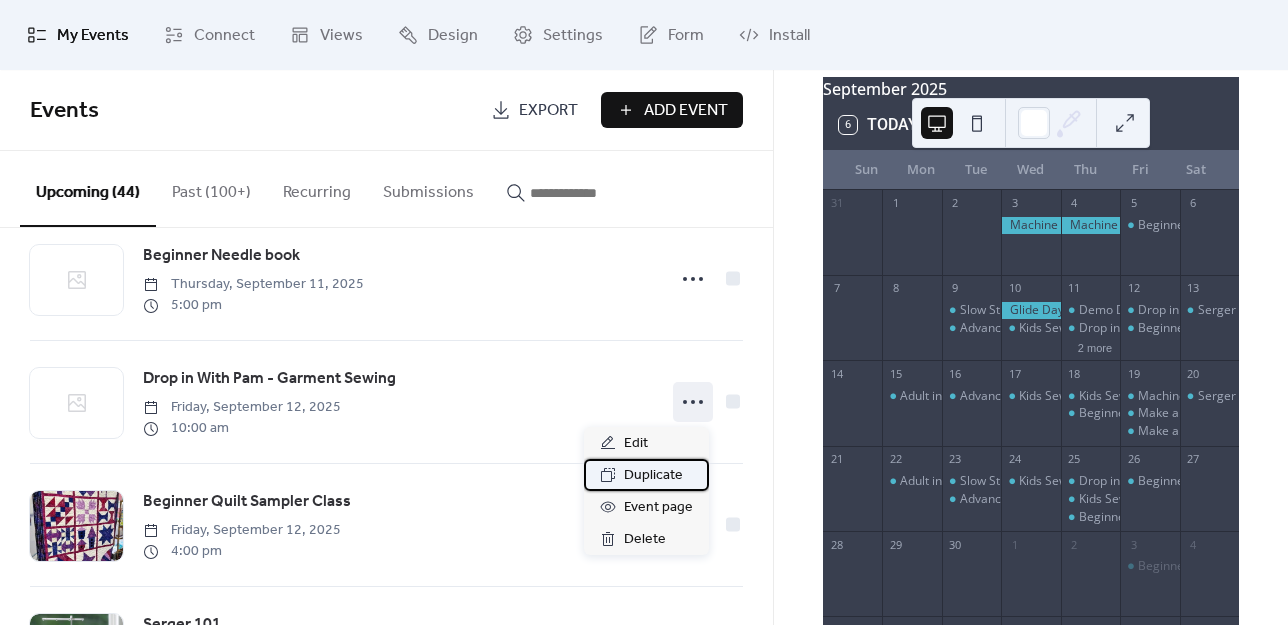 click on "Duplicate" at bounding box center (653, 476) 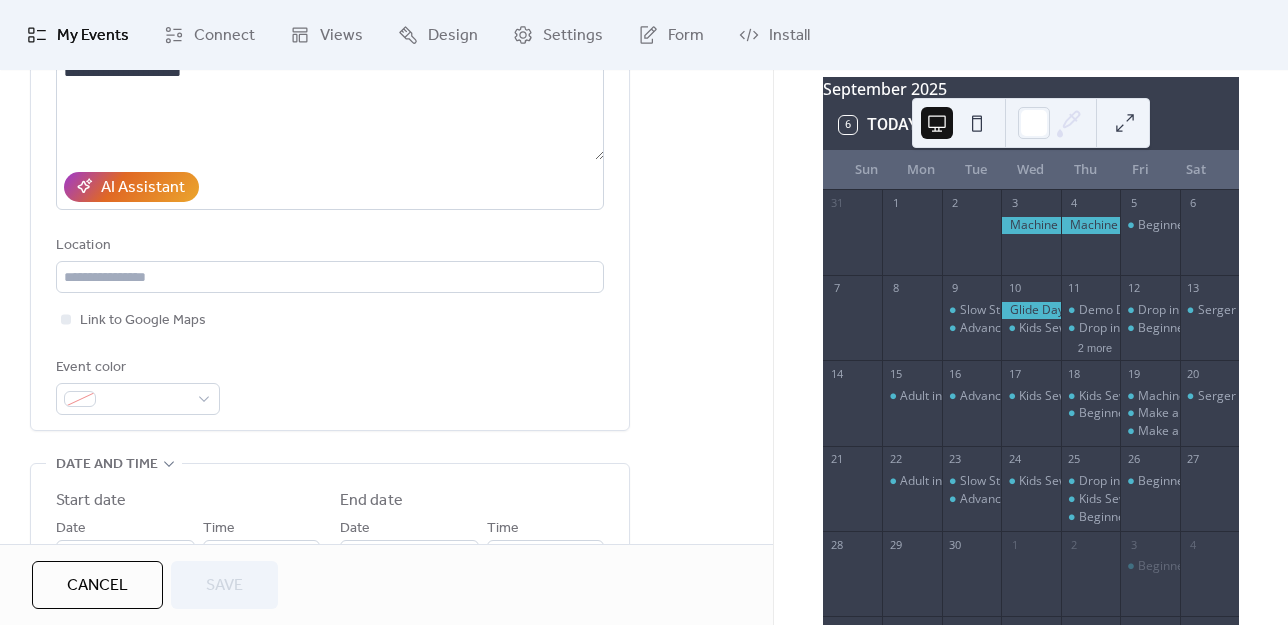 scroll, scrollTop: 500, scrollLeft: 0, axis: vertical 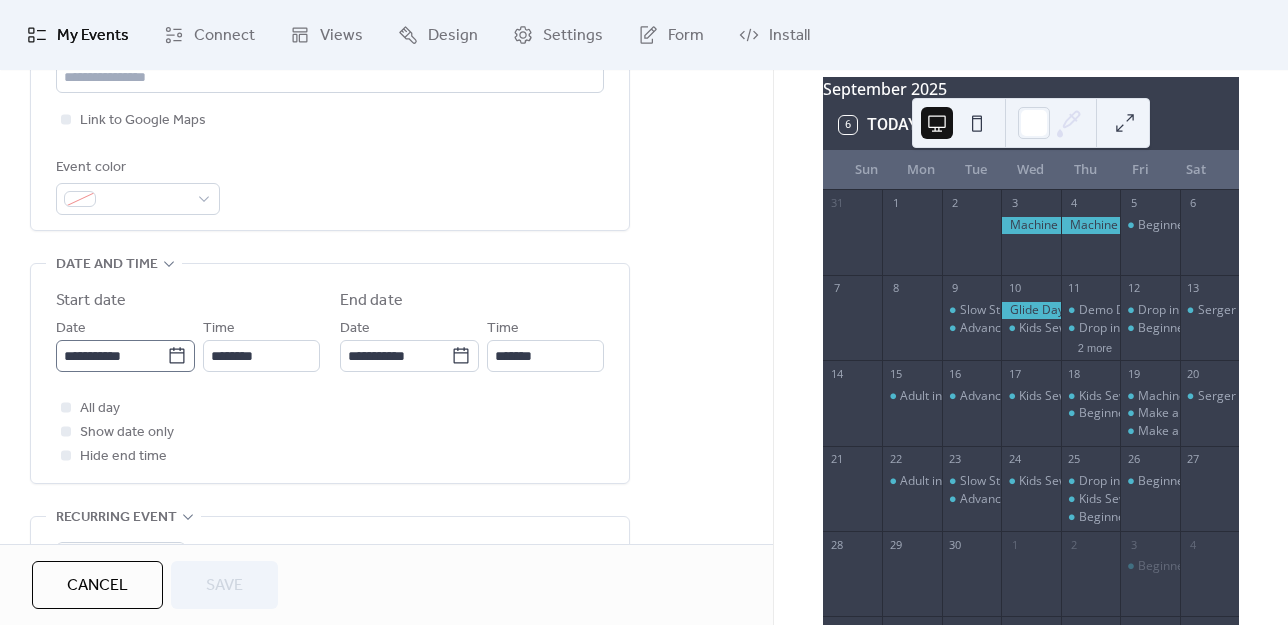 click 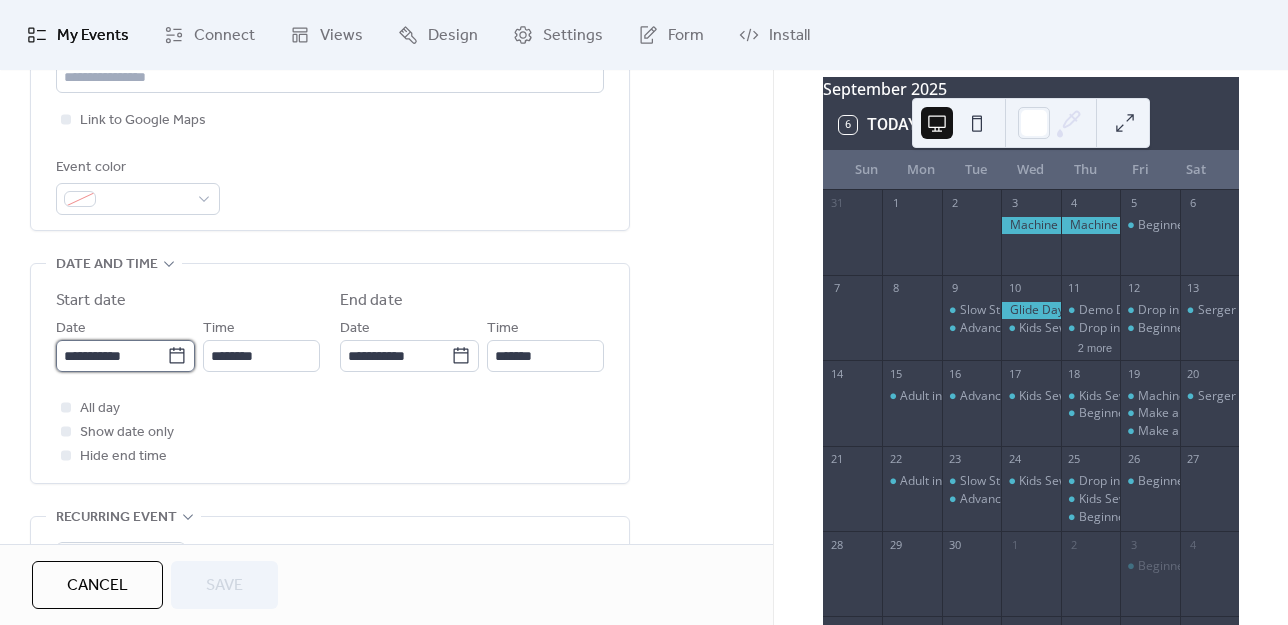 click on "**********" at bounding box center (111, 356) 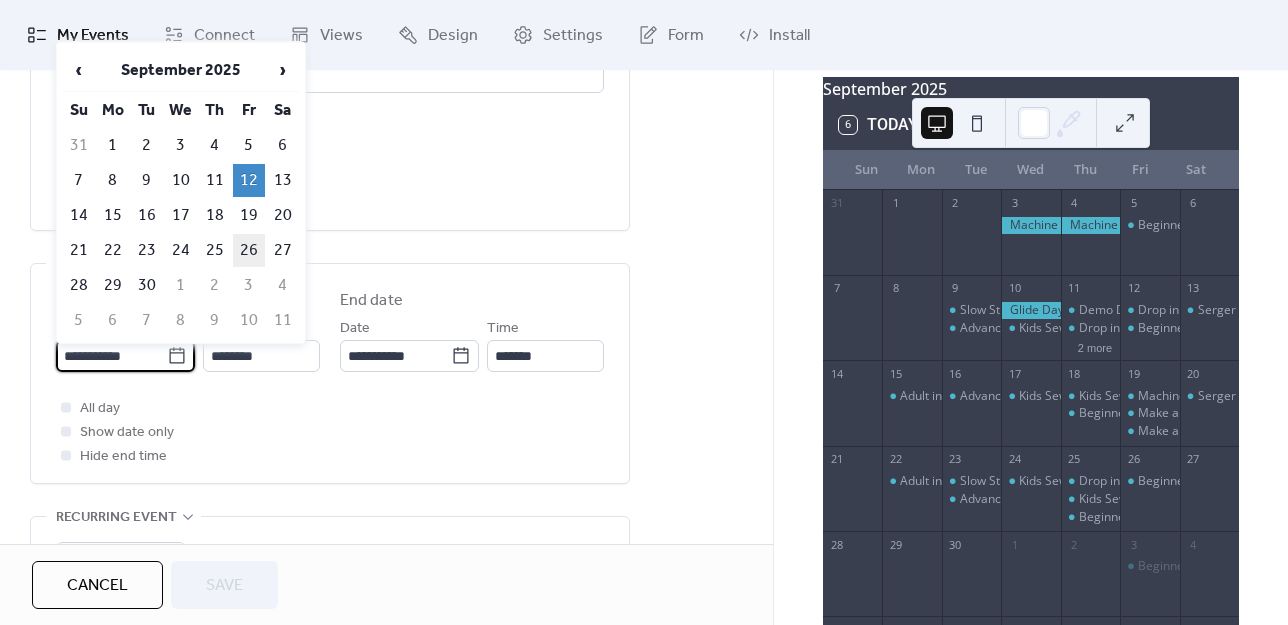 click on "26" at bounding box center [249, 250] 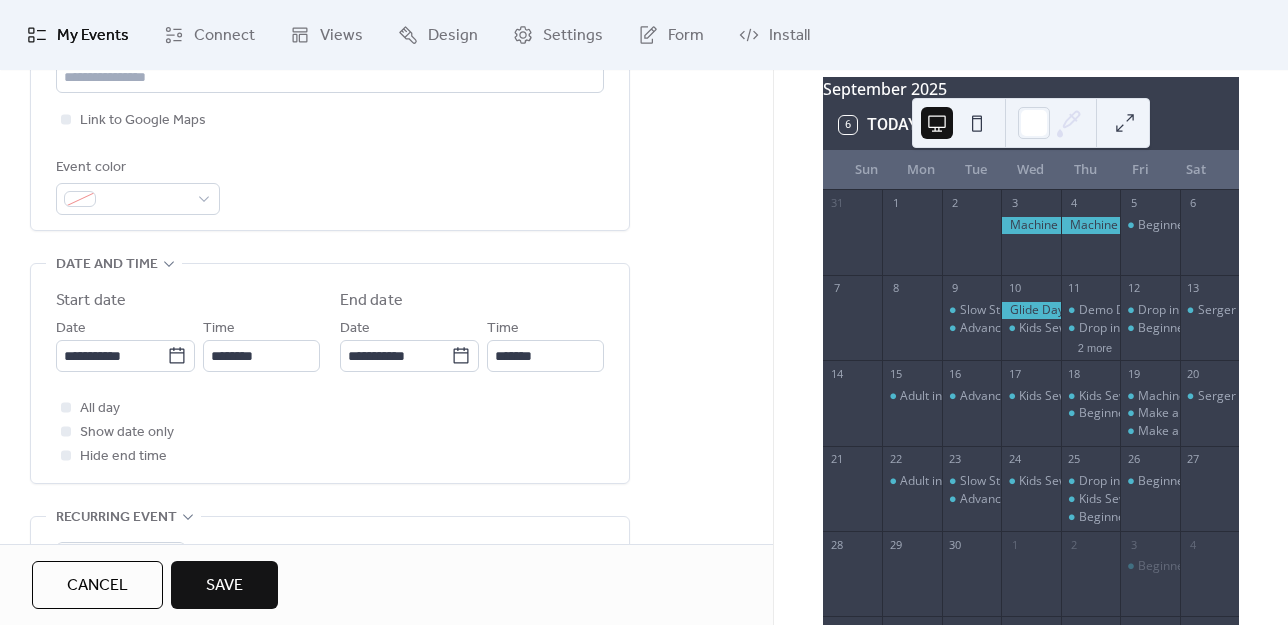 click on "Save" at bounding box center (224, 585) 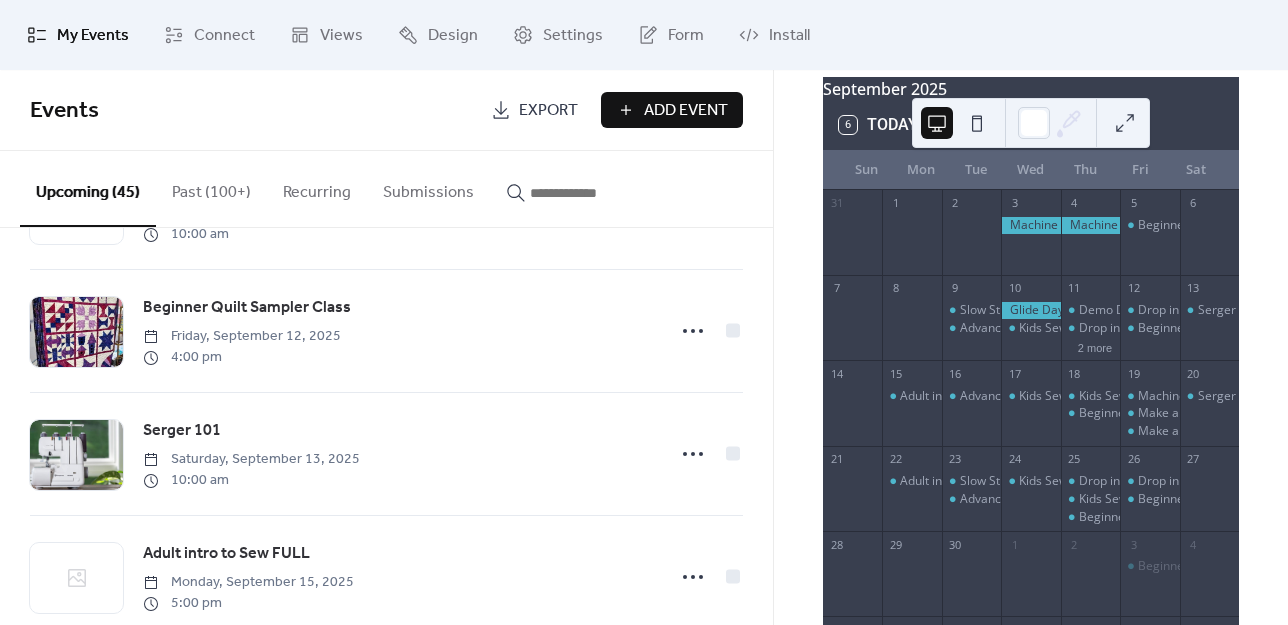 scroll, scrollTop: 2700, scrollLeft: 0, axis: vertical 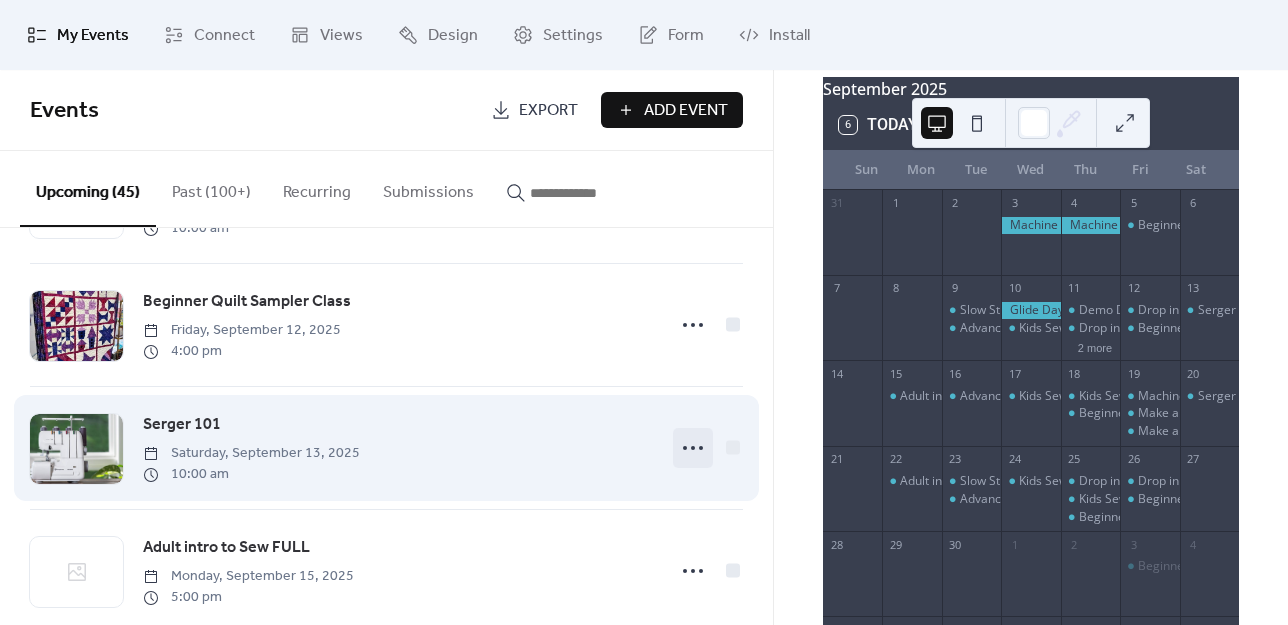 click 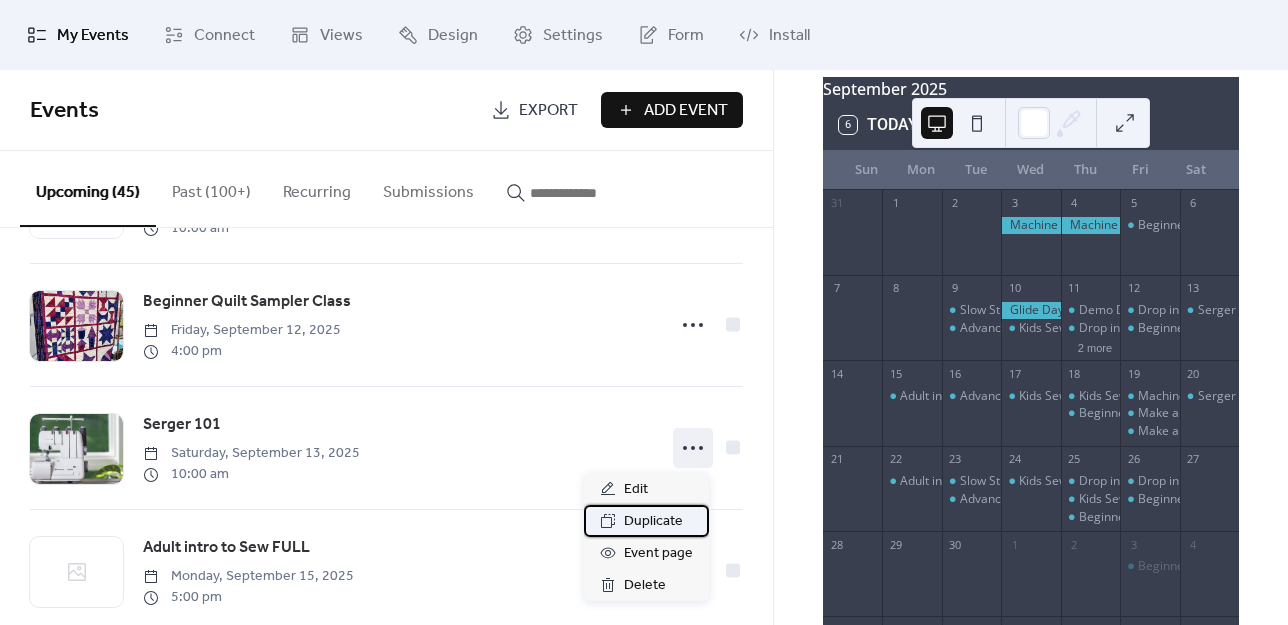 click on "Duplicate" at bounding box center (653, 522) 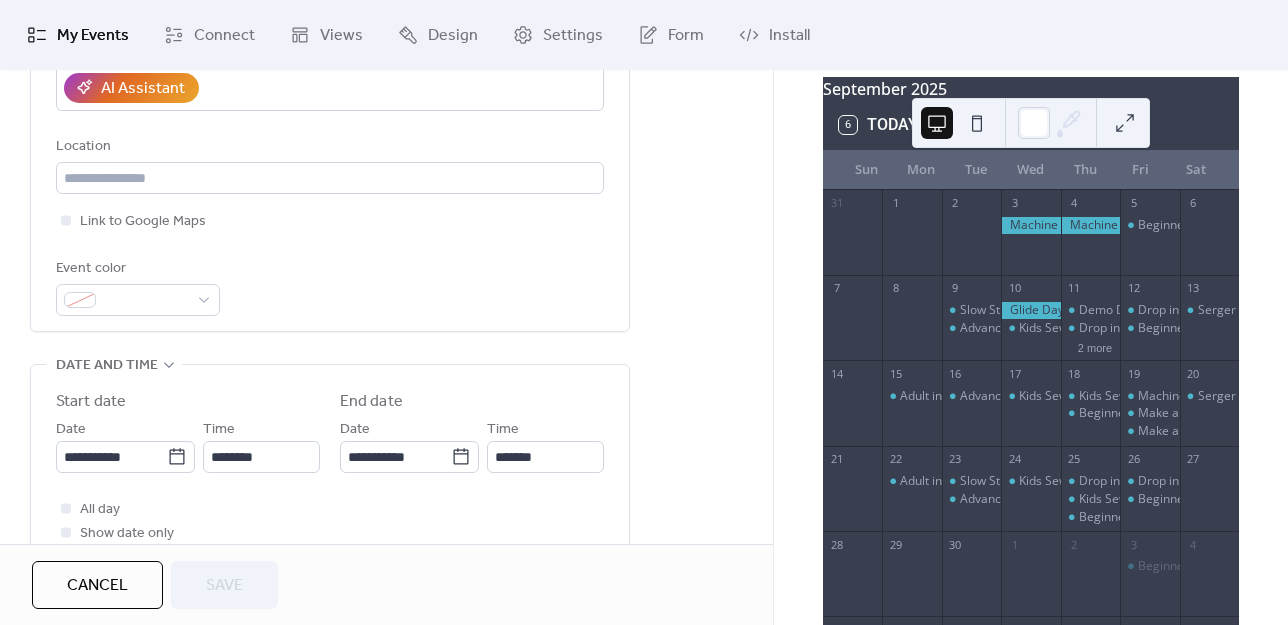 scroll, scrollTop: 400, scrollLeft: 0, axis: vertical 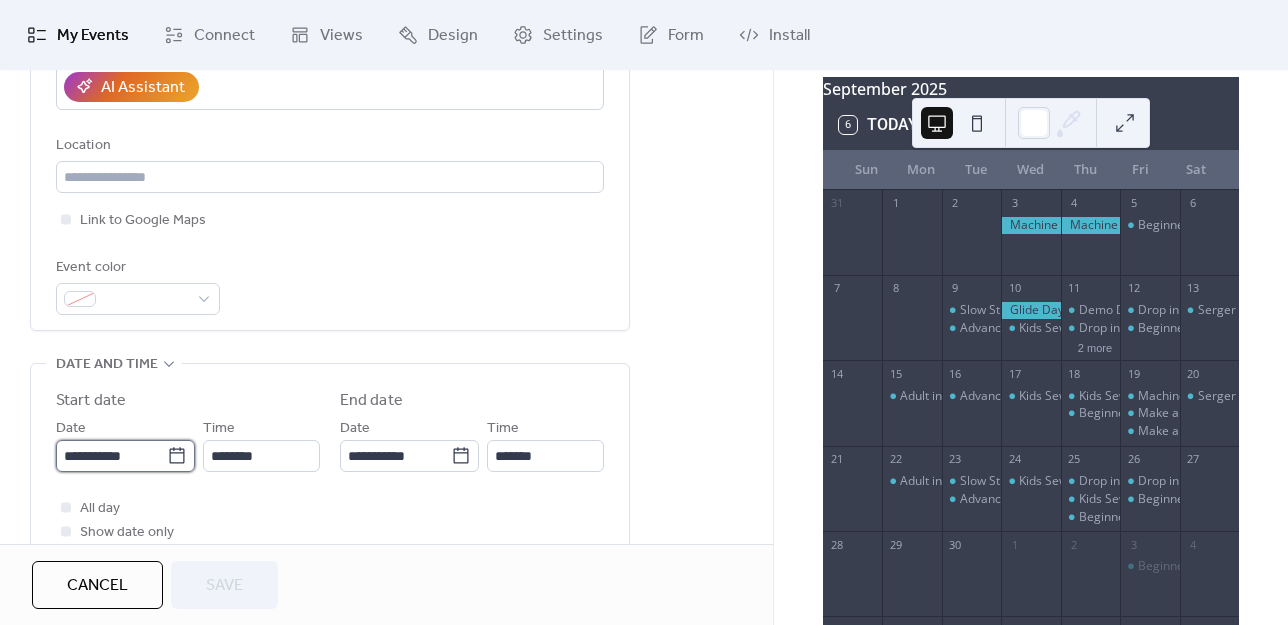 click on "**********" at bounding box center [111, 456] 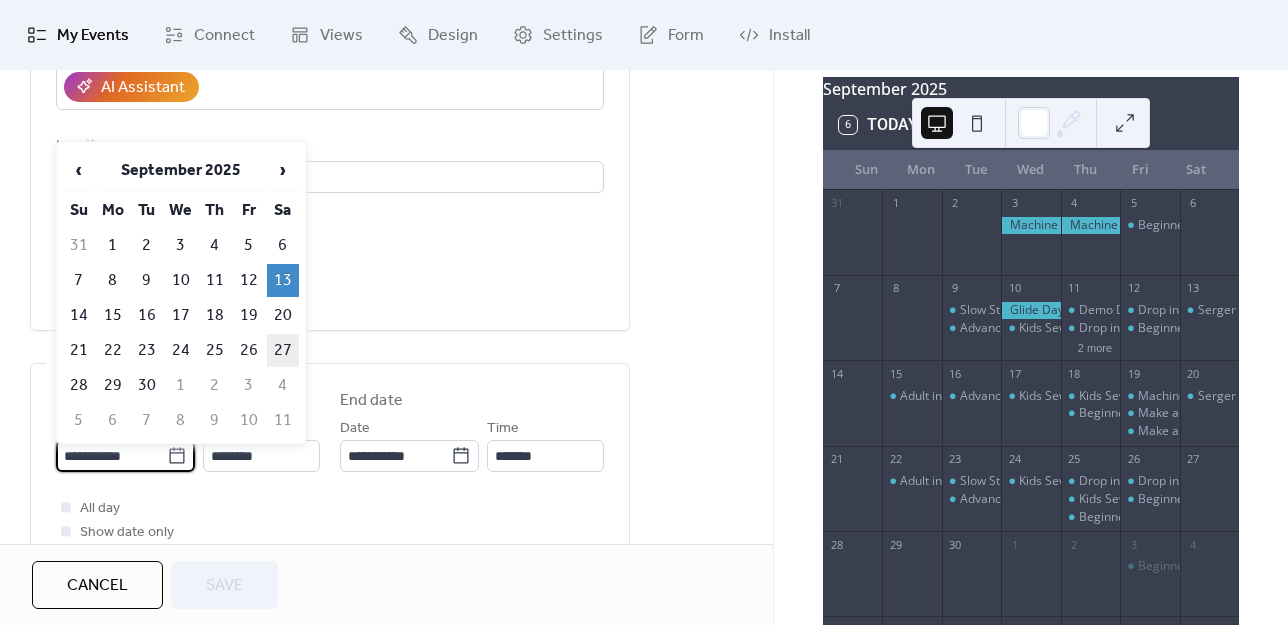click on "27" at bounding box center [283, 350] 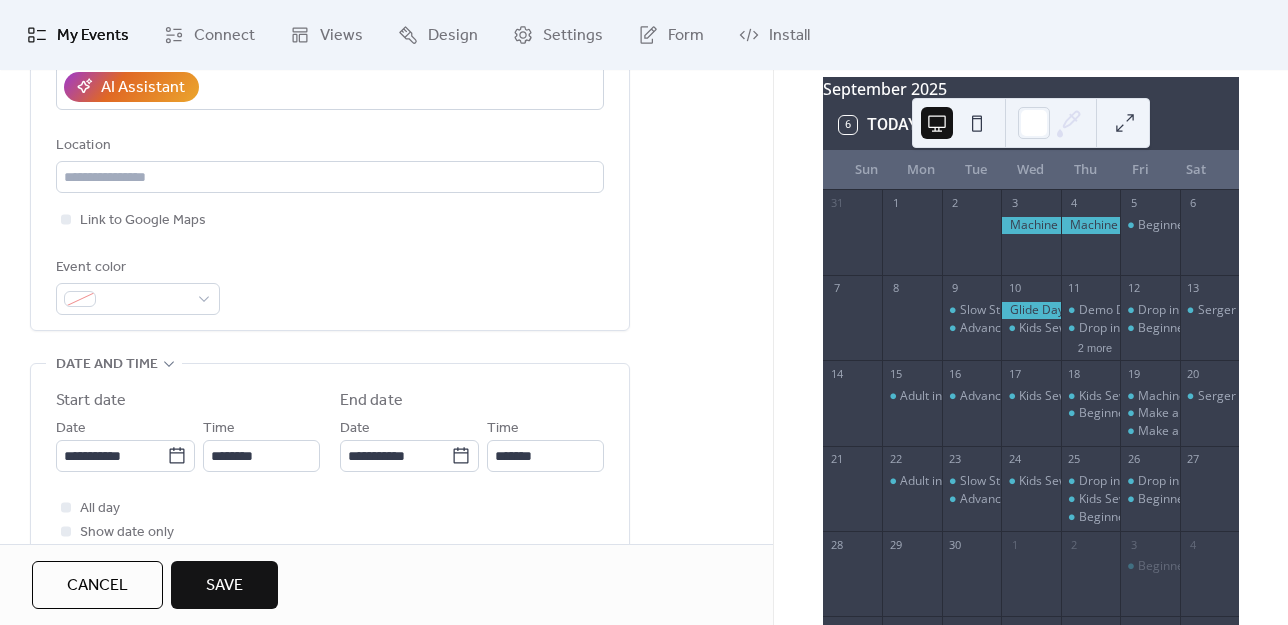 click on "Save" at bounding box center (224, 586) 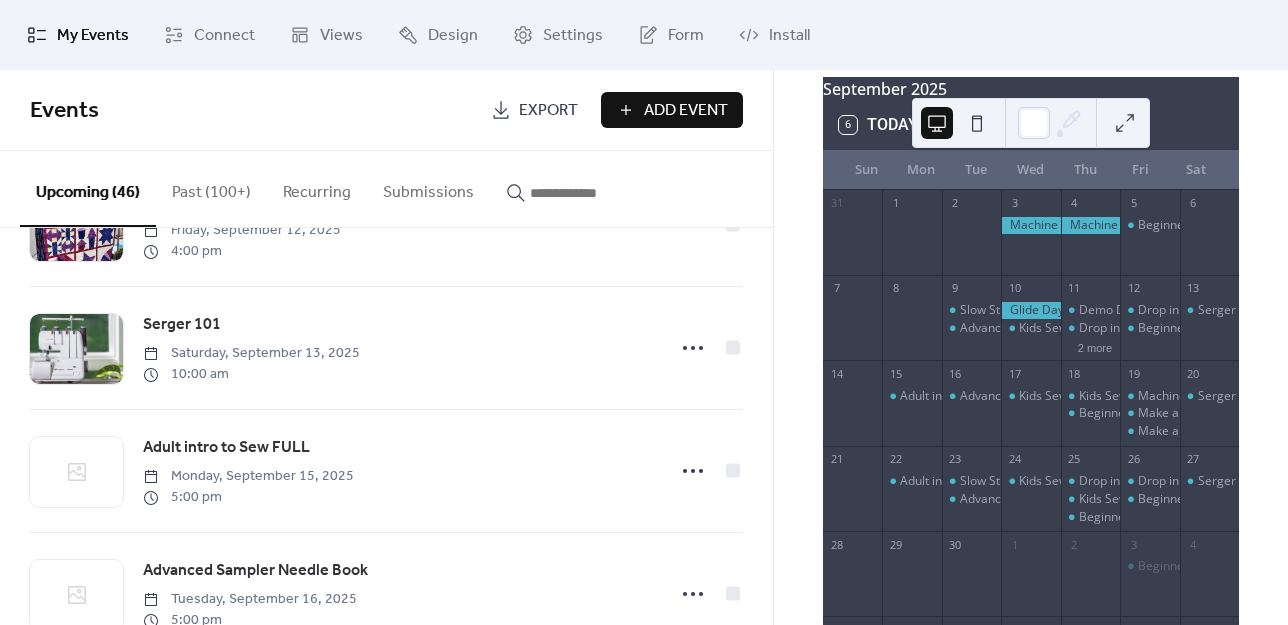 scroll, scrollTop: 2900, scrollLeft: 0, axis: vertical 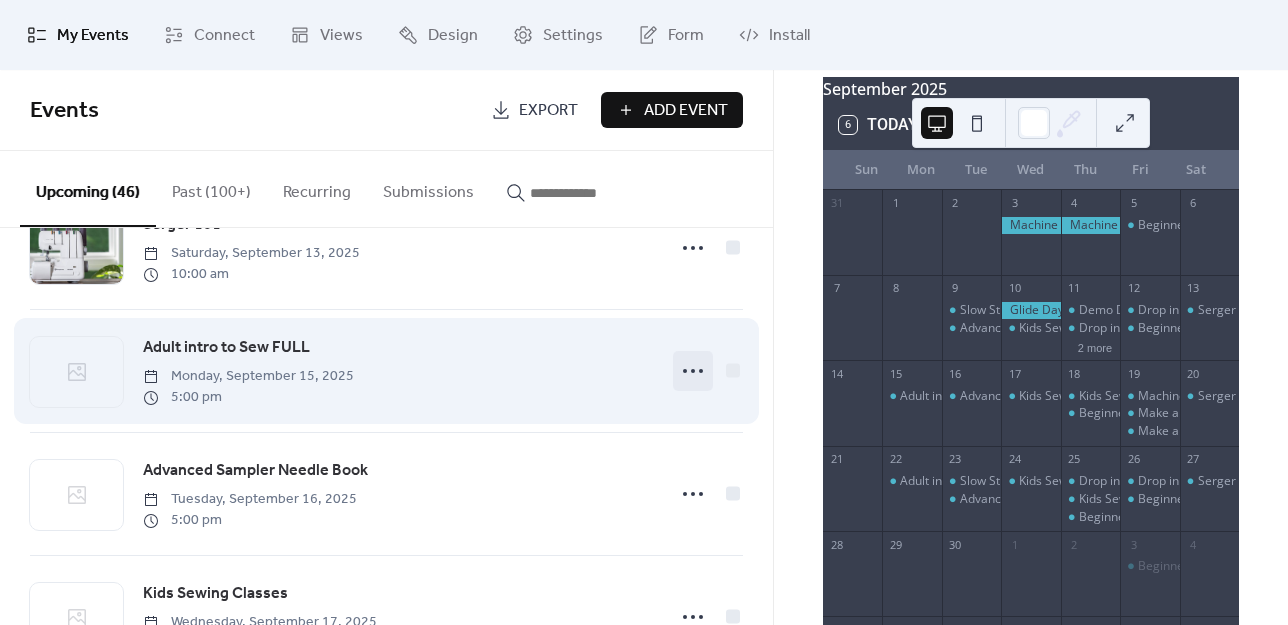 click 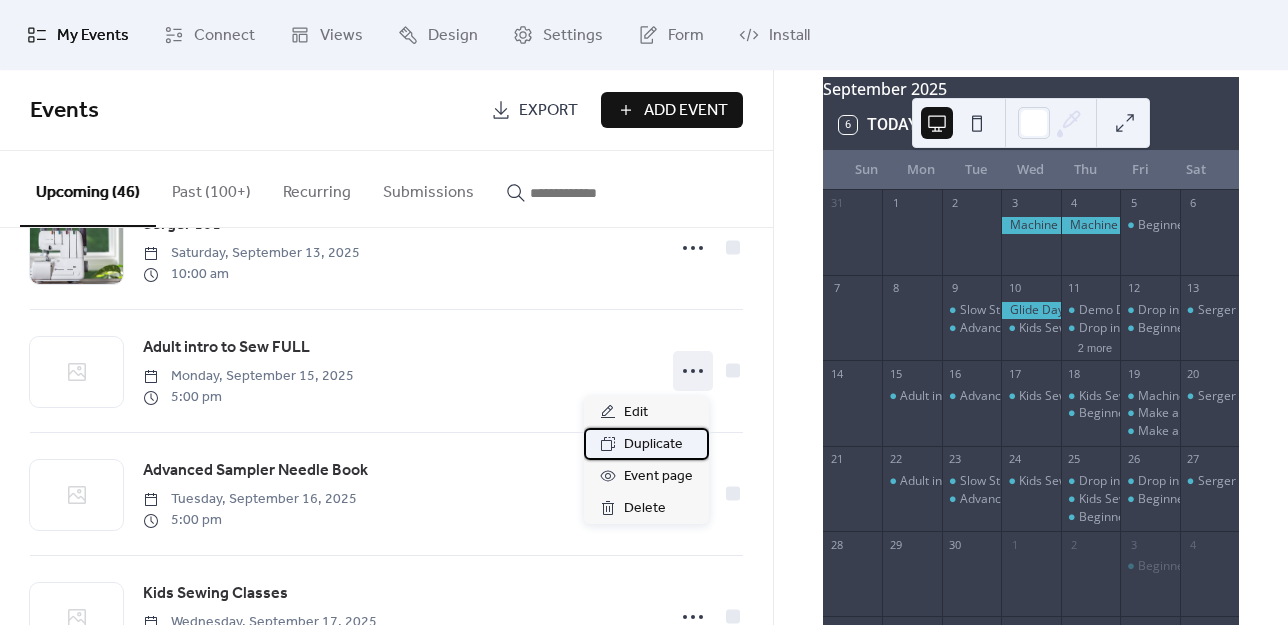 click on "Duplicate" at bounding box center (653, 445) 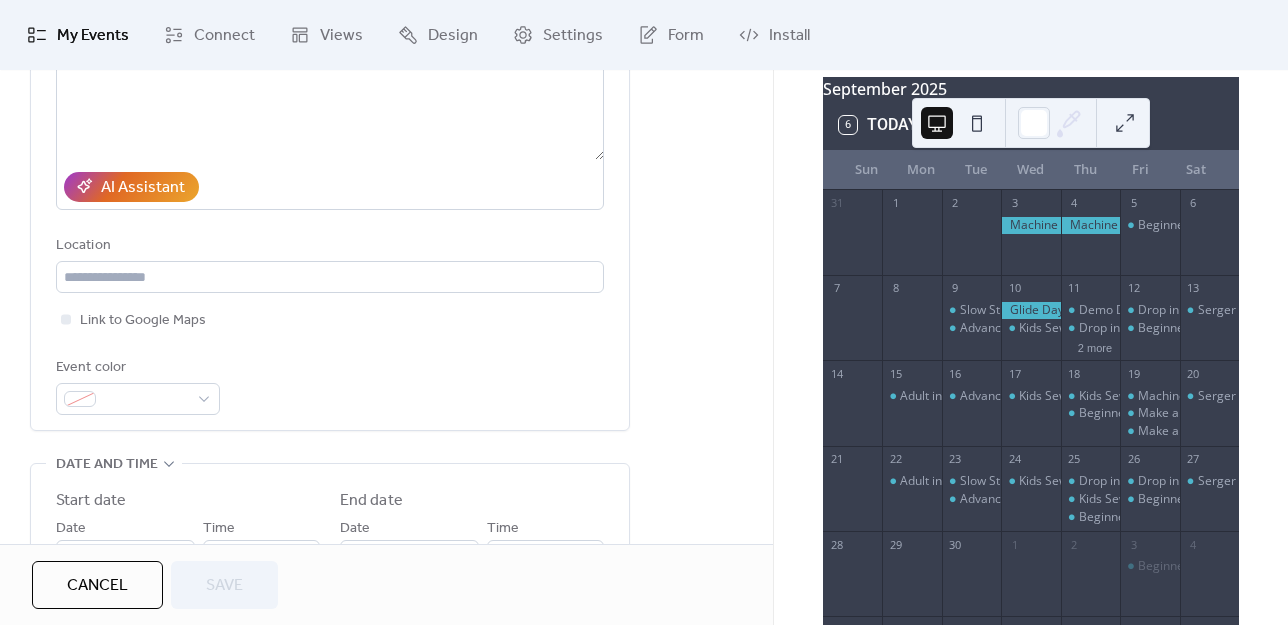 scroll, scrollTop: 400, scrollLeft: 0, axis: vertical 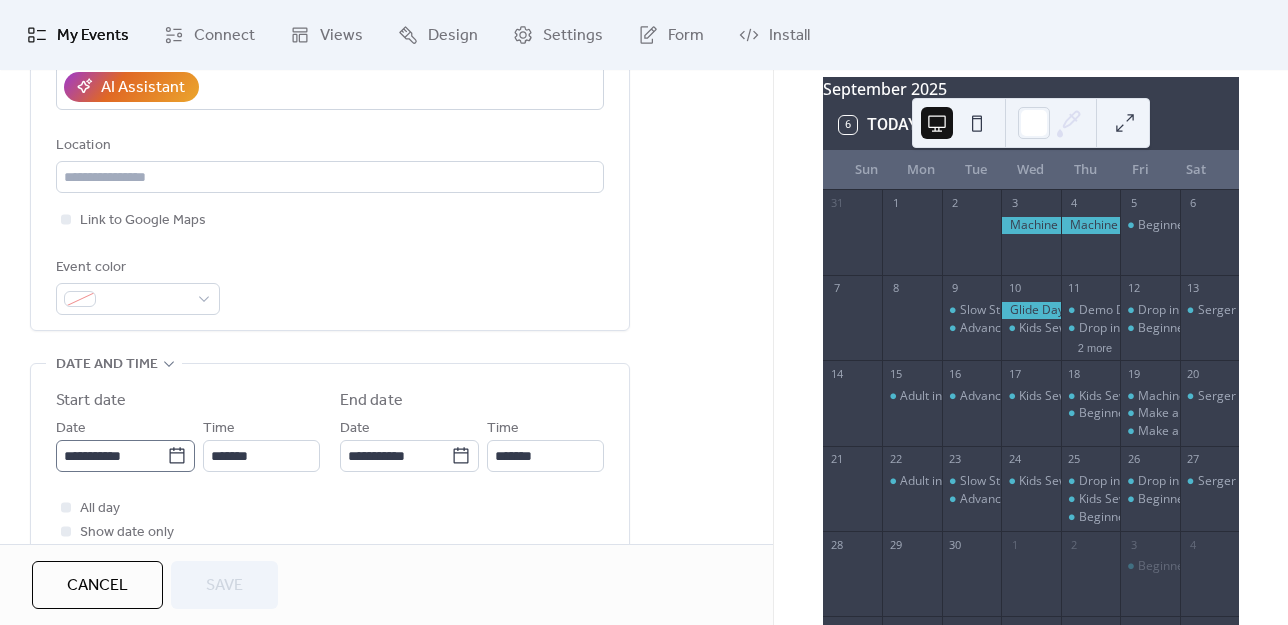 click on "**********" at bounding box center (125, 456) 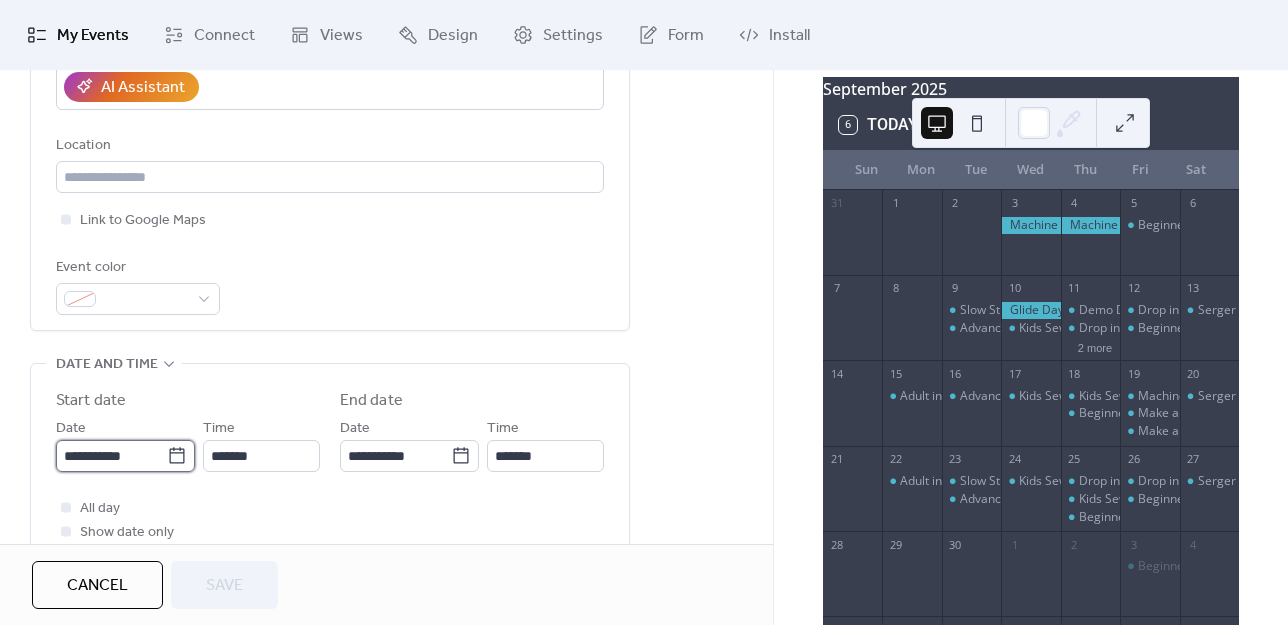 click on "**********" at bounding box center [111, 456] 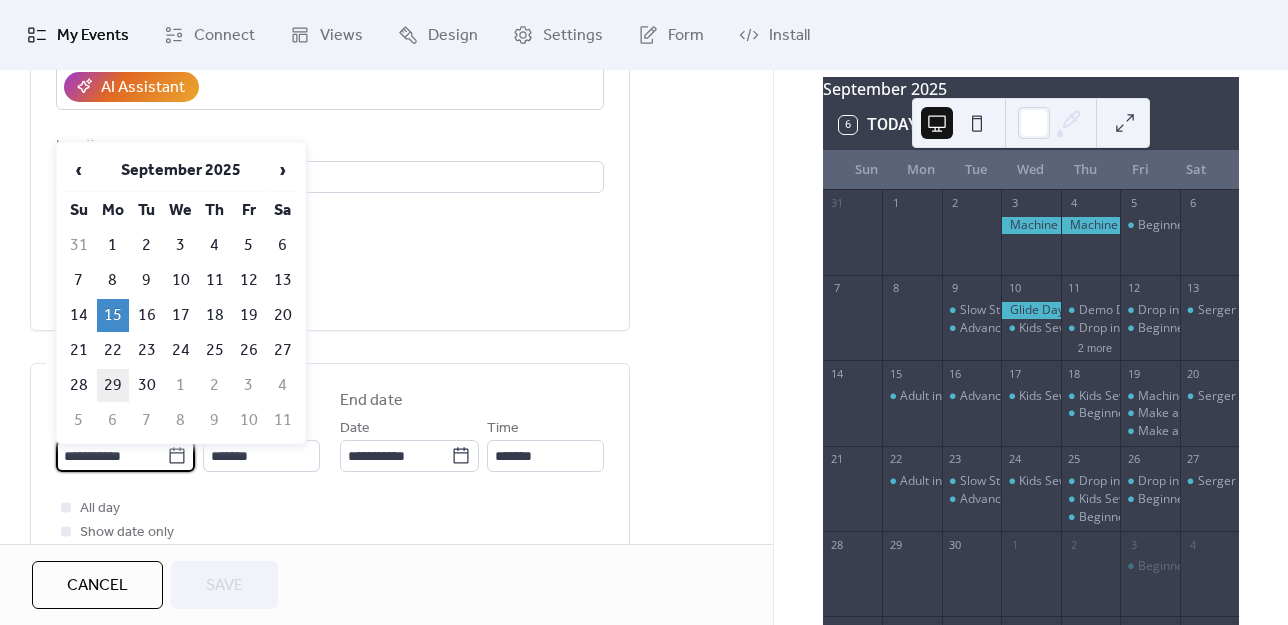 click on "29" at bounding box center [113, 385] 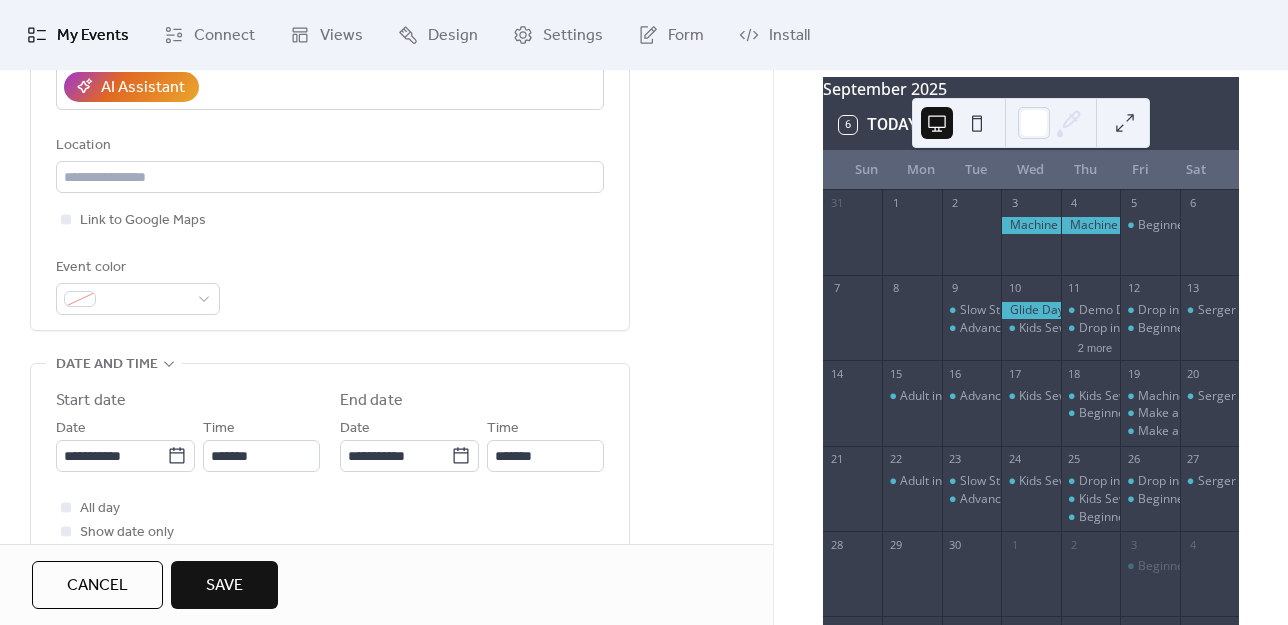 click on "Save" at bounding box center [224, 585] 